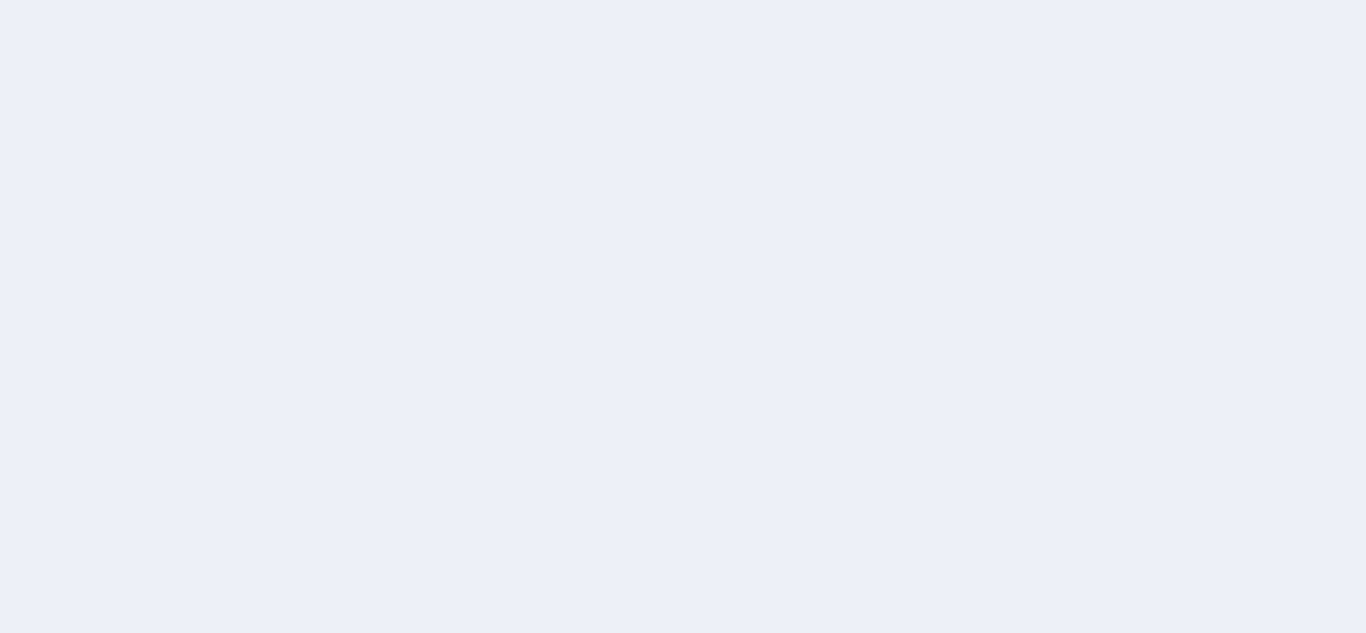scroll, scrollTop: 0, scrollLeft: 0, axis: both 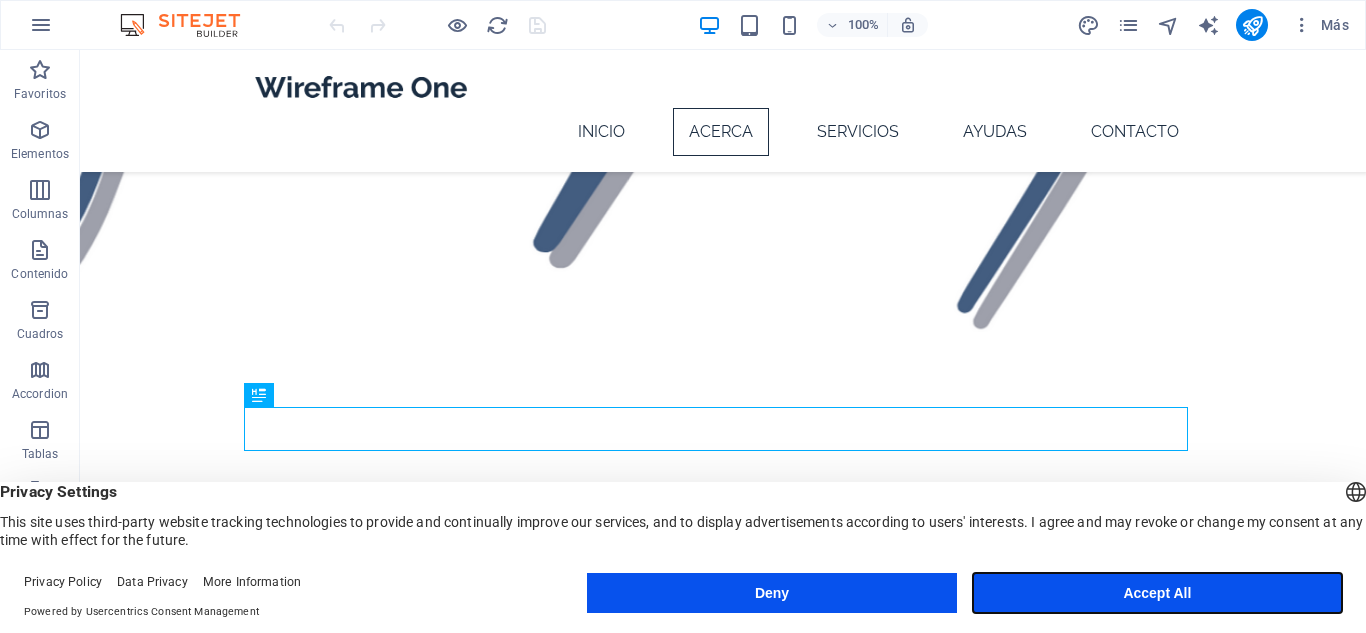 click on "Accept All" at bounding box center (1157, 593) 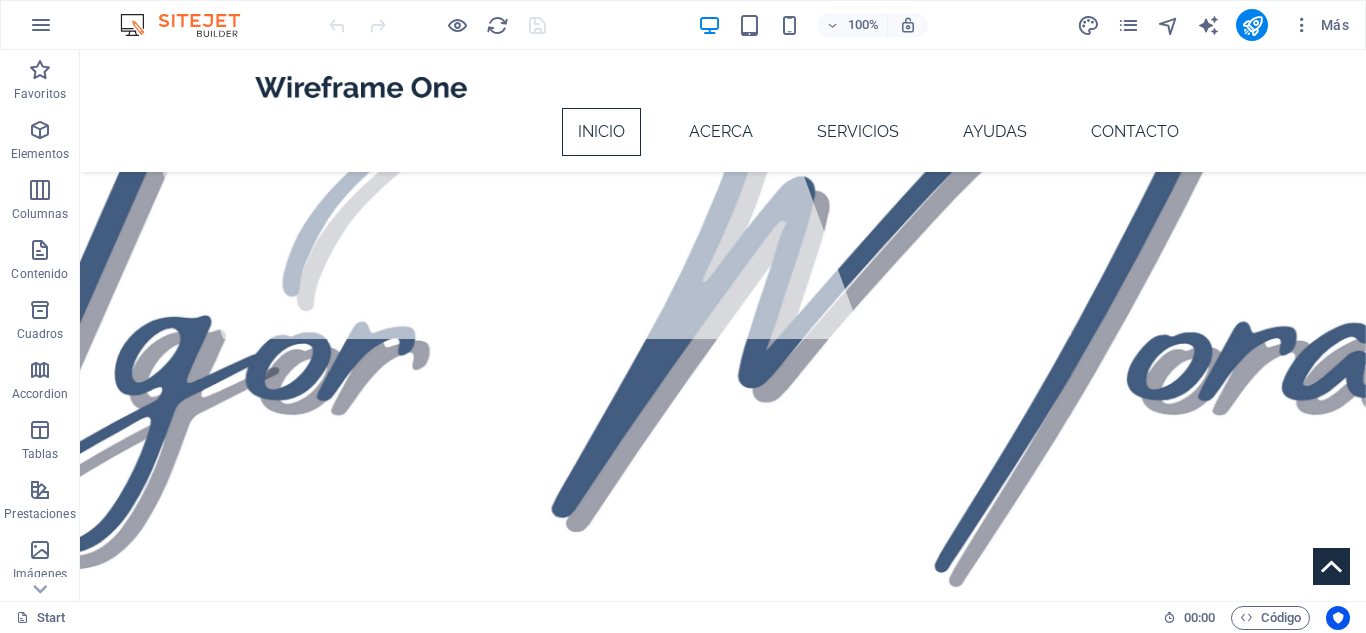 scroll, scrollTop: 284, scrollLeft: 0, axis: vertical 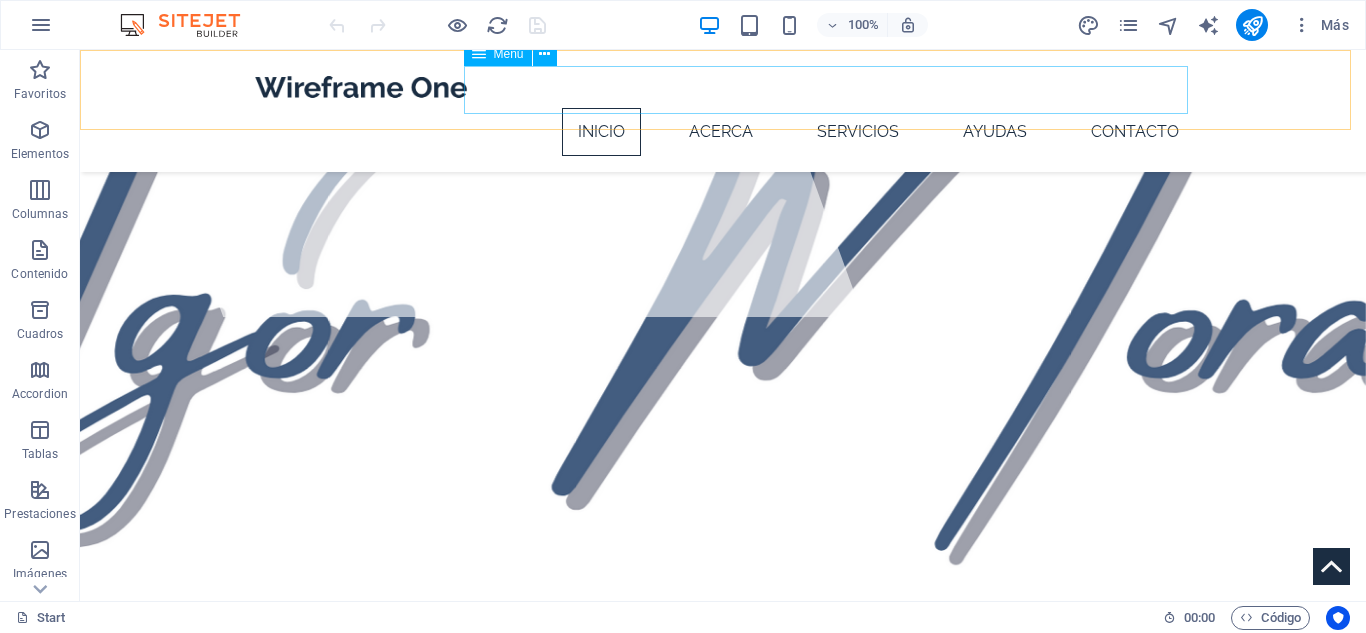 click on "Inicio Acerca Servicios Ayudas Contacto" at bounding box center [723, 132] 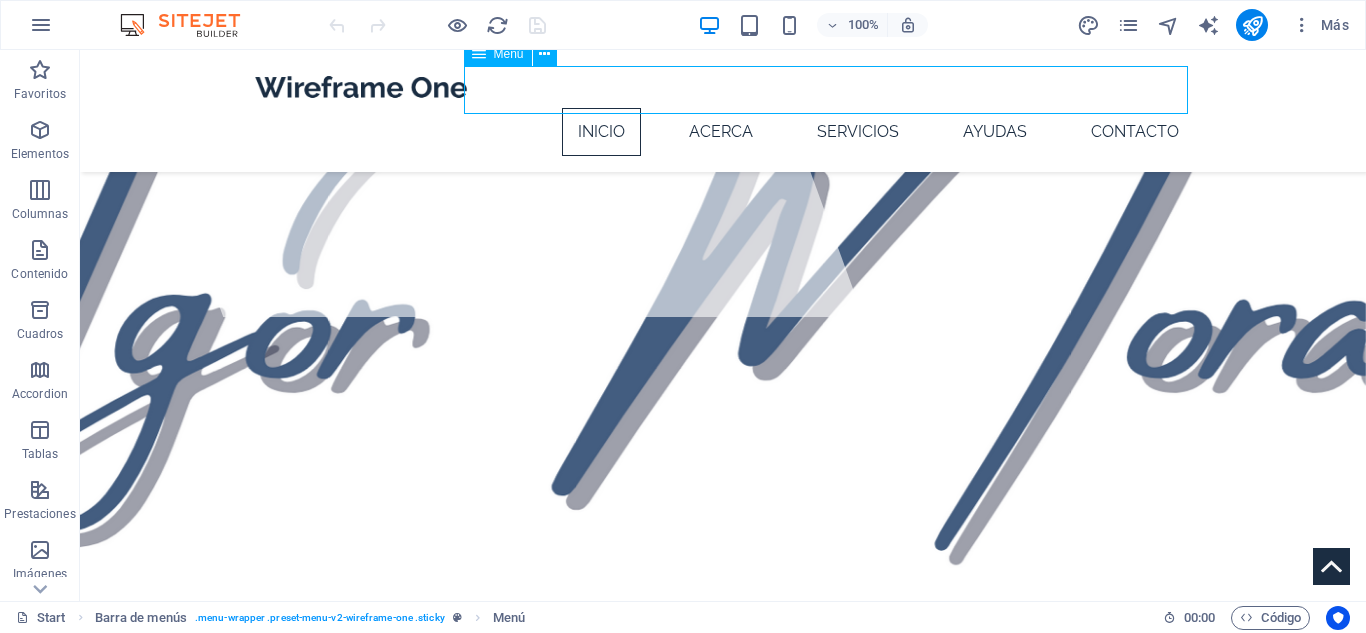 click on "Inicio Acerca Servicios Ayudas Contacto" at bounding box center [723, 132] 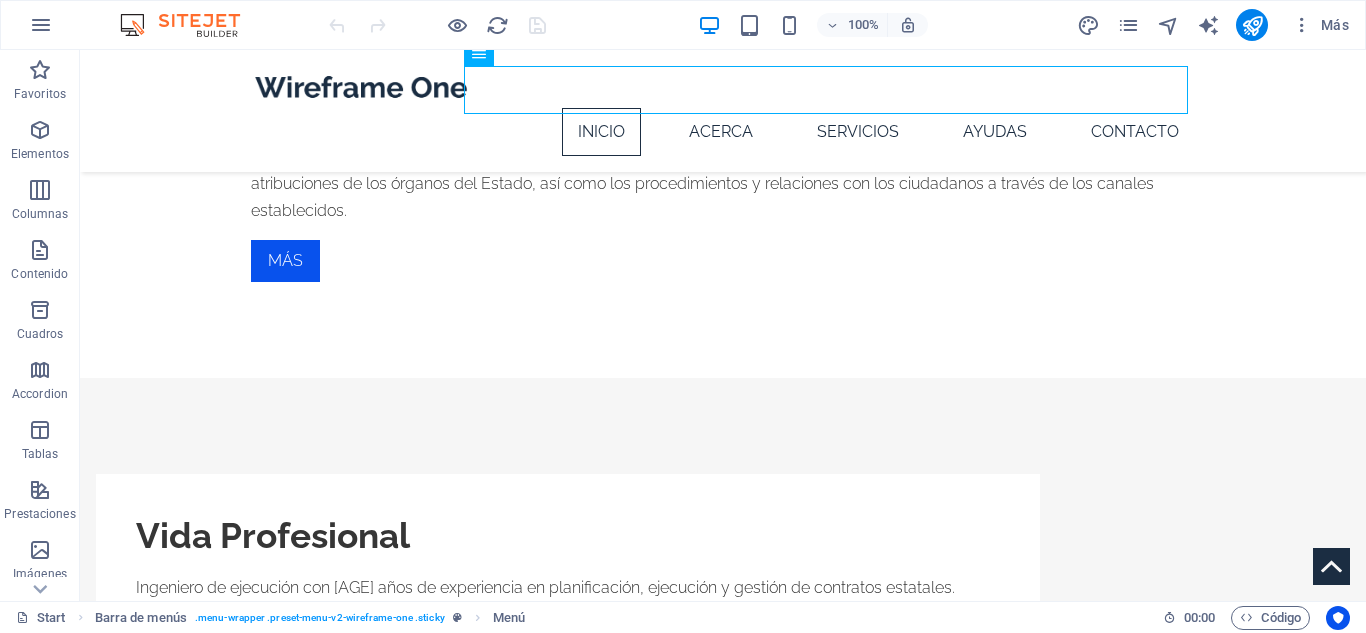 scroll, scrollTop: 0, scrollLeft: 0, axis: both 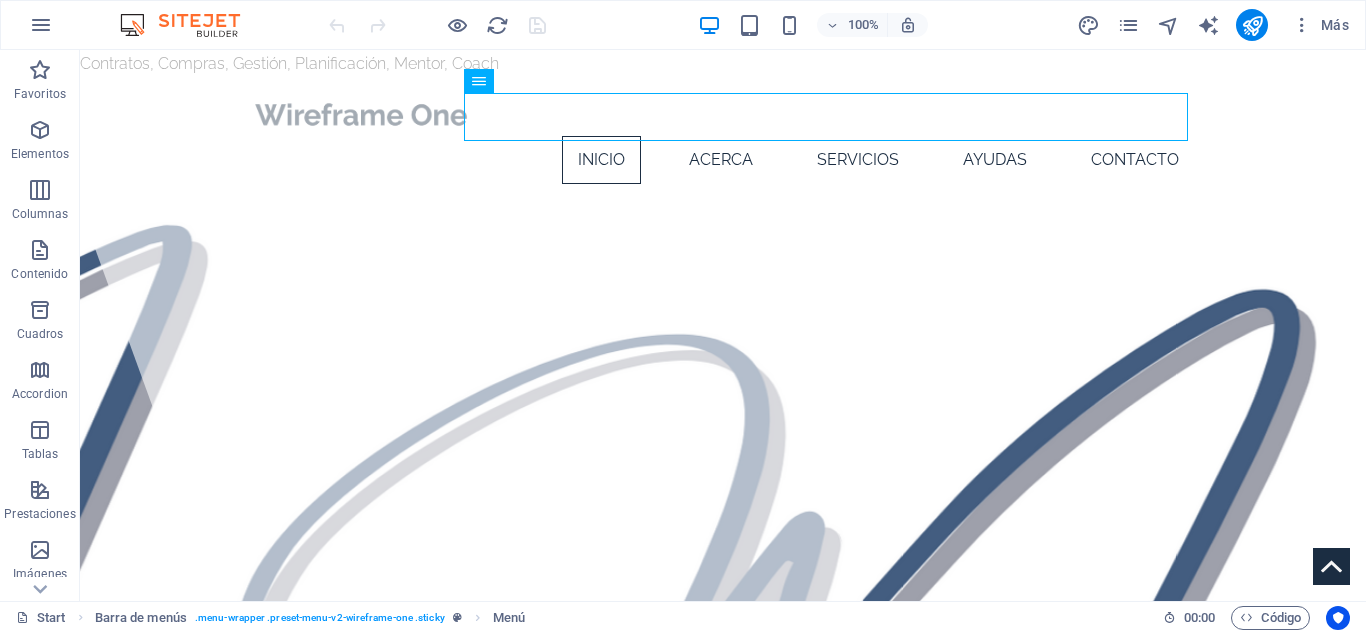 drag, startPoint x: 1356, startPoint y: 123, endPoint x: 1400, endPoint y: 61, distance: 76.02631 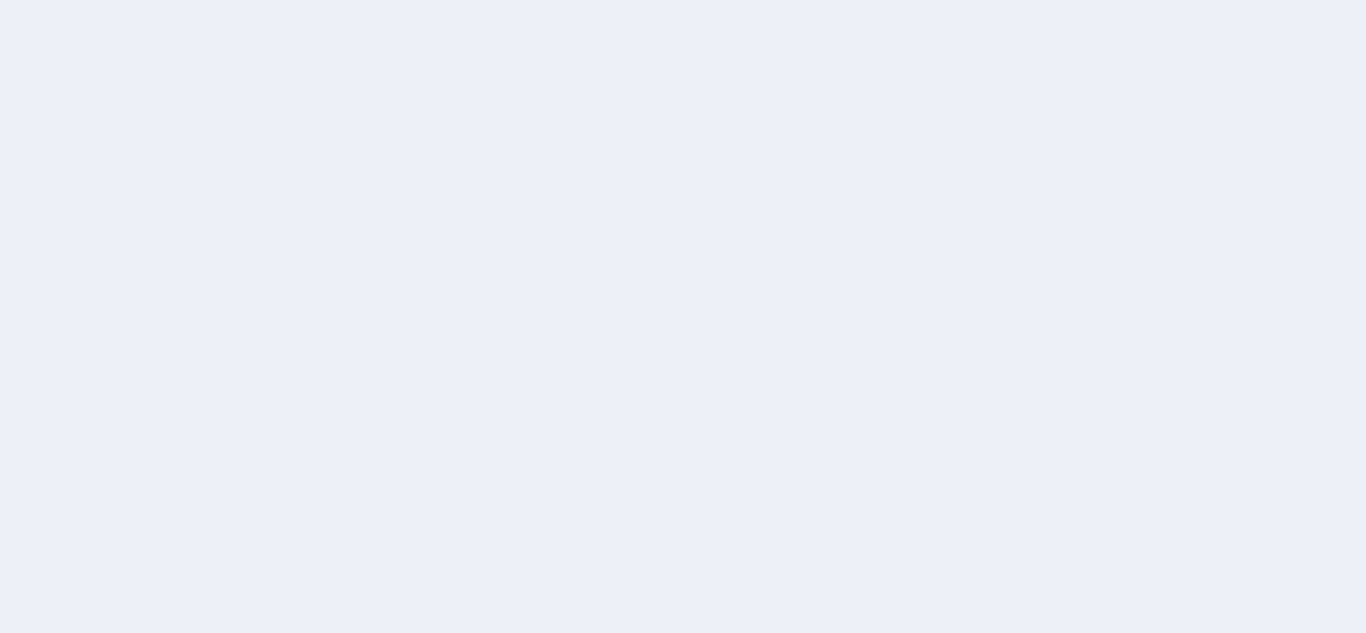 scroll, scrollTop: 0, scrollLeft: 0, axis: both 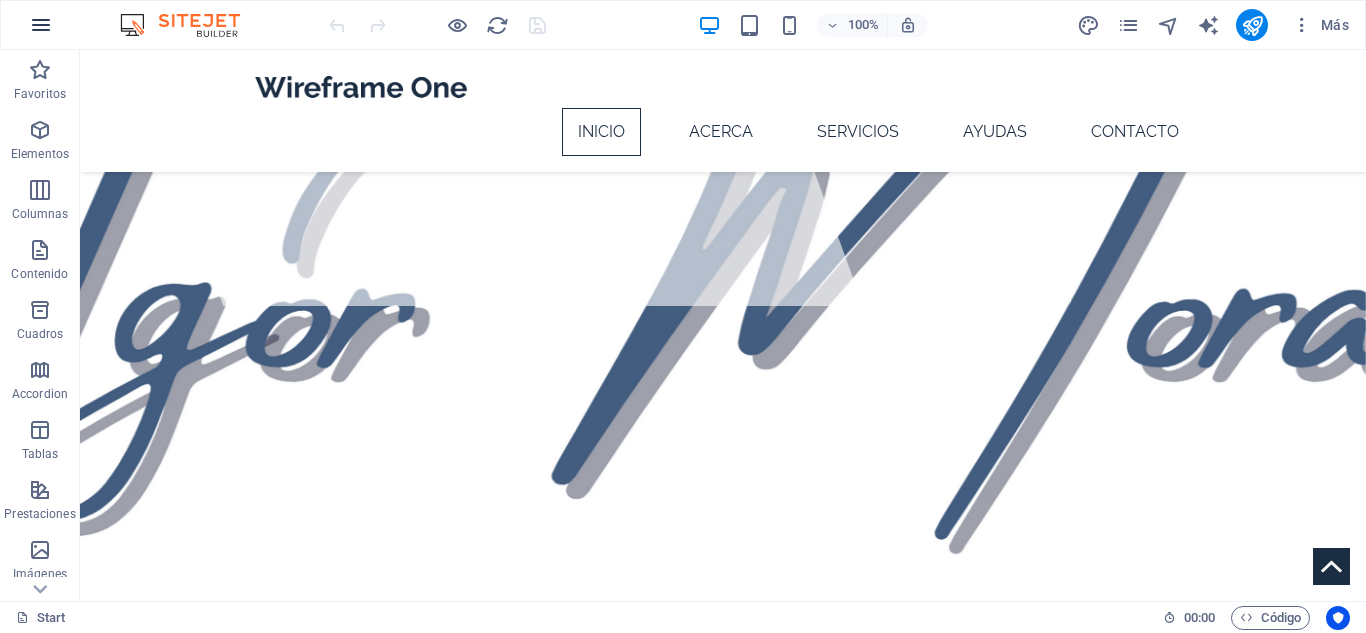 click at bounding box center (41, 25) 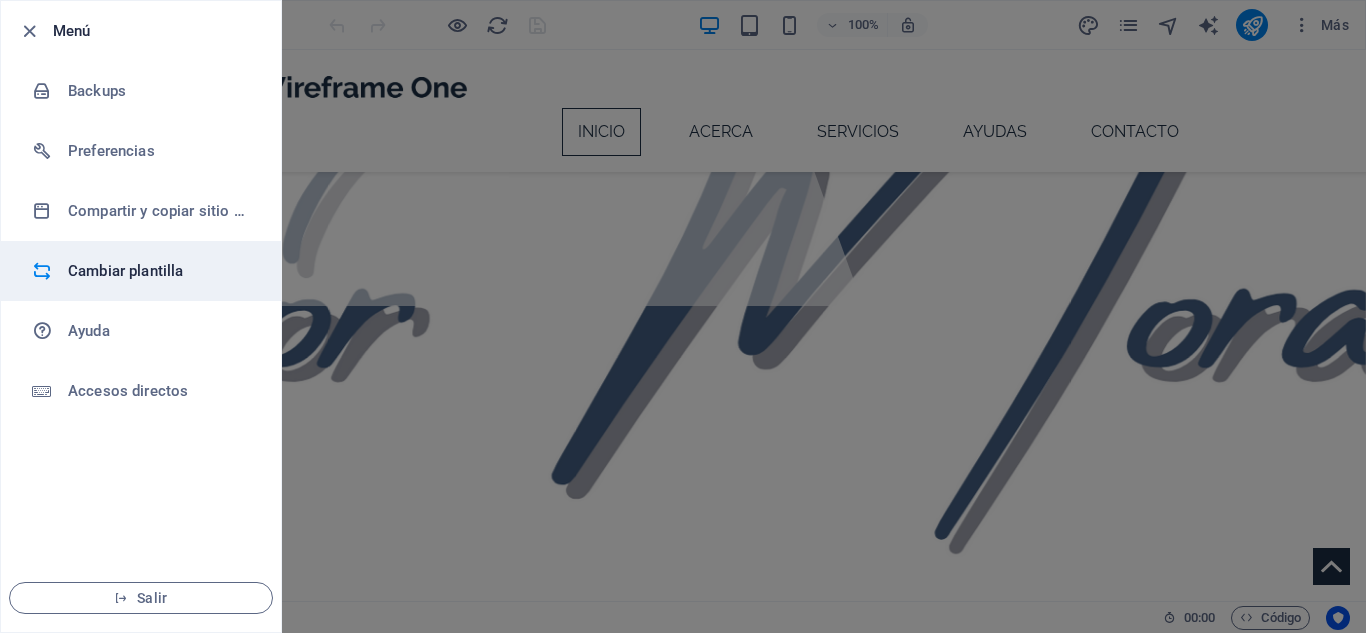 click on "Cambiar plantilla" at bounding box center [141, 271] 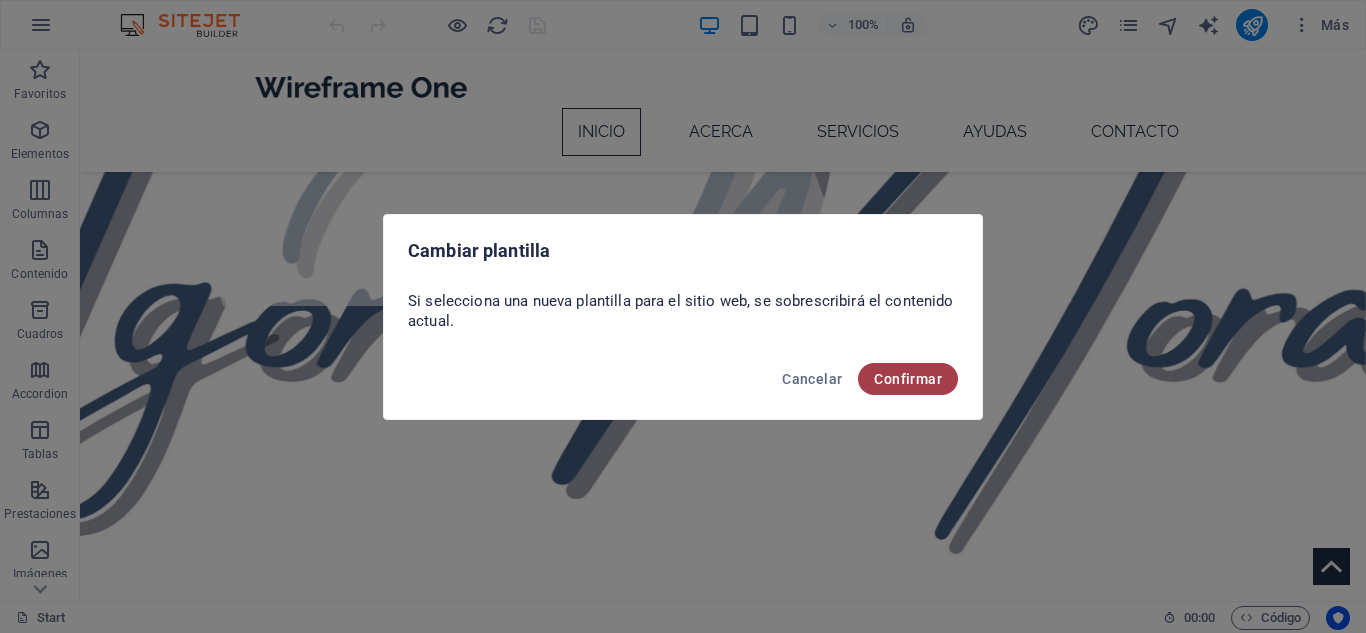 click on "Confirmar" at bounding box center (908, 379) 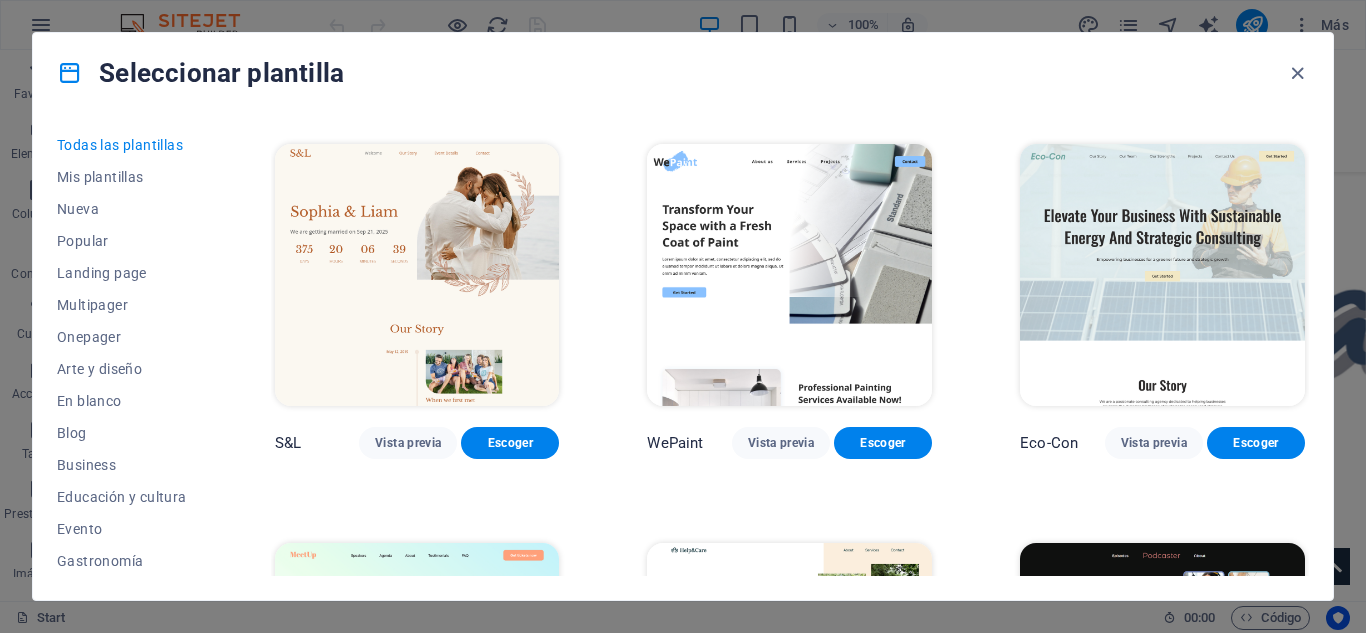 scroll, scrollTop: 847, scrollLeft: 0, axis: vertical 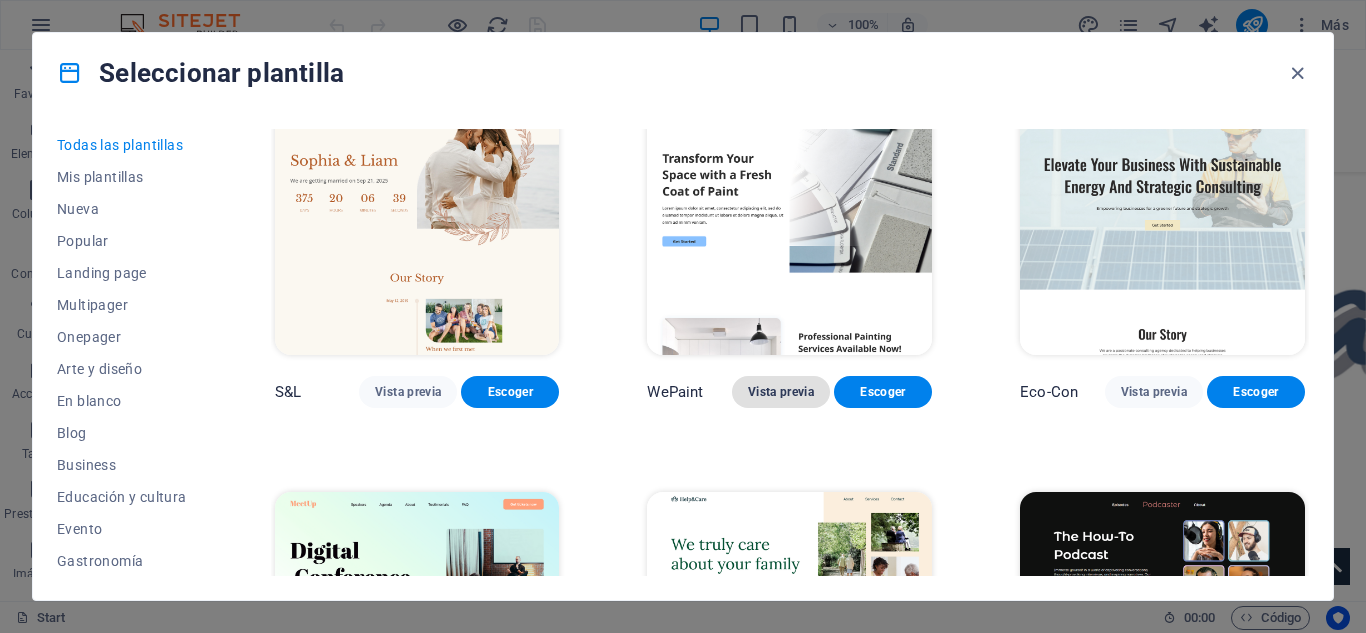 click on "Vista previa" at bounding box center [781, 392] 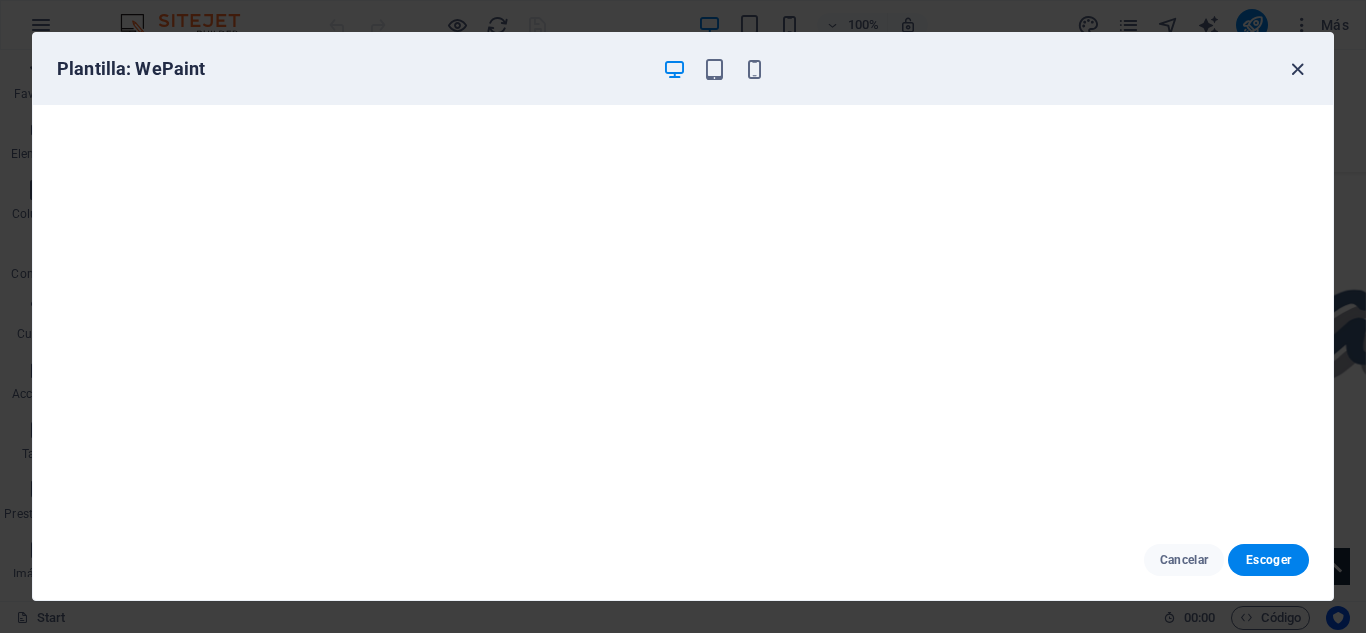 click at bounding box center [1297, 69] 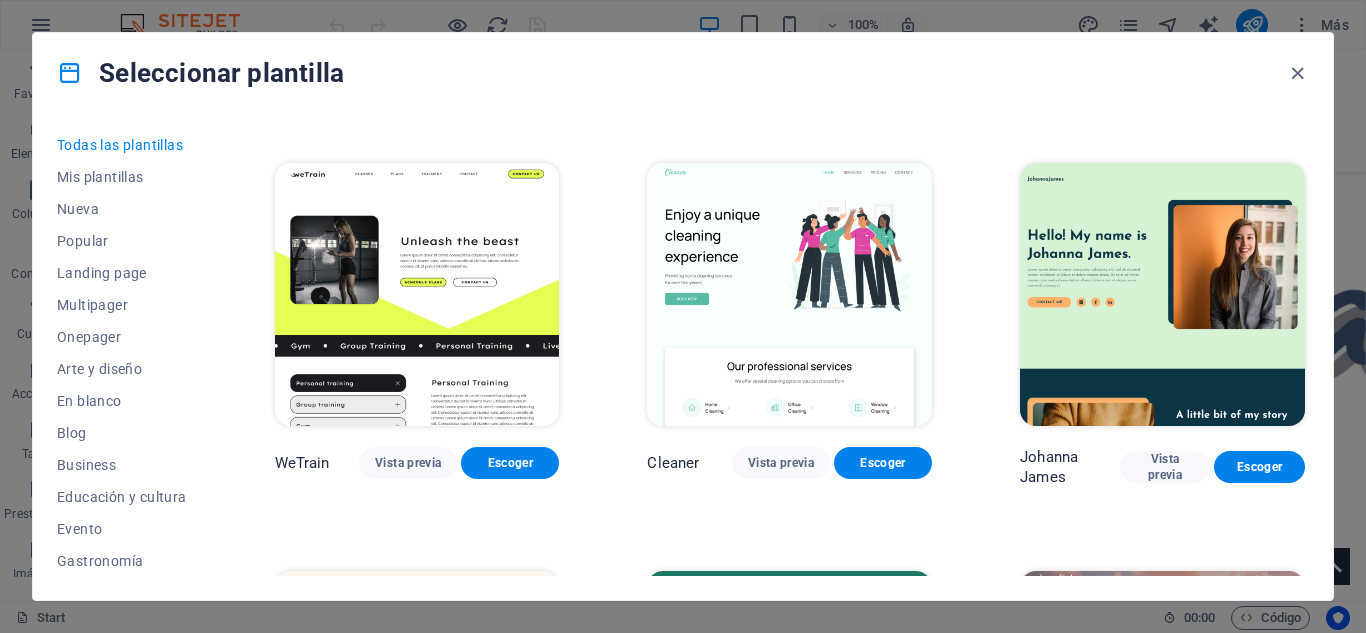 scroll, scrollTop: 2439, scrollLeft: 0, axis: vertical 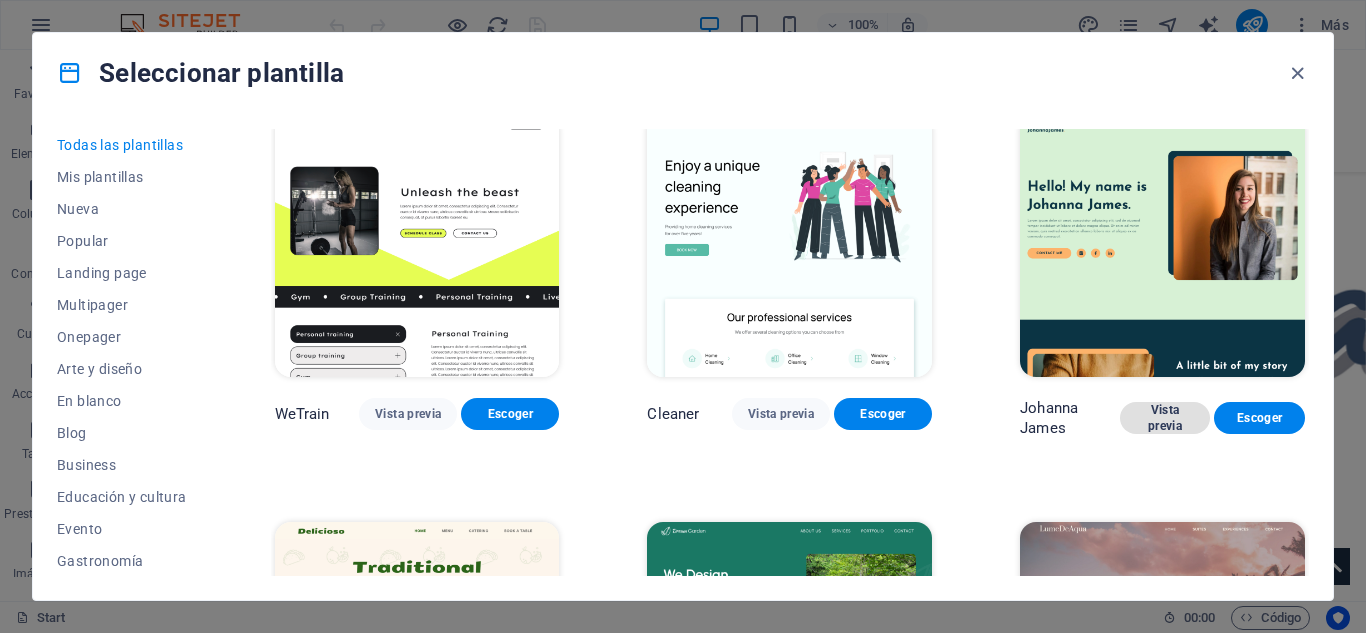 click on "Vista previa" at bounding box center [1165, 418] 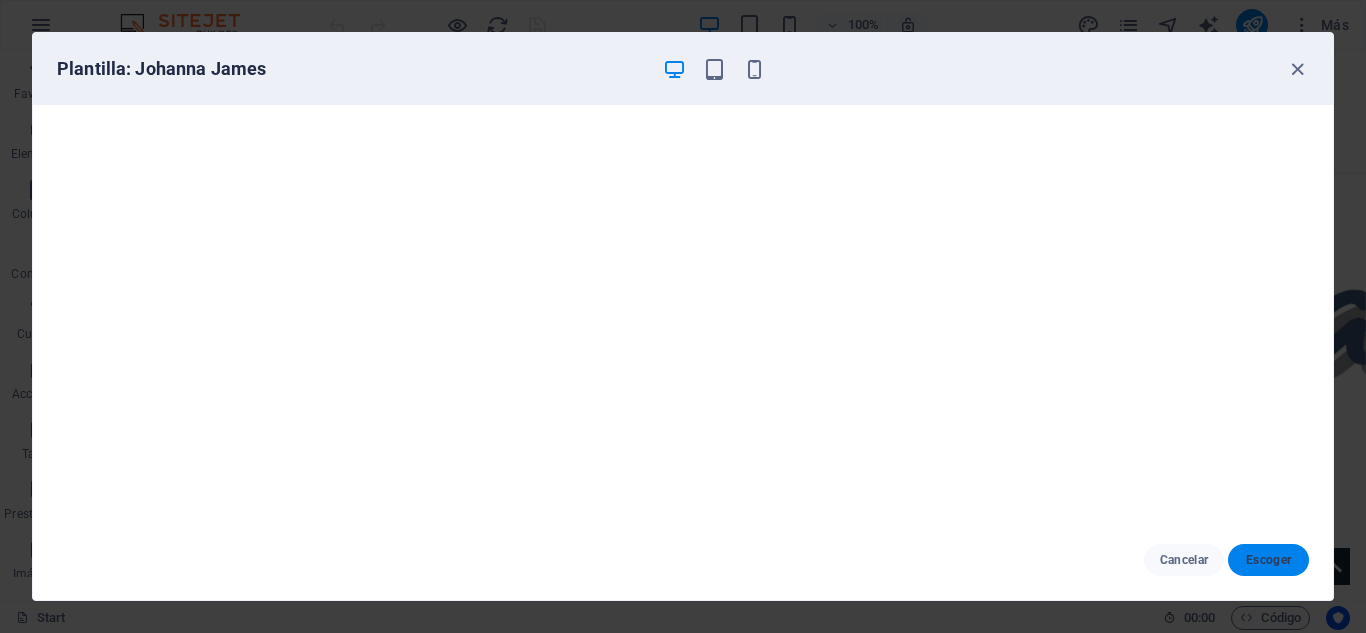 click on "Escoger" at bounding box center (1268, 560) 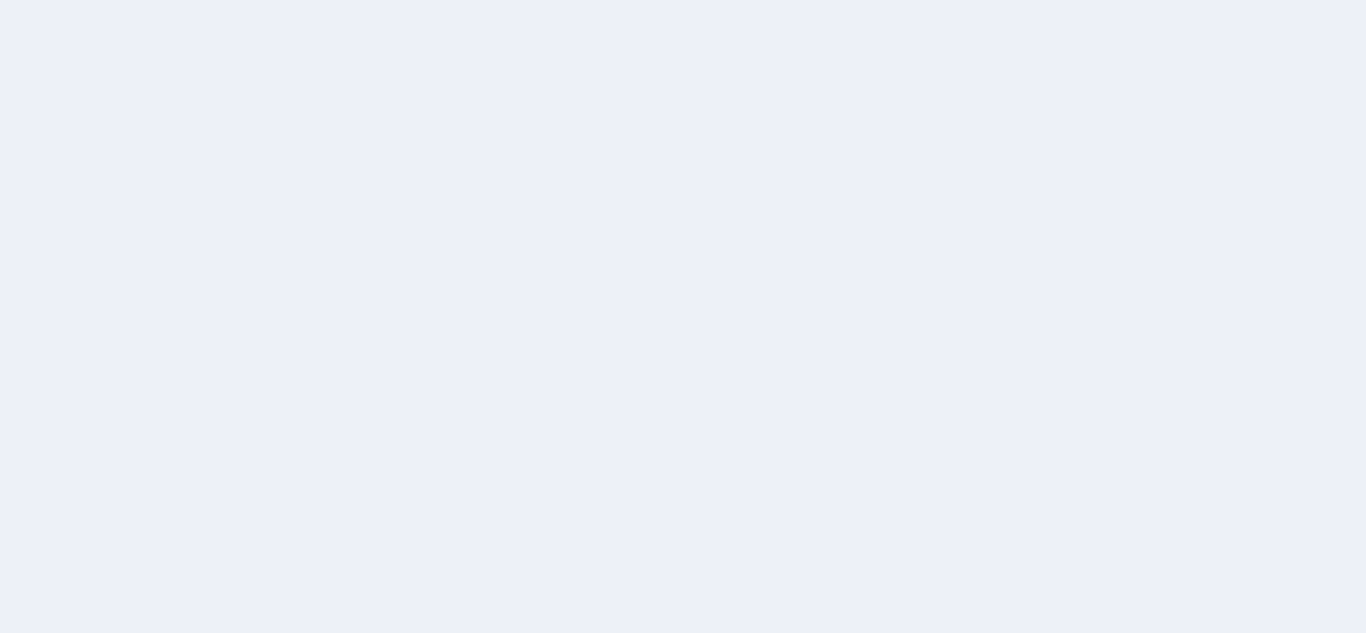 scroll, scrollTop: 0, scrollLeft: 0, axis: both 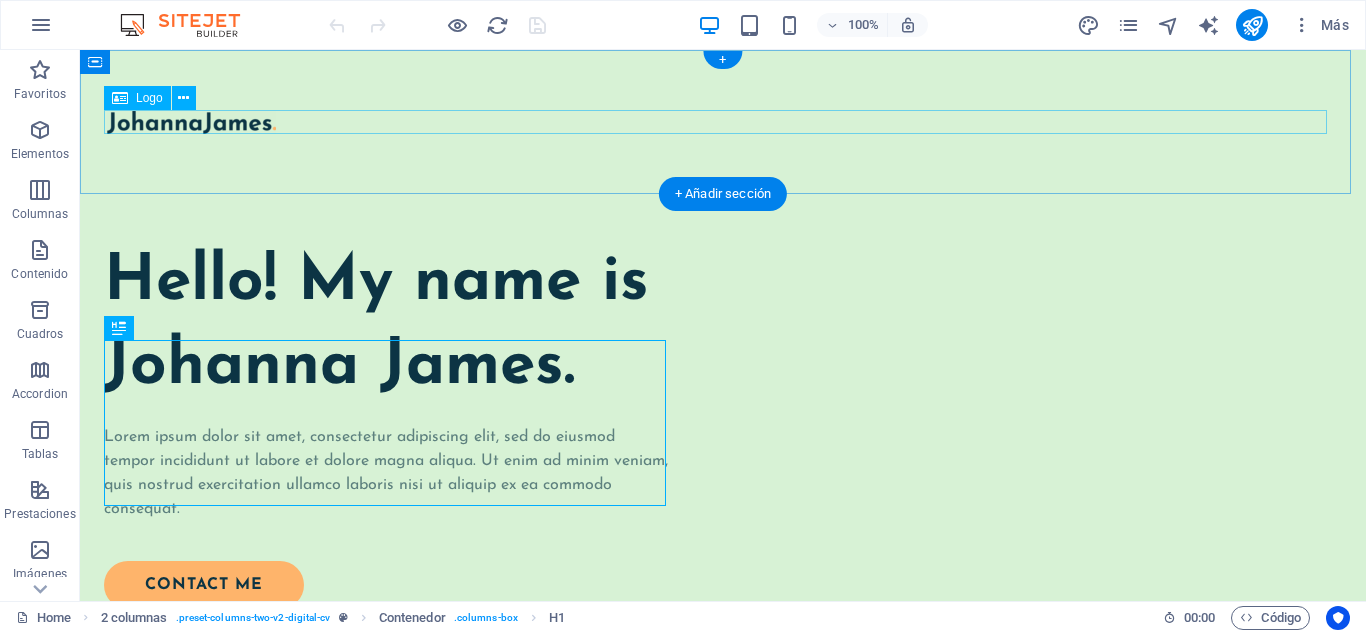 click at bounding box center [723, 122] 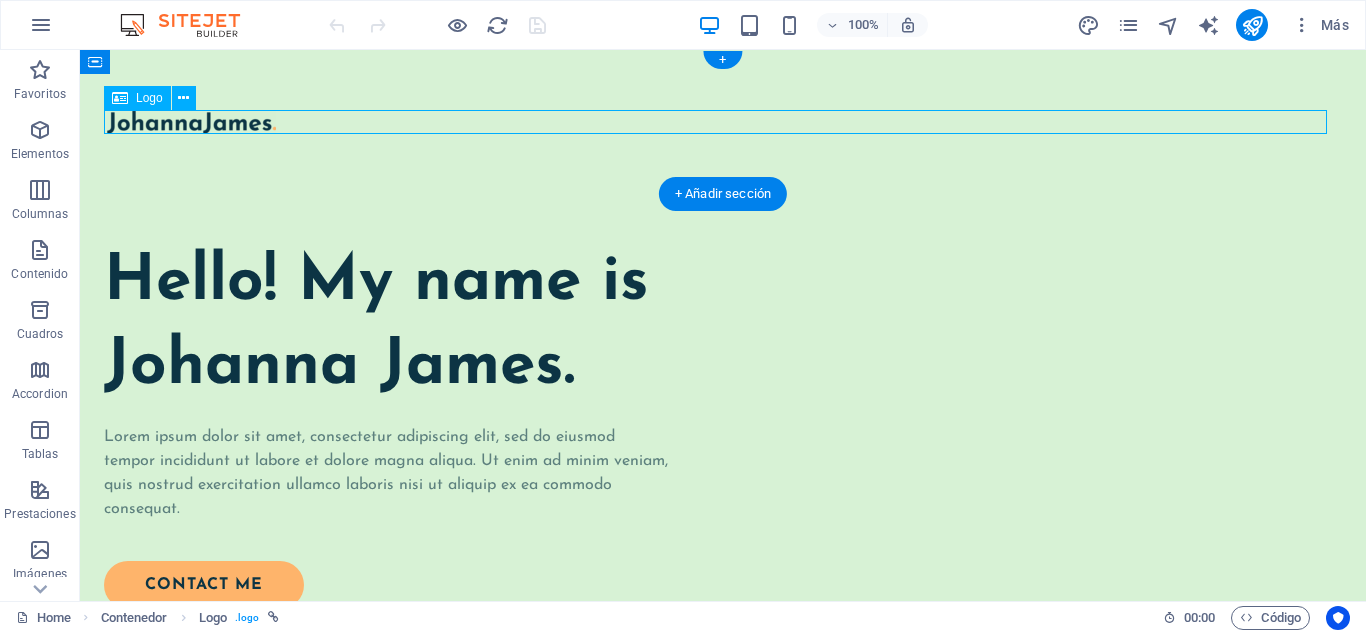 click at bounding box center [723, 122] 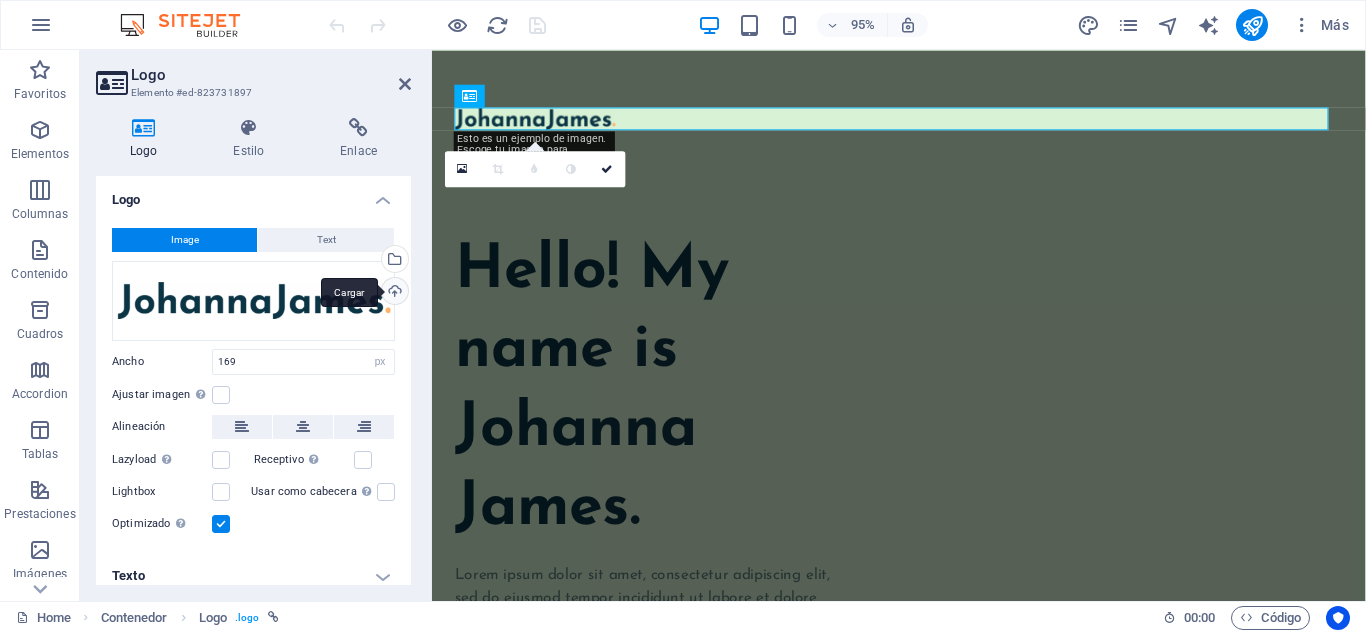 click on "Cargar" at bounding box center (393, 293) 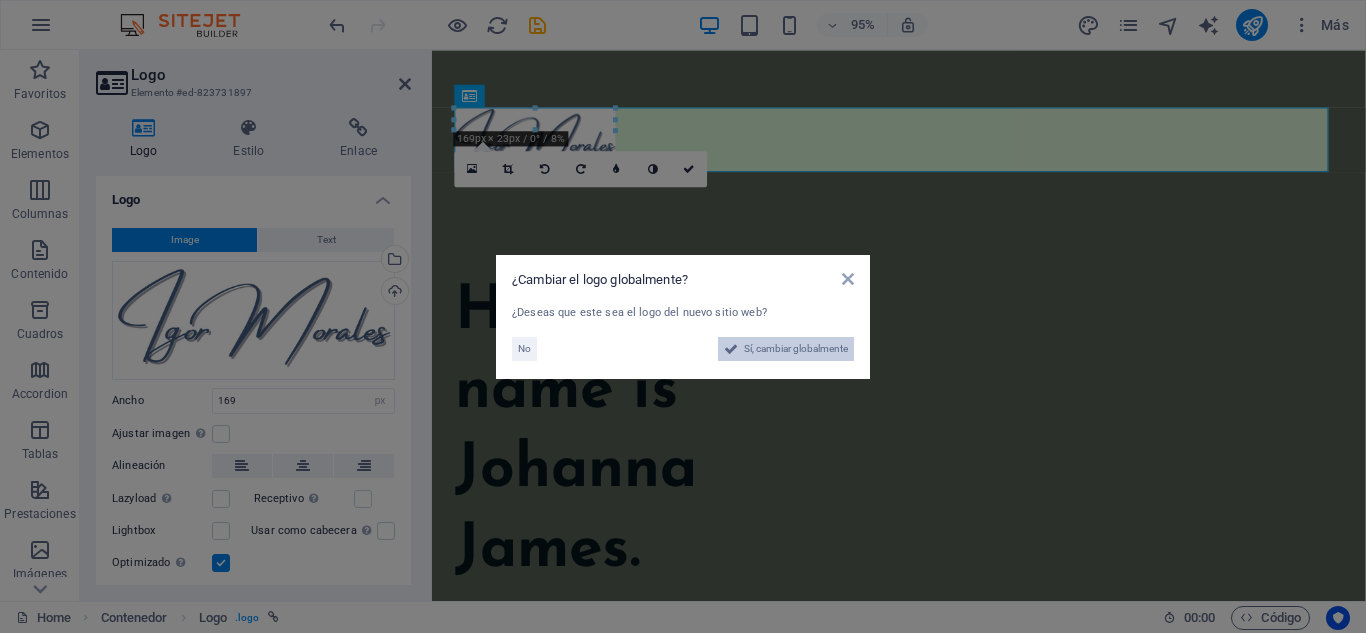 click on "Sí, cambiar globalmente" at bounding box center [796, 349] 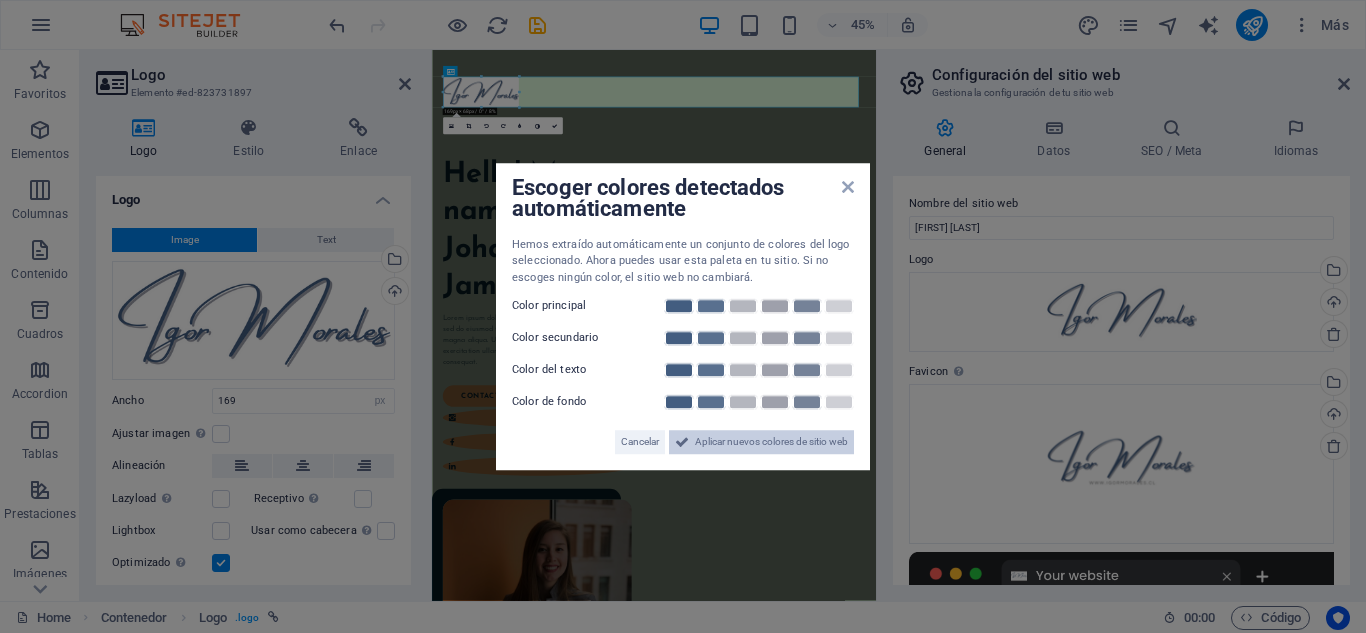 click on "Aplicar nuevos colores de sitio web" at bounding box center [771, 442] 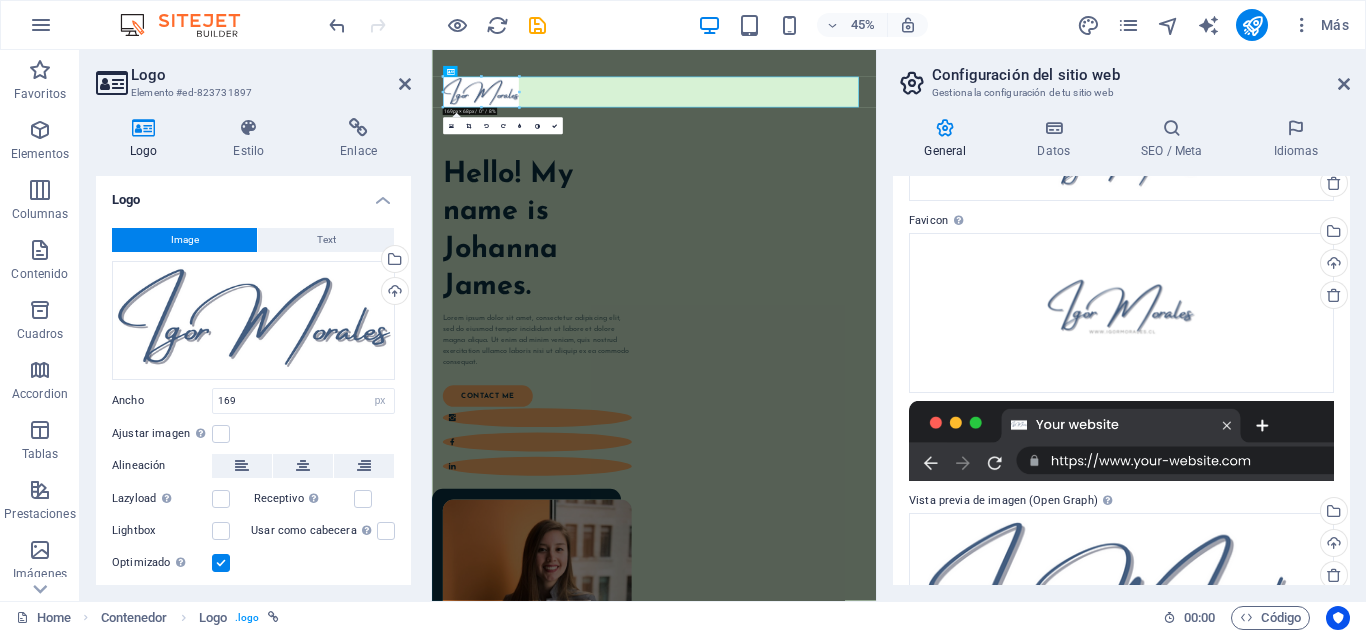 scroll, scrollTop: 0, scrollLeft: 0, axis: both 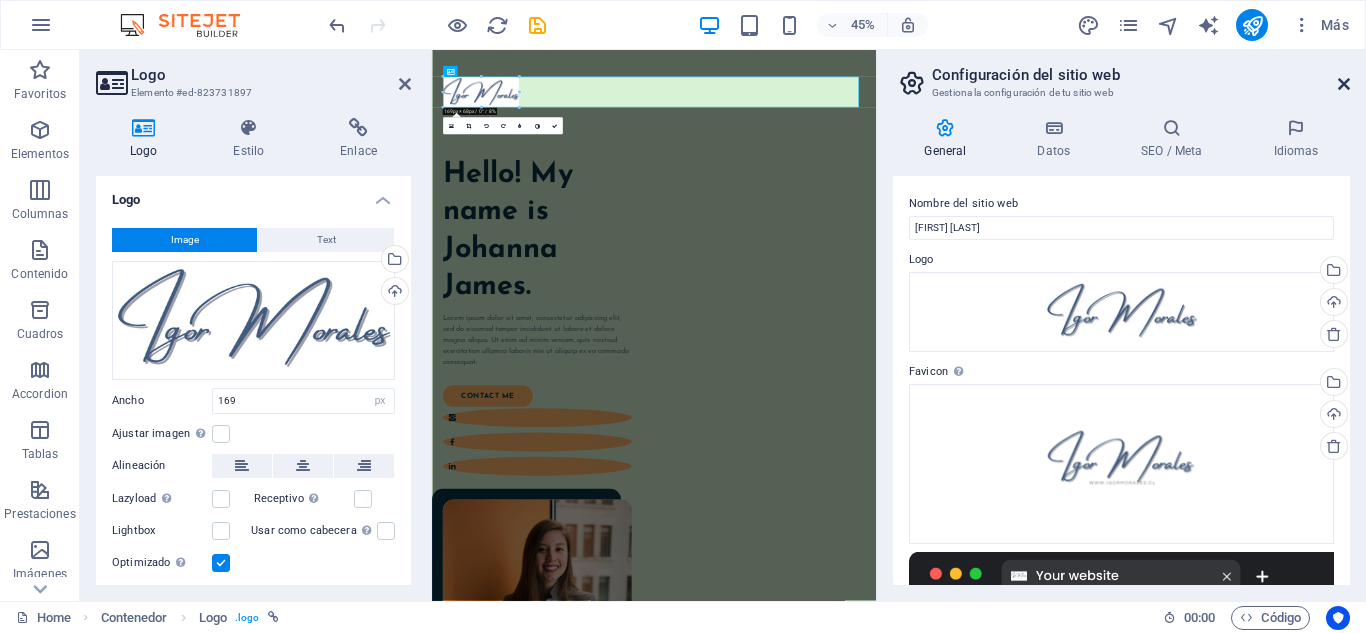 click at bounding box center (1344, 84) 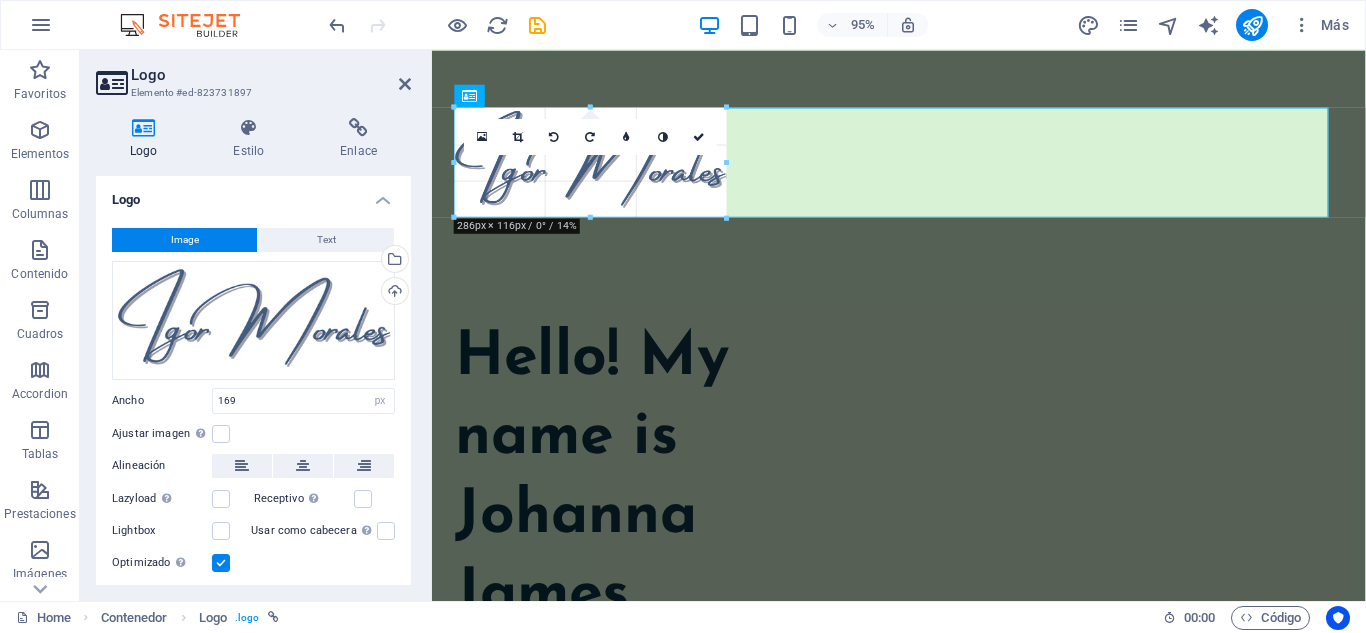 drag, startPoint x: 612, startPoint y: 173, endPoint x: 734, endPoint y: 213, distance: 128.39003 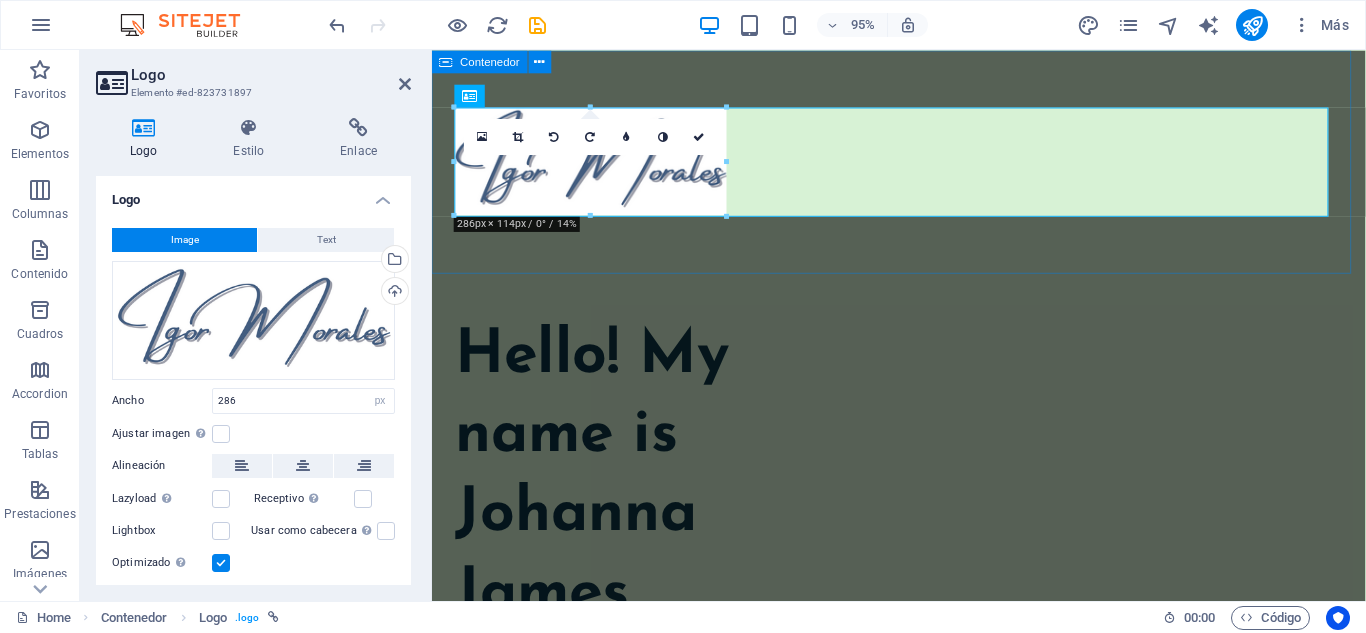 click at bounding box center (923, 167) 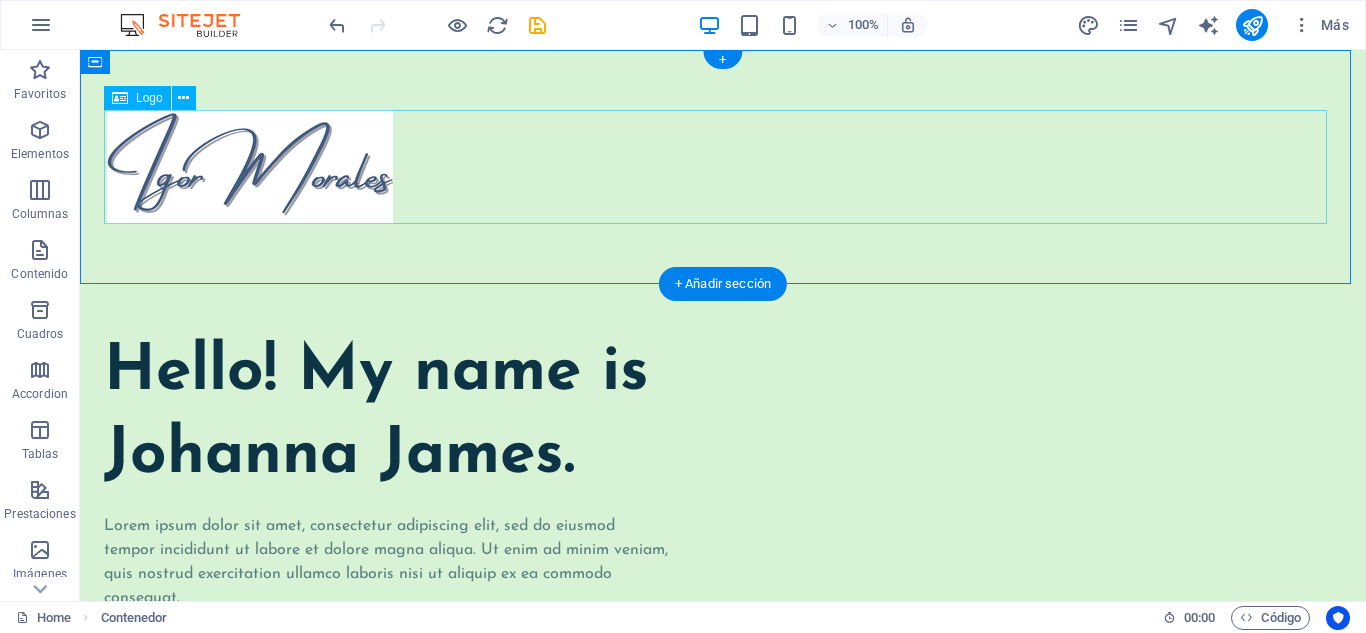 click at bounding box center (723, 167) 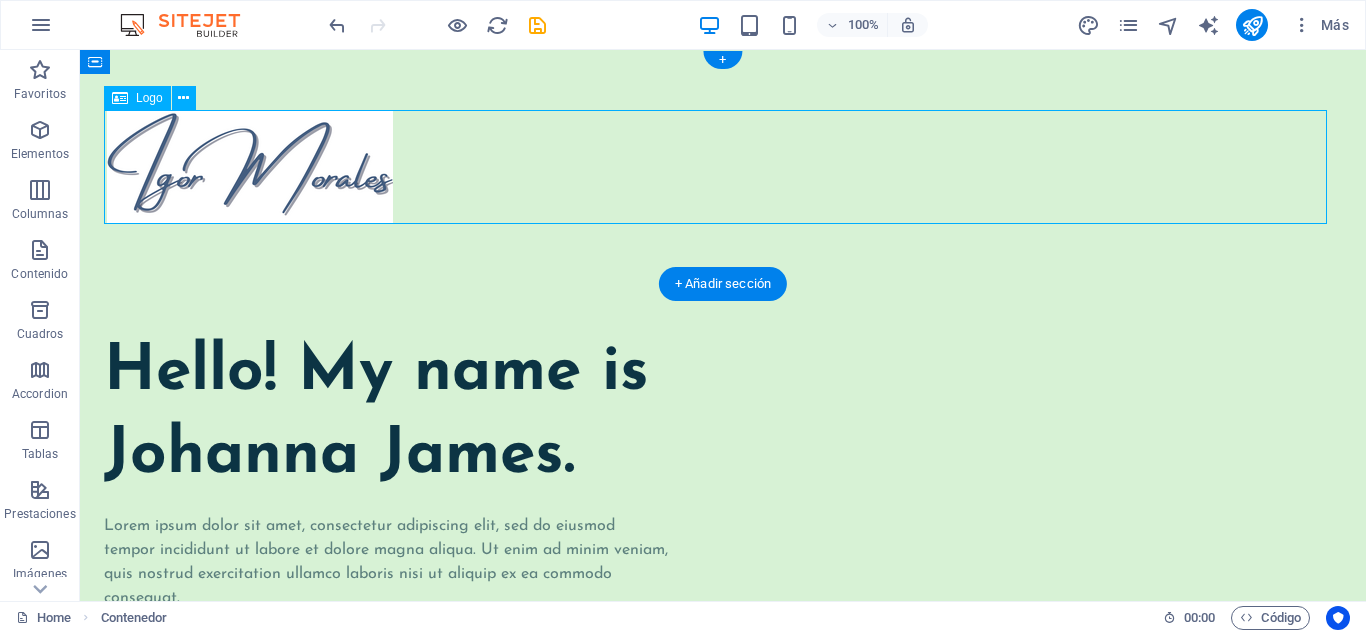 click at bounding box center [723, 167] 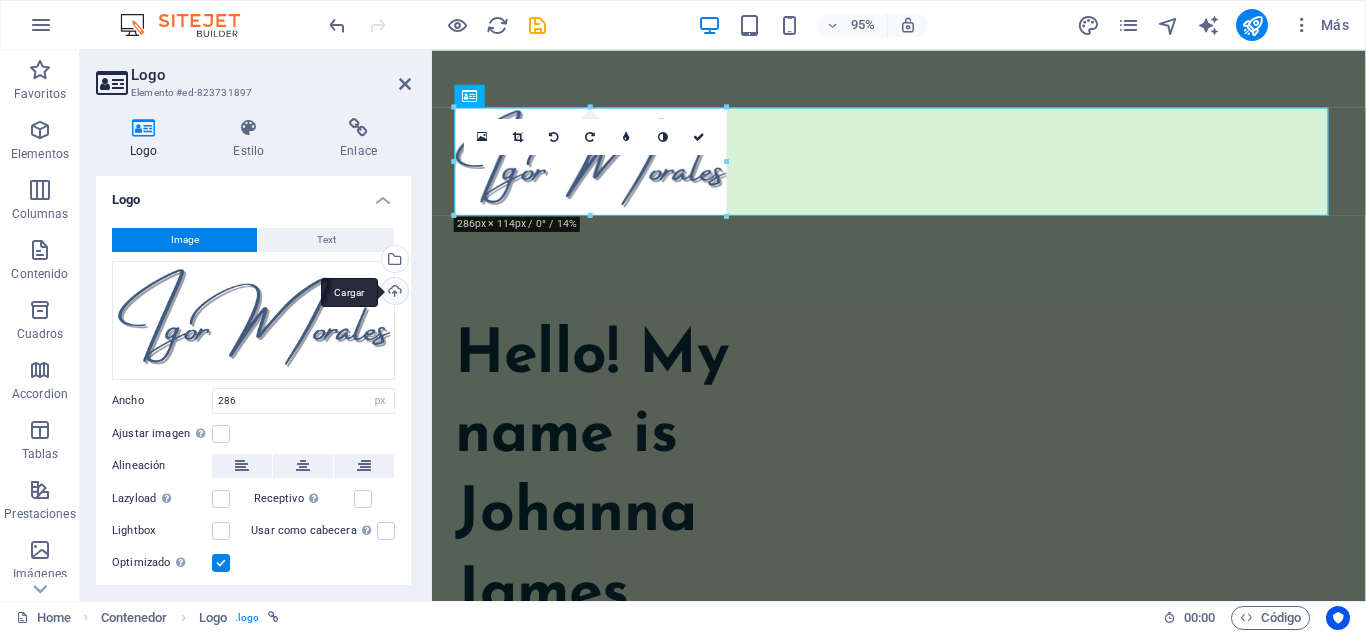 click on "Cargar" at bounding box center [393, 293] 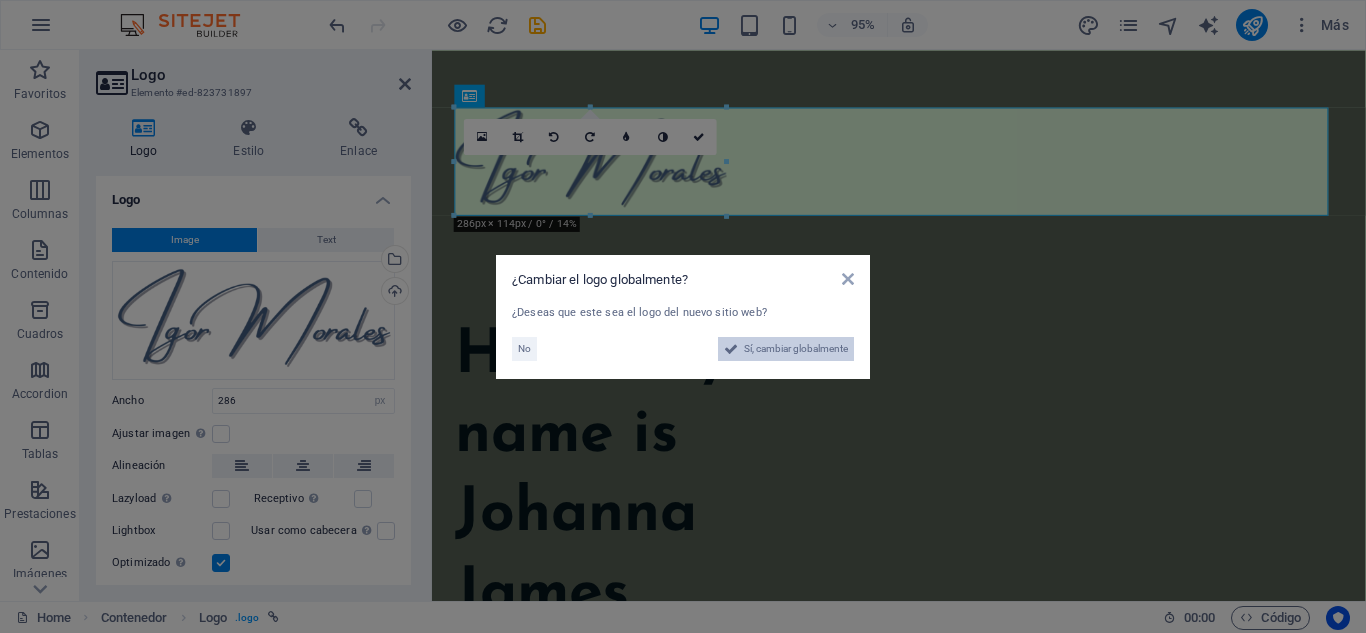 click on "Sí, cambiar globalmente" at bounding box center (786, 349) 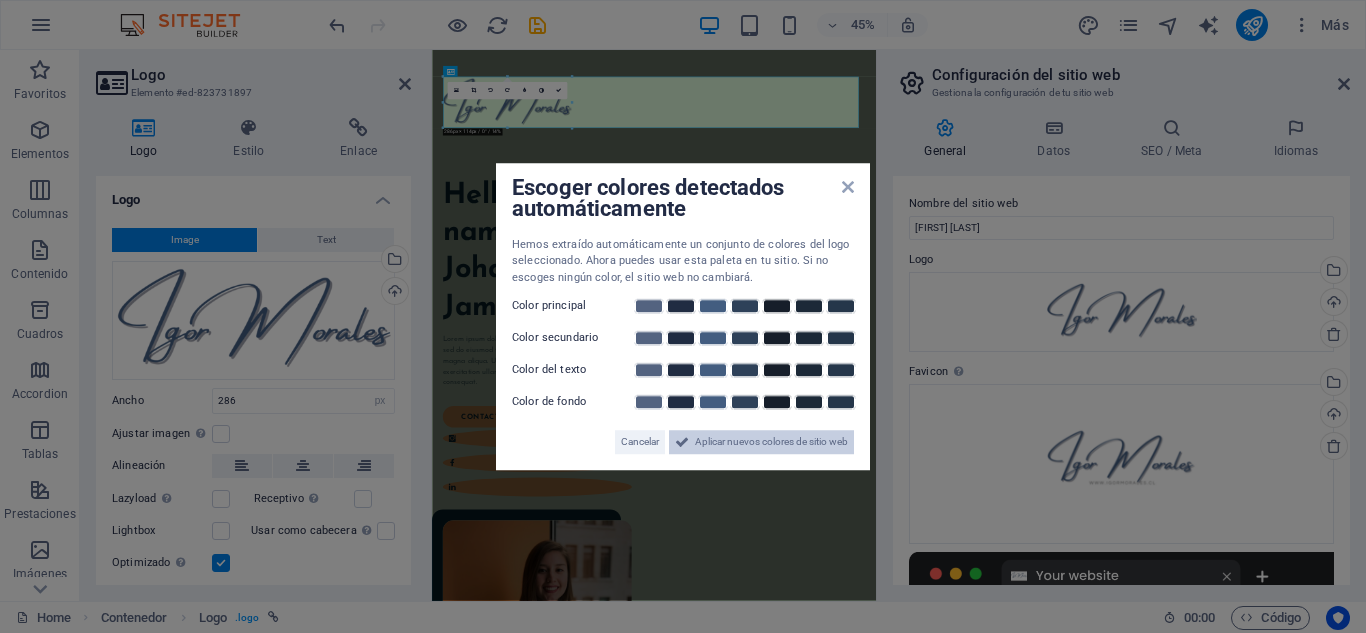 click on "Aplicar nuevos colores de sitio web" at bounding box center [771, 442] 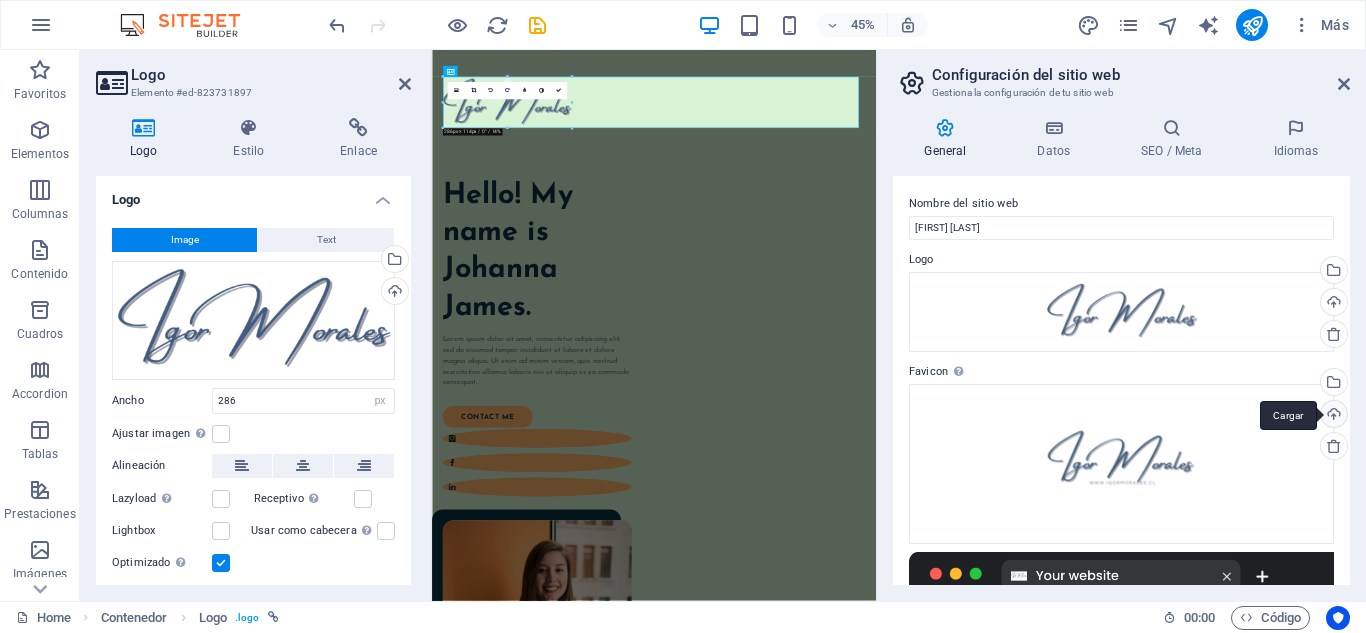 scroll, scrollTop: 67, scrollLeft: 0, axis: vertical 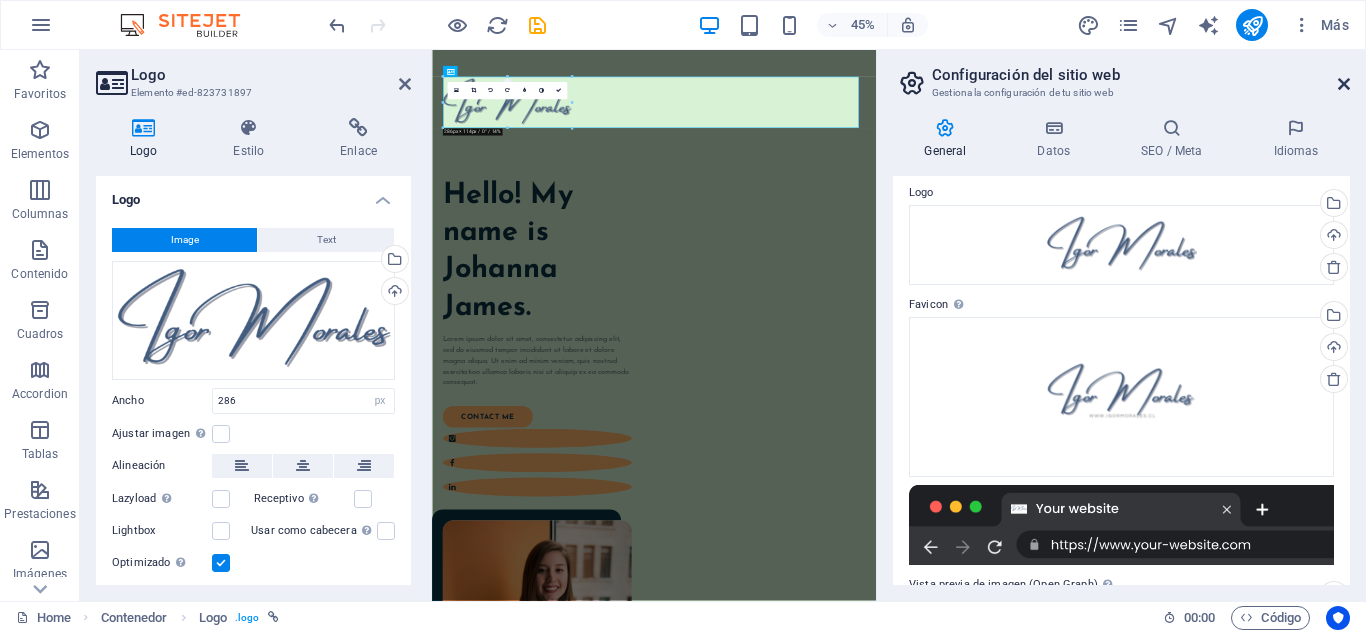 click at bounding box center (1344, 84) 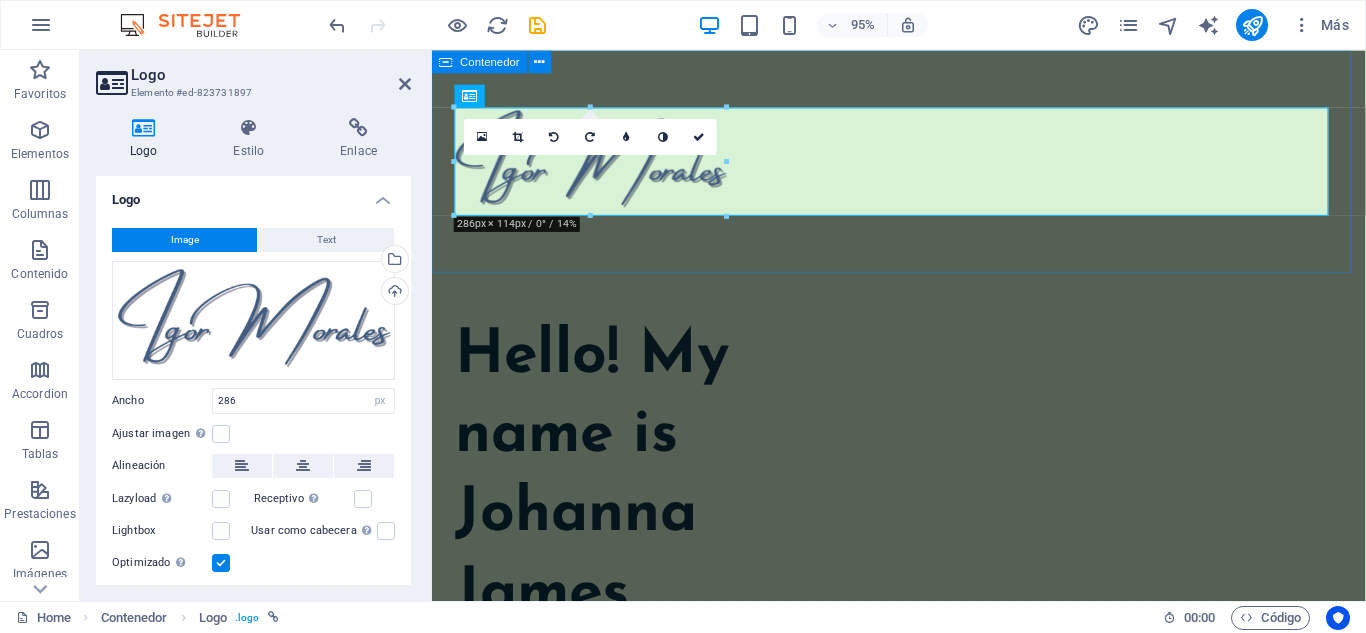 click at bounding box center (923, 167) 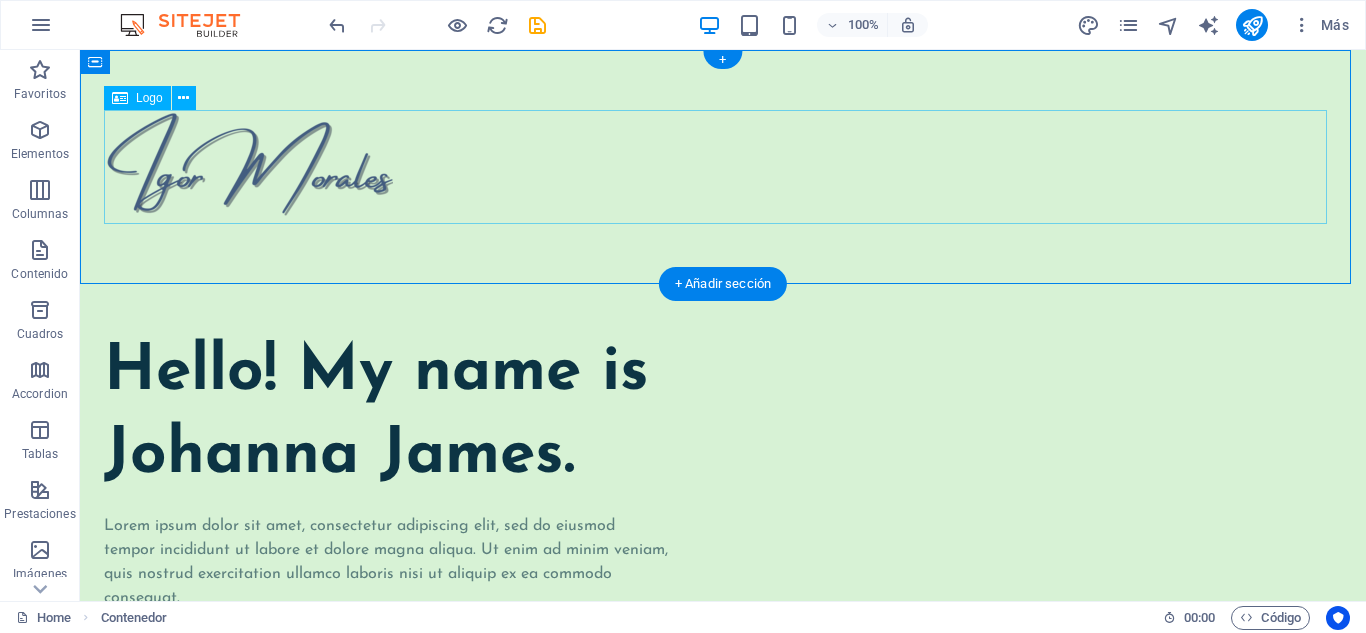 click at bounding box center (723, 167) 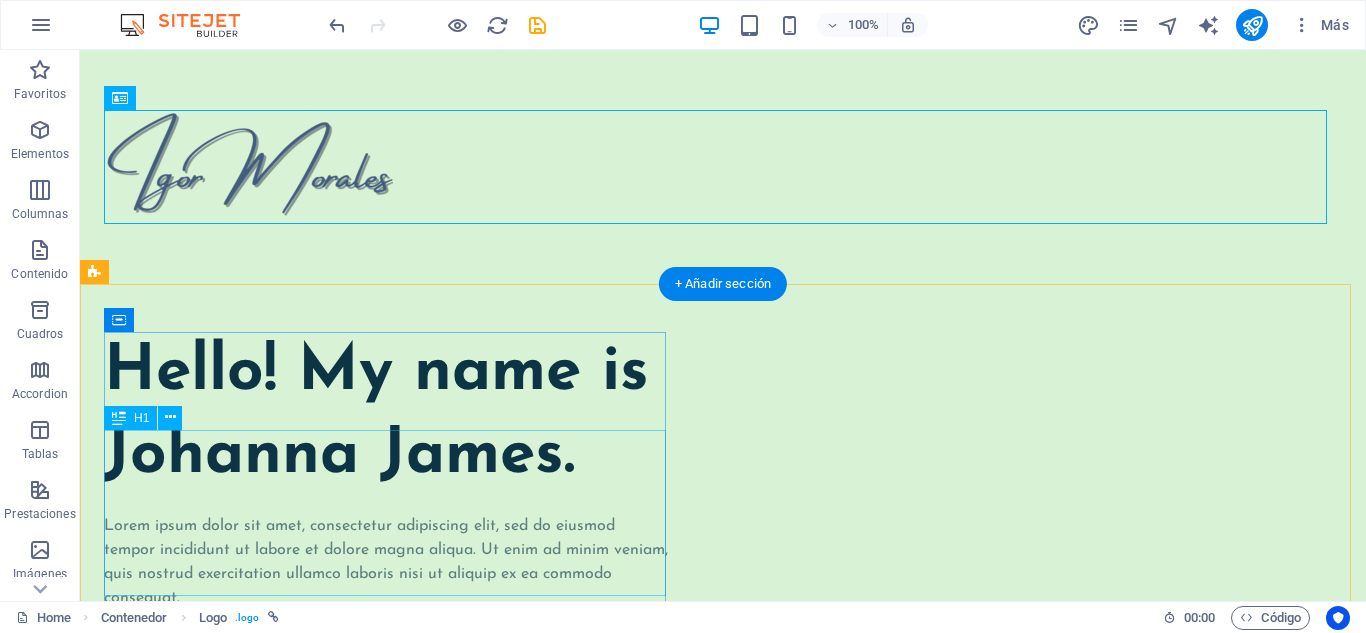 click on "Hello! My name is Johanna James." at bounding box center [387, 415] 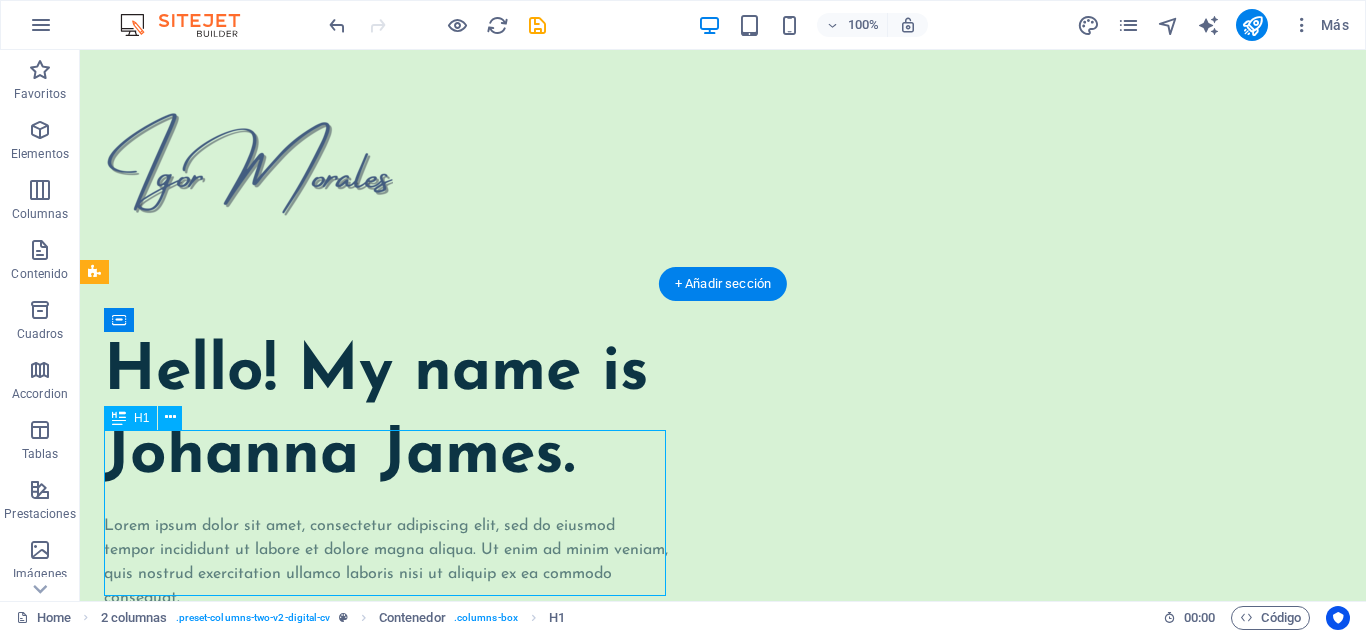 click on "Hello! My name is Johanna James." at bounding box center (387, 415) 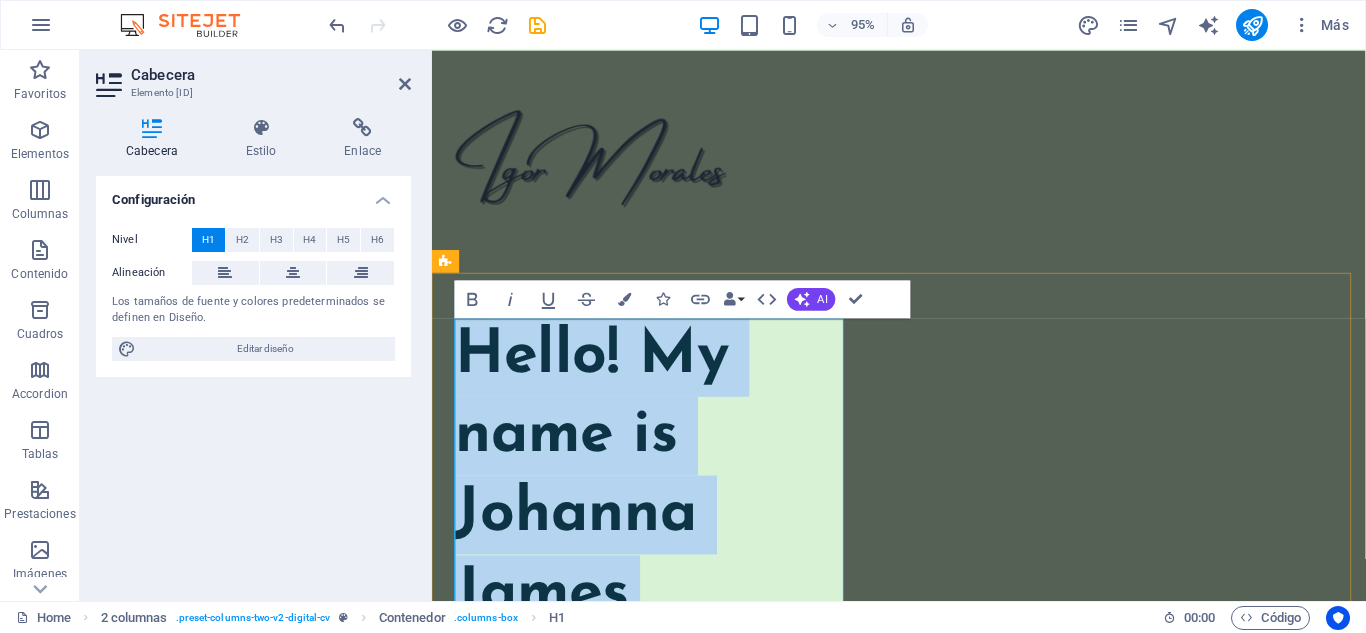 type 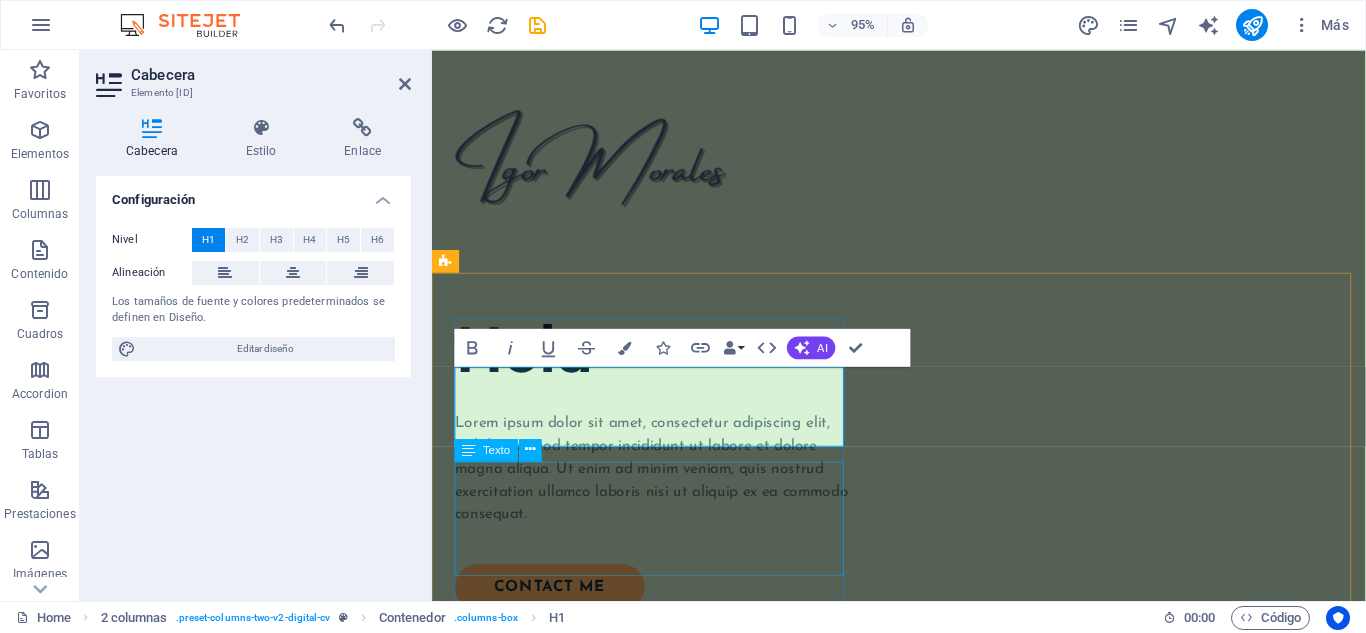 click on "Lorem ipsum dolor sit amet, consectetur adipiscing elit, sed do eiusmod tempor incididunt ut labore et dolore magna aliqua. Ut enim ad minim veniam, quis nostrud exercitation ullamco laboris nisi ut aliquip ex ea commodo consequat." at bounding box center (665, 491) 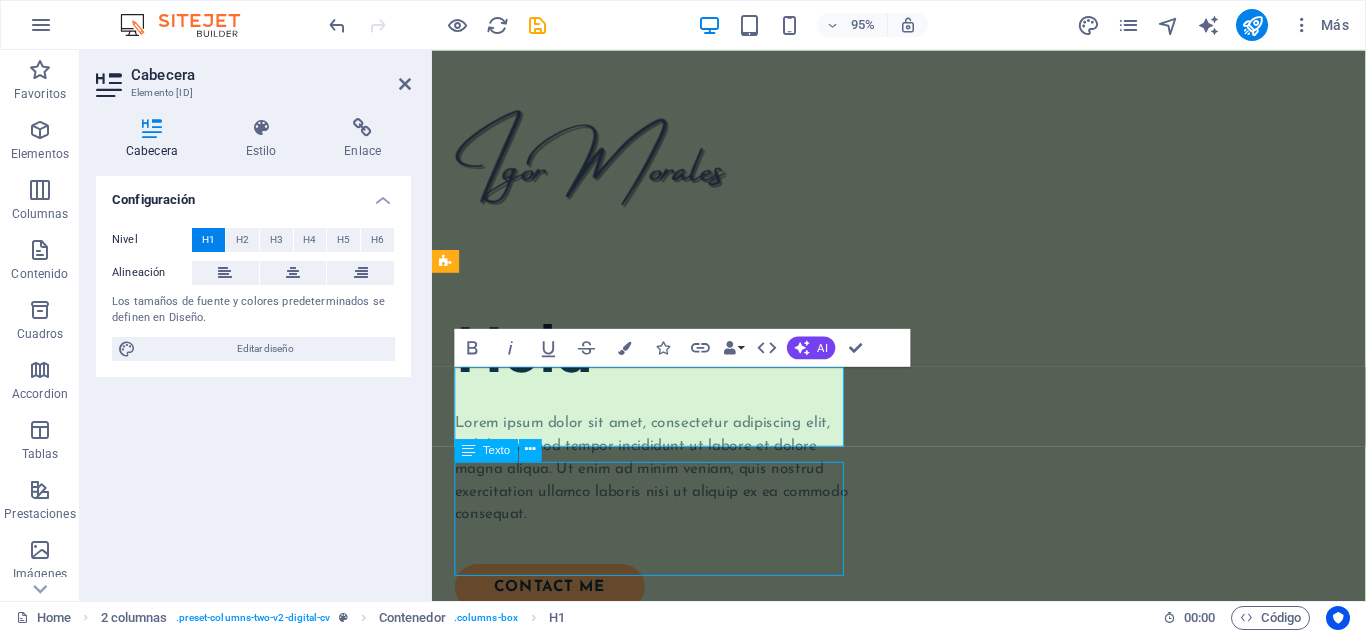 click on "Lorem ipsum dolor sit amet, consectetur adipiscing elit, sed do eiusmod tempor incididunt ut labore et dolore magna aliqua. Ut enim ad minim veniam, quis nostrud exercitation ullamco laboris nisi ut aliquip ex ea commodo consequat." at bounding box center [665, 491] 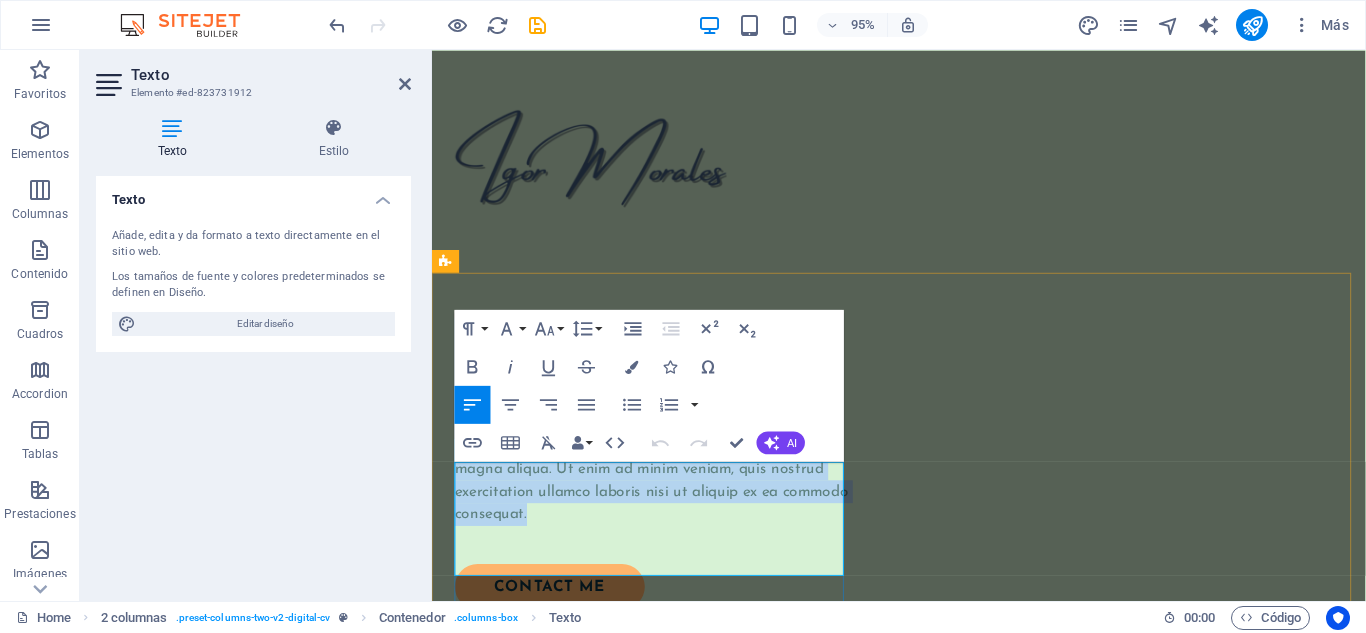 drag, startPoint x: 617, startPoint y: 587, endPoint x: 455, endPoint y: 491, distance: 188.30826 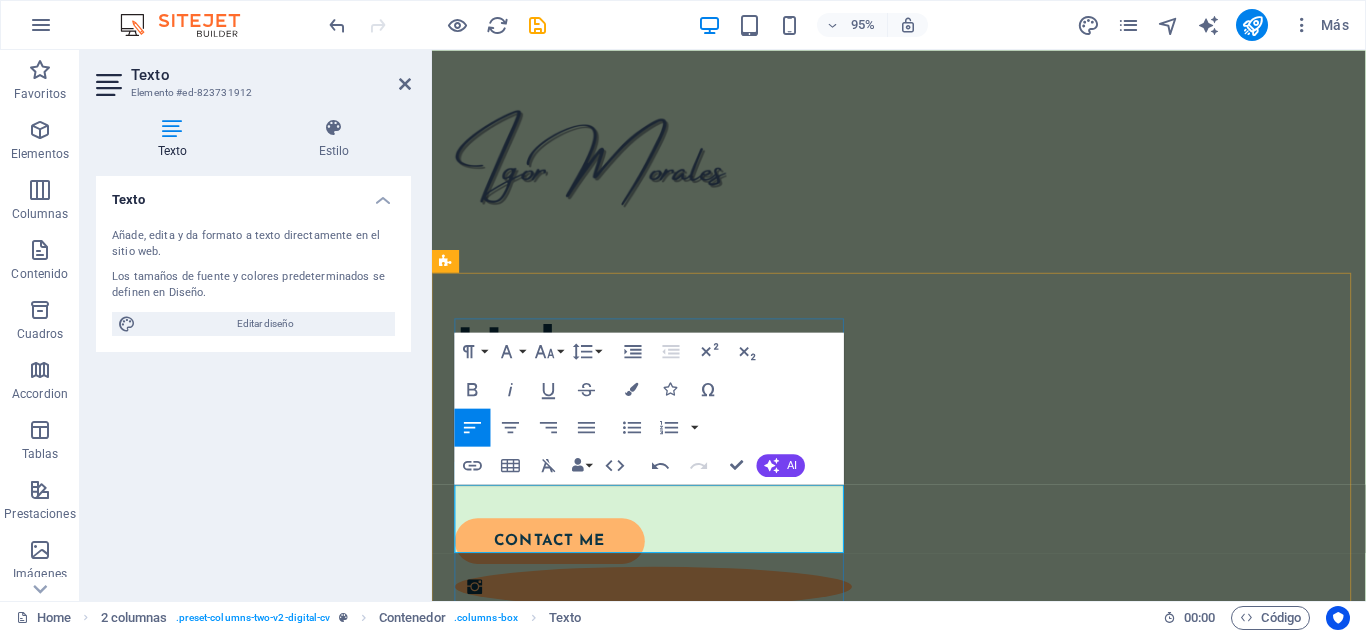 click on "Soy especialista senior en contrataciones estatales y administración. Hoy acreditado nivel avanzado en el Sistema de Compras Públicas de [STATE]" at bounding box center [665, 467] 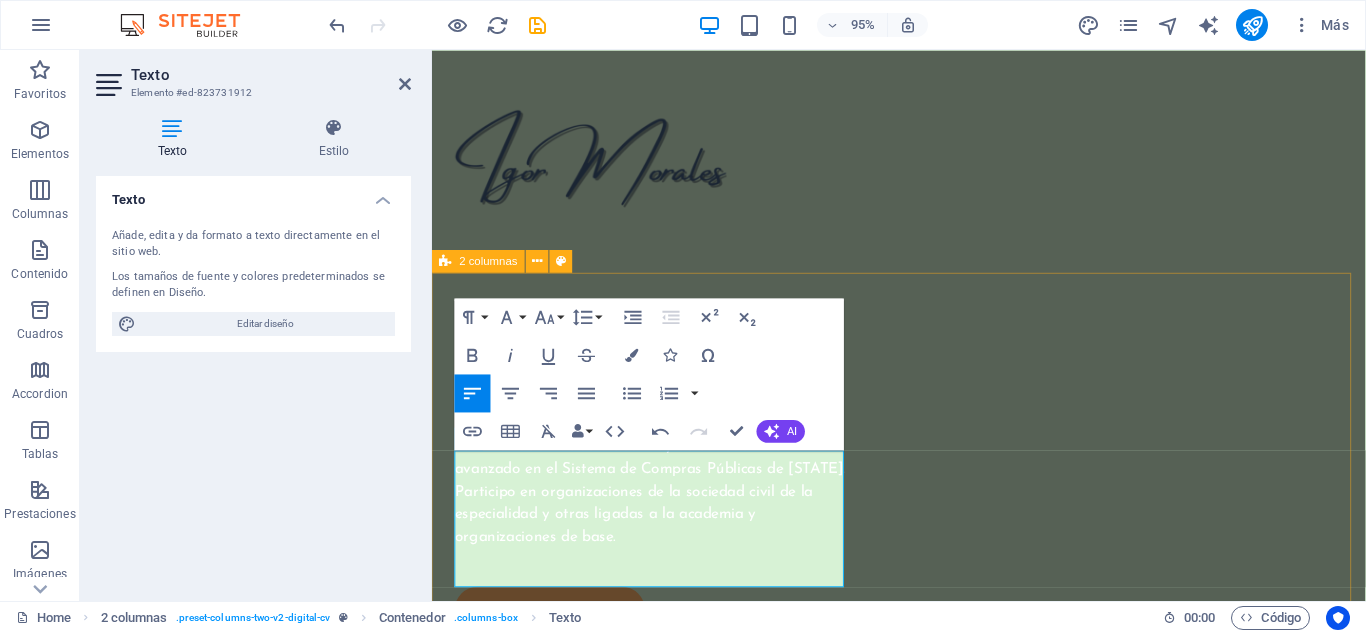 click on "Hola Soy especialista senior en contrataciones estatales y administración de servicios. Hoy acreditado nivel avanzado en el Sistema de Compras Públicas de Chile. Participo en organizaciones de la sociedad civil de la especialidad y otras ligadas a la academia y organizaciones de base. contact me" at bounding box center [923, 875] 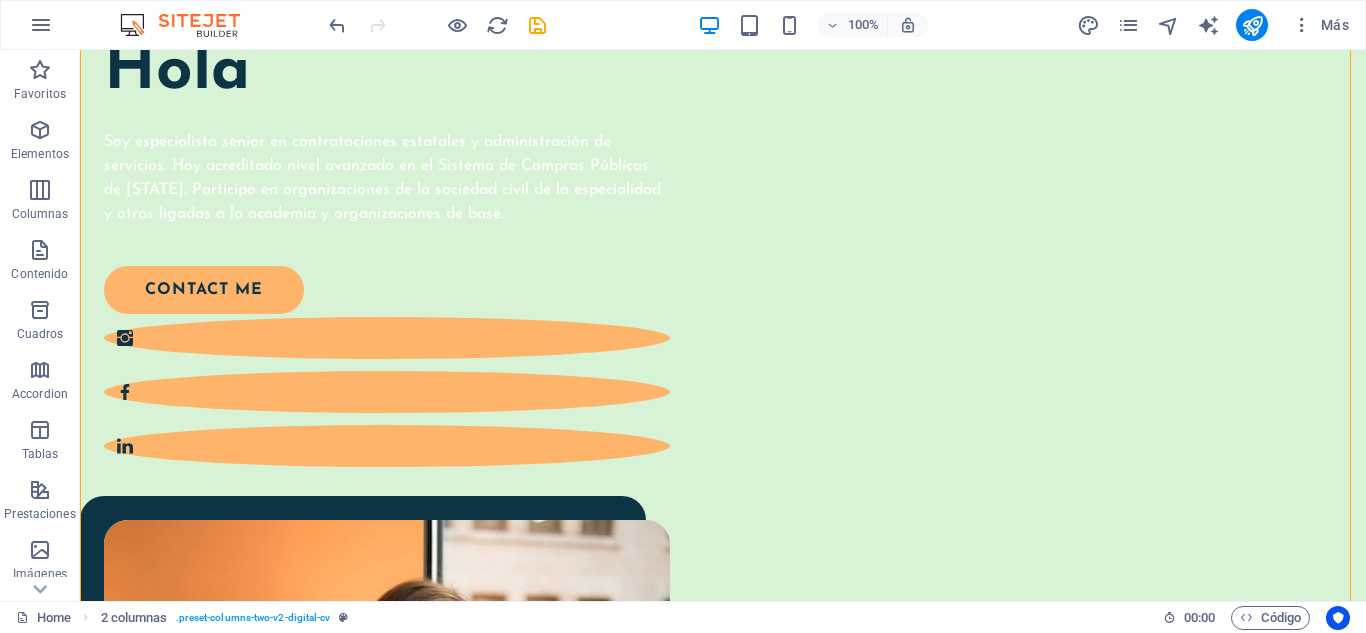 scroll, scrollTop: 320, scrollLeft: 0, axis: vertical 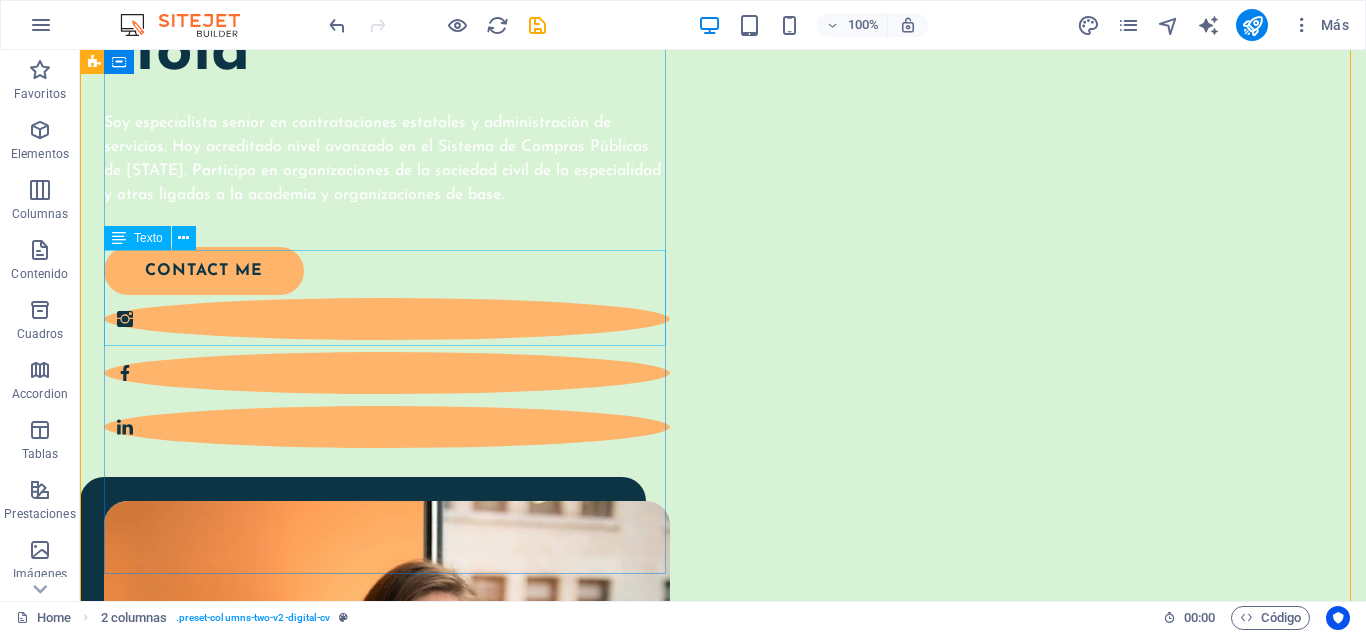 click on "Soy especialista senior en contrataciones estatales y administración de servicios. Hoy acreditado nivel avanzado en el Sistema de Compras Públicas de [STATE]. Participo en organizaciones de la sociedad civil de la especialidad y otras ligadas a la academia y organizaciones de base." at bounding box center [387, 159] 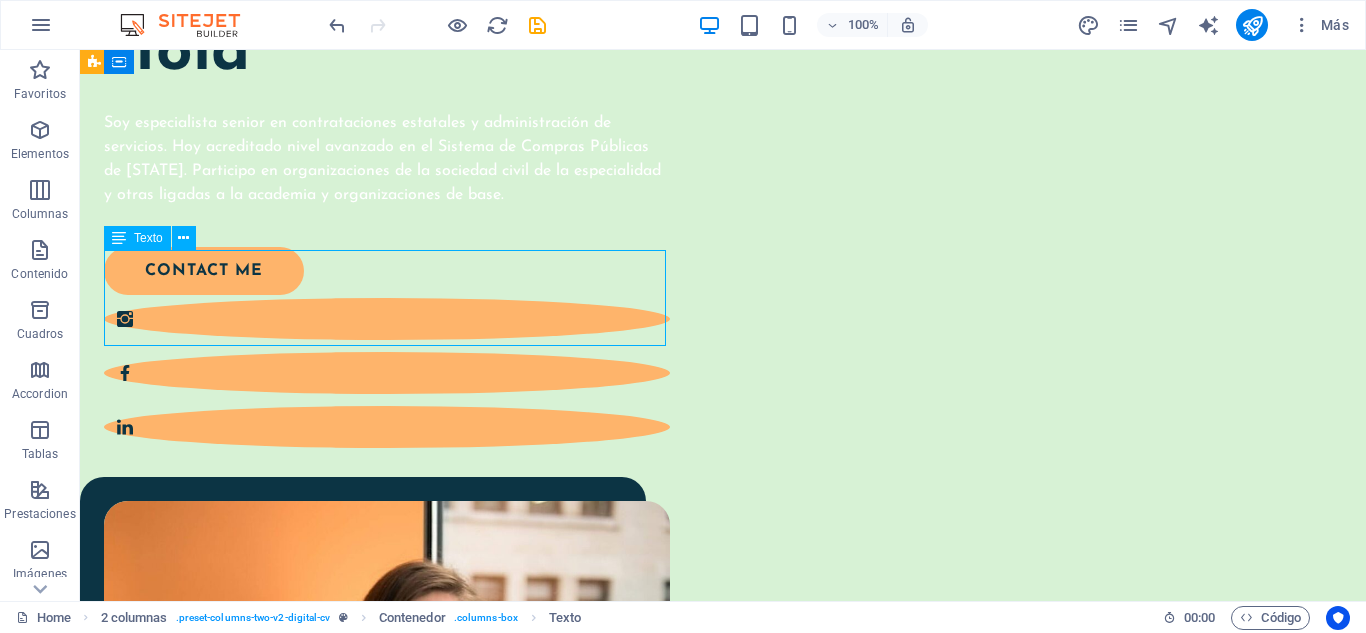 click on "Soy especialista senior en contrataciones estatales y administración de servicios. Hoy acreditado nivel avanzado en el Sistema de Compras Públicas de [STATE]. Participo en organizaciones de la sociedad civil de la especialidad y otras ligadas a la academia y organizaciones de base." at bounding box center (387, 159) 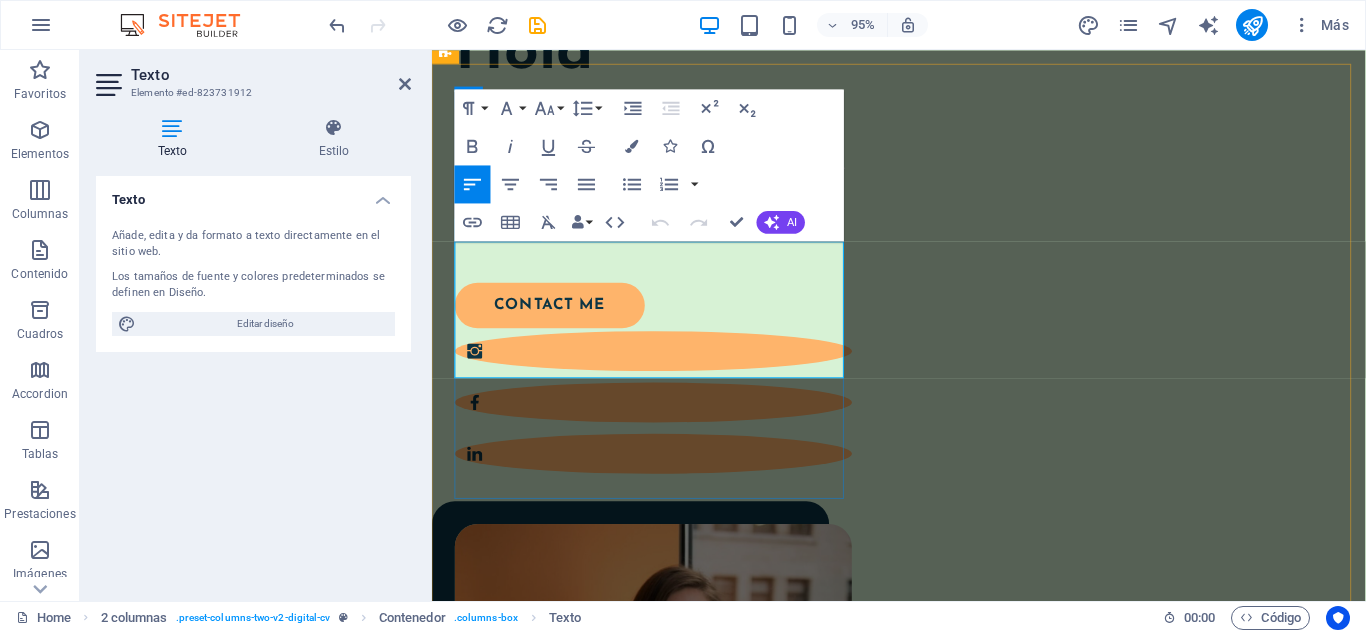 scroll, scrollTop: 220, scrollLeft: 0, axis: vertical 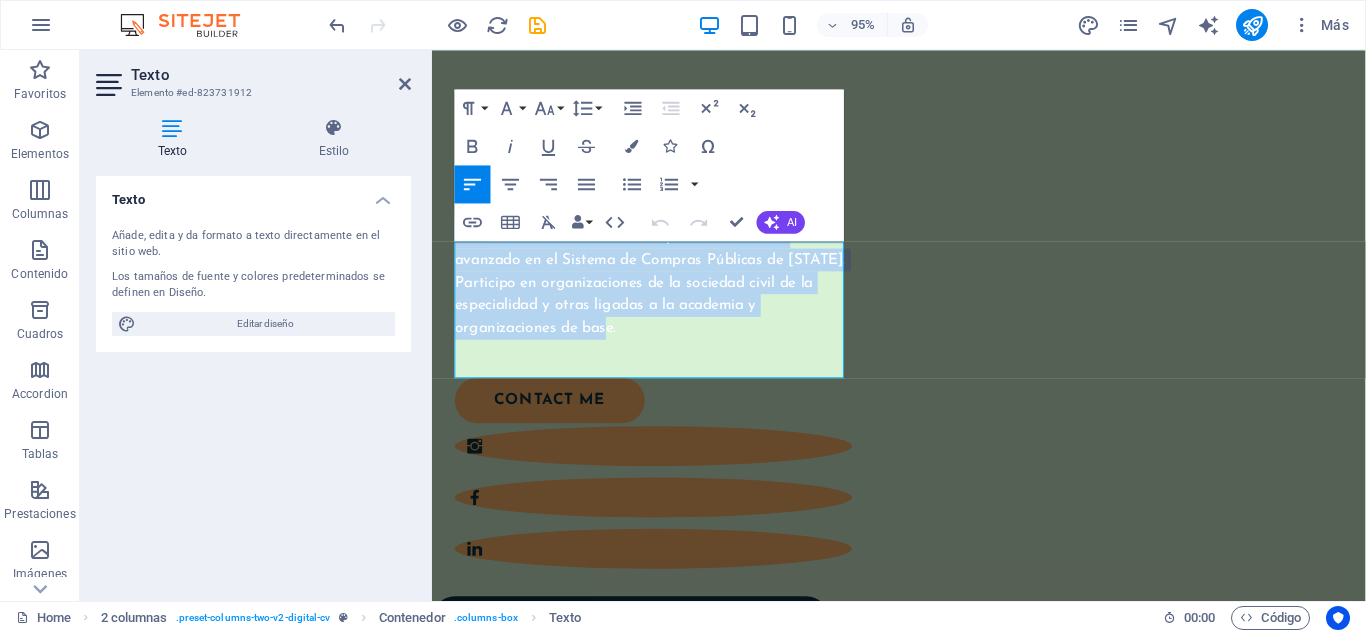 drag, startPoint x: 758, startPoint y: 383, endPoint x: 853, endPoint y: 284, distance: 137.20787 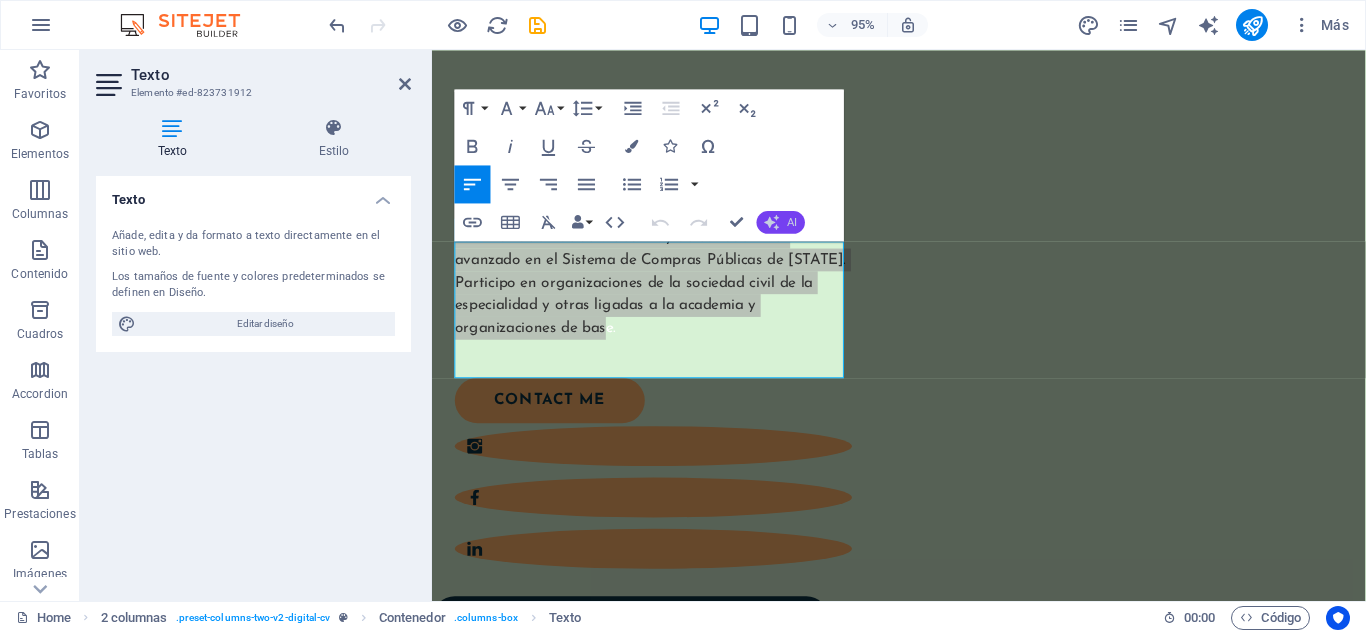 click 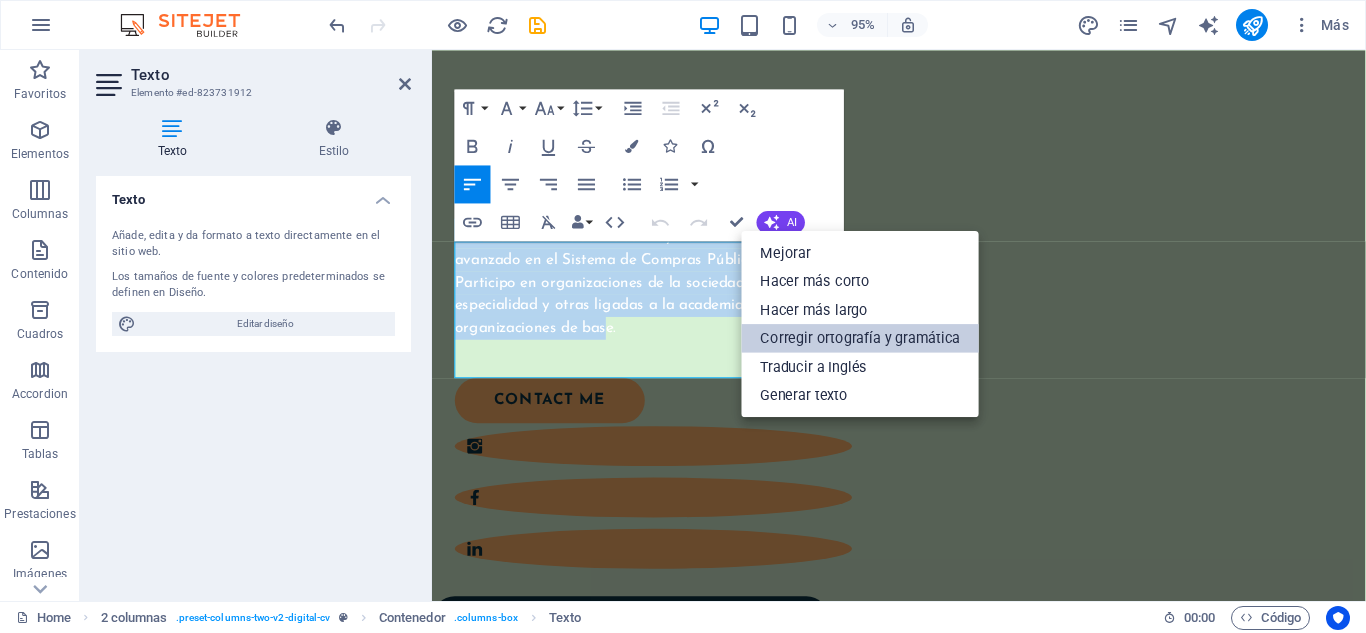 click on "Corregir ortografía y gramática" at bounding box center (861, 338) 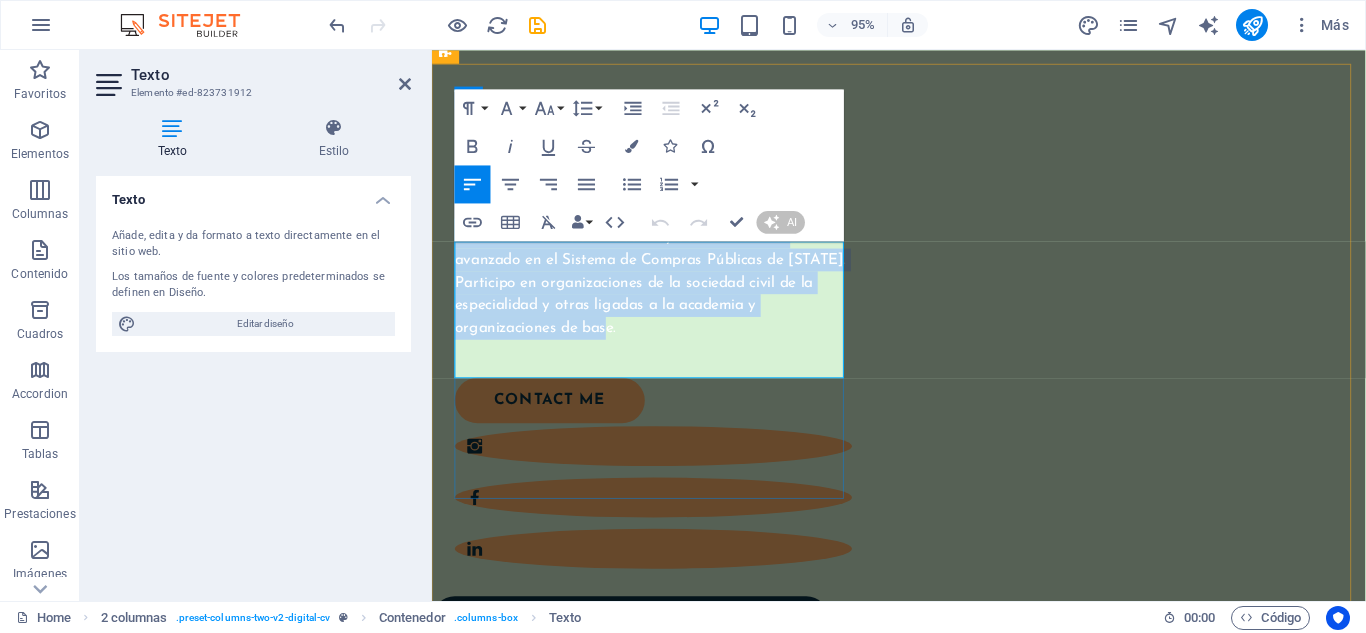 type 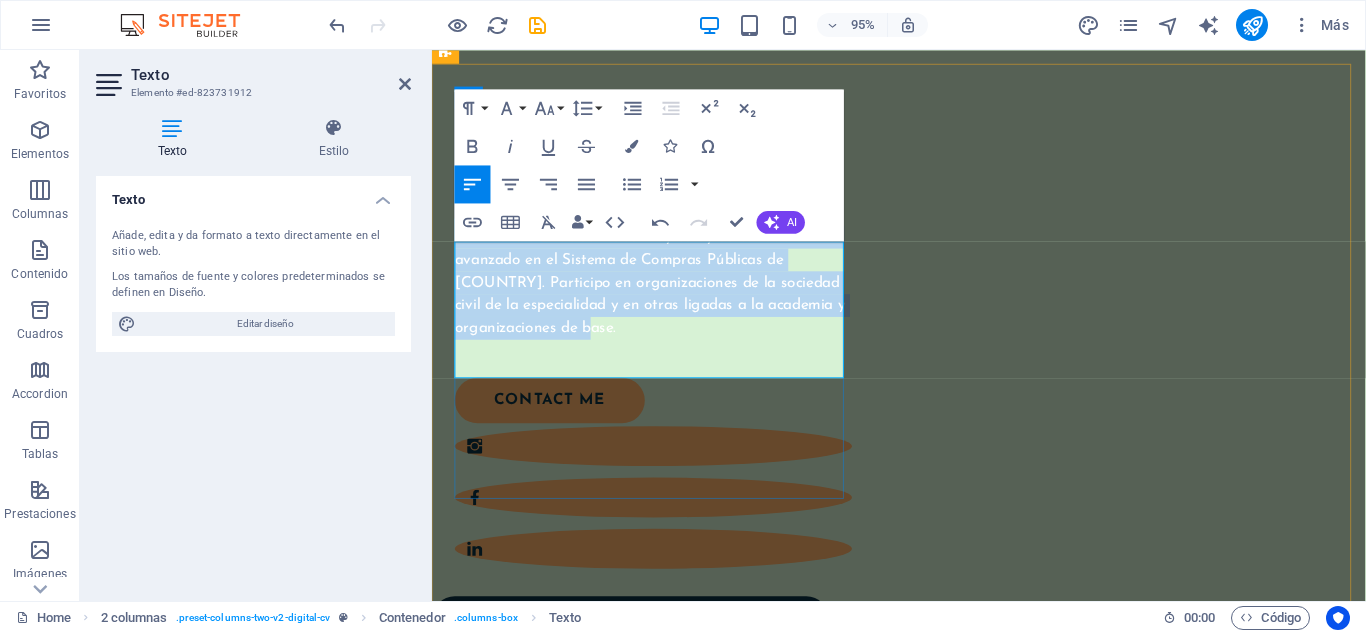 drag, startPoint x: 653, startPoint y: 374, endPoint x: 458, endPoint y: 262, distance: 224.87552 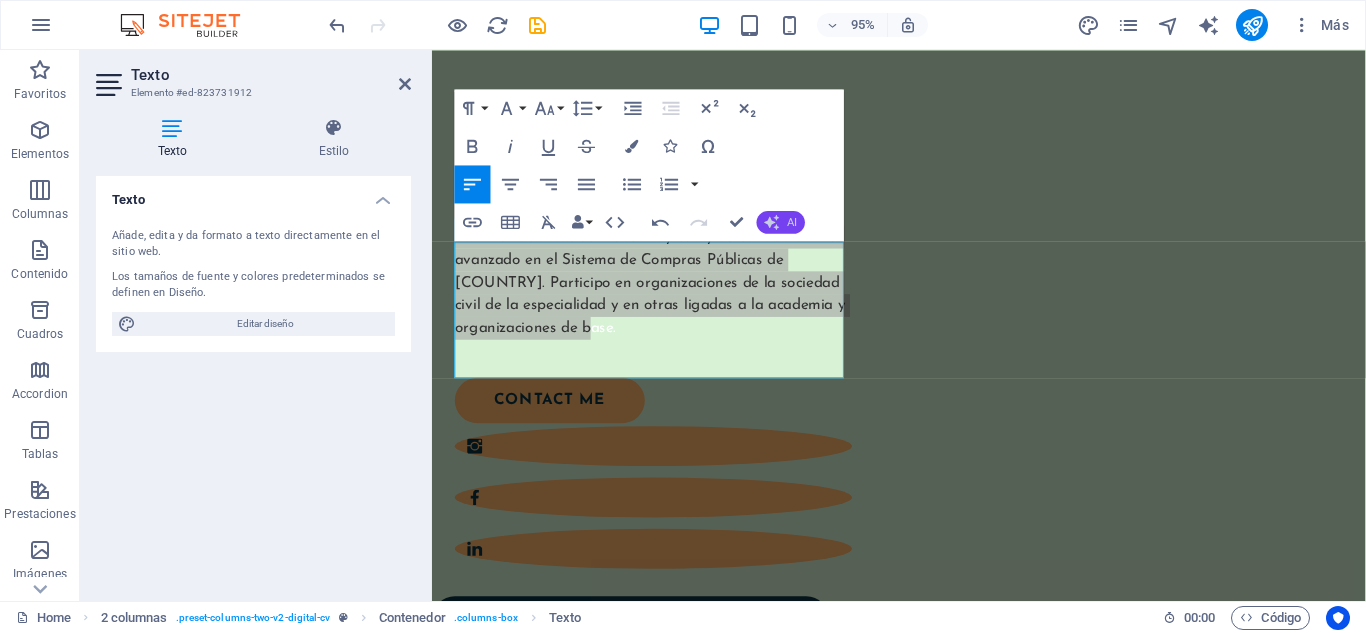 click 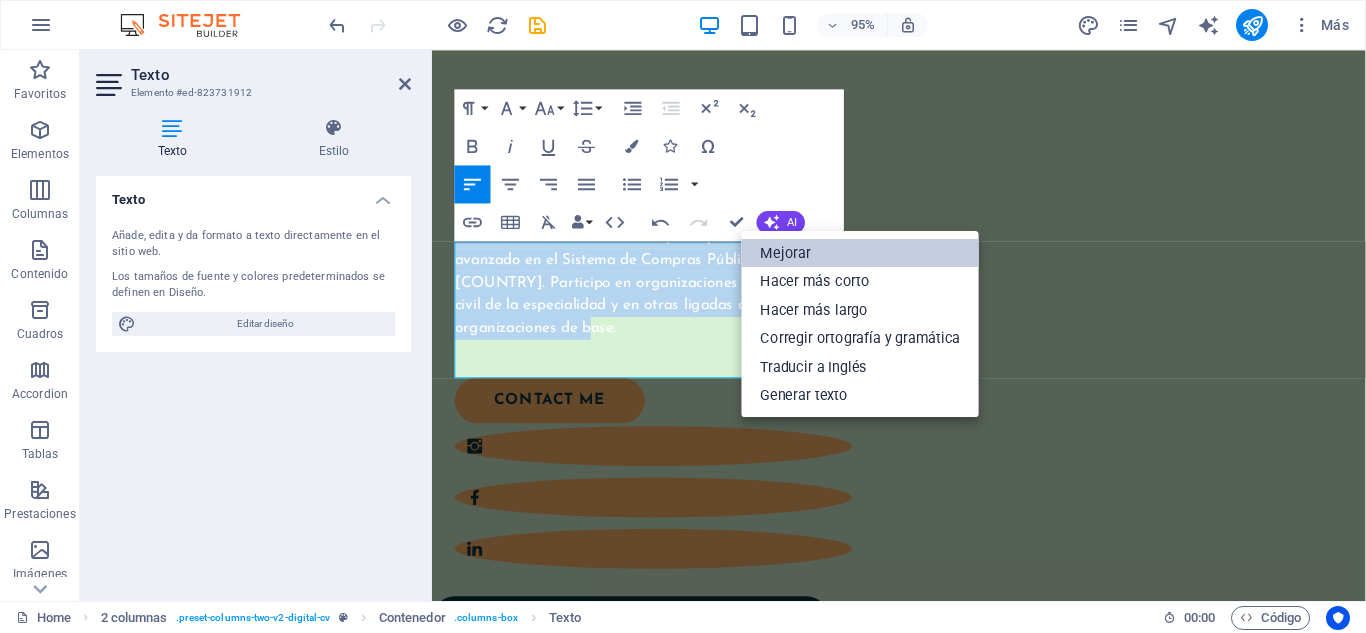 click on "Mejorar" at bounding box center (861, 252) 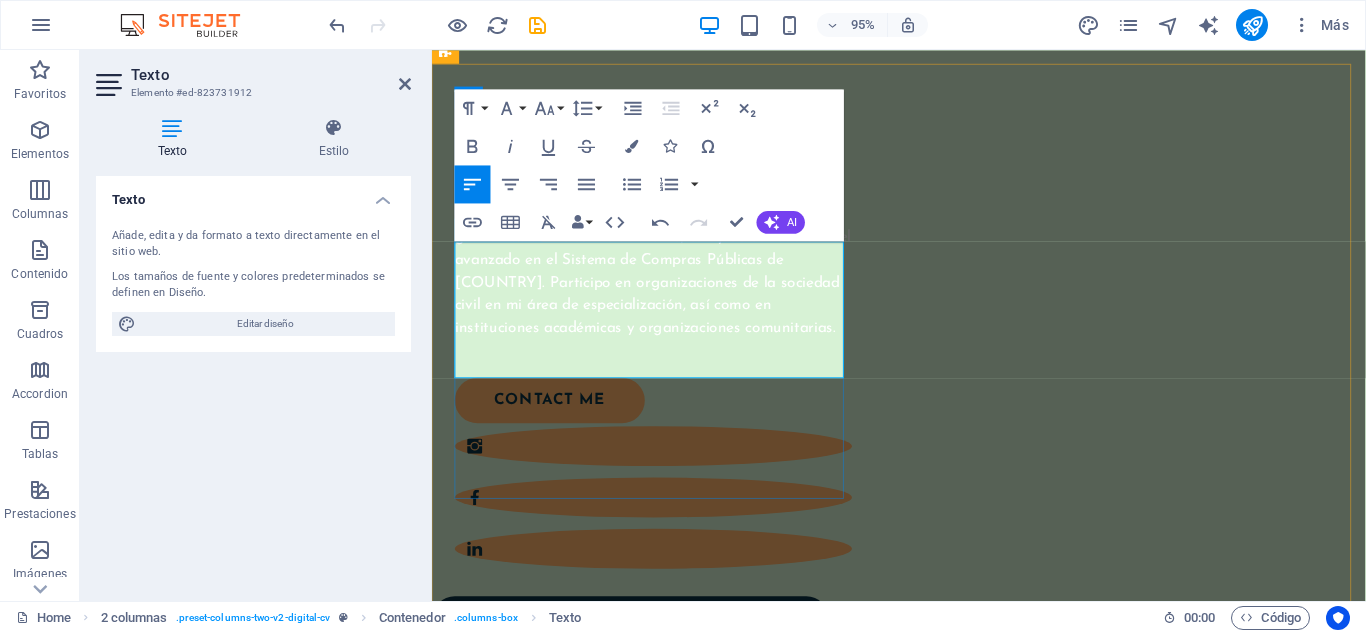 click on "Soy especialista senior en contrataciones estatales y gestión de servicios. Actualmente, estoy acreditado a nivel avanzado en el Sistema de Compras Públicas de [COUNTRY]. Participo en organizaciones de la sociedad civil en mi área de especialización, así como en instituciones académicas y organizaciones comunitarias." at bounding box center (665, 283) 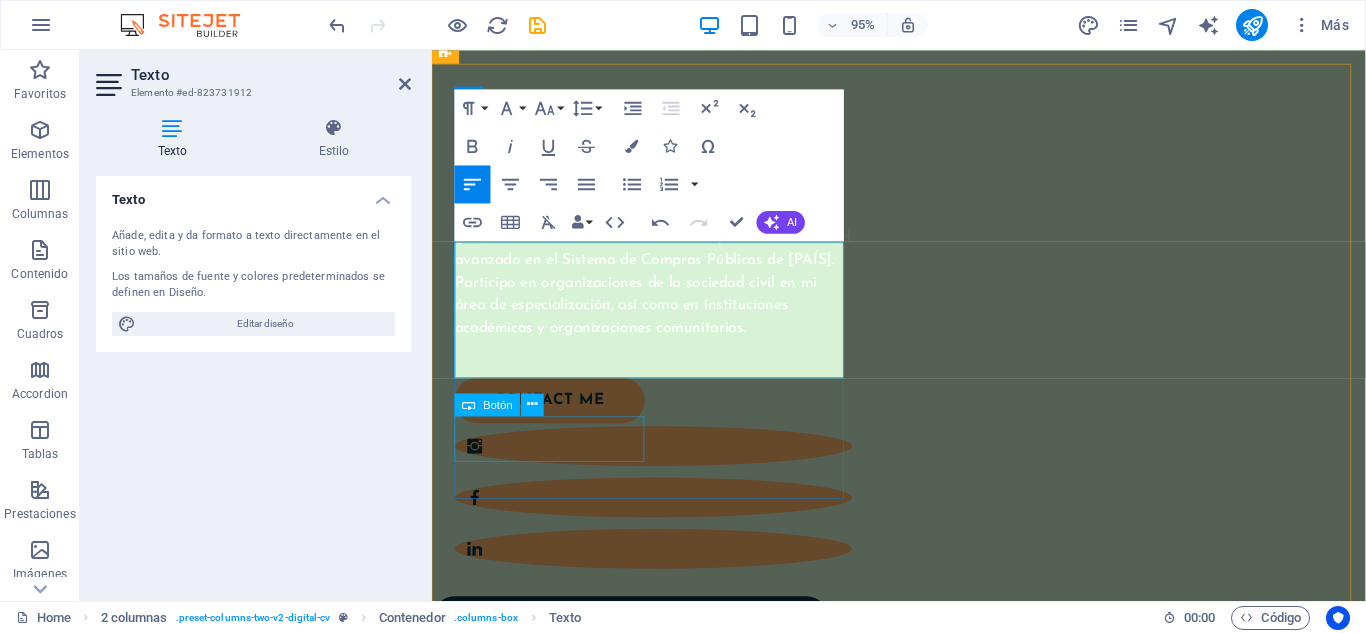 click on "contact me" at bounding box center (653, 419) 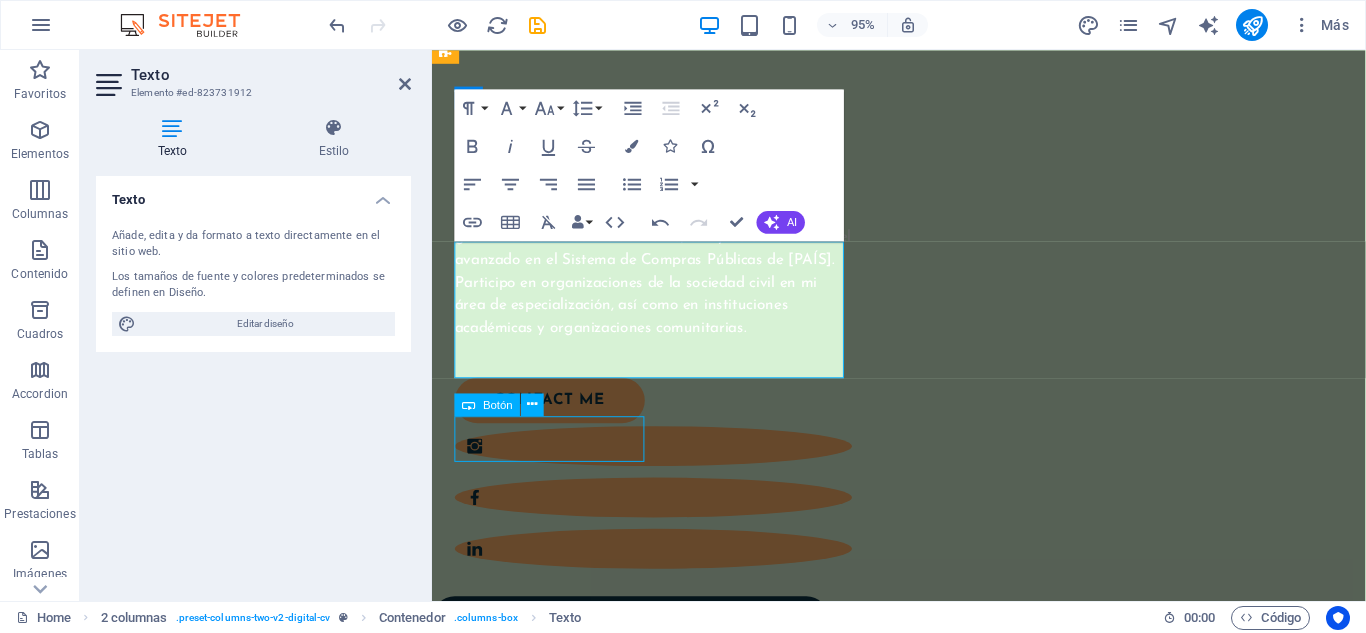 click on "contact me" at bounding box center (653, 419) 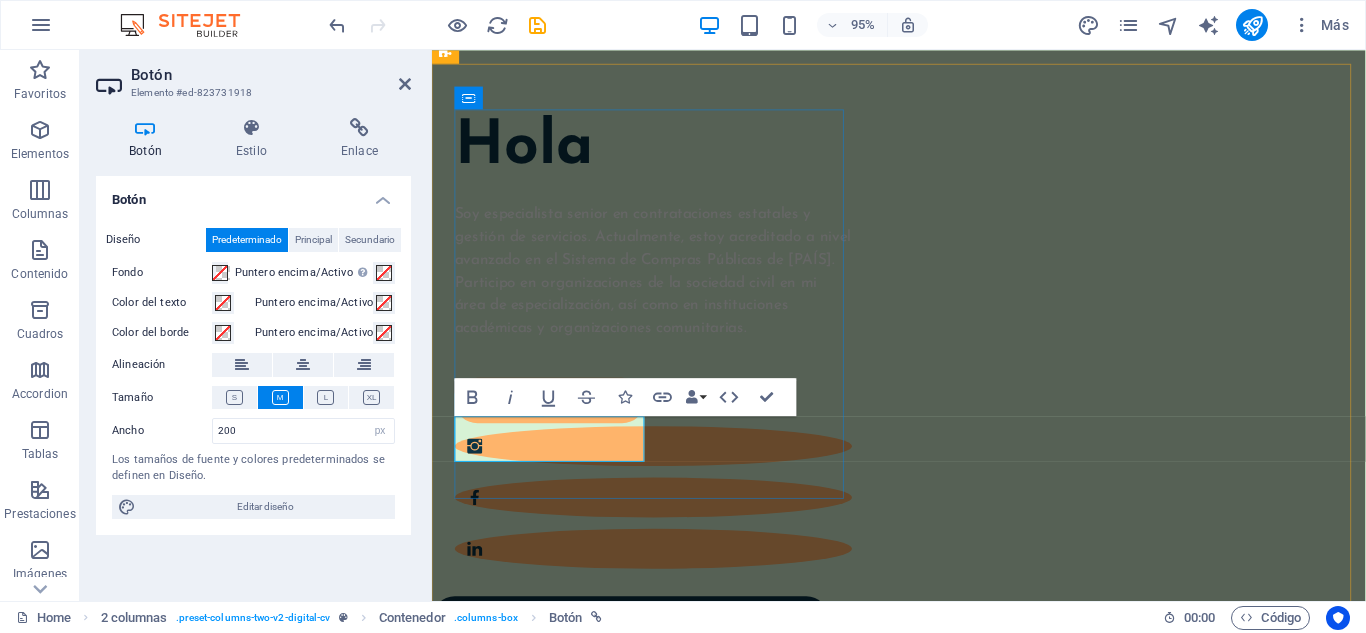 type 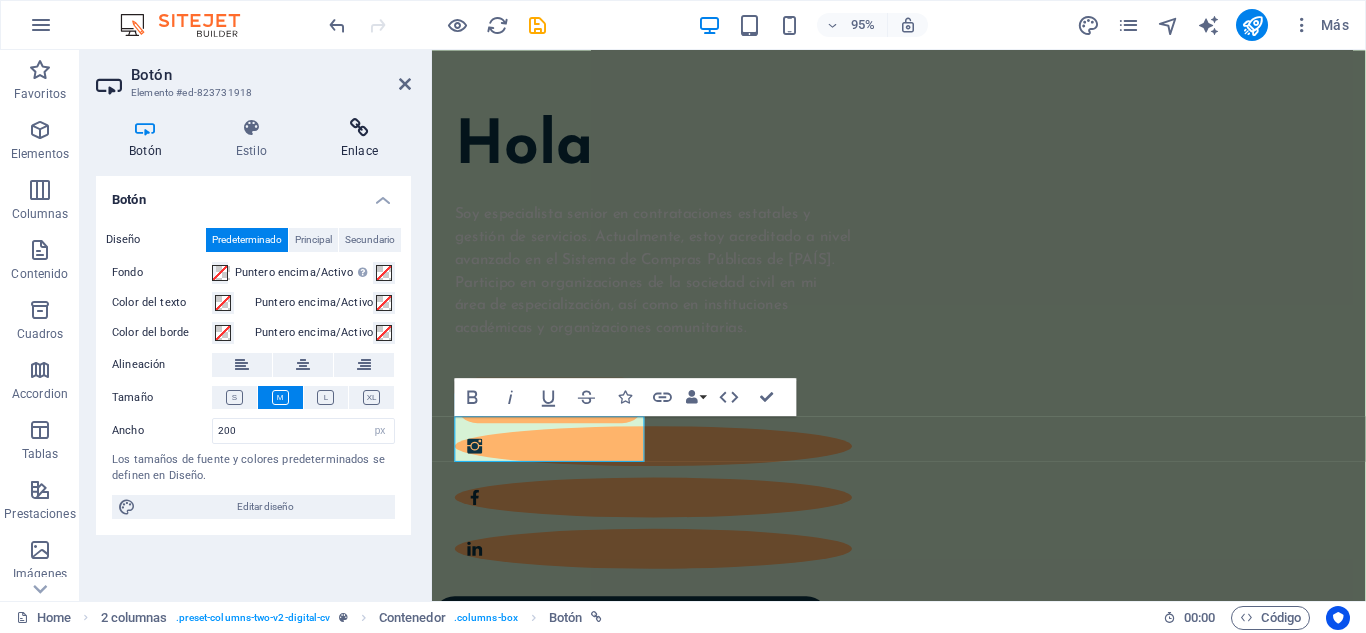 click on "Enlace" at bounding box center [359, 139] 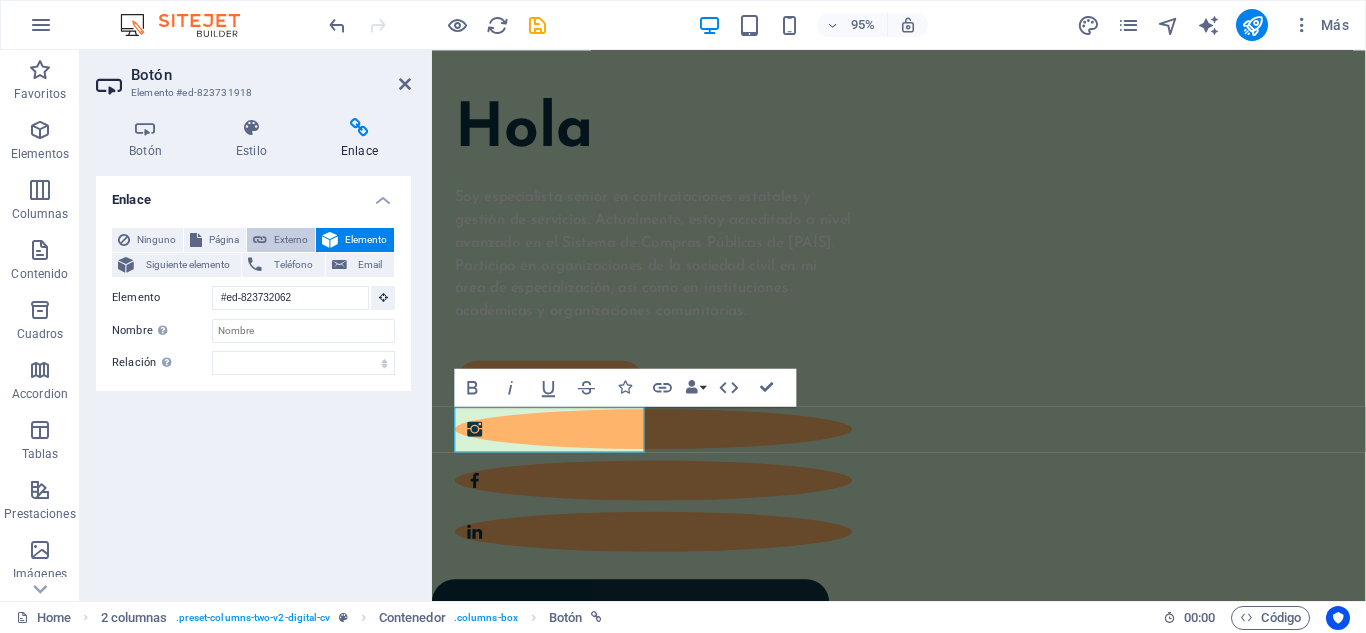 scroll, scrollTop: 220, scrollLeft: 0, axis: vertical 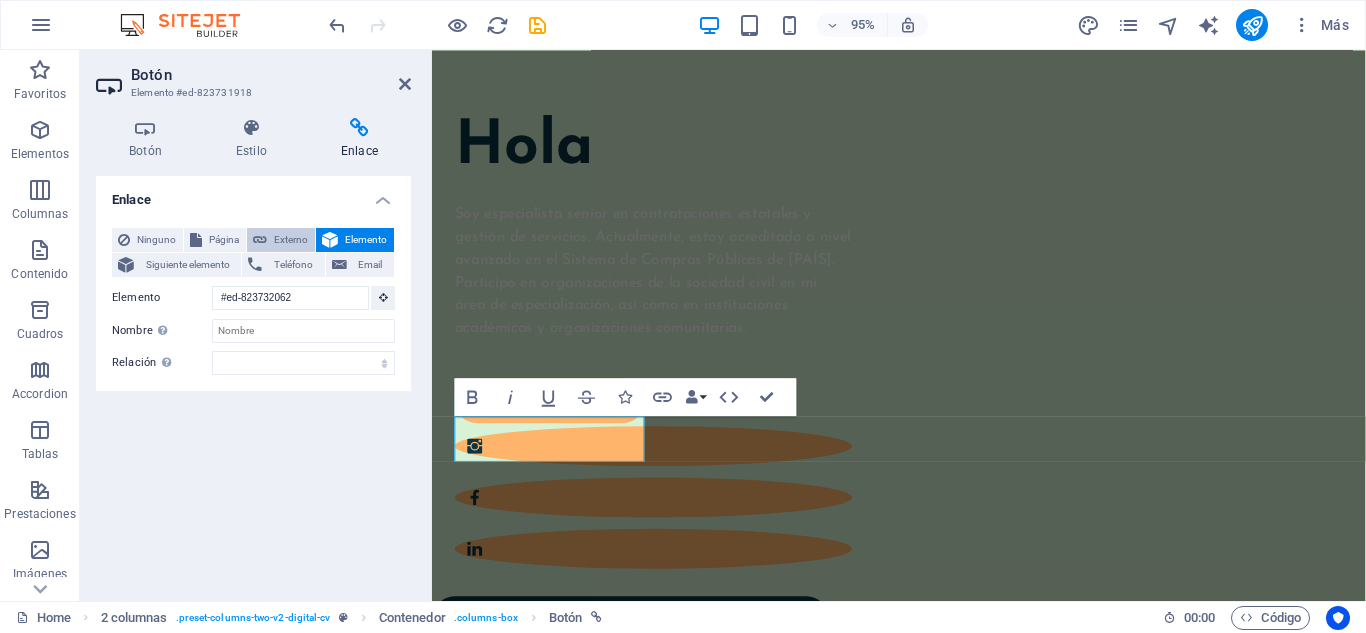 click on "Externo" at bounding box center [291, 240] 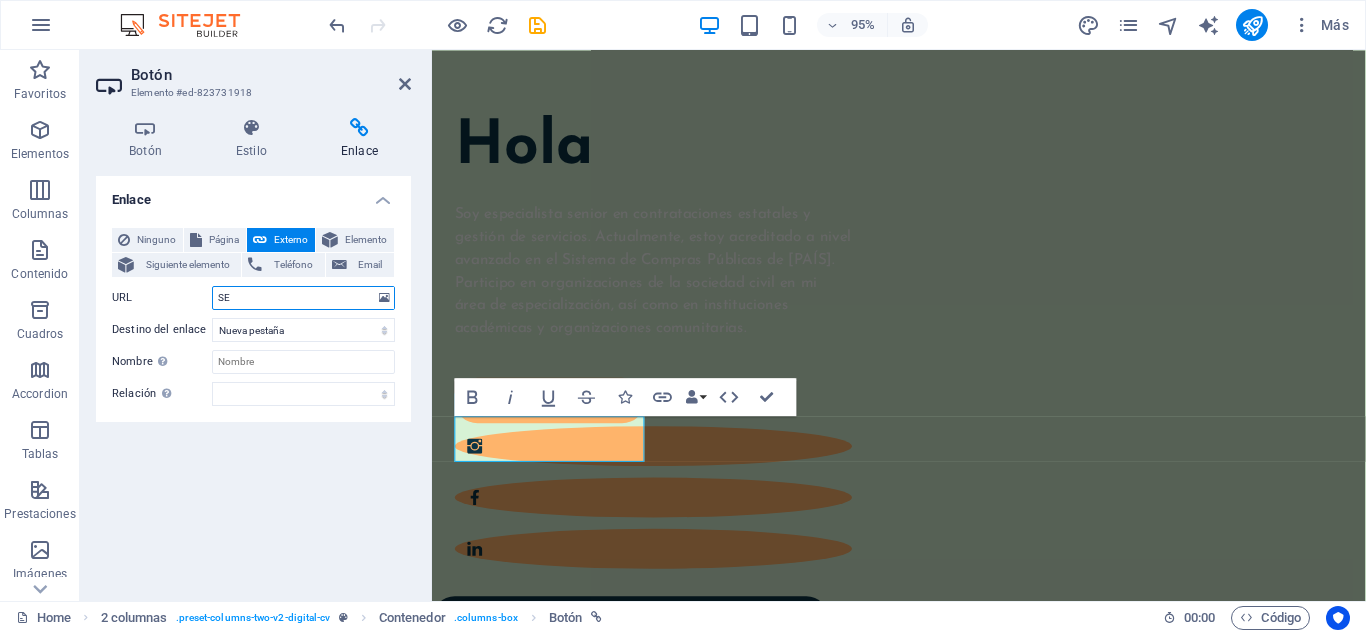 type on "S" 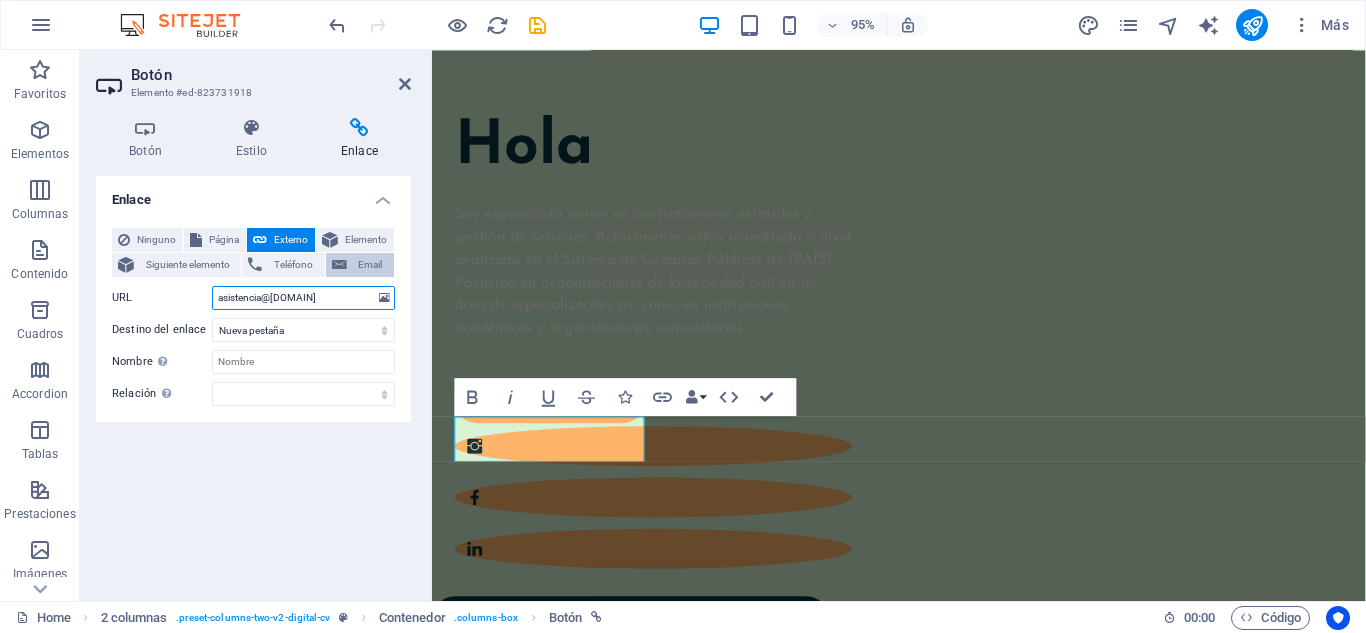 type on "asistencia@[DOMAIN]" 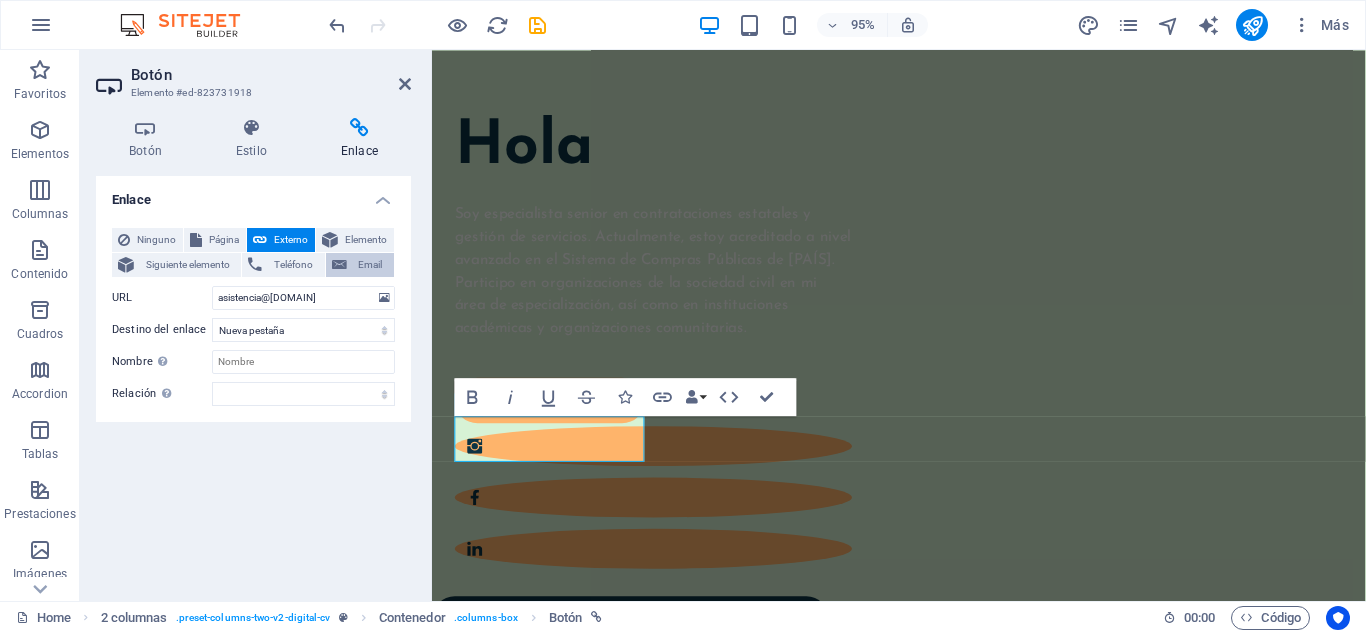 click on "Email" at bounding box center (360, 265) 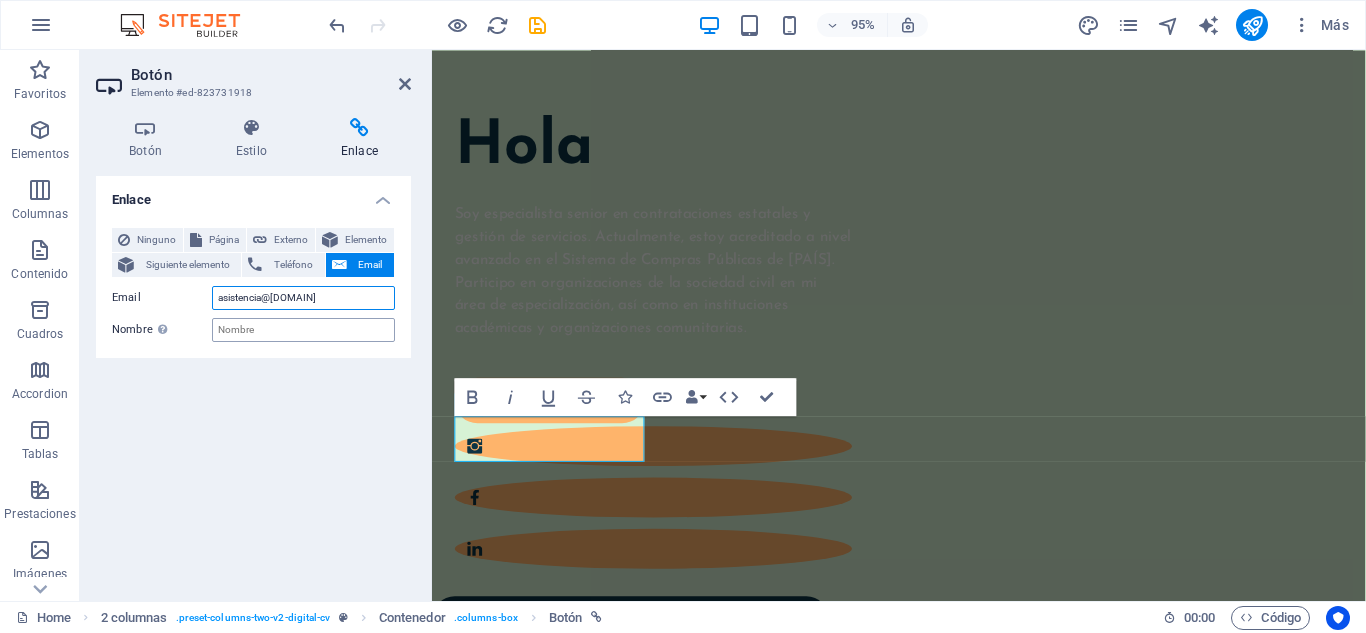 type on "asistencia@[DOMAIN]" 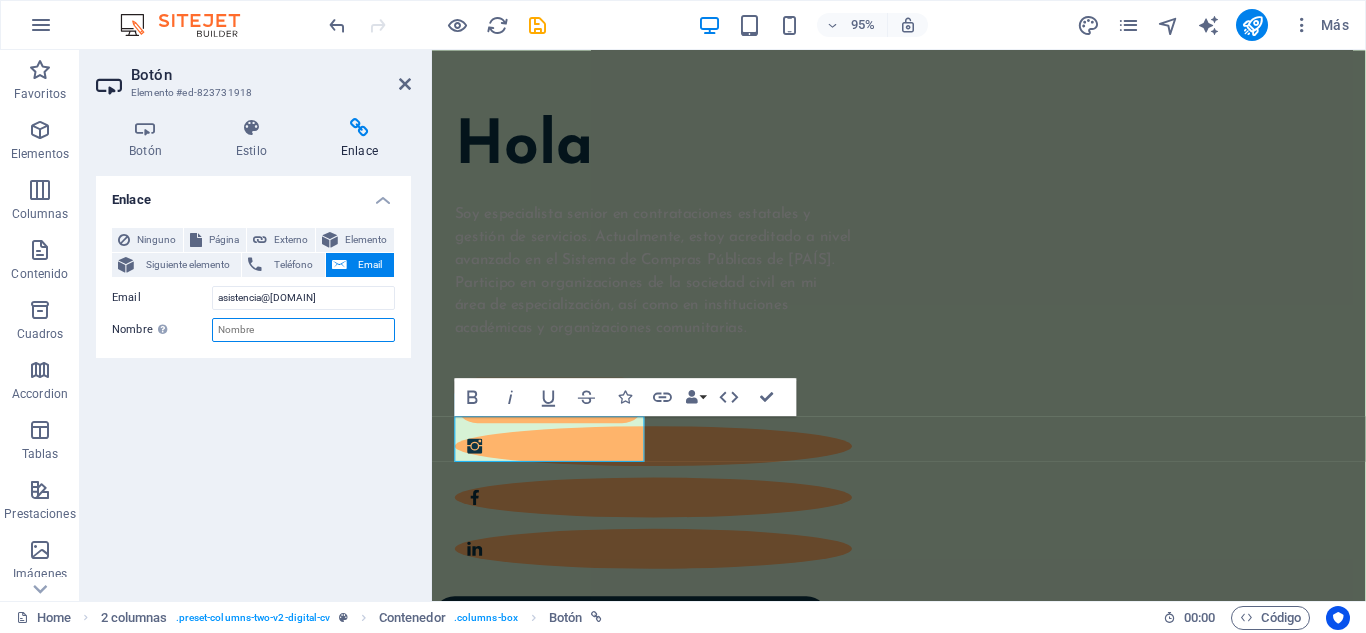 click on "Nombre Una descripción adicional del enlace no debería ser igual al texto del enlace. El título suele mostrarse como un texto de información cuando se mueve el ratón por encima del elemento. Déjalo en blanco en caso de dudas." at bounding box center [303, 330] 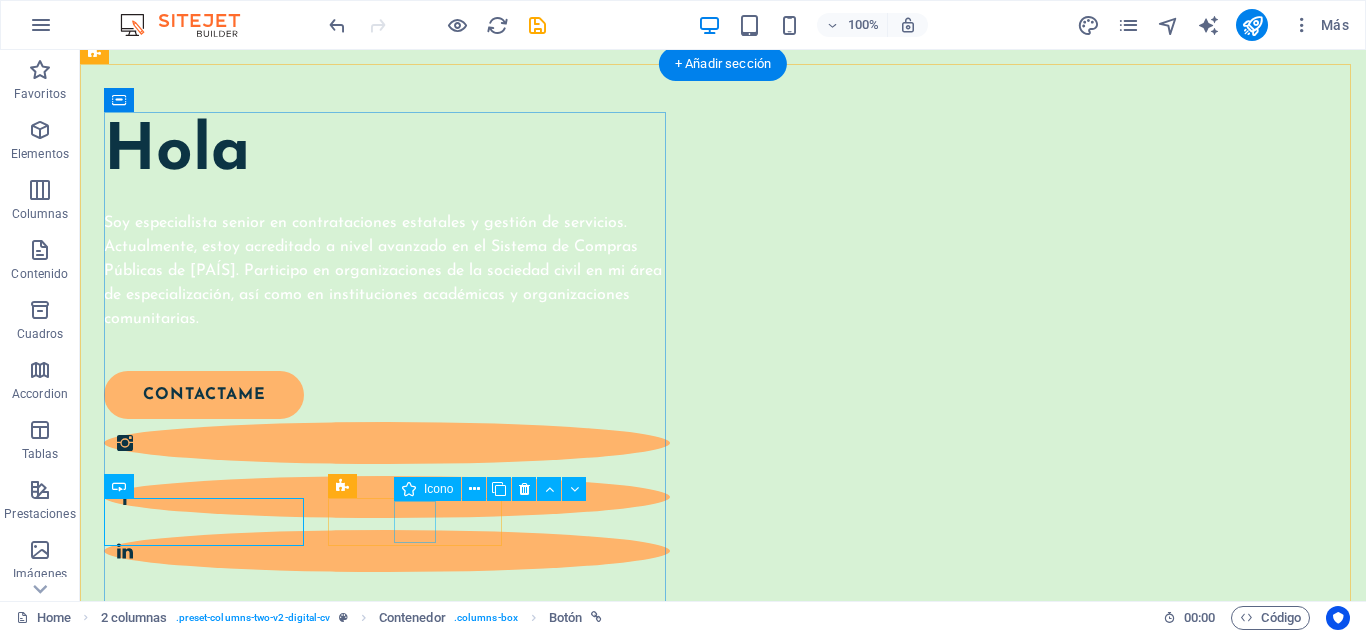 click at bounding box center (387, 497) 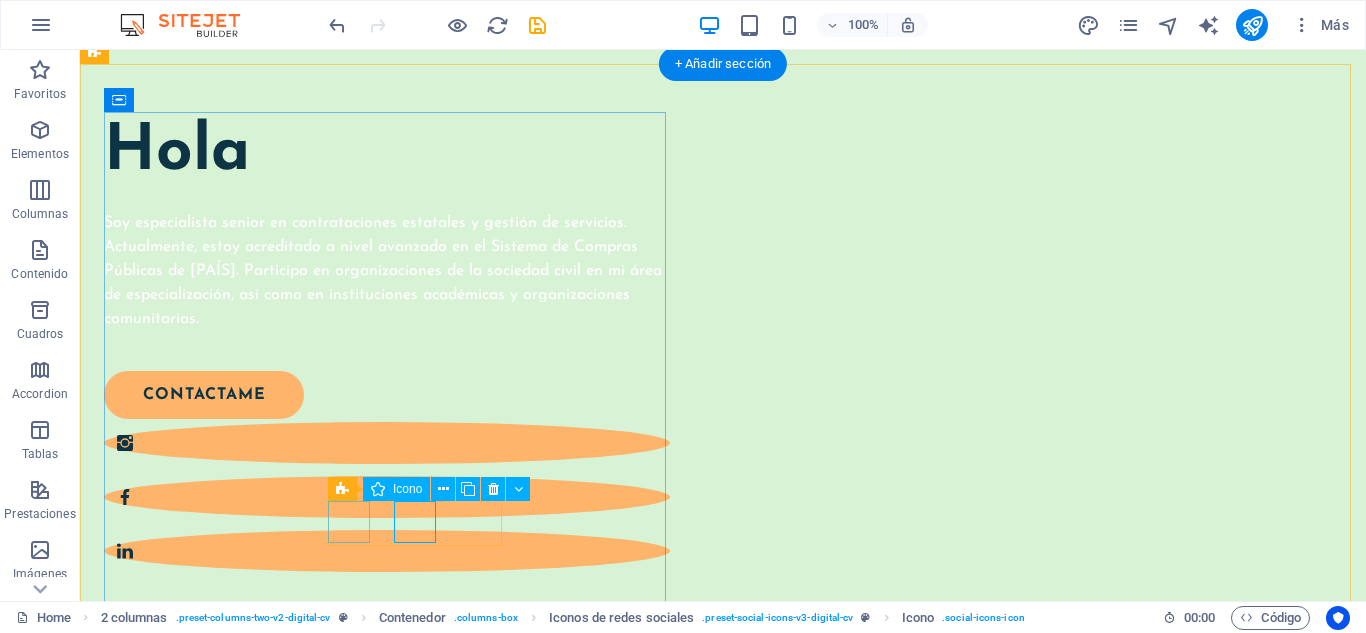 click at bounding box center [387, 443] 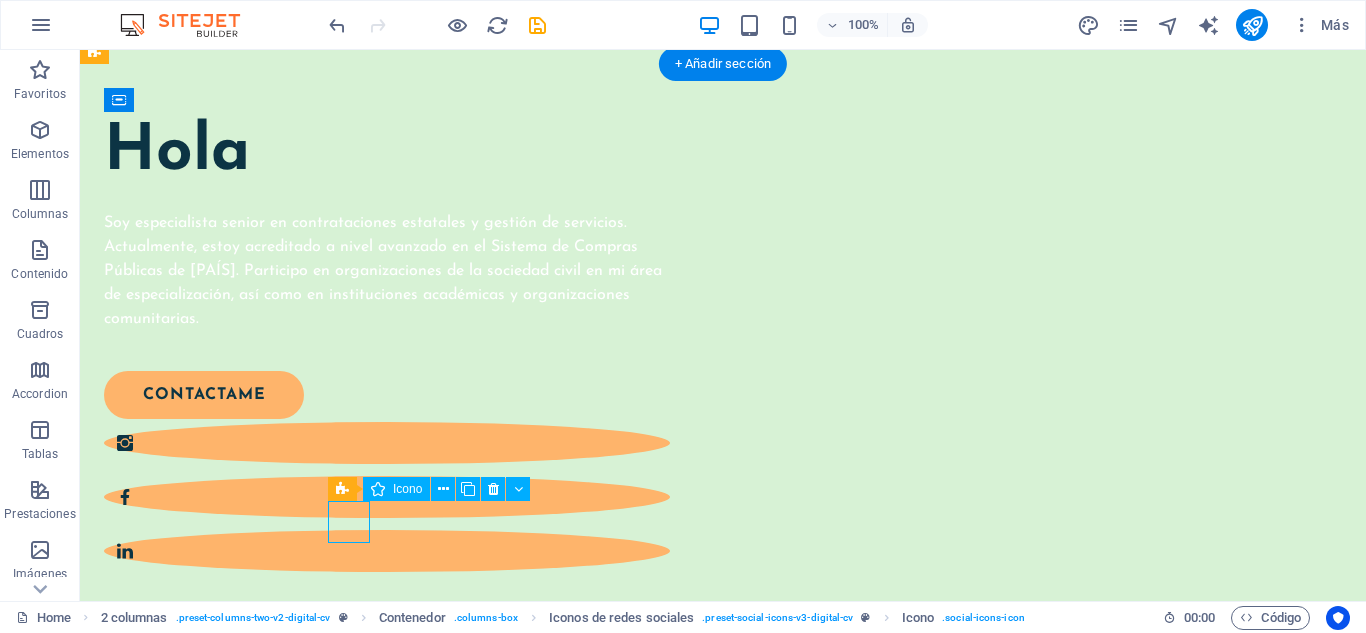 click at bounding box center (387, 443) 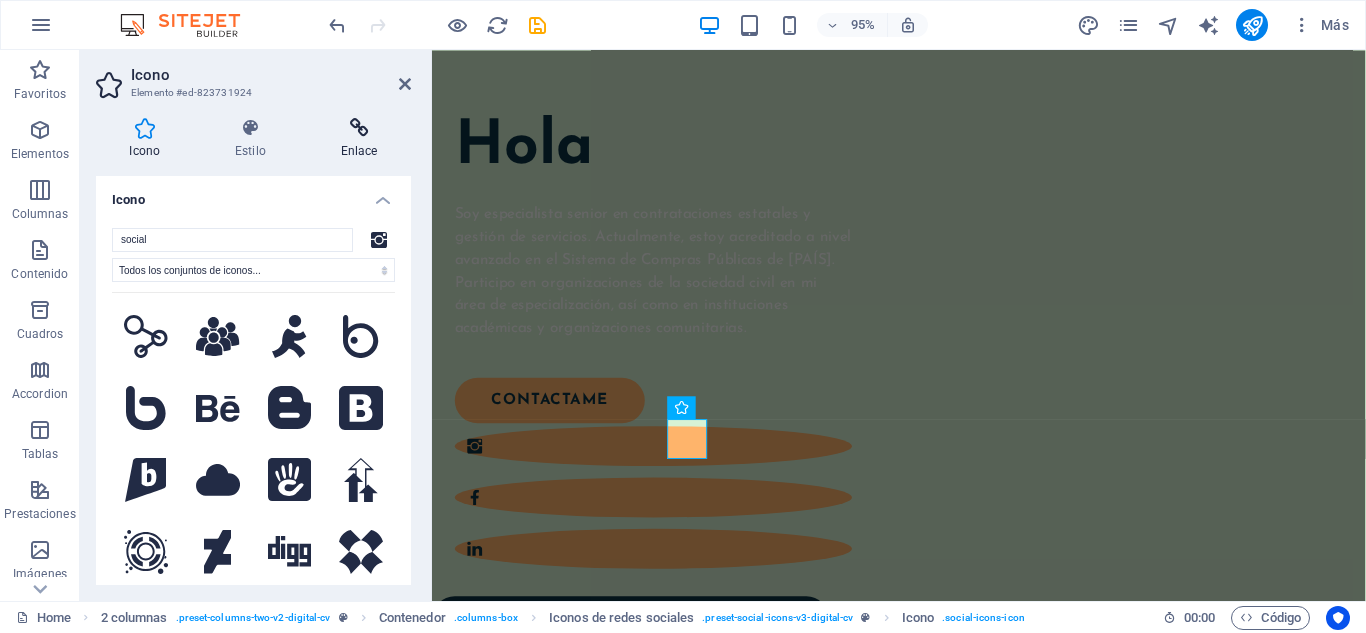 click at bounding box center [359, 128] 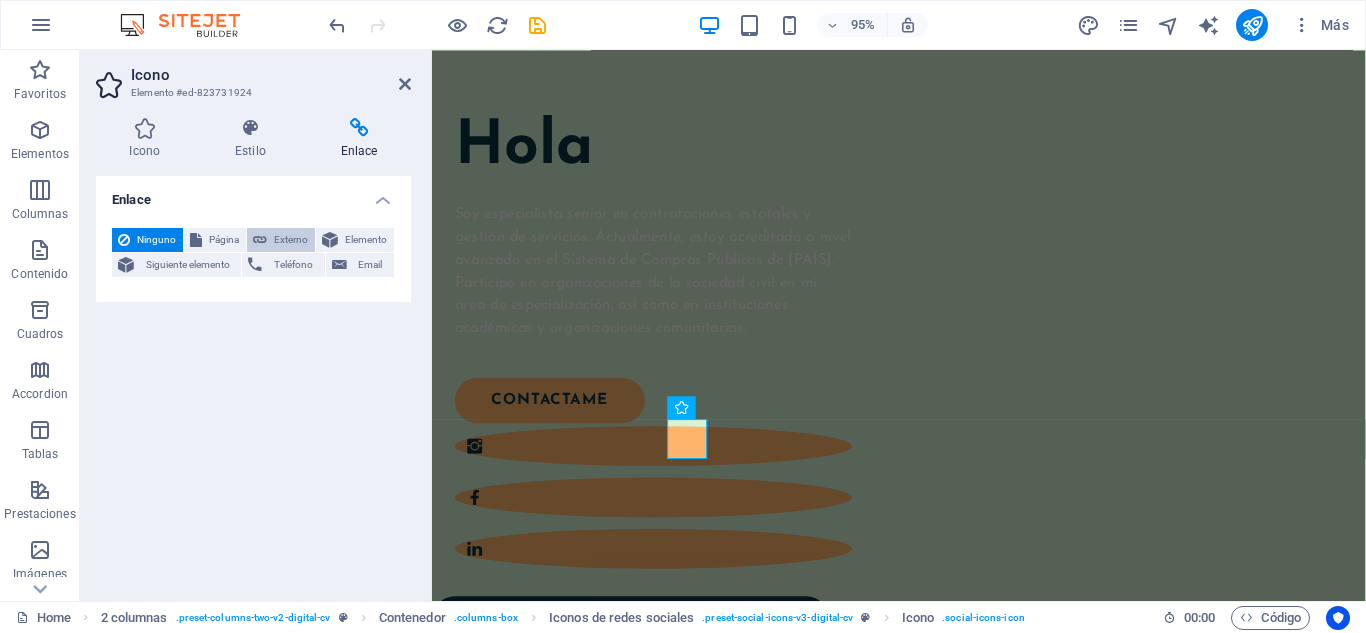 click on "Externo" at bounding box center [291, 240] 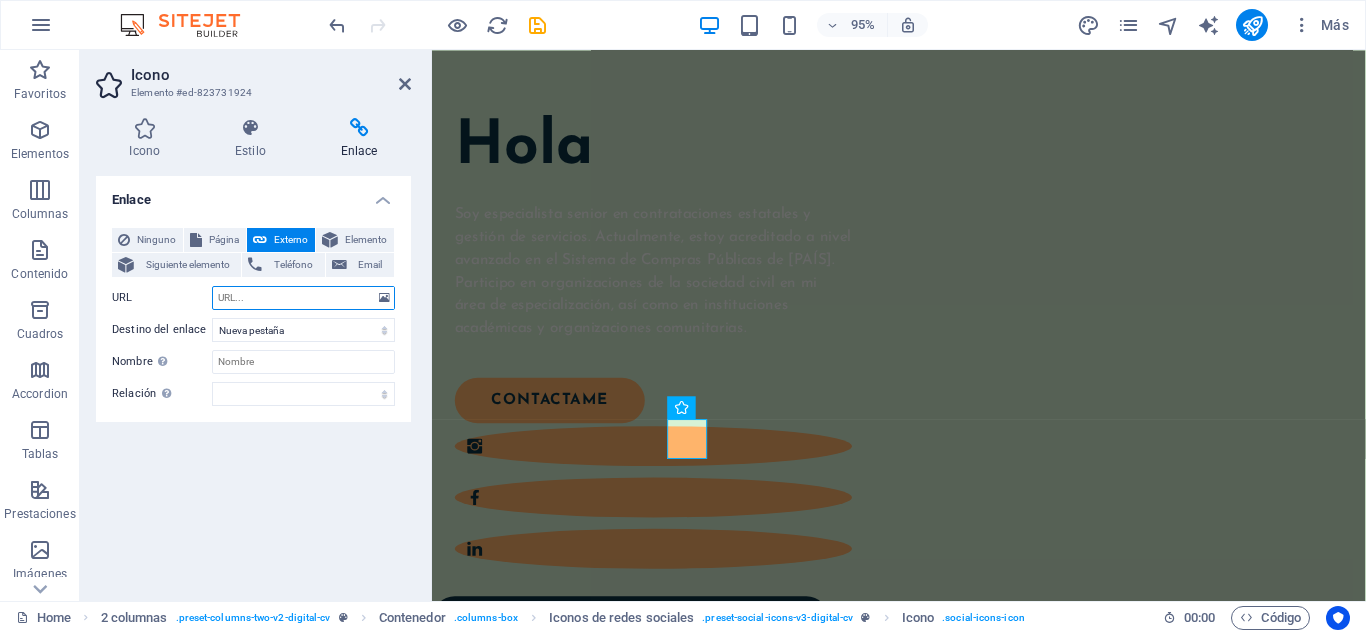 paste on "https://www.instagram.com/[NOMBRE_USUARIO]/" 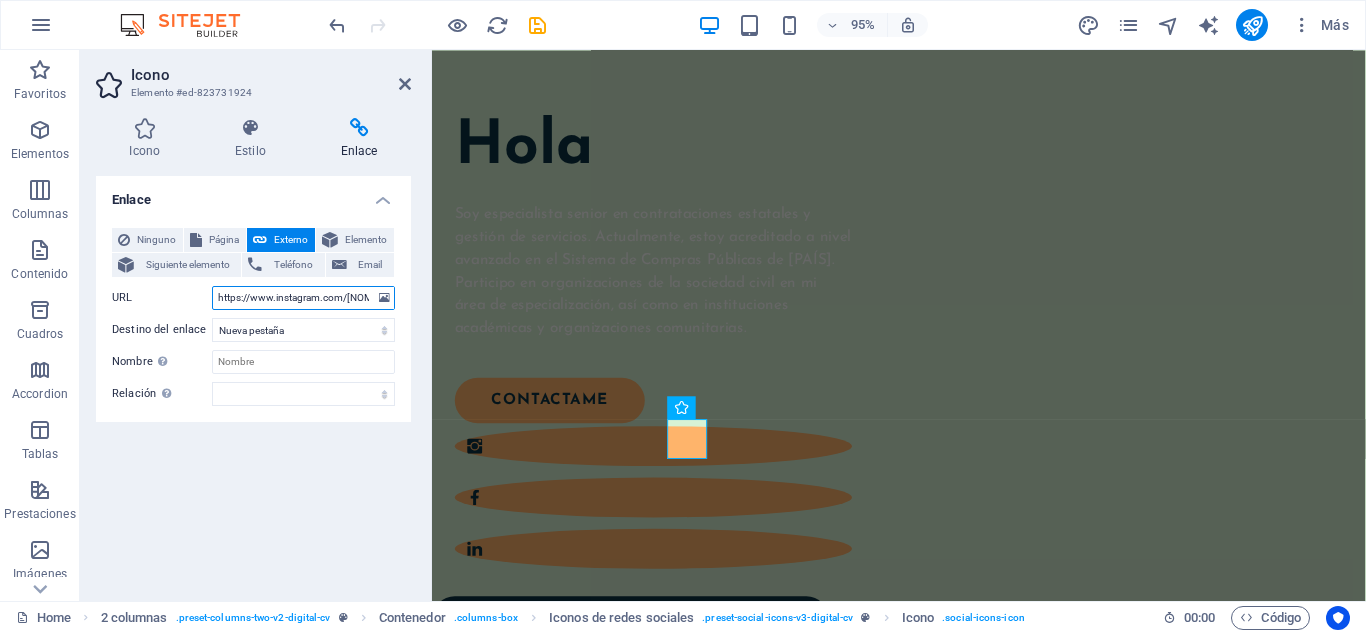 scroll, scrollTop: 0, scrollLeft: 55, axis: horizontal 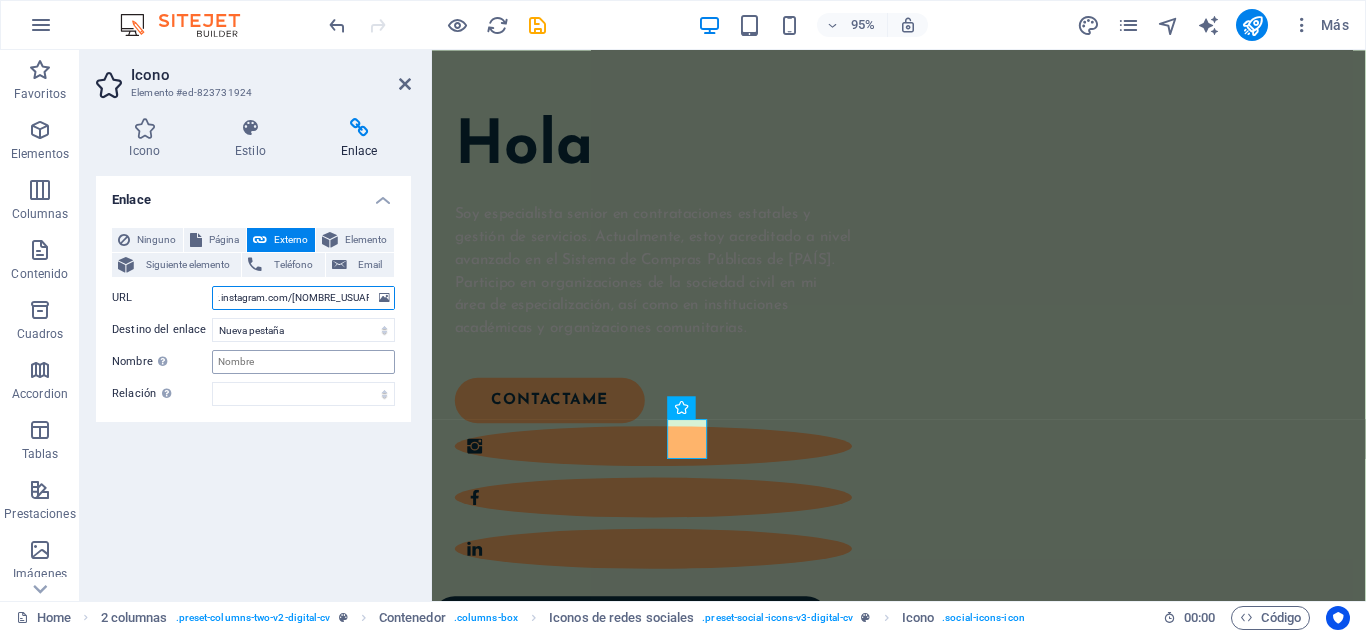 type on "https://www.instagram.com/[NOMBRE_USUARIO]/" 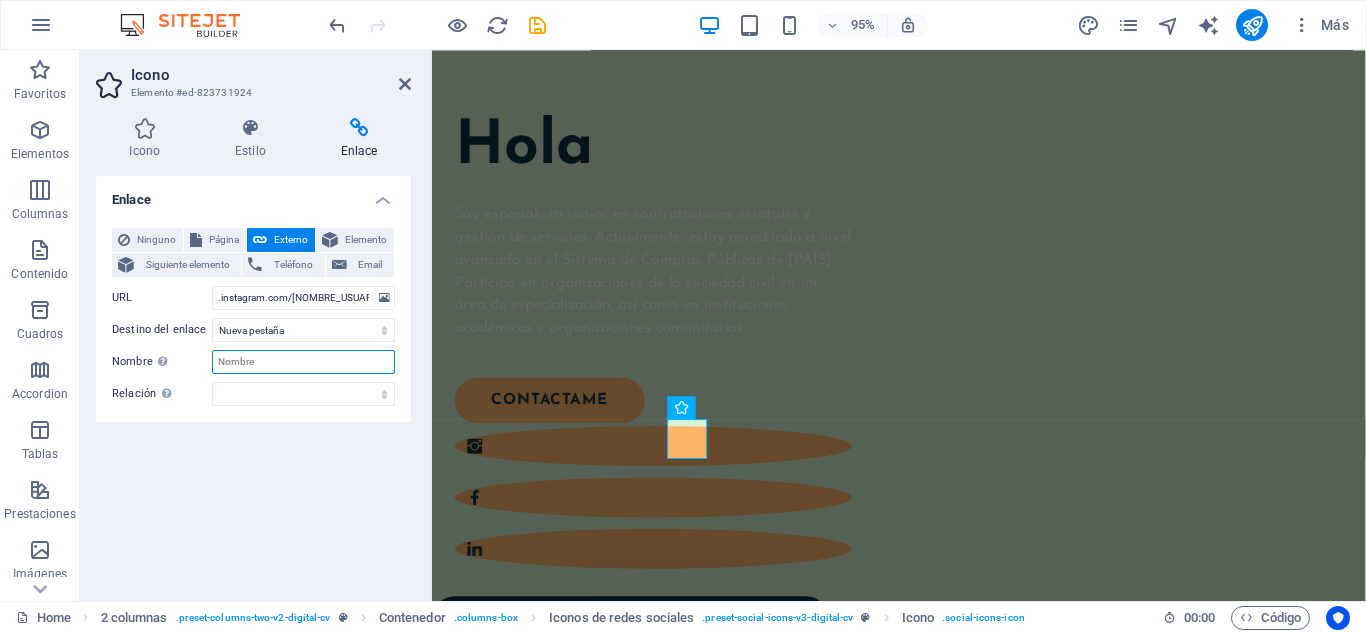 scroll, scrollTop: 0, scrollLeft: 0, axis: both 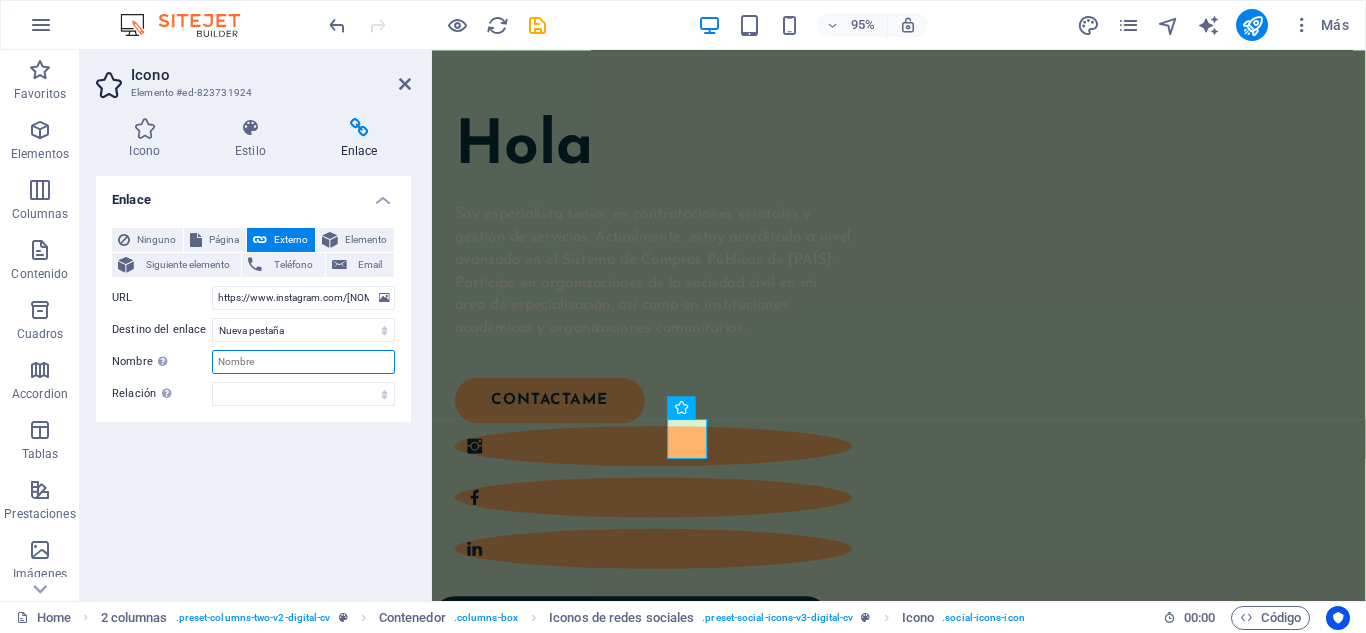 click on "Nombre Una descripción adicional del enlace no debería ser igual al texto del enlace. El título suele mostrarse como un texto de información cuando se mueve el ratón por encima del elemento. Déjalo en blanco en caso de dudas." at bounding box center [303, 362] 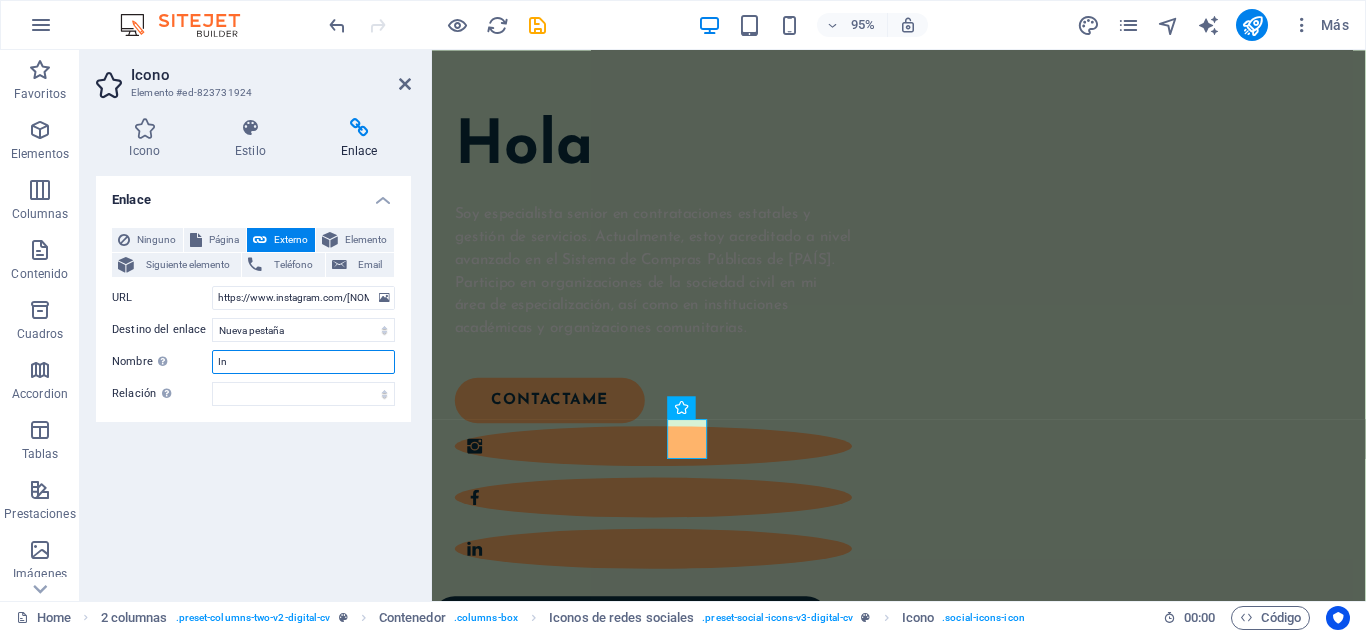 type on "I" 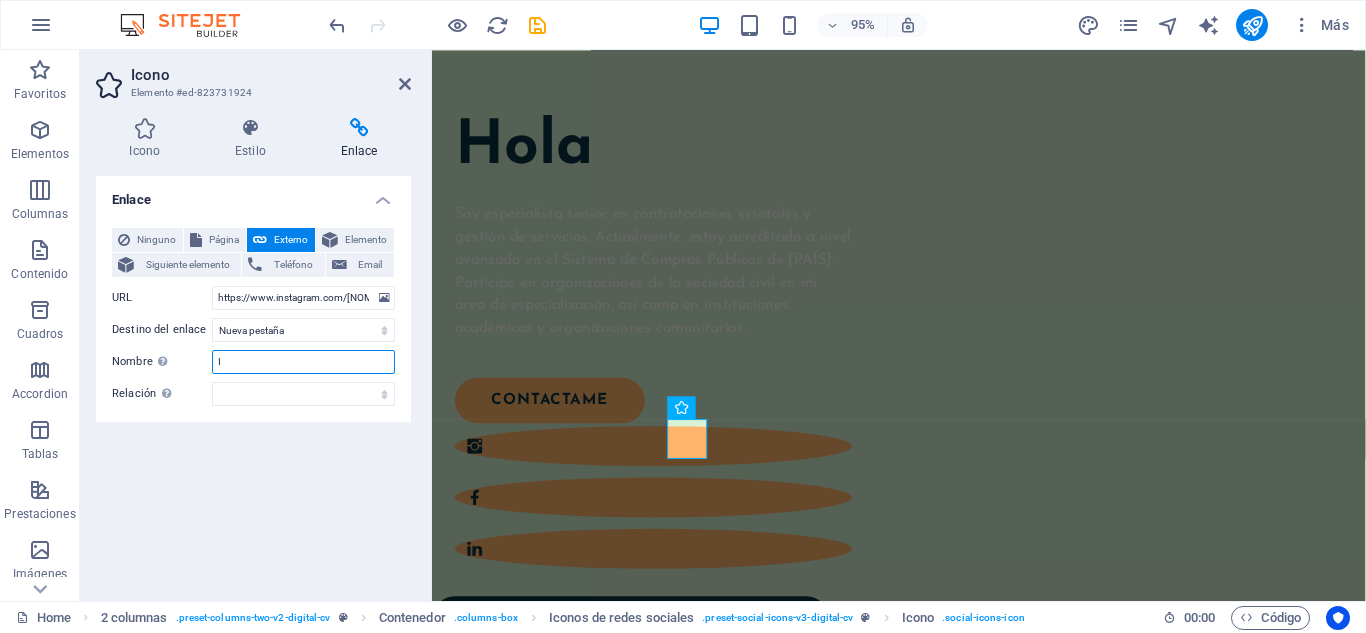 type 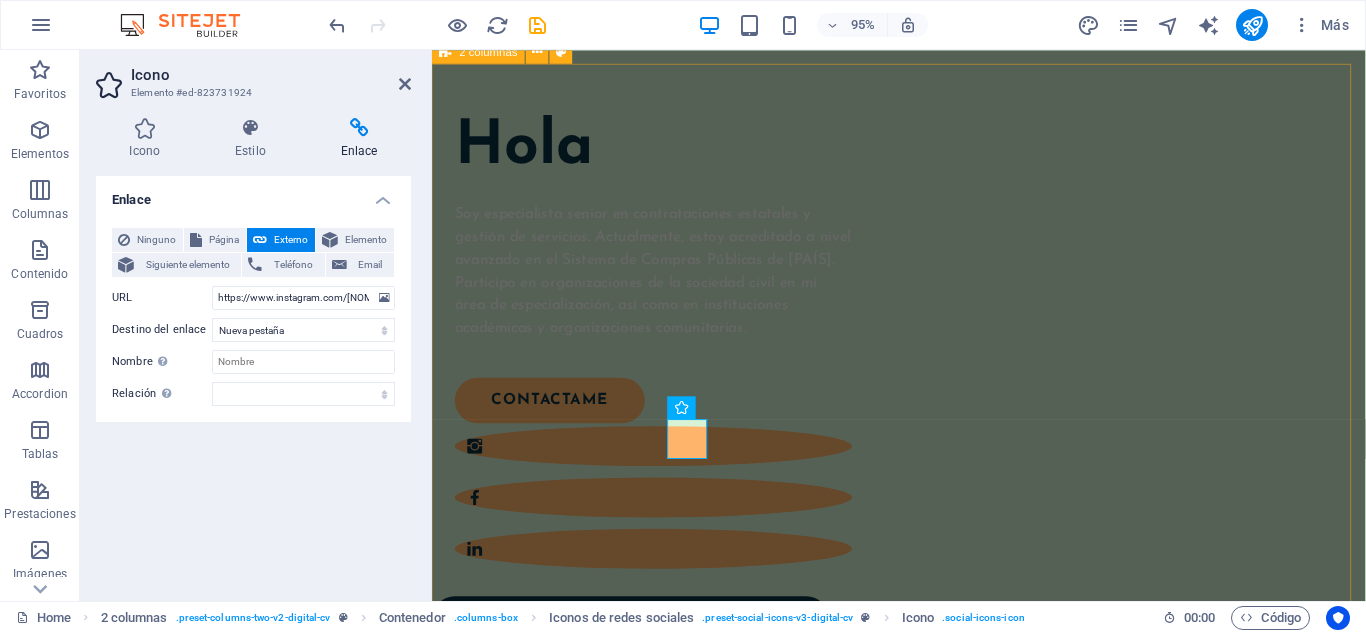 click on "Hola Soy especialista senior en contrataciones estatales y gestión de servicios. Actualmente, estoy acreditado a nivel avanzado en el Sistema de Compras Públicas de [PAÍS]. Participo en organizaciones de la sociedad civil en mi área de especialización, así como en instituciones académicas y organizaciones comunitarias. CONTACTAME" at bounding box center [923, 655] 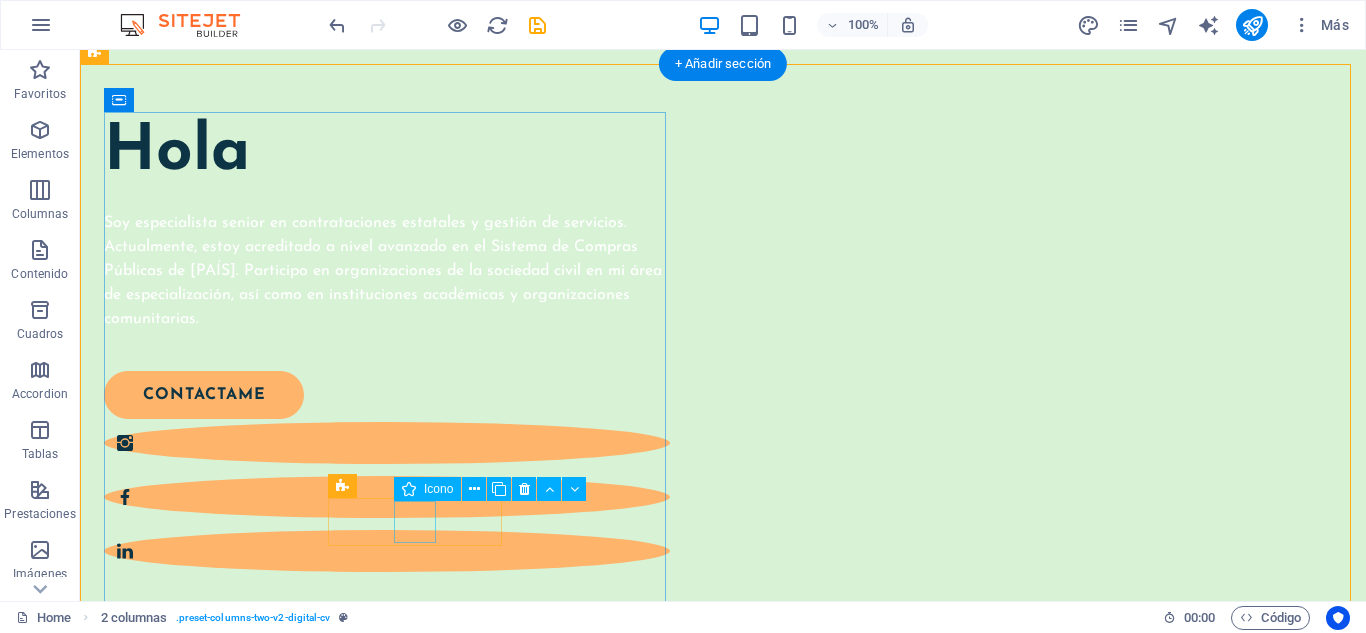 click at bounding box center [387, 497] 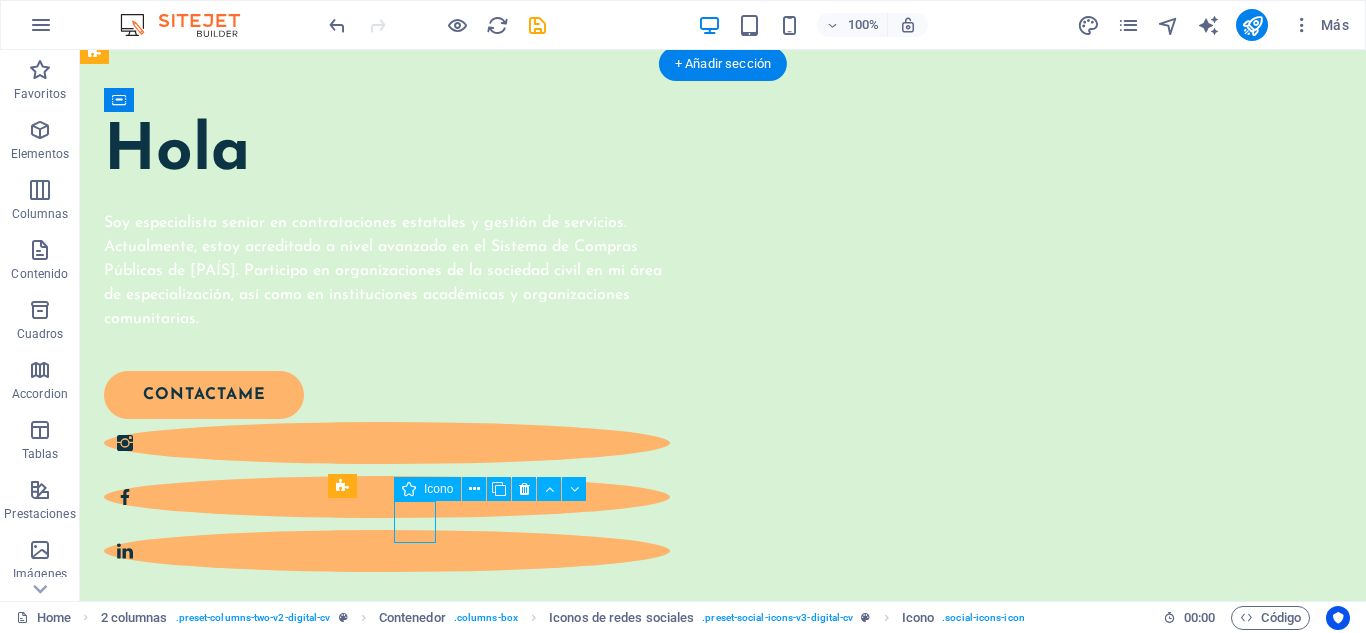 click at bounding box center [387, 497] 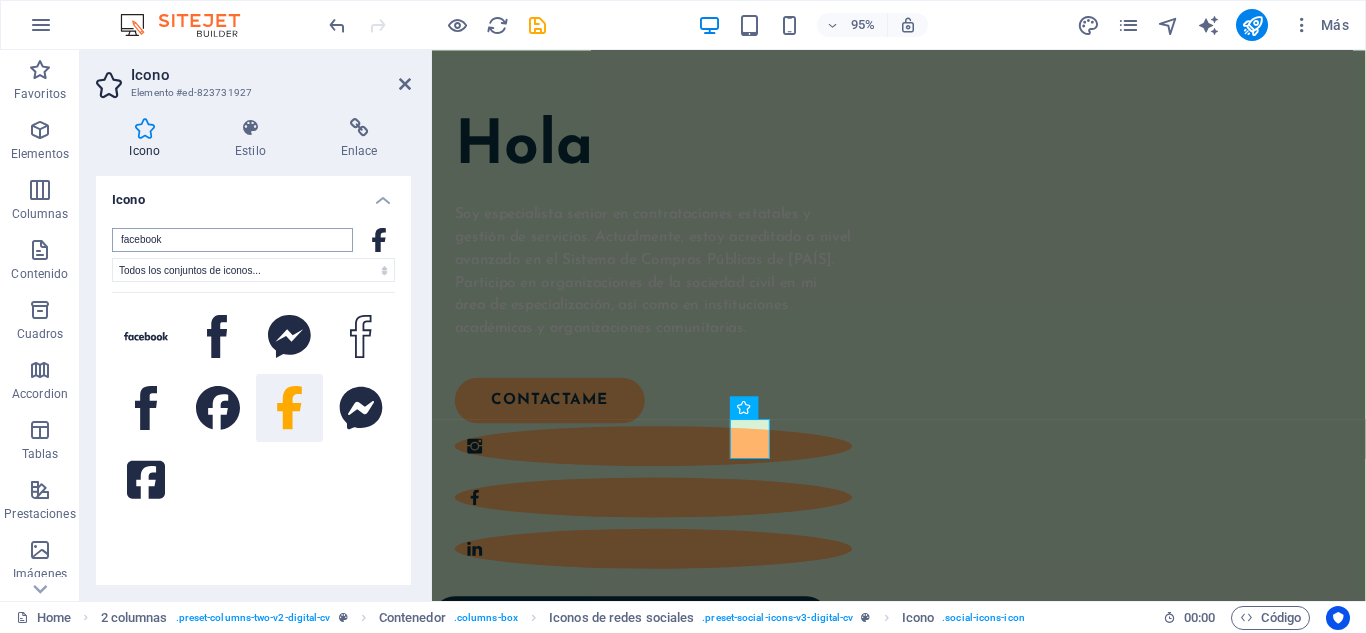 click on "facebook" at bounding box center [232, 240] 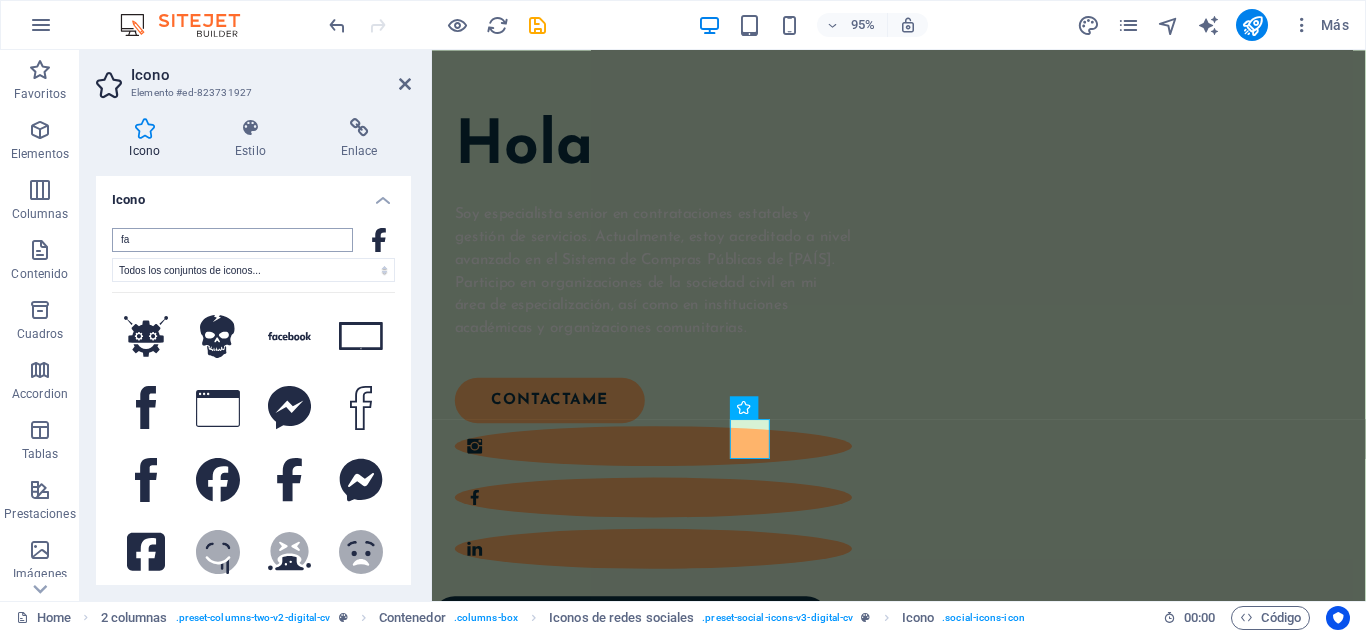 type on "f" 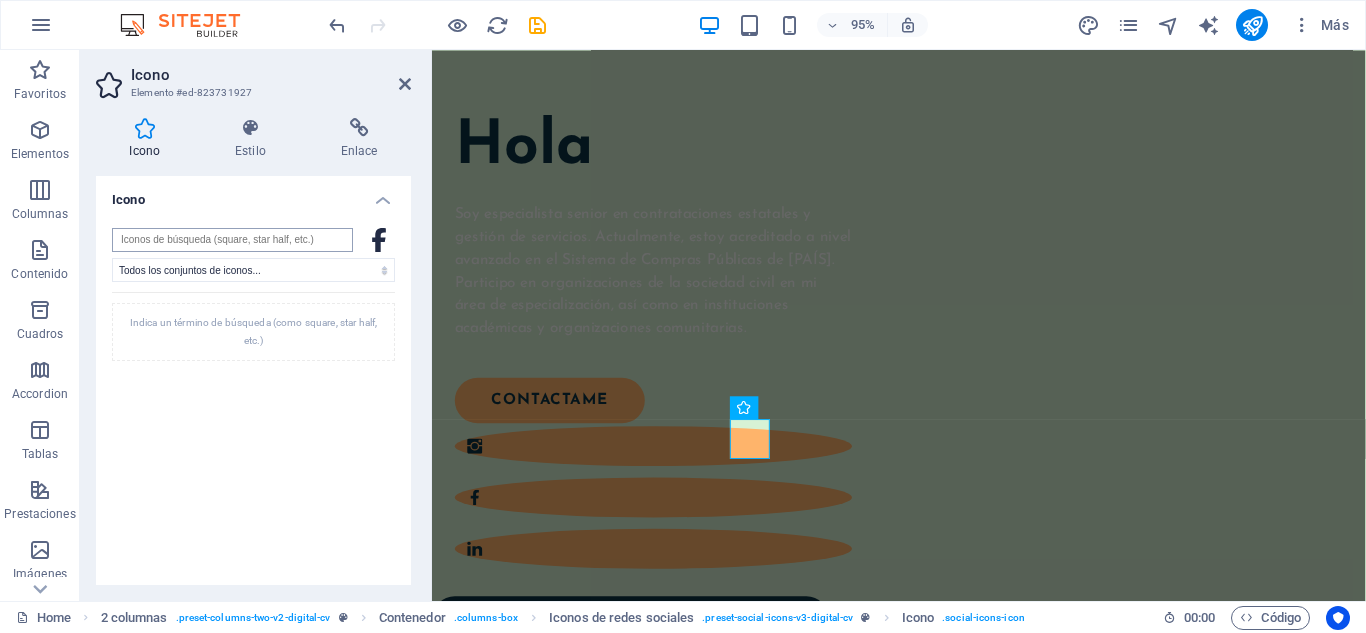 type on "i" 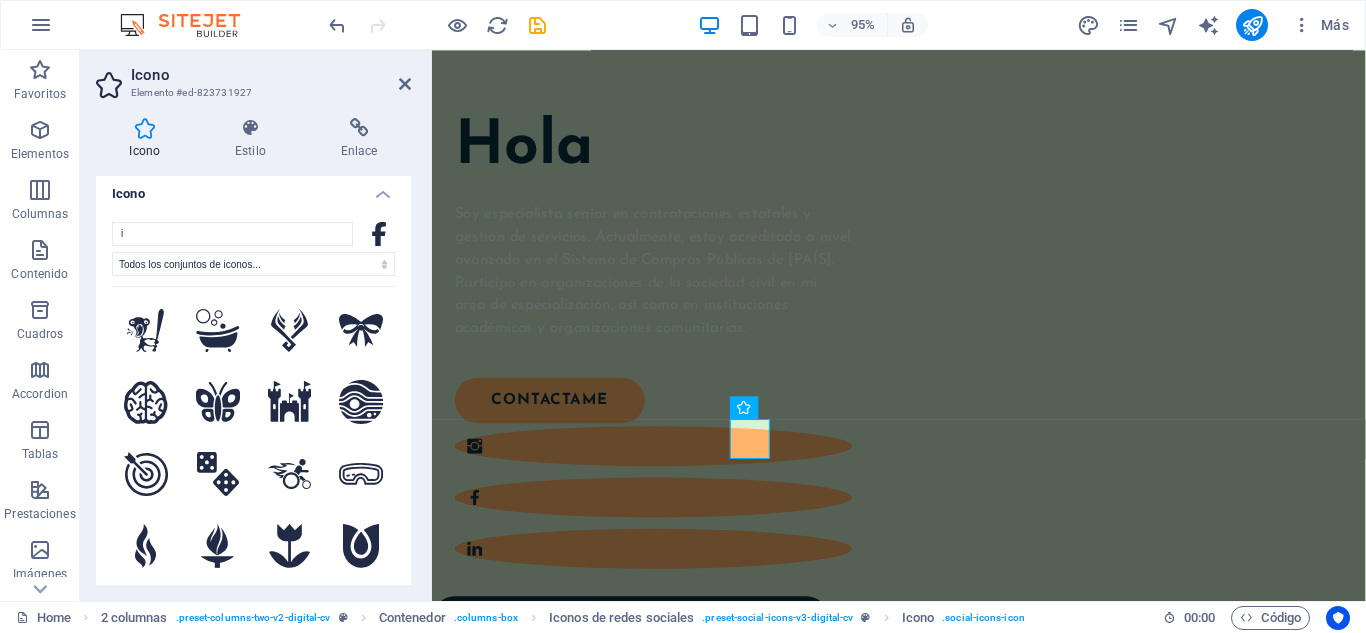 scroll, scrollTop: 0, scrollLeft: 0, axis: both 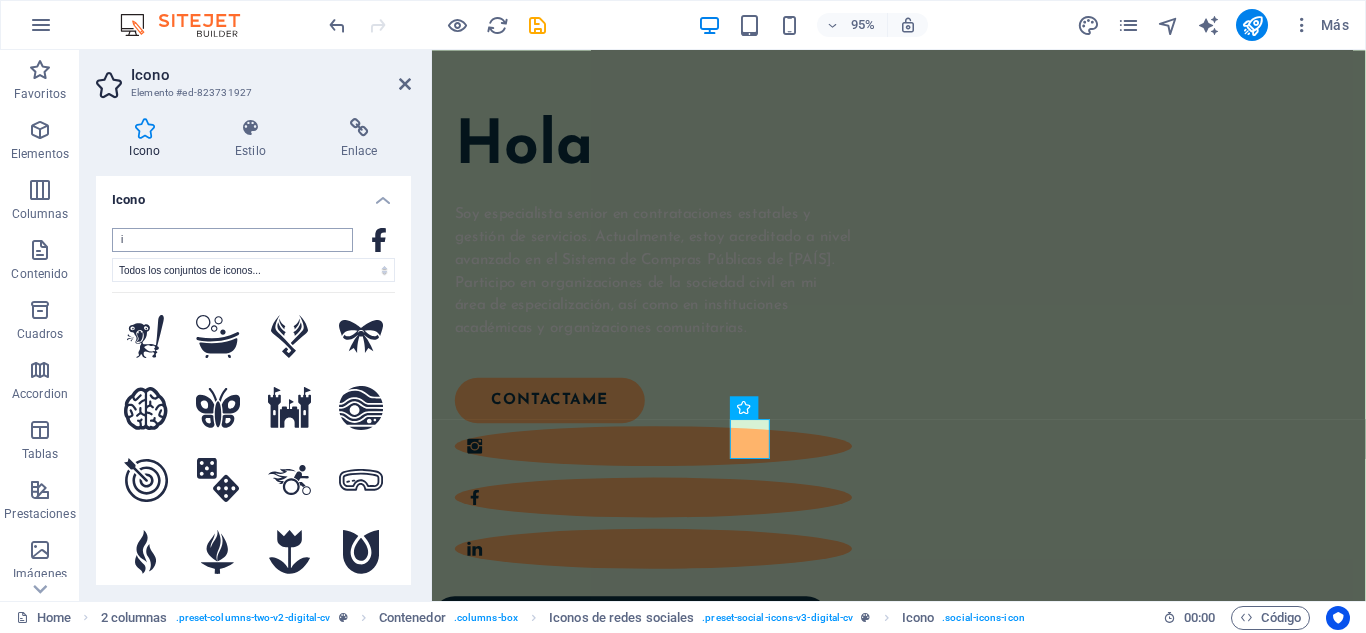 click on "i" at bounding box center [232, 240] 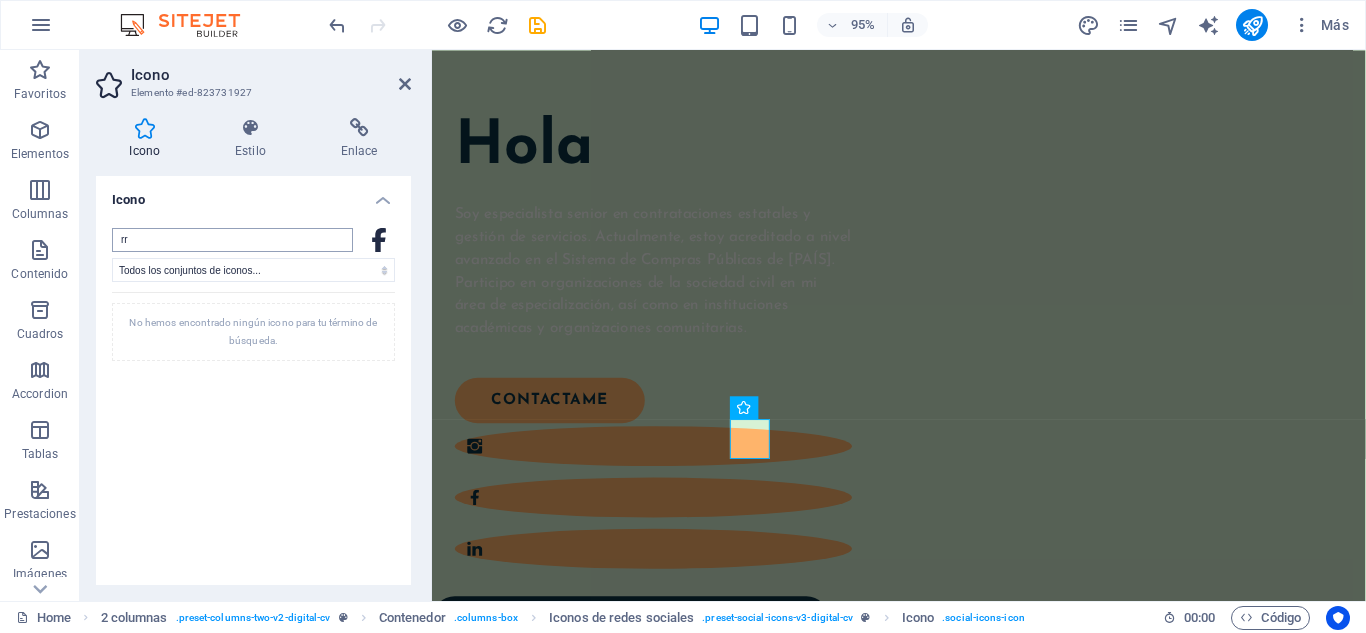 type on "r" 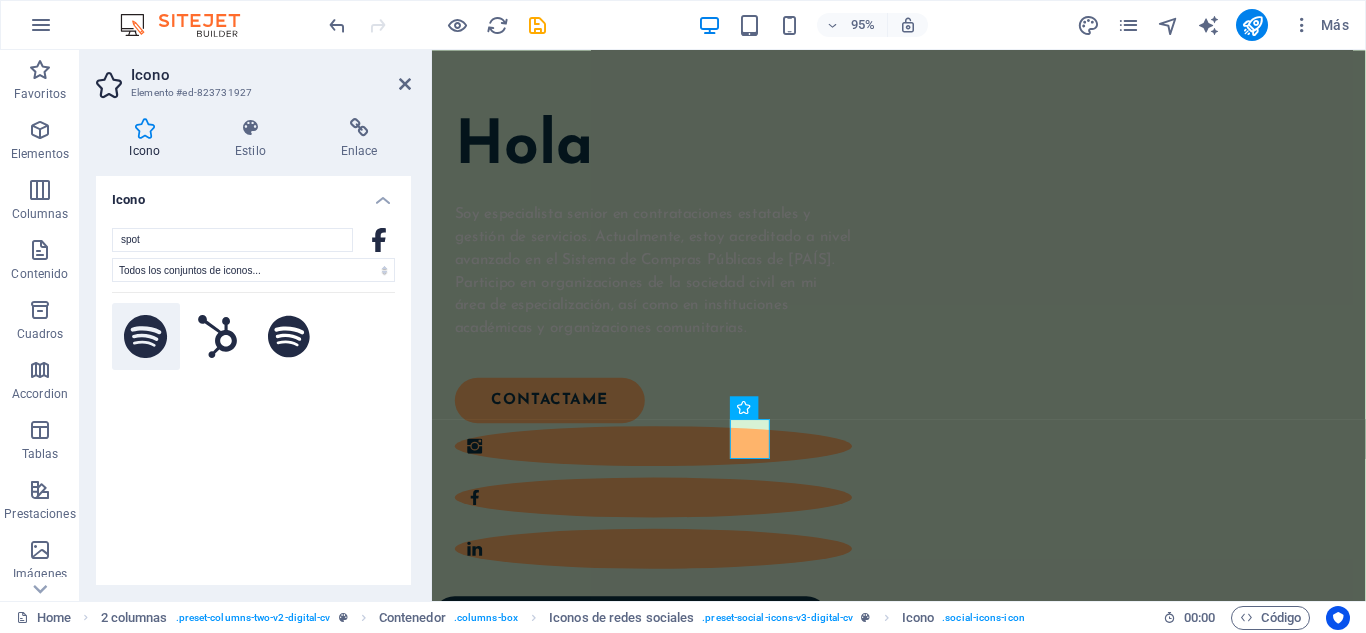 click 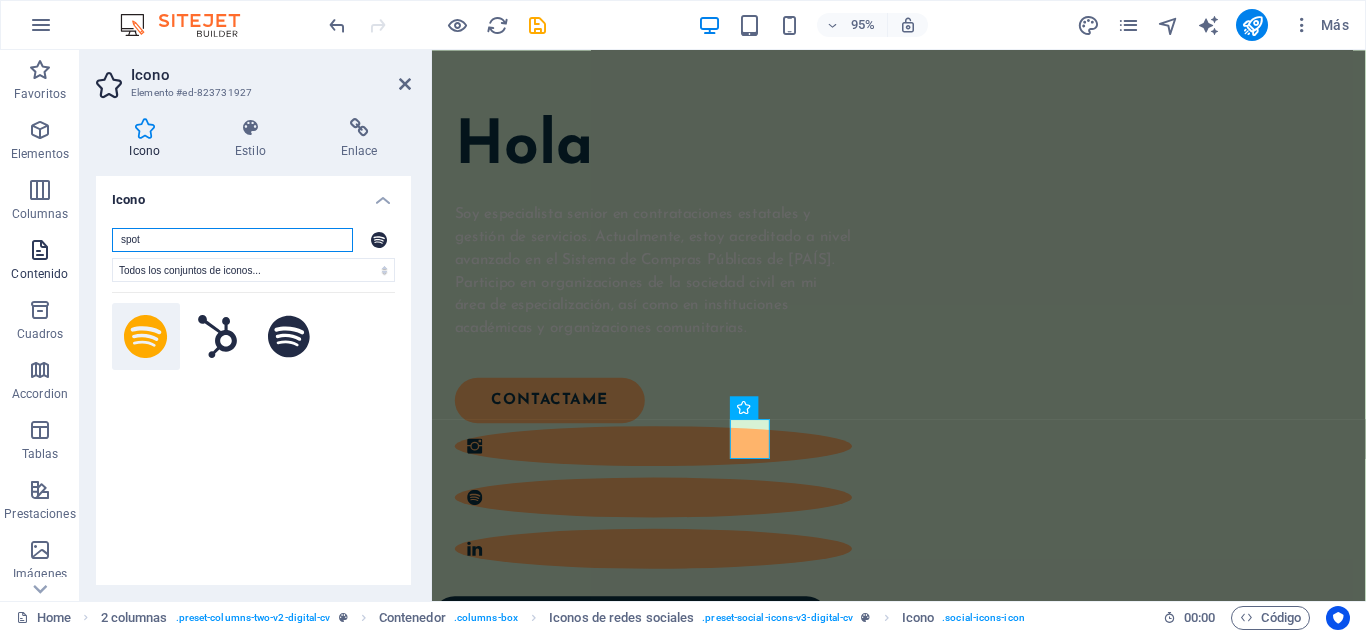 drag, startPoint x: 214, startPoint y: 231, endPoint x: 58, endPoint y: 231, distance: 156 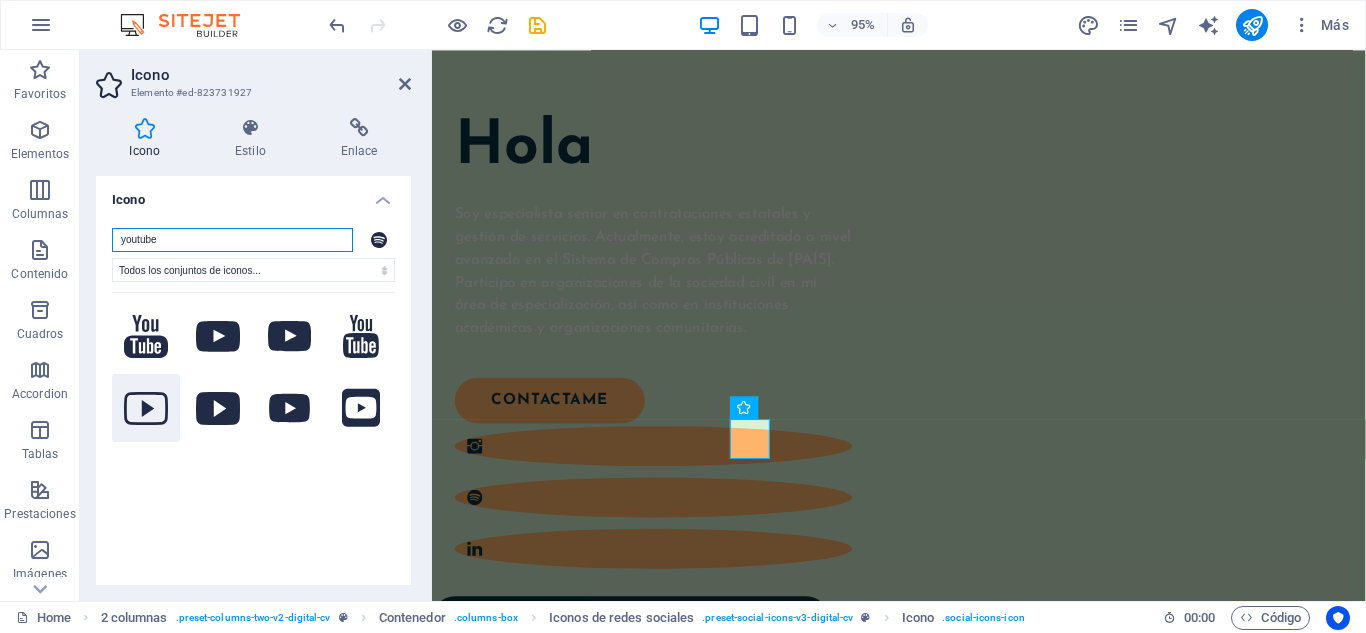 type on "youtube" 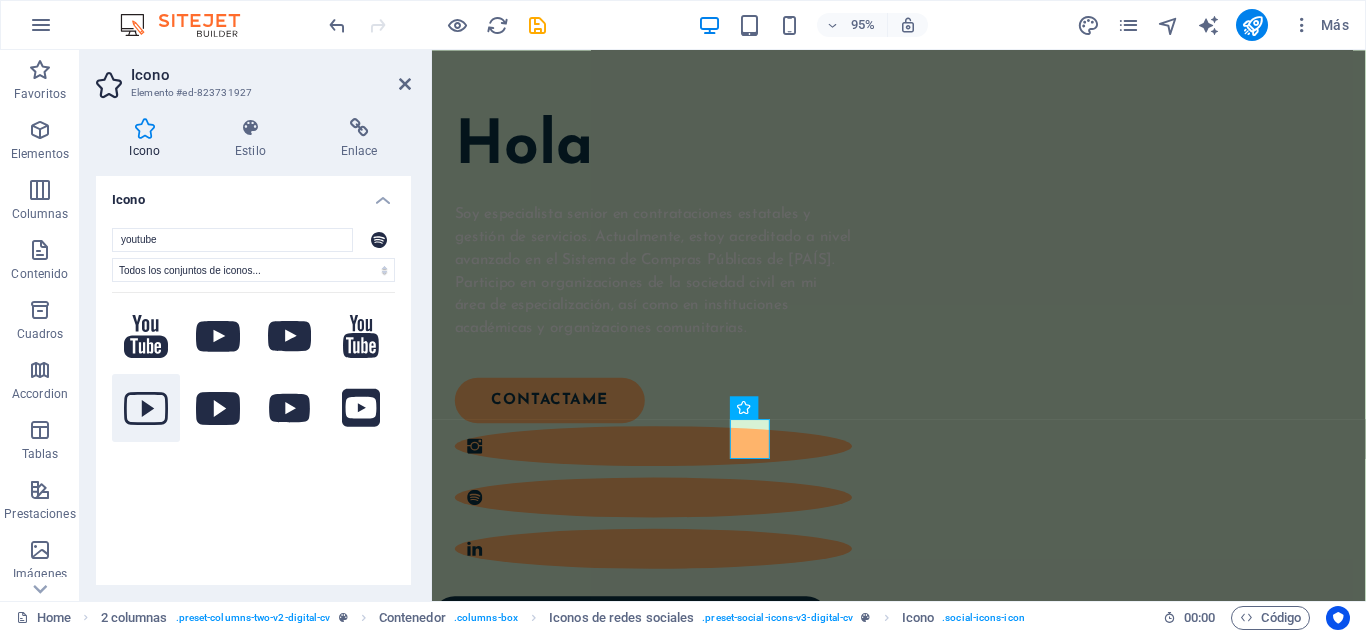 click 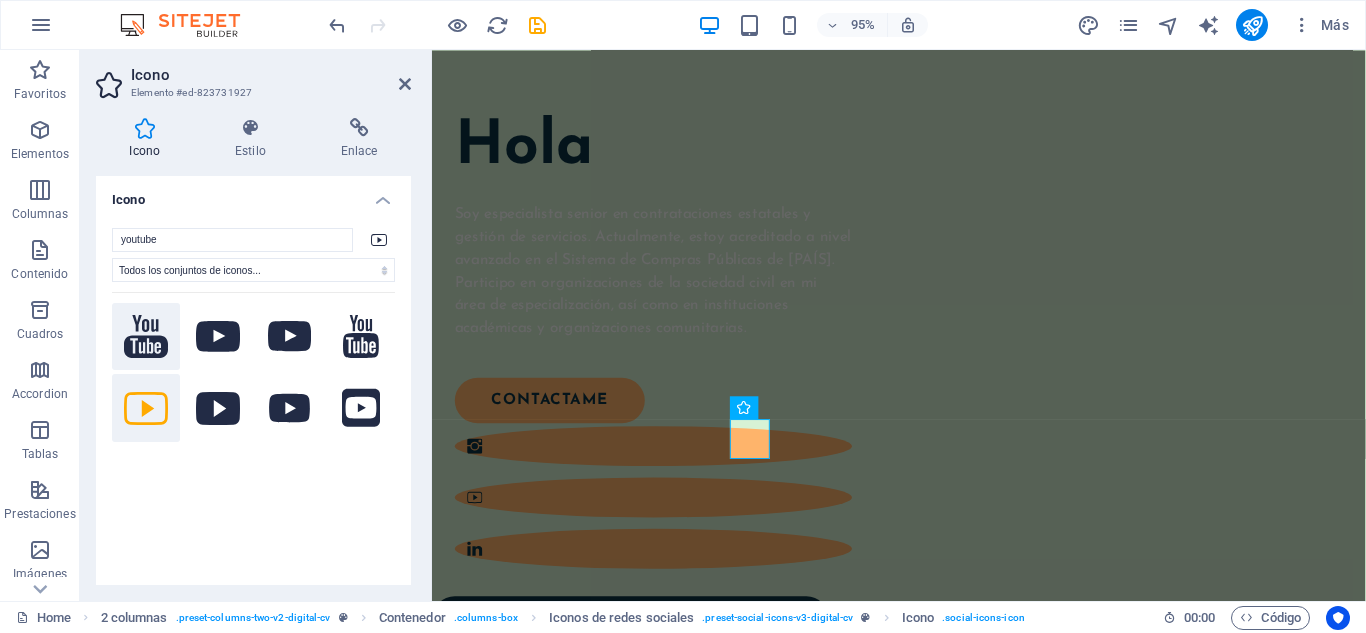 click 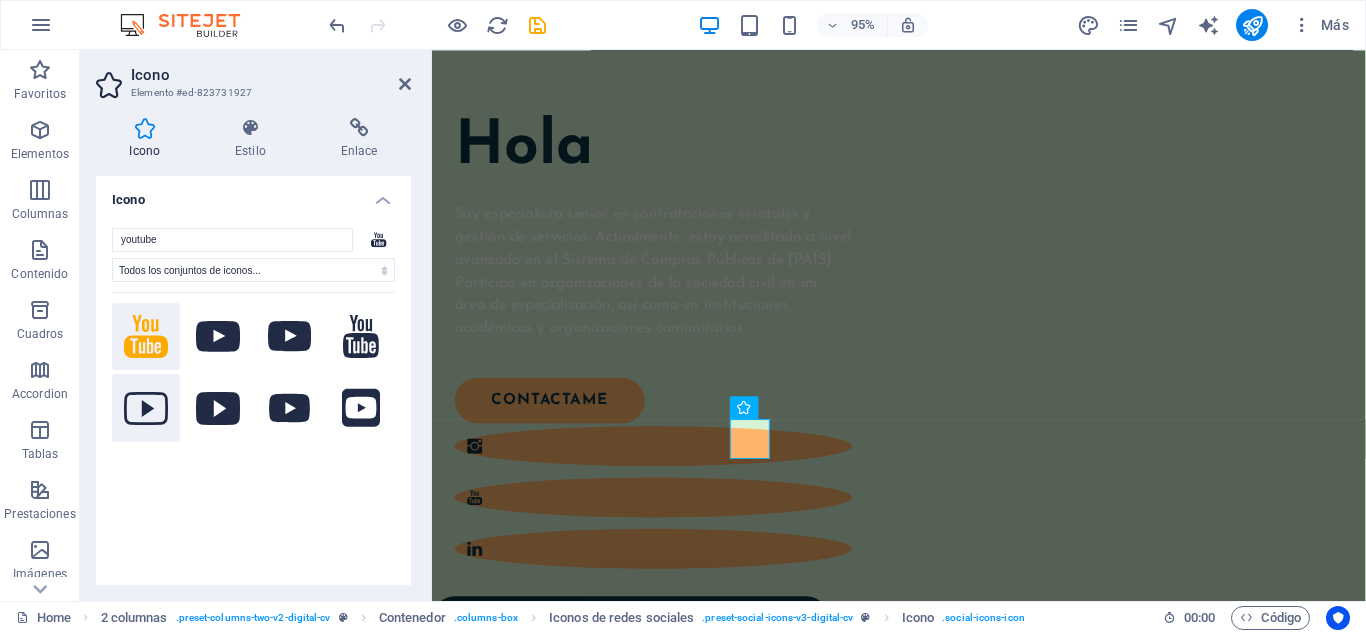 click 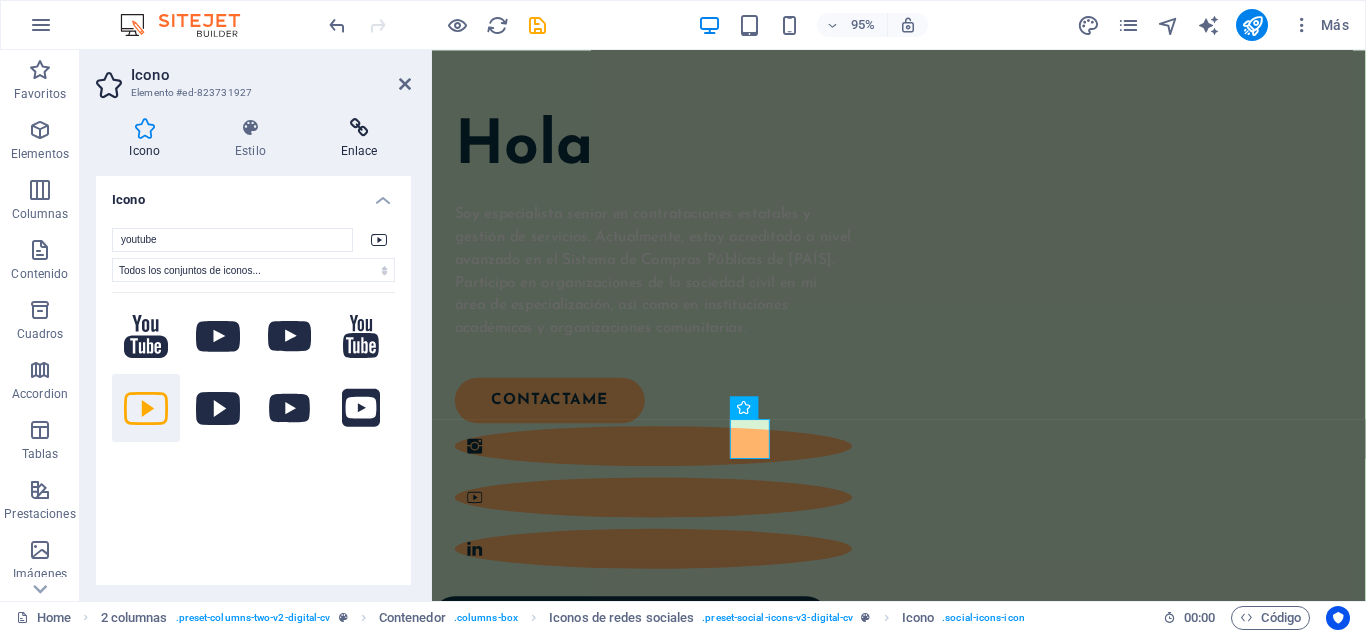 click at bounding box center [359, 128] 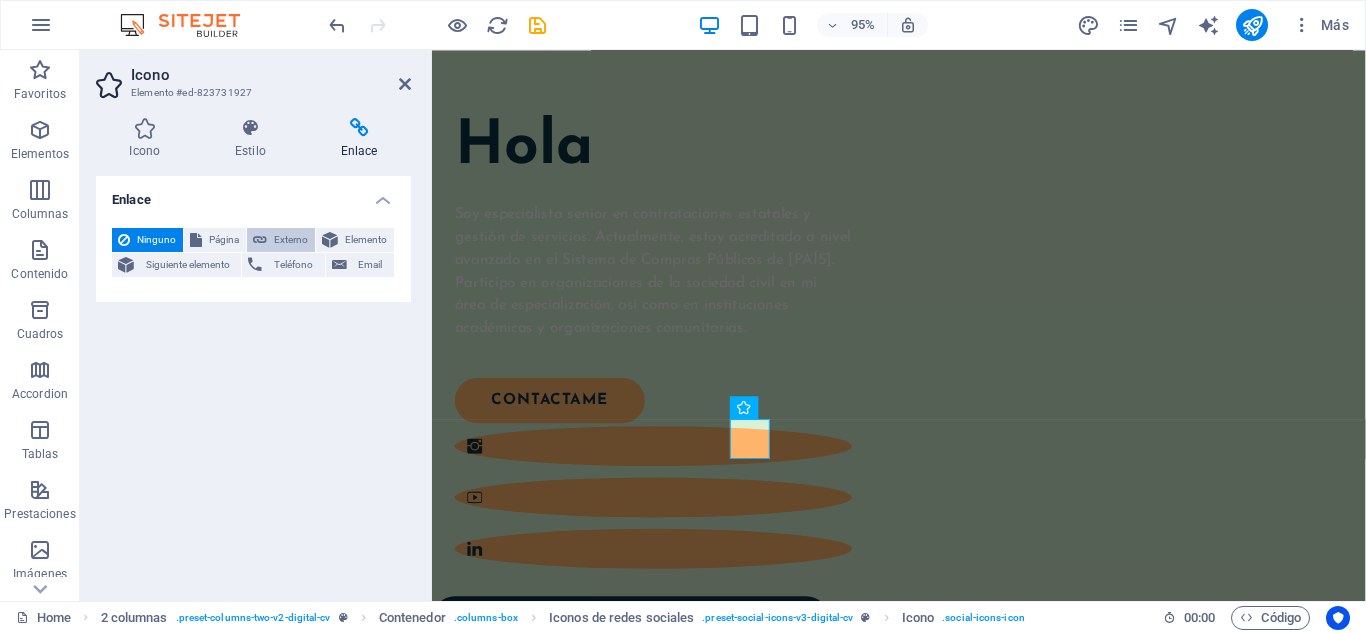 click on "Externo" at bounding box center (291, 240) 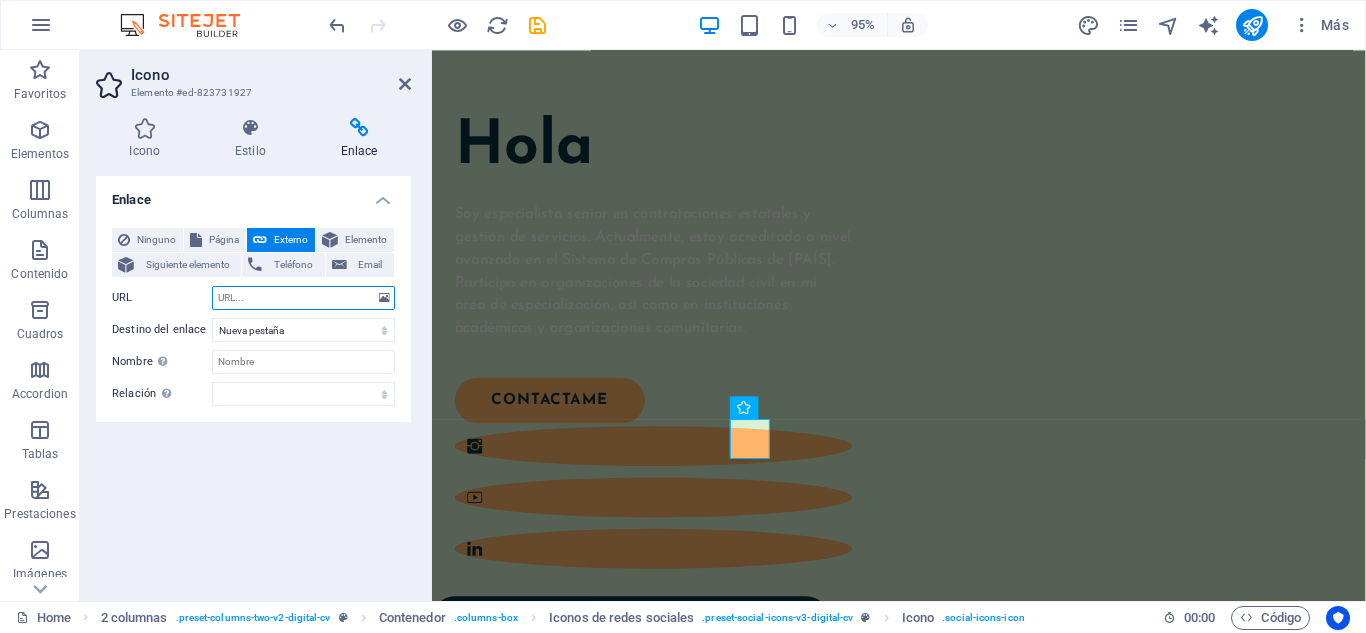 paste on "https://www.youtube.com/[NOMBRE_CANAL]/" 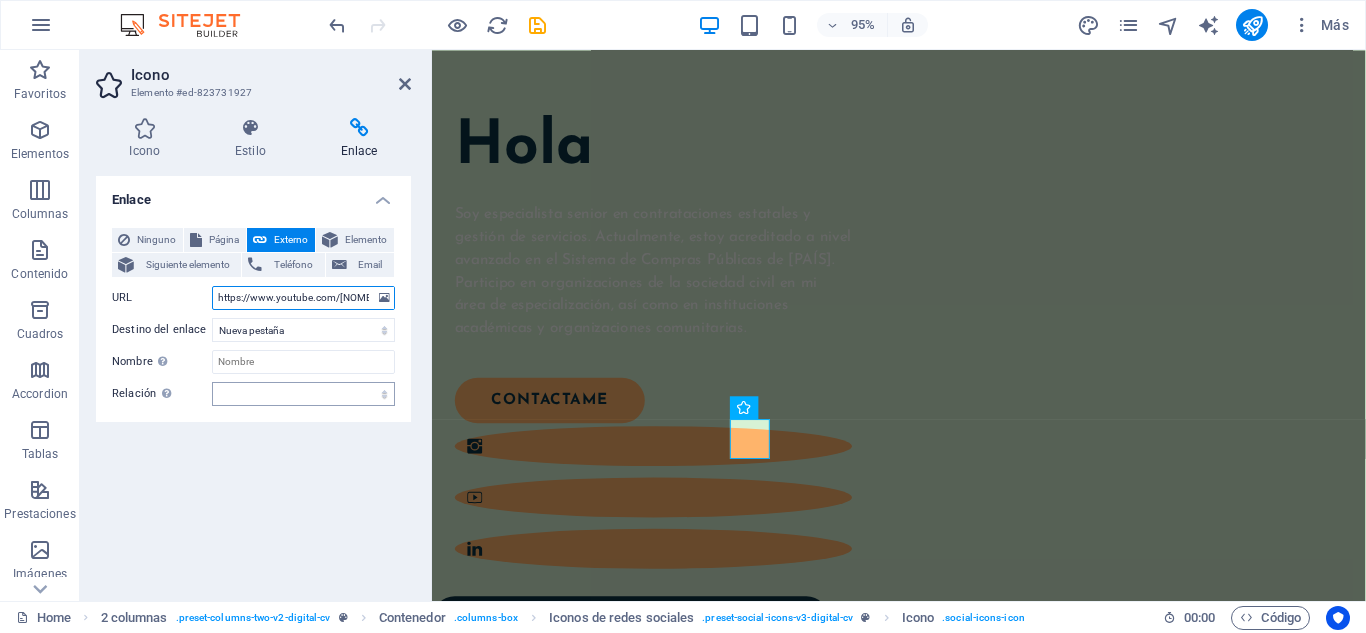 scroll, scrollTop: 0, scrollLeft: 54, axis: horizontal 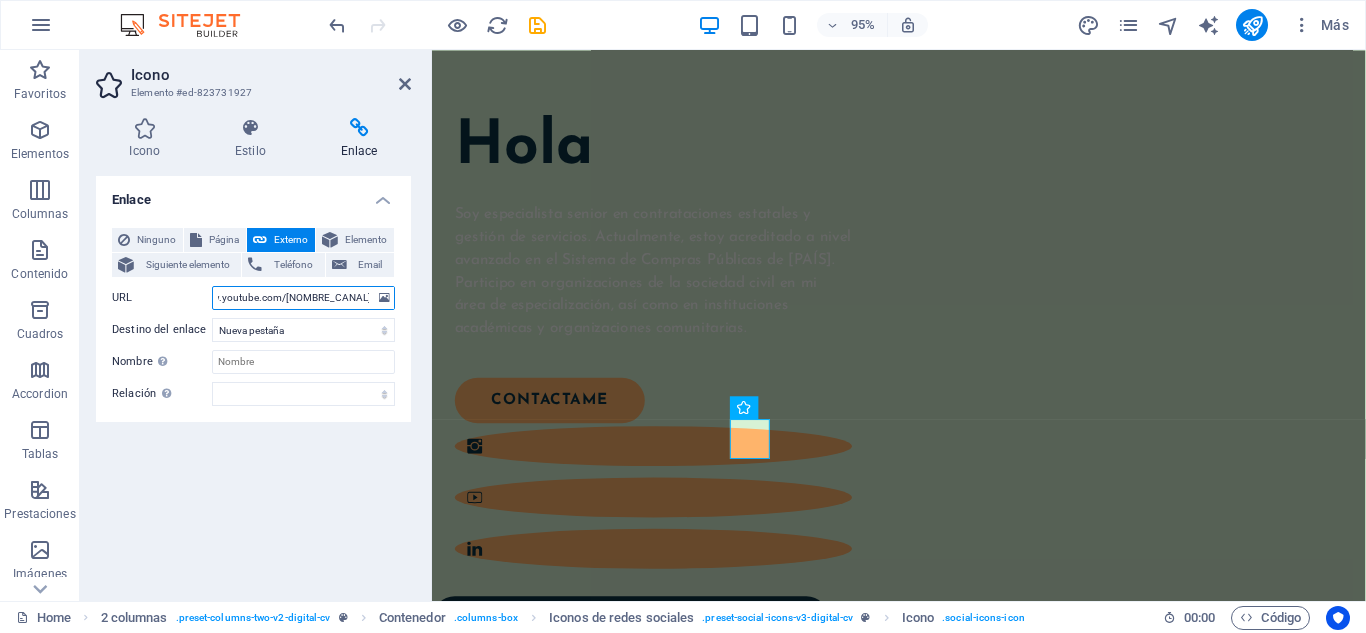 type on "https://www.youtube.com/[NOMBRE_CANAL]/" 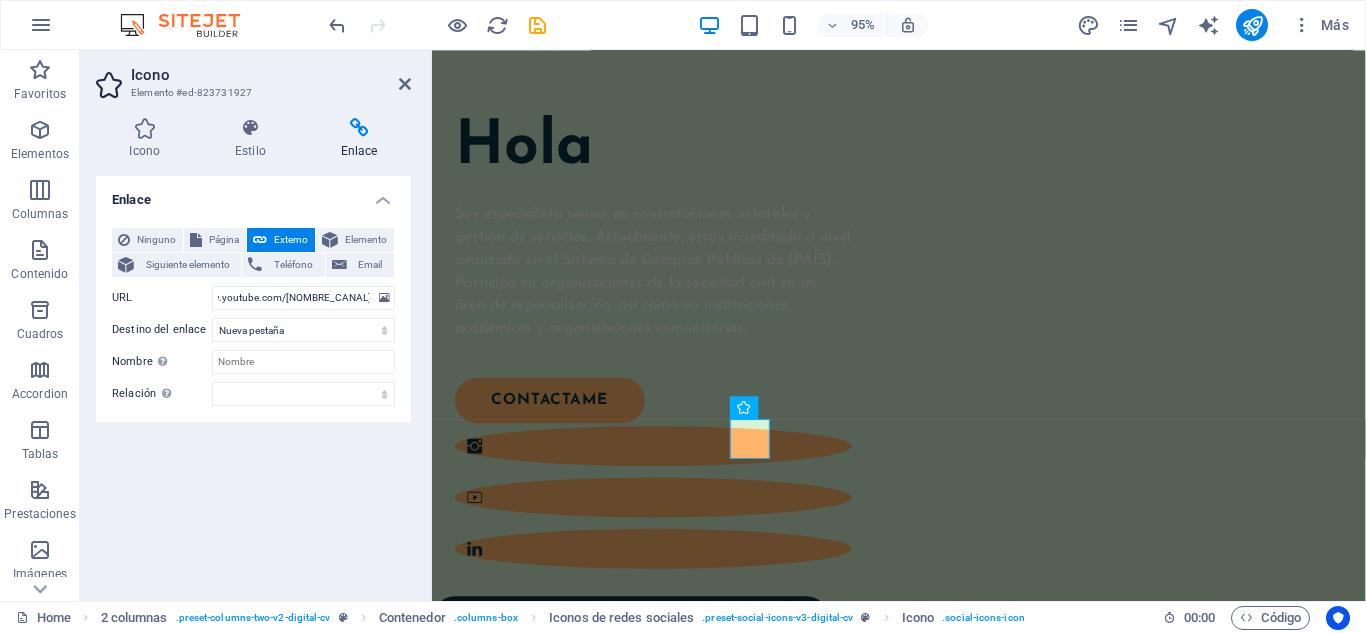 scroll, scrollTop: 0, scrollLeft: 0, axis: both 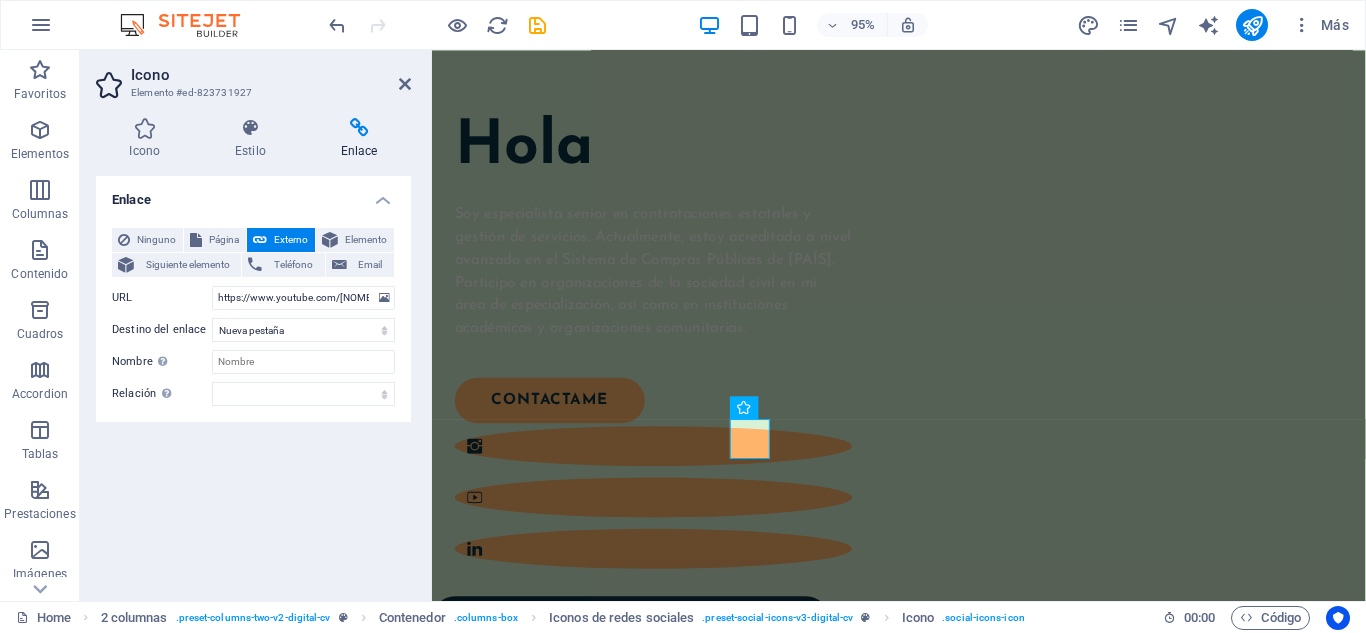 click on "Enlace" at bounding box center (253, 194) 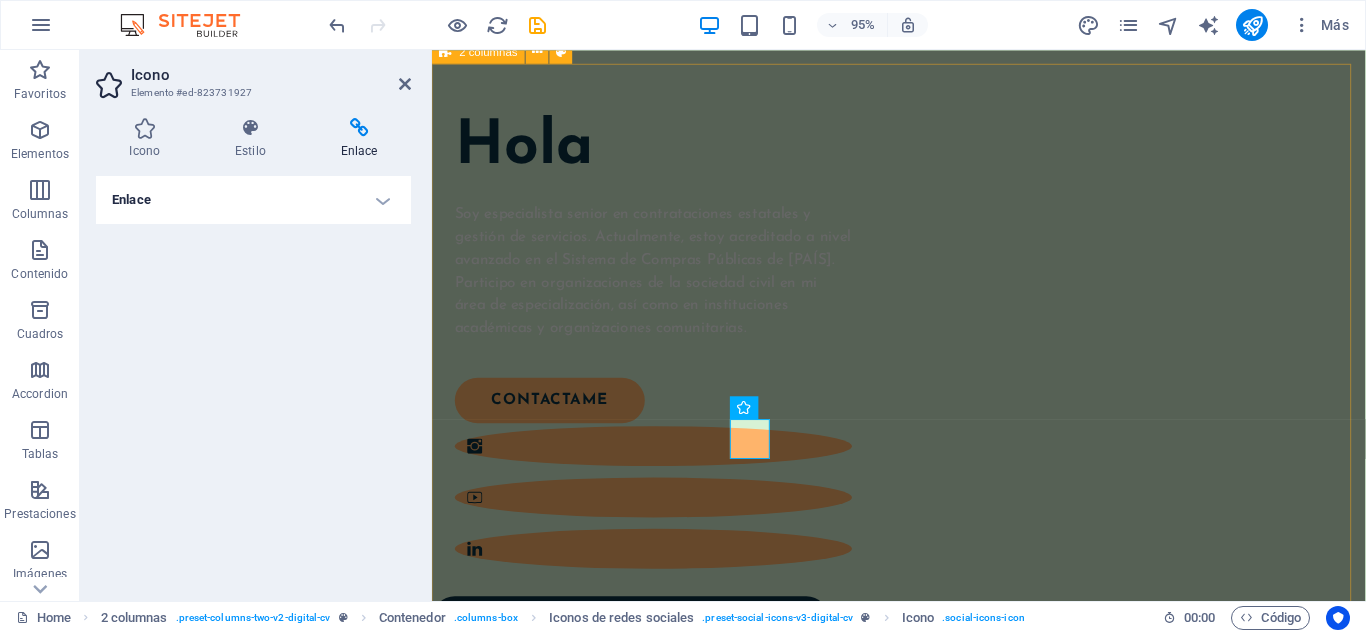 click on "Hola Soy especialista senior en contrataciones estatales y gestión de servicios. Actualmente, estoy acreditado a nivel avanzado en el Sistema de Compras Públicas de [PAÍS]. Participo en organizaciones de la sociedad civil en mi área de especialización, así como en instituciones académicas y organizaciones comunitarias. CONTACTAME" at bounding box center (923, 655) 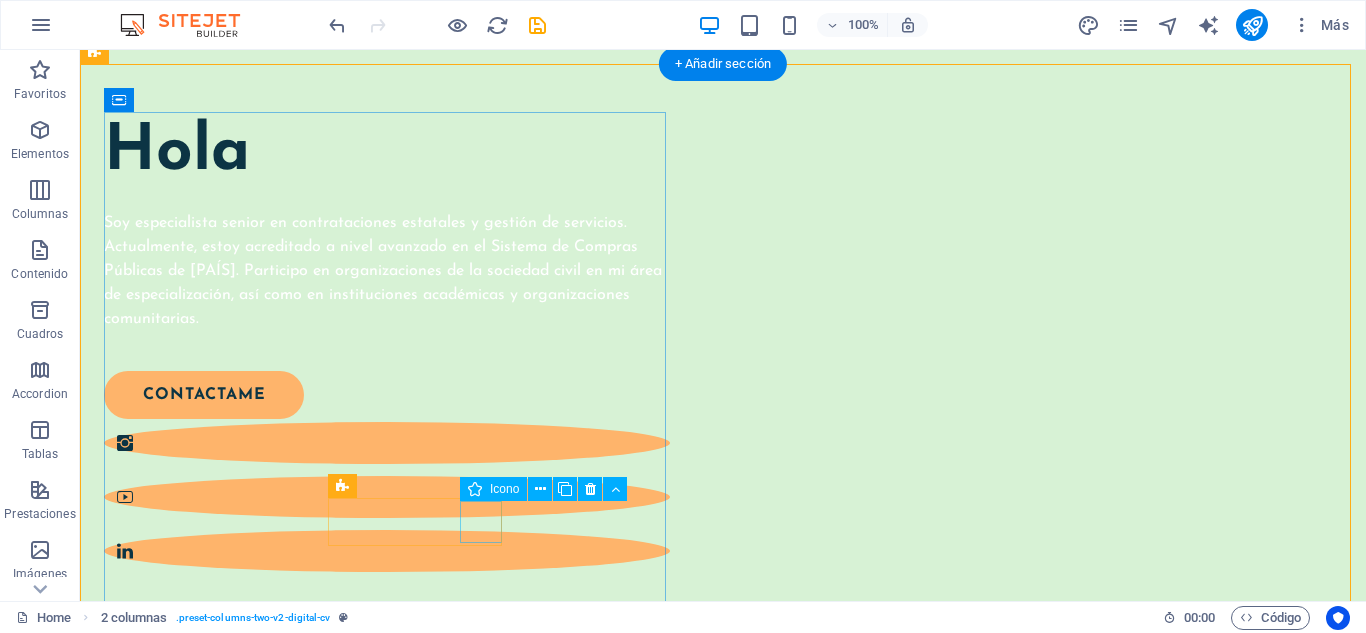 click at bounding box center (387, 551) 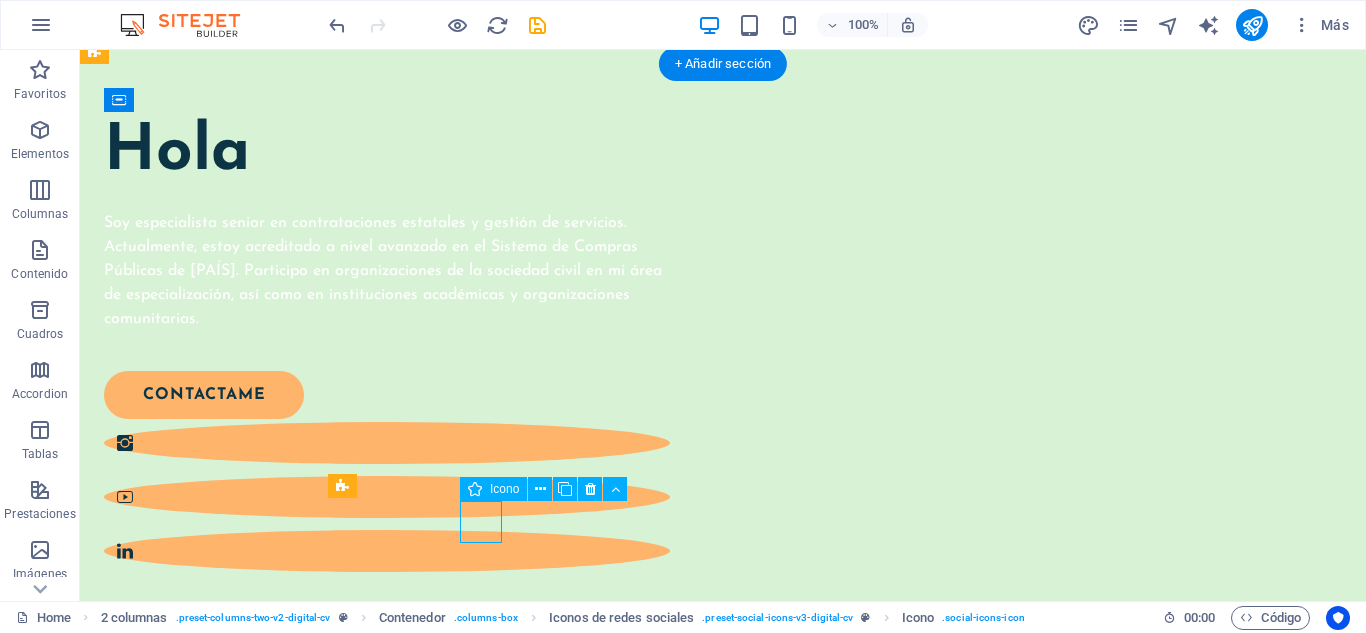 click at bounding box center (387, 551) 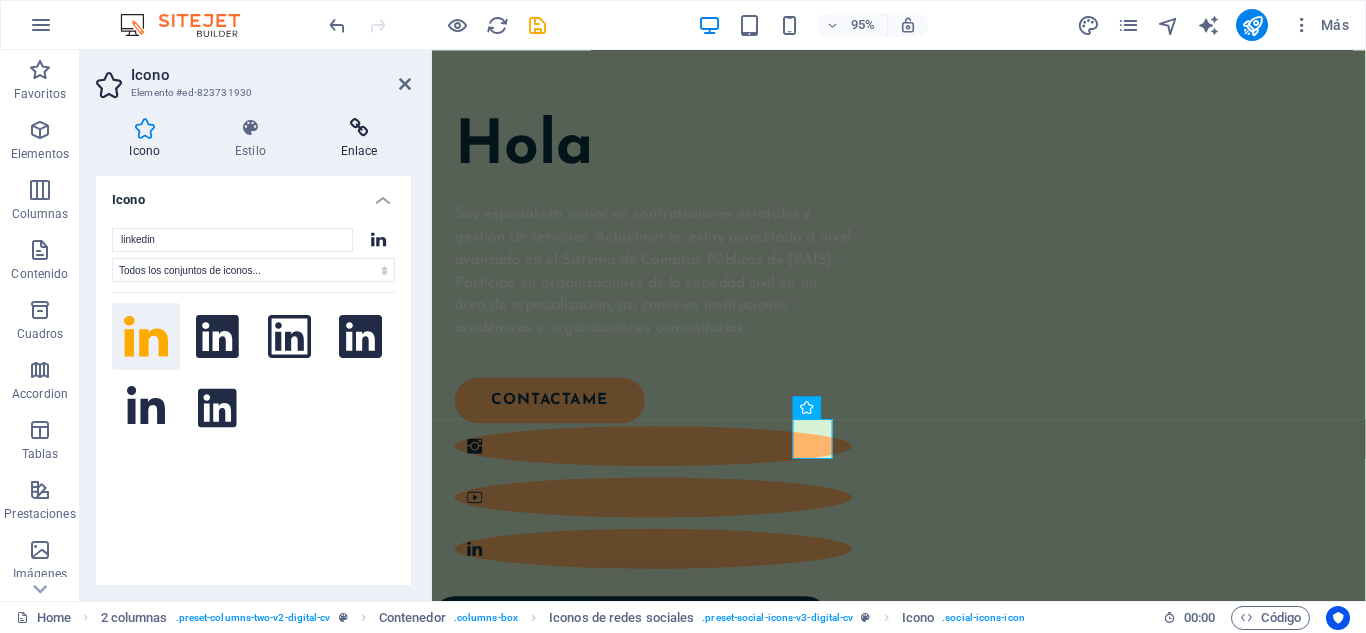 click at bounding box center (359, 128) 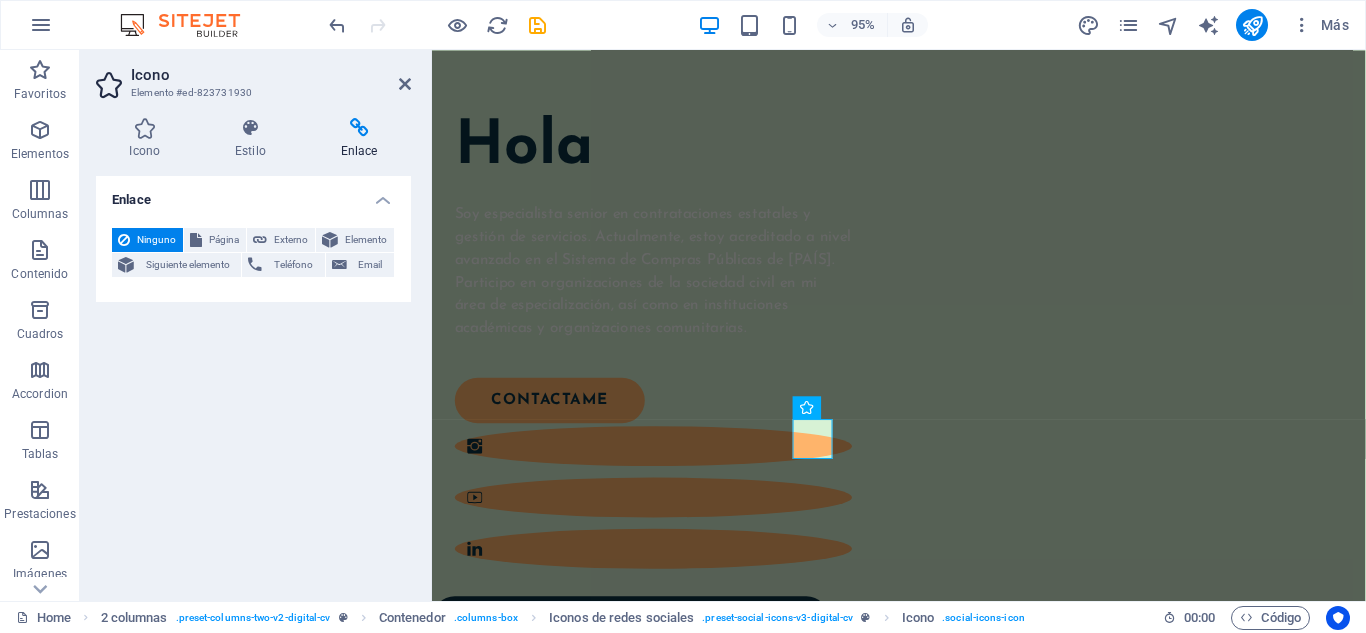 click at bounding box center [359, 128] 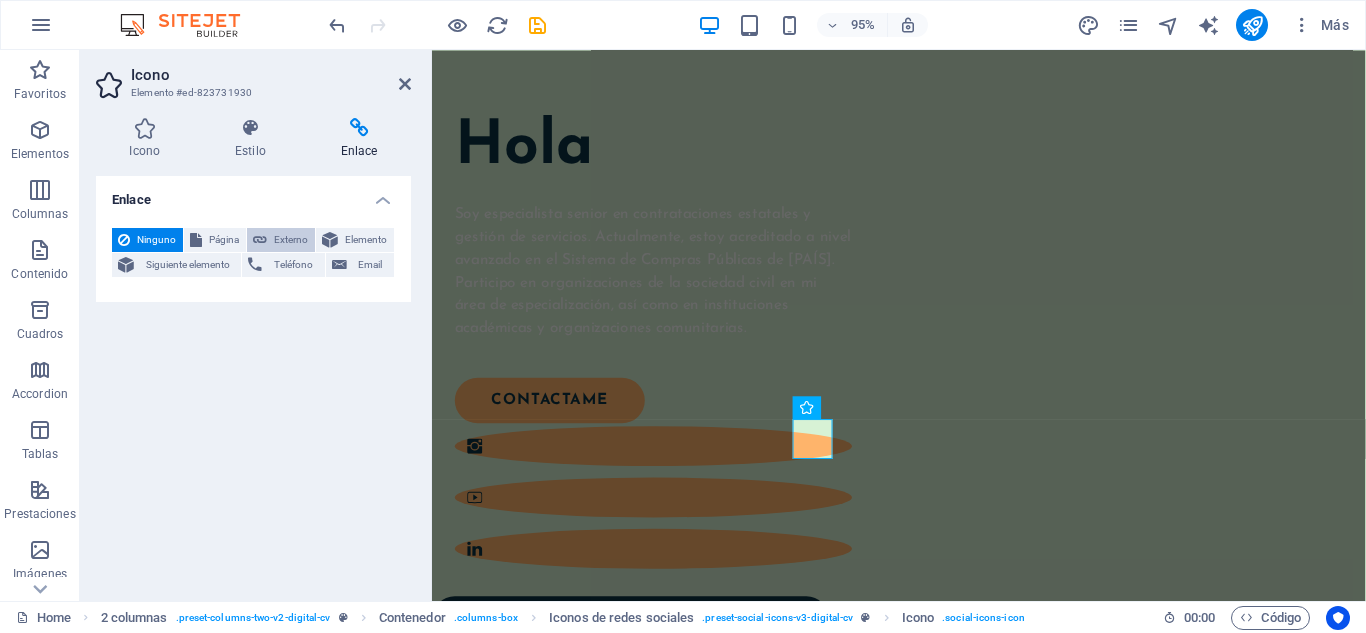 click on "Externo" at bounding box center (281, 240) 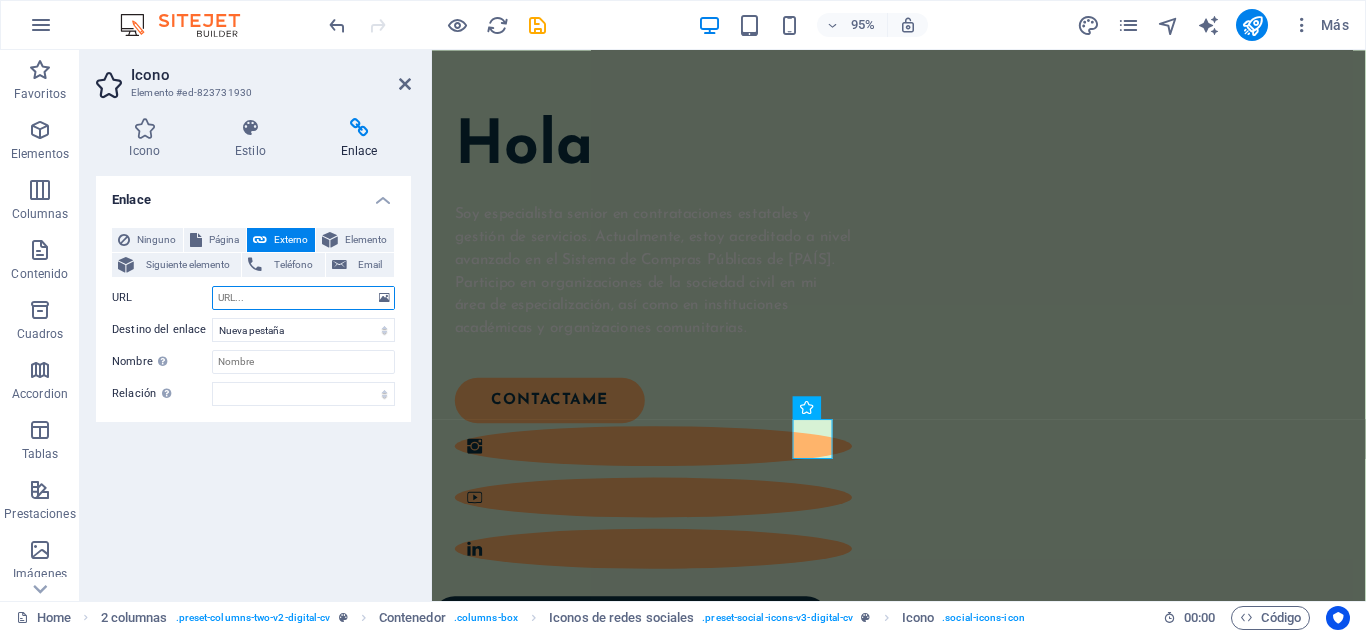 paste on "https://www.youtube.com/redirect?event=channel_header&redir_token=QUFFLUhqbWJnLTE1ckVESnRDUUg0SXR5clRiaUJHQ0lBZ3xBQ3Jtc0trYVk1WU9hOV9WUEZsclBBMVBLN0tFM1FmTDBMWFU1QTlBU2dxaDRrNllhX3g2N2ZuSnc5bVFWcEFCeGJkWXBmYVFvcmhyTkFMenRycWtERm1qbEdybkk0aVpNOEhQQlF6U2NCNkxjVFpCd3U0aU1pOA&q=https%3A%2F%2Fwww.linkedin.com%2Fin%2F[NOMBRE]/" 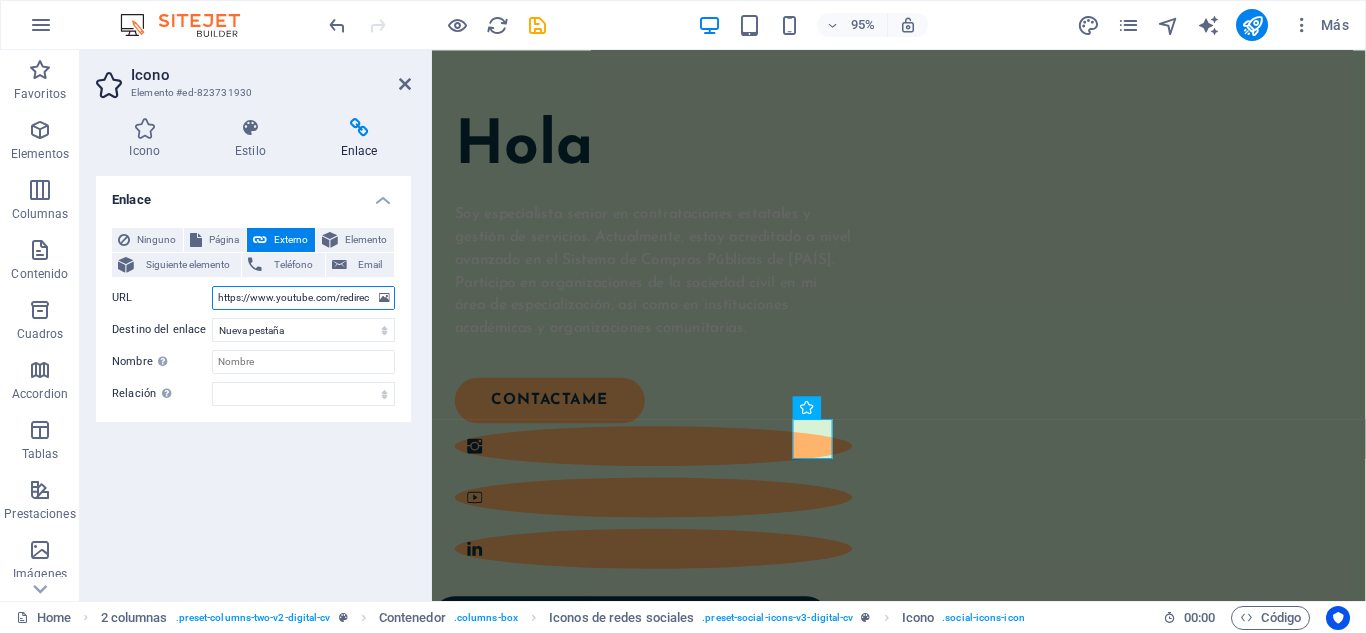 scroll, scrollTop: 0, scrollLeft: 1665, axis: horizontal 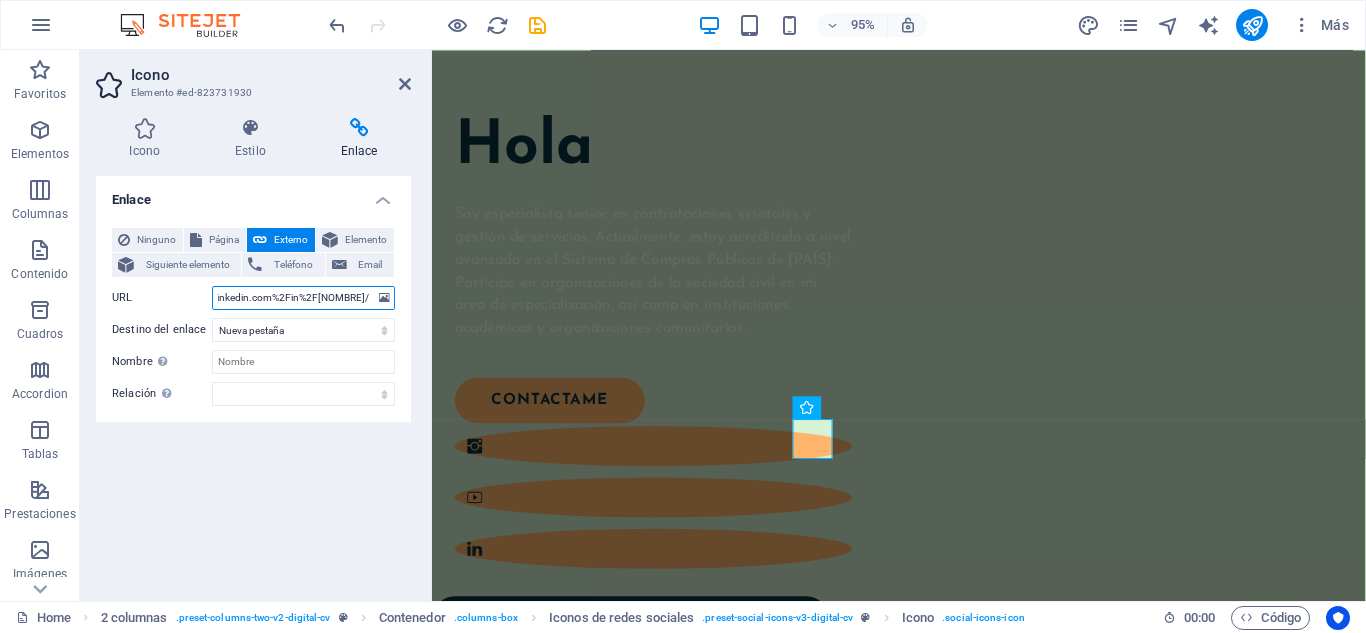 type on "https://www.youtube.com/redirect?event=channel_header&redir_token=QUFFLUhqbWJnLTE1ckVESnRDUUg0SXR5clRiaUJHQ0lBZ3xBQ3Jtc0trYVk1WU9hOV9WUEZsclBBMVBLN0tFM1FmTDBMWFU1QTlBU2dxaDRrNllhX3g2N2ZuSnc5bVFWcEFCeGJkWXBmYVFvcmhyTkFMenRycWtERm1qbEdybkk0aVpNOEhQQlF6U2NCNkxjVFpCd3U0aU1pOA&q=https%3A%2F%2Fwww.linkedin.com%2Fin%2F[NOMBRE]/" 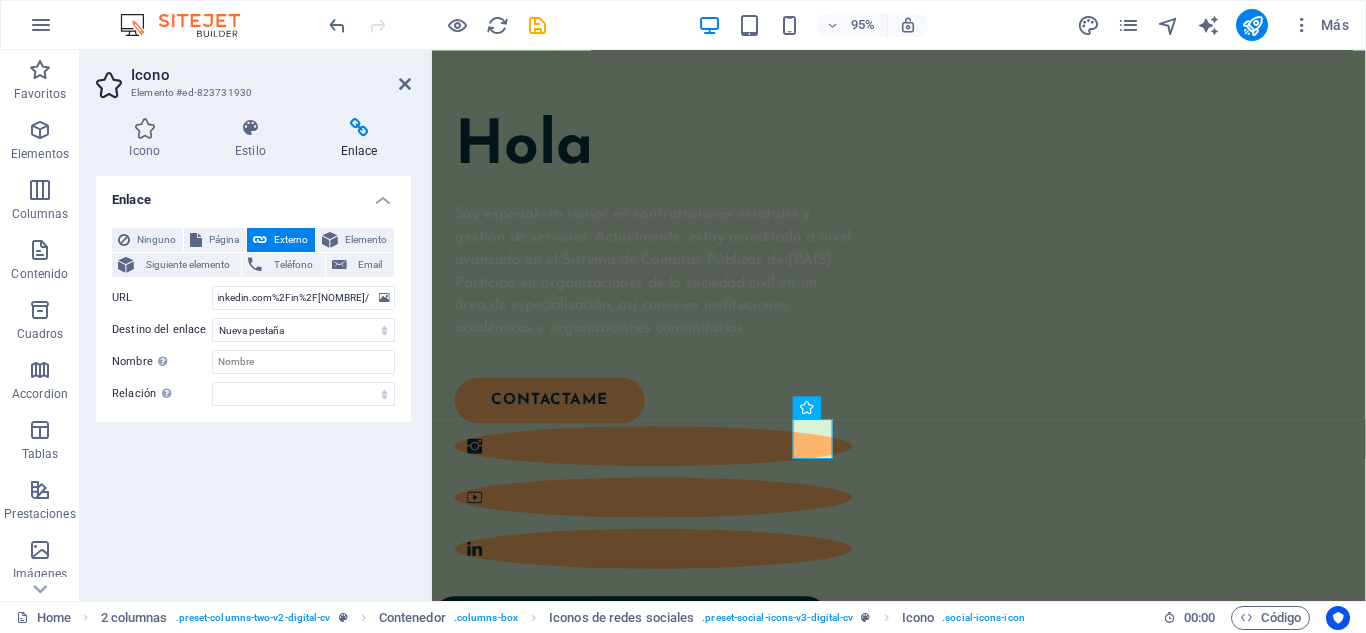 scroll, scrollTop: 0, scrollLeft: 0, axis: both 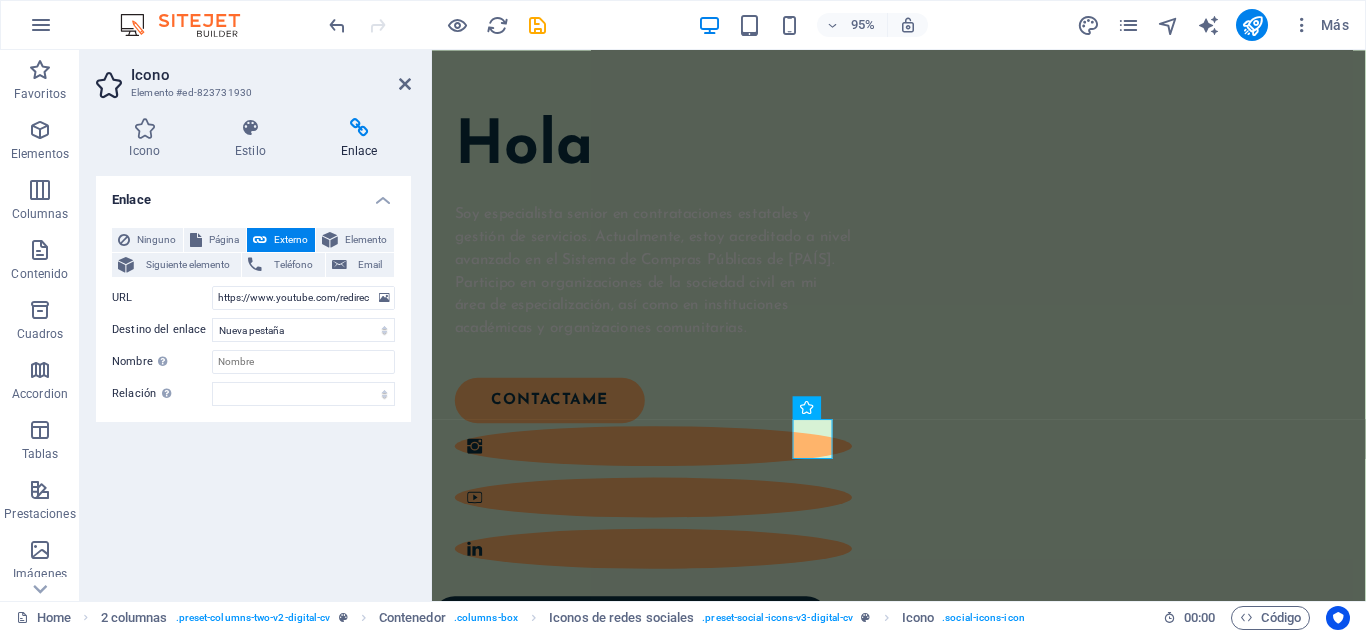 click on "Enlace Ninguno Página Externo Elemento Siguiente elemento Teléfono Email Página Home Legal Notice Privacy Subpage Test Elemento
URL https://www.youtube.com/redirect?event=channel_header&redir_token=QUFFLUhqbWJnLTE1ckVESnRDUUg0SXR5clRiaUJHQ0lBZ3xBQ3Jtc0trYVk1WU9hOV9WUEZsclBBMVBLN0tFM1FmTDBMWFU1QTlBU2dxaDRrNllhX3g2N2ZuSnc5bVFWcEFCeGJkWXBmYVFvcmhyTkFMenRycWtERm1qbEdybkk0aVpNOEhQQlF6U2NCNkxjVFpCd3U0aU1pOA&q=https%3A%2F%2Fwww.linkedin.com%2Fin%2Figormorales%2F Teléfono Email Destino del enlace Nueva pestaña Misma pestaña Superposición Nombre Una descripción adicional del enlace no debería ser igual al texto del enlace. El título suele mostrarse como un texto de información cuando se mueve el ratón por encima del elemento. Déjalo en blanco en caso de dudas. Relación Define la  relación de este enlace con el destino del enlace . Por ejemplo, el valor "nofollow" indica a los buscadores que no sigan al enlace. Puede dejarse vacío. alternativo autor marcador externo ayuda ant" at bounding box center (253, 380) 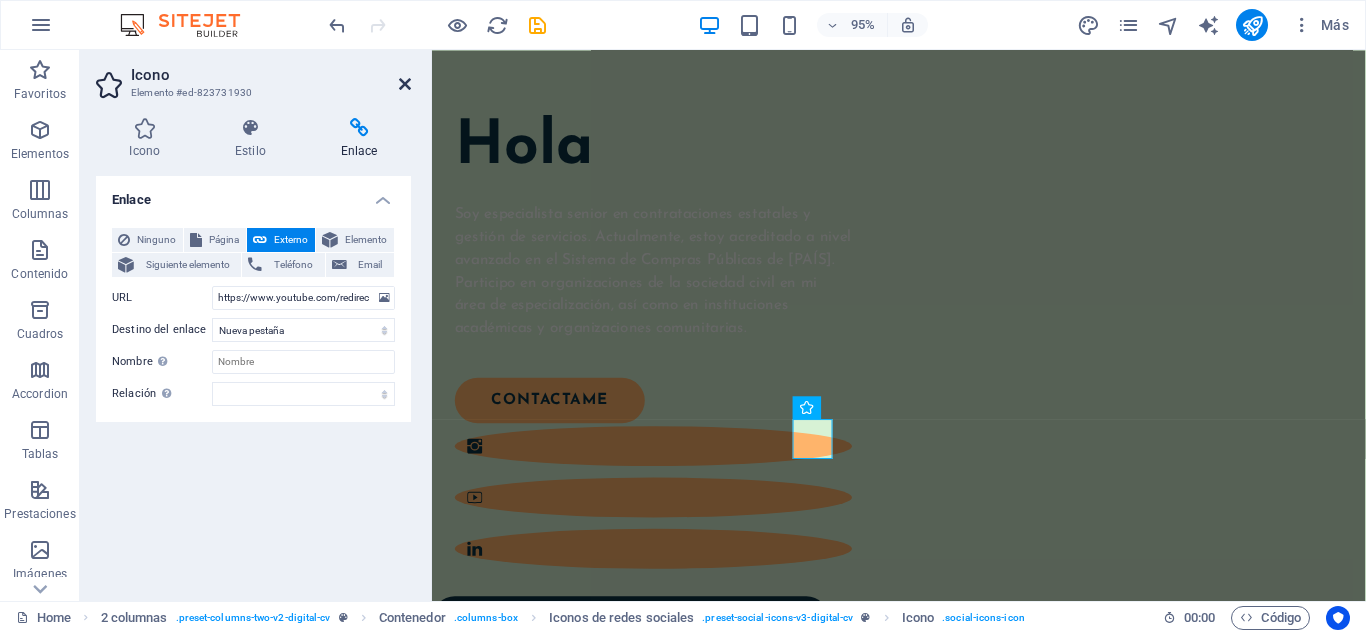click at bounding box center (405, 84) 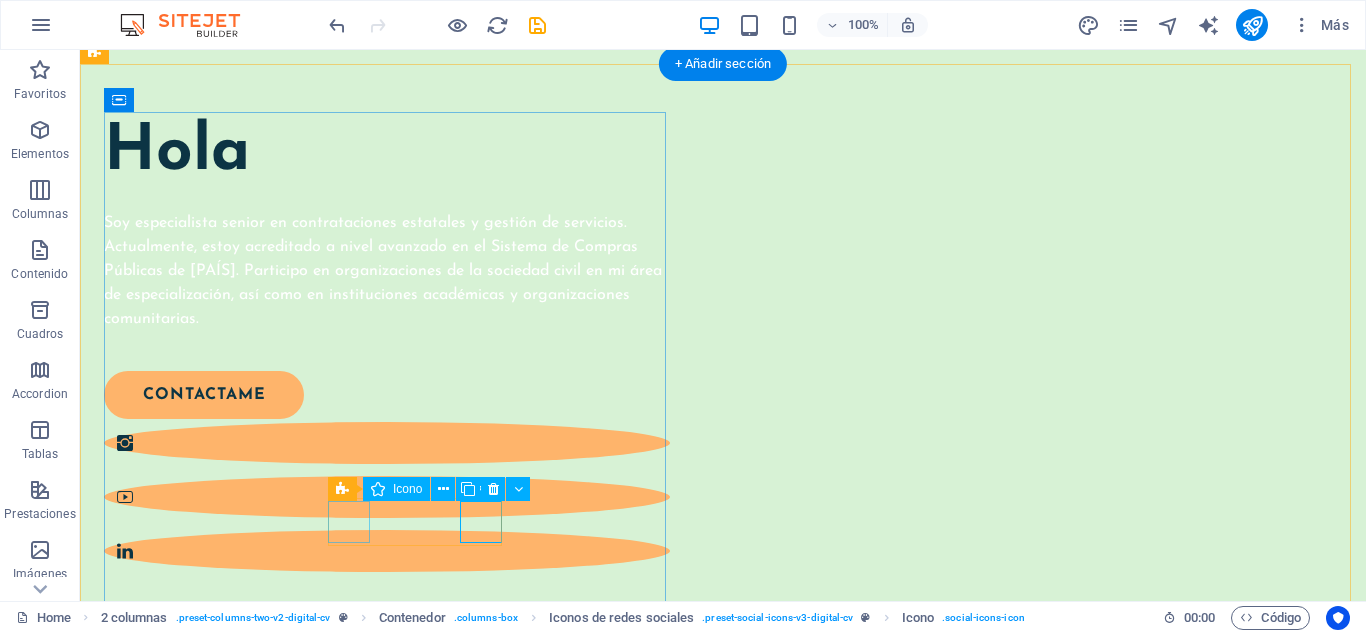 click at bounding box center [387, 443] 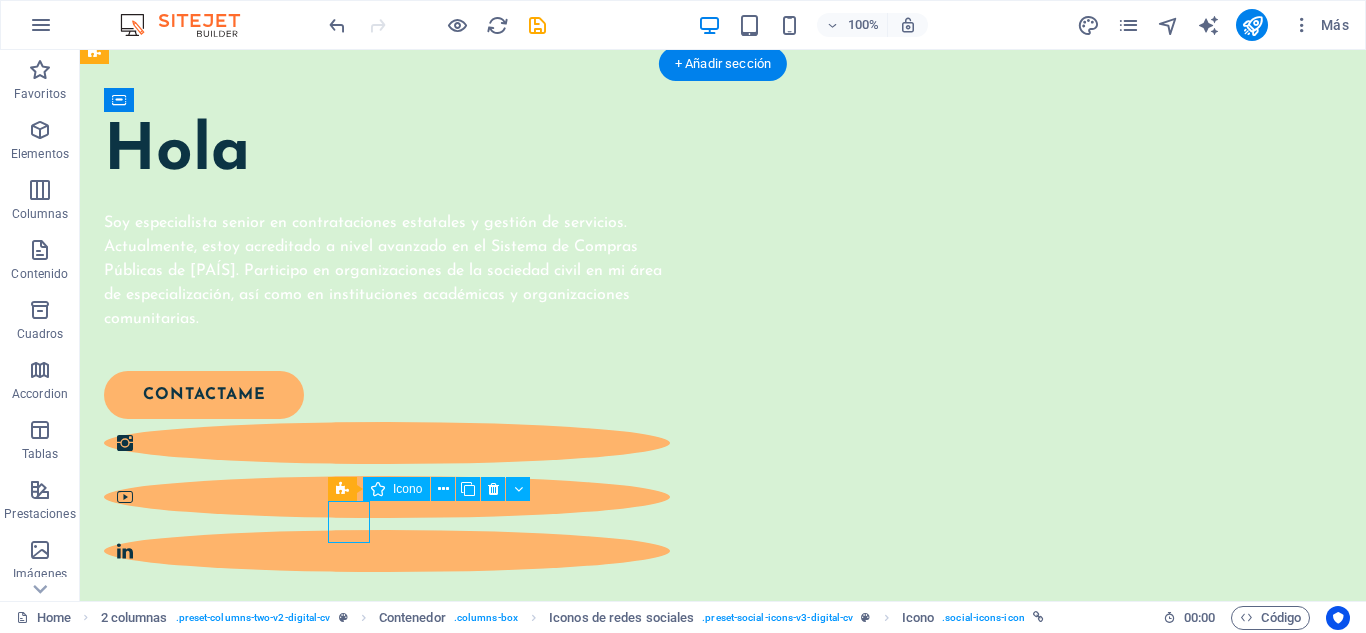 click at bounding box center [387, 443] 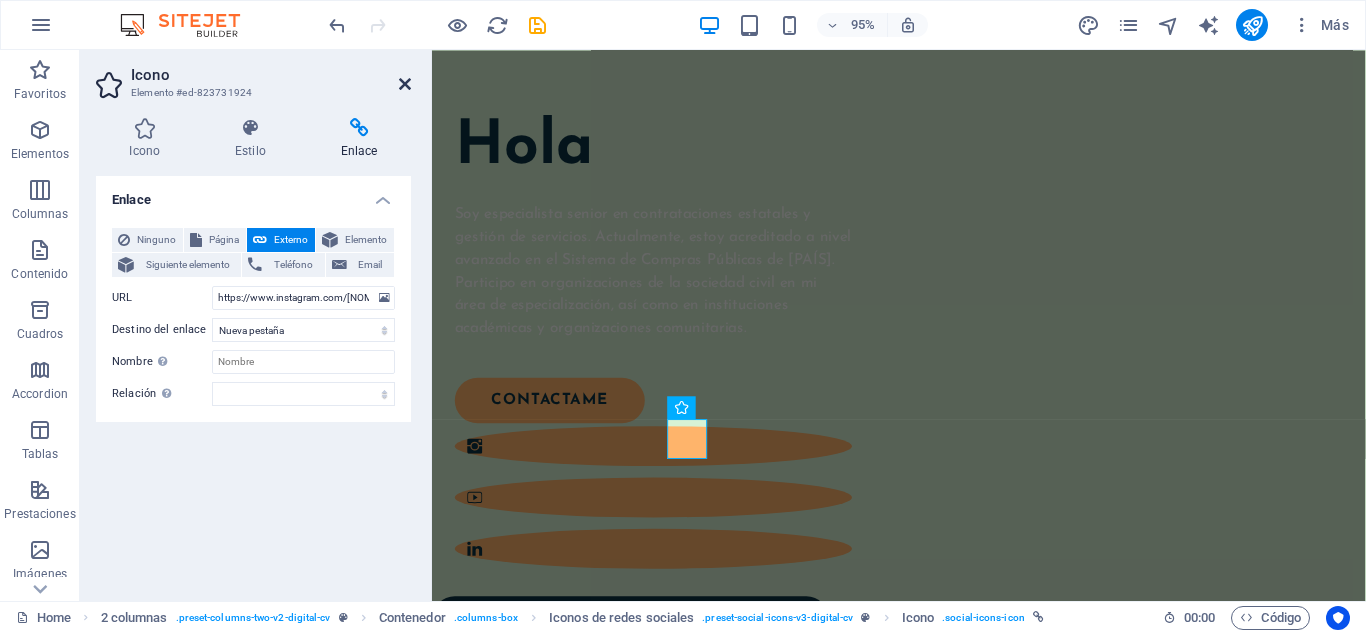click at bounding box center (405, 84) 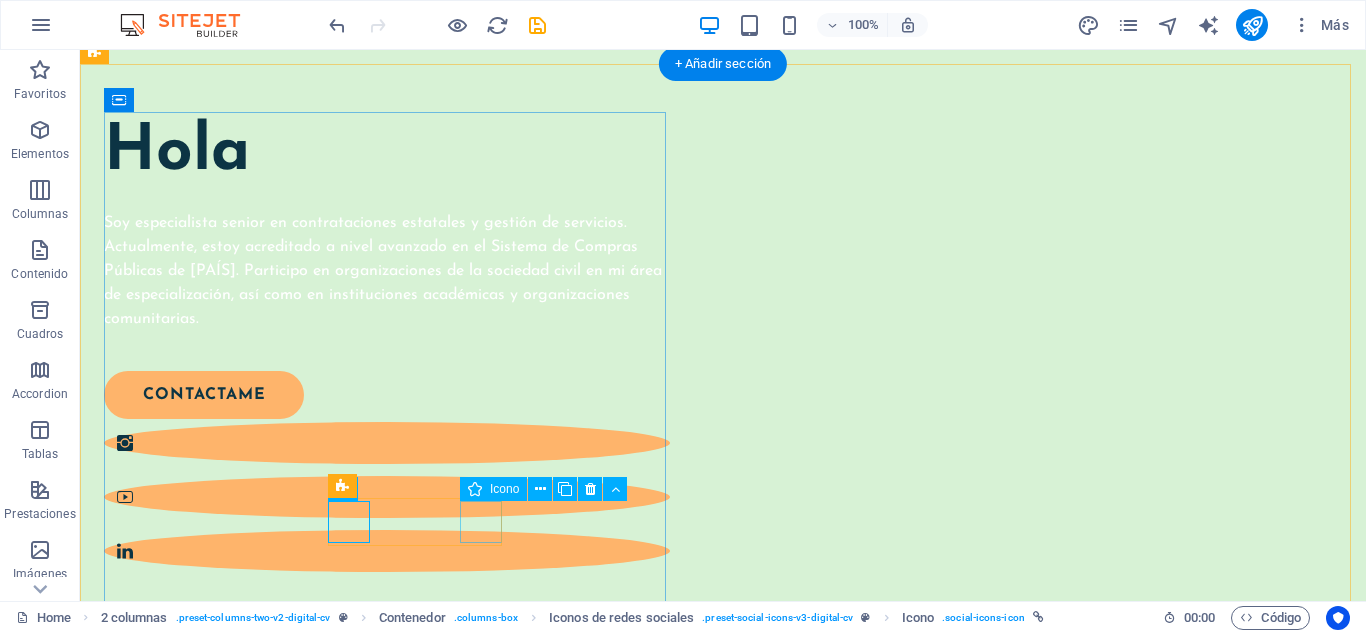 click at bounding box center [387, 551] 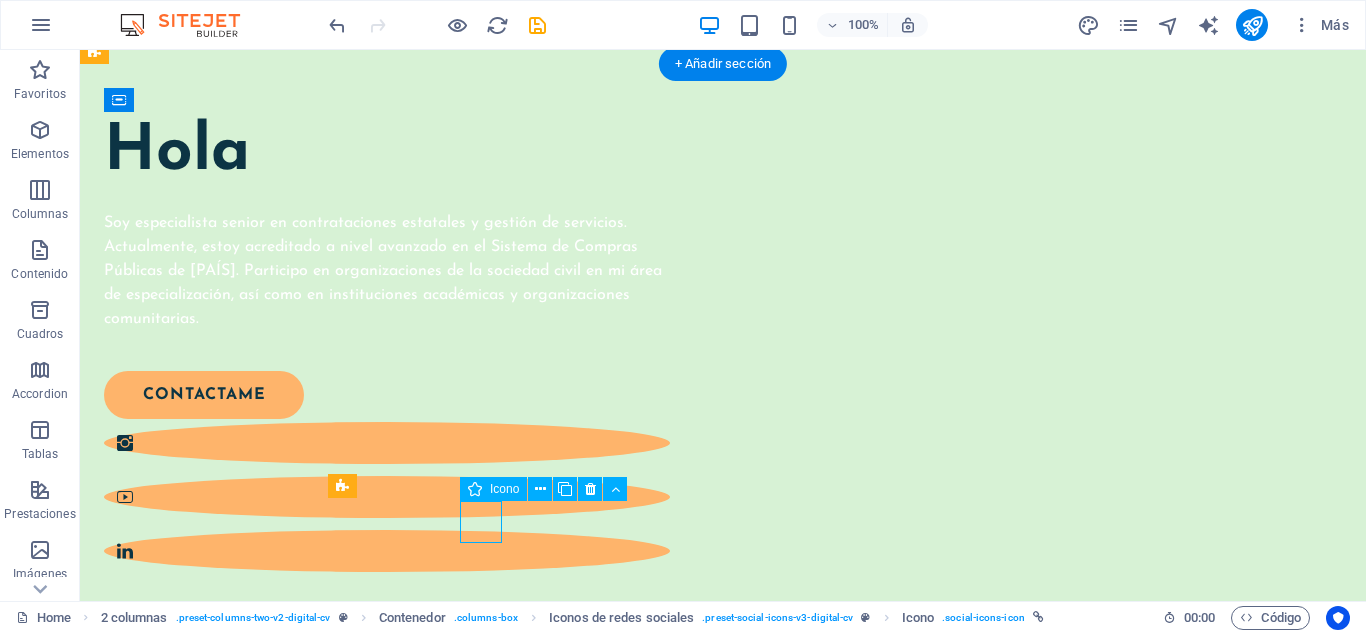 click at bounding box center [387, 551] 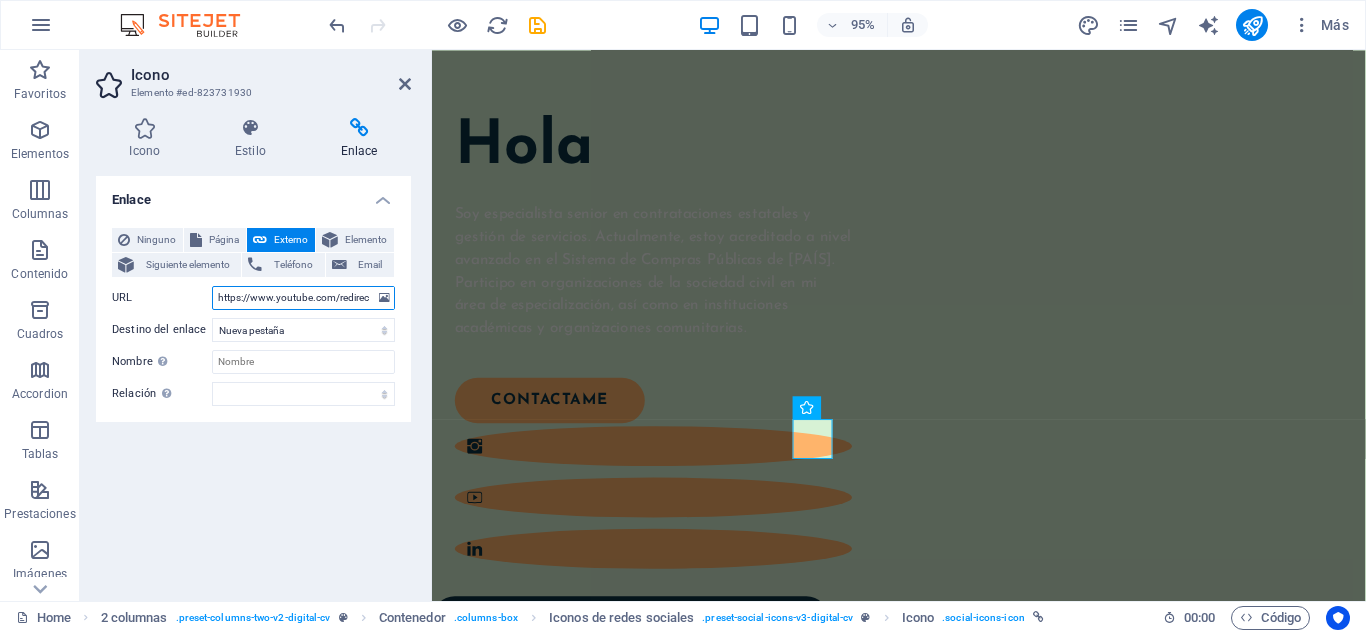 click on "https://www.youtube.com/redirect?event=channel_header&redir_token=QUFFLUhqbWJnLTE1ckVESnRDUUg0SXR5clRiaUJHQ0lBZ3xBQ3Jtc0trYVk1WU9hOV9WUEZsclBBMVBLN0tFM1FmTDBMWFU1QTlBU2dxaDRrNllhX3g2N2ZuSnc5bVFWcEFCeGJkWXBmYVFvcmhyTkFMenRycWtERm1qbEdybkk0aVpNOEhQQlF6U2NCNkxjVFpCd3U0aU1pOA&q=https%3A%2F%2Fwww.linkedin.com%2Fin%2F[NOMBRE]/" at bounding box center [303, 298] 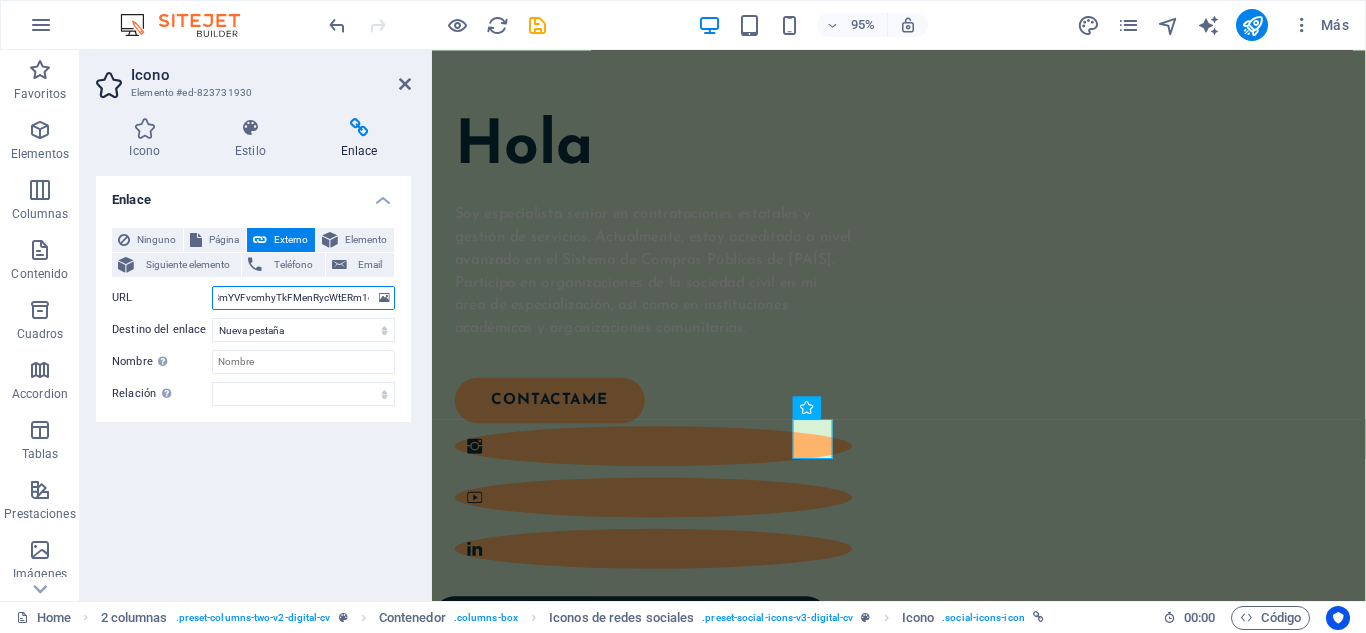 scroll, scrollTop: 0, scrollLeft: 1665, axis: horizontal 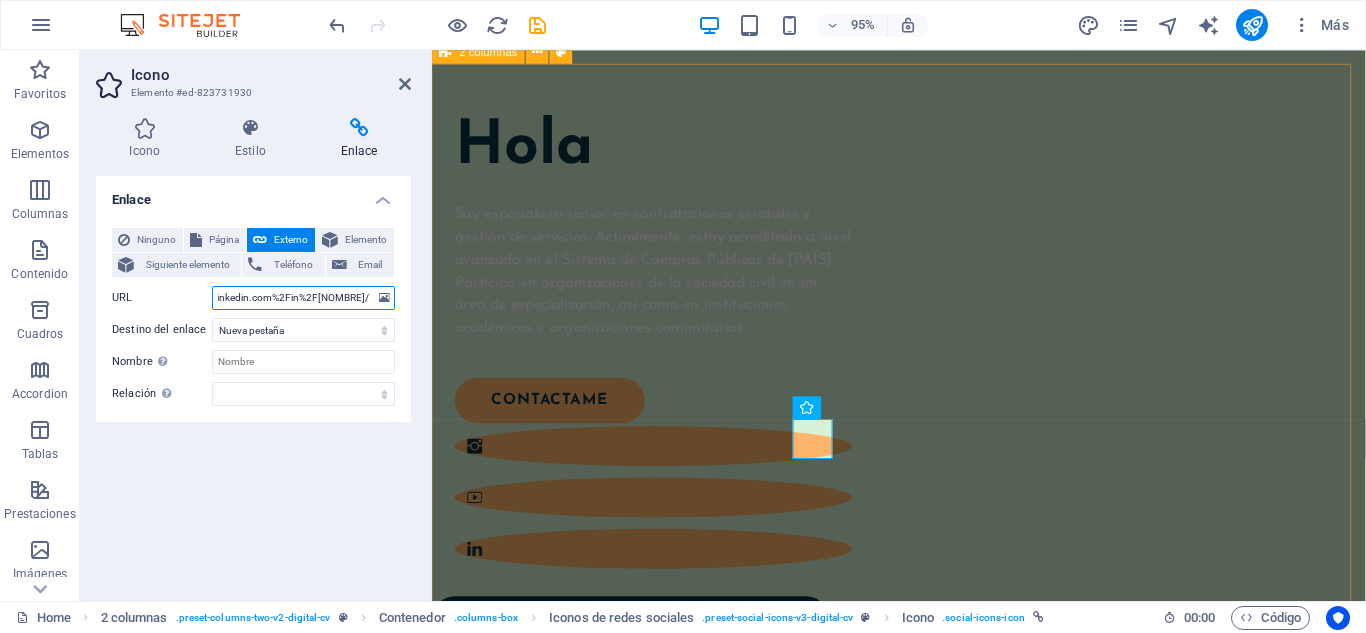 drag, startPoint x: 652, startPoint y: 347, endPoint x: 440, endPoint y: 324, distance: 213.24399 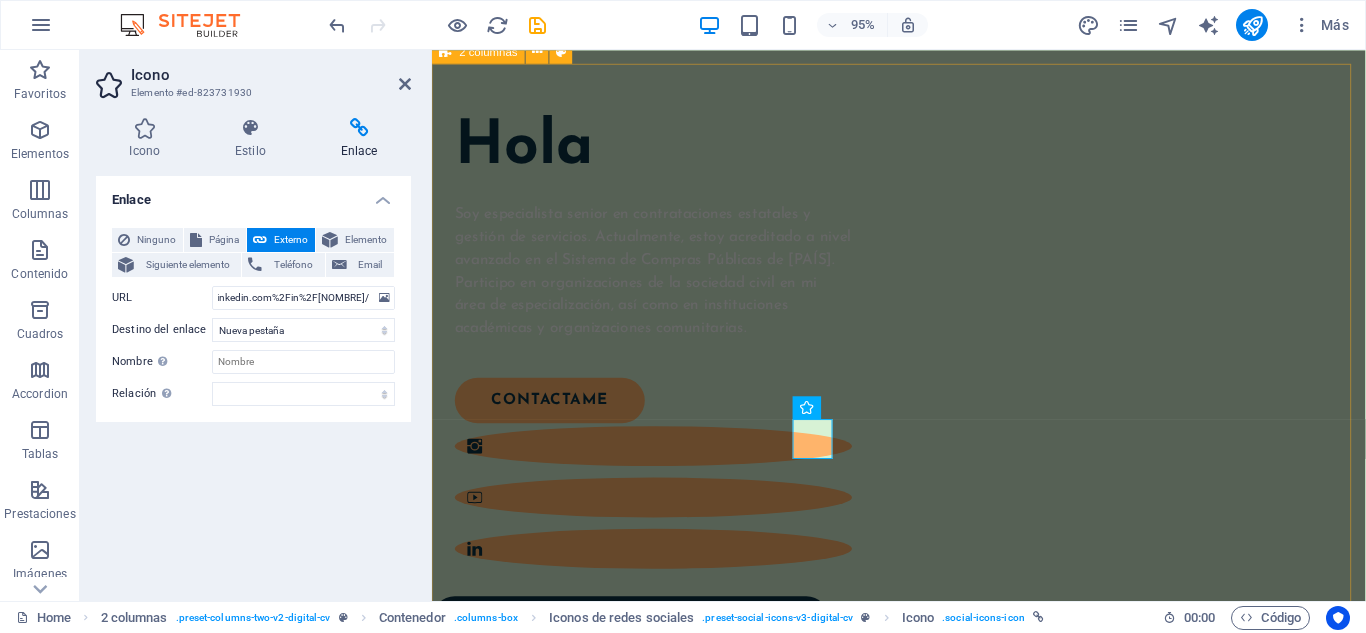 scroll, scrollTop: 0, scrollLeft: 0, axis: both 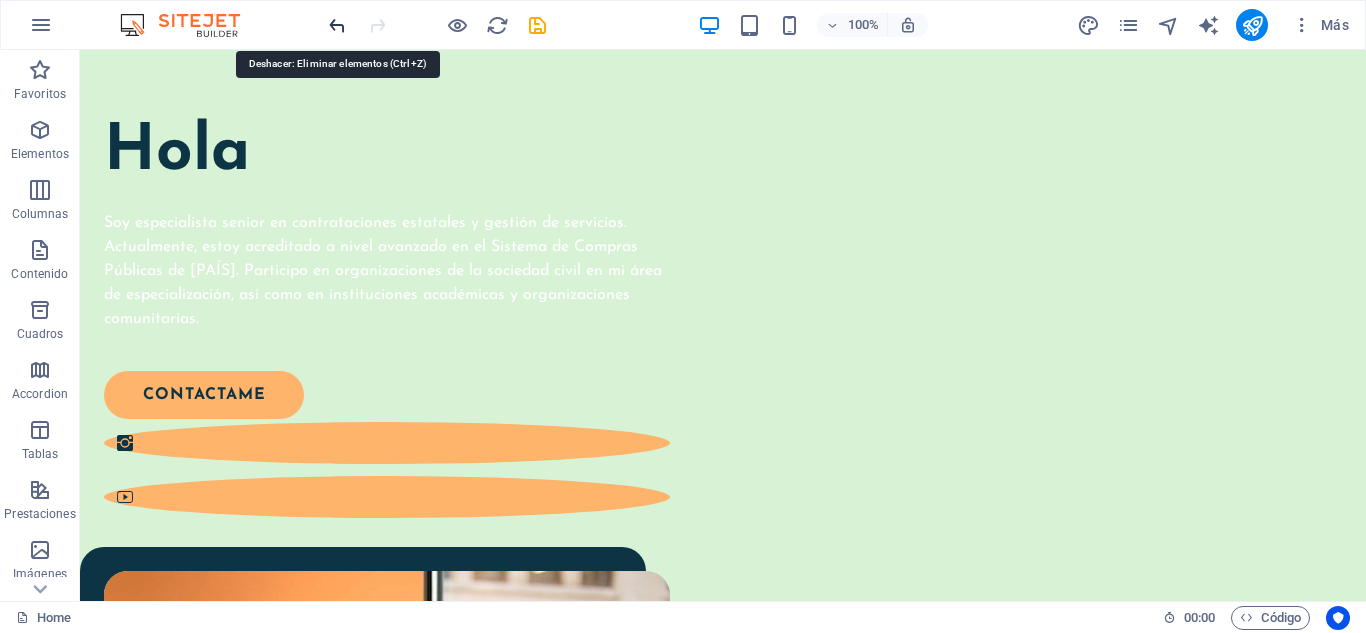 click at bounding box center [337, 25] 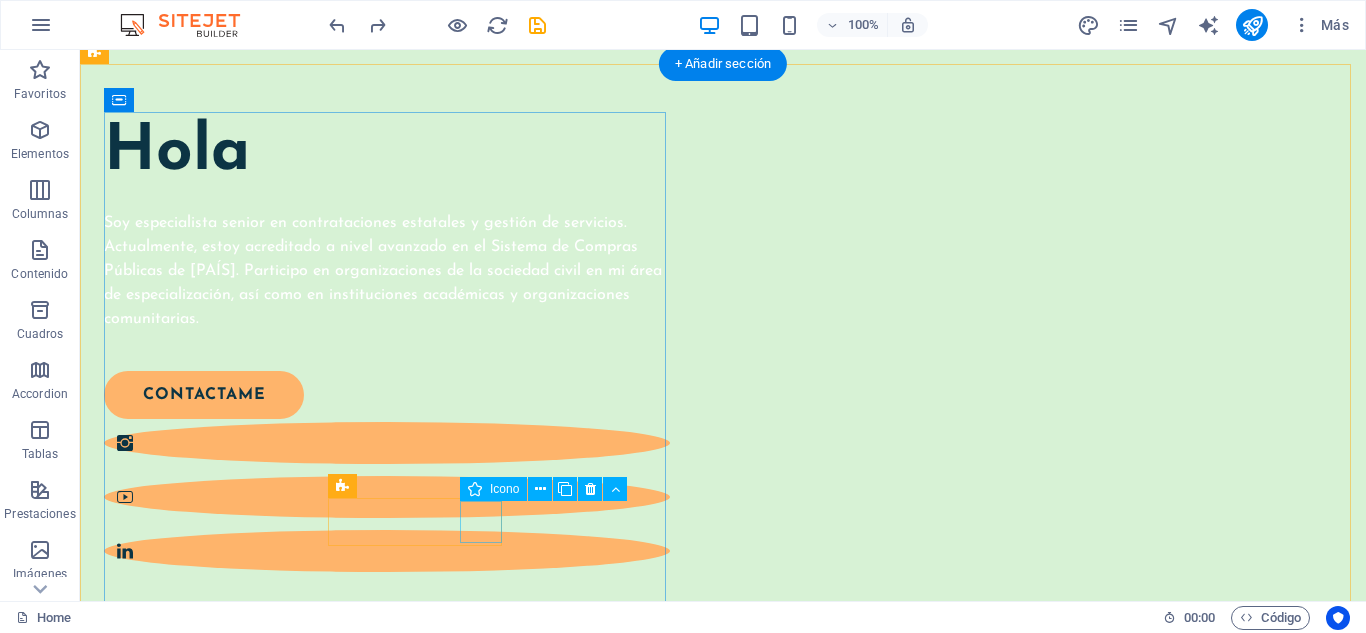 click at bounding box center [387, 551] 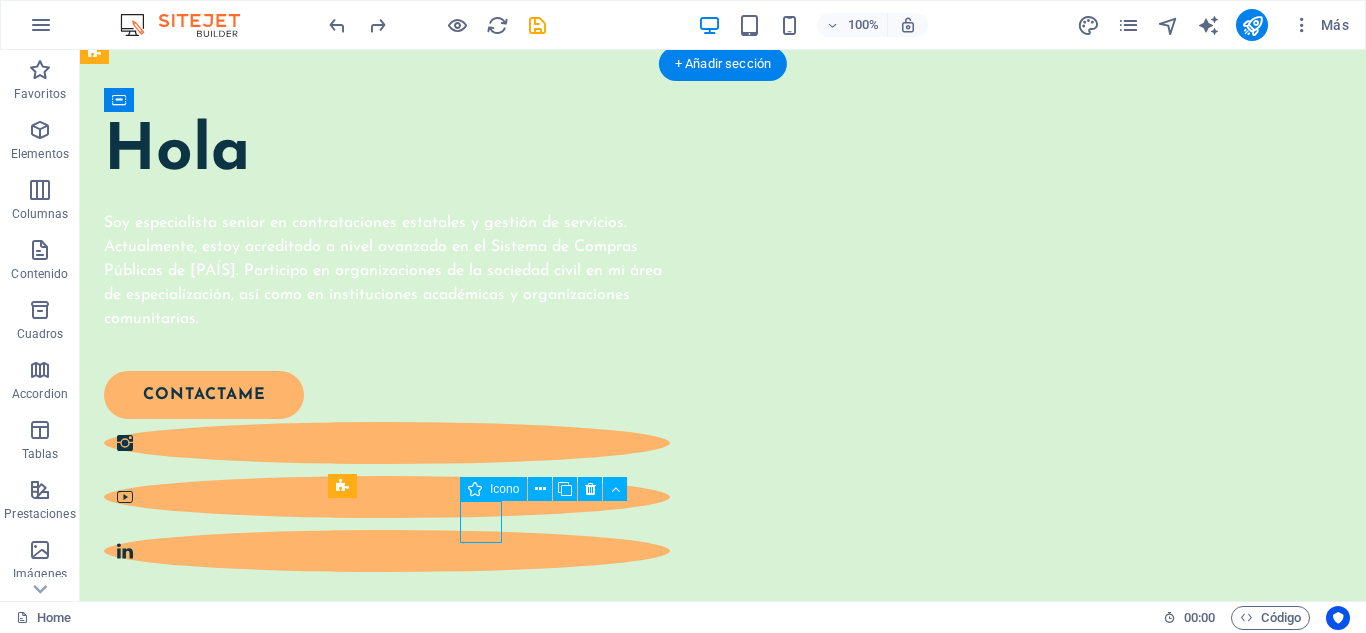 click at bounding box center [387, 551] 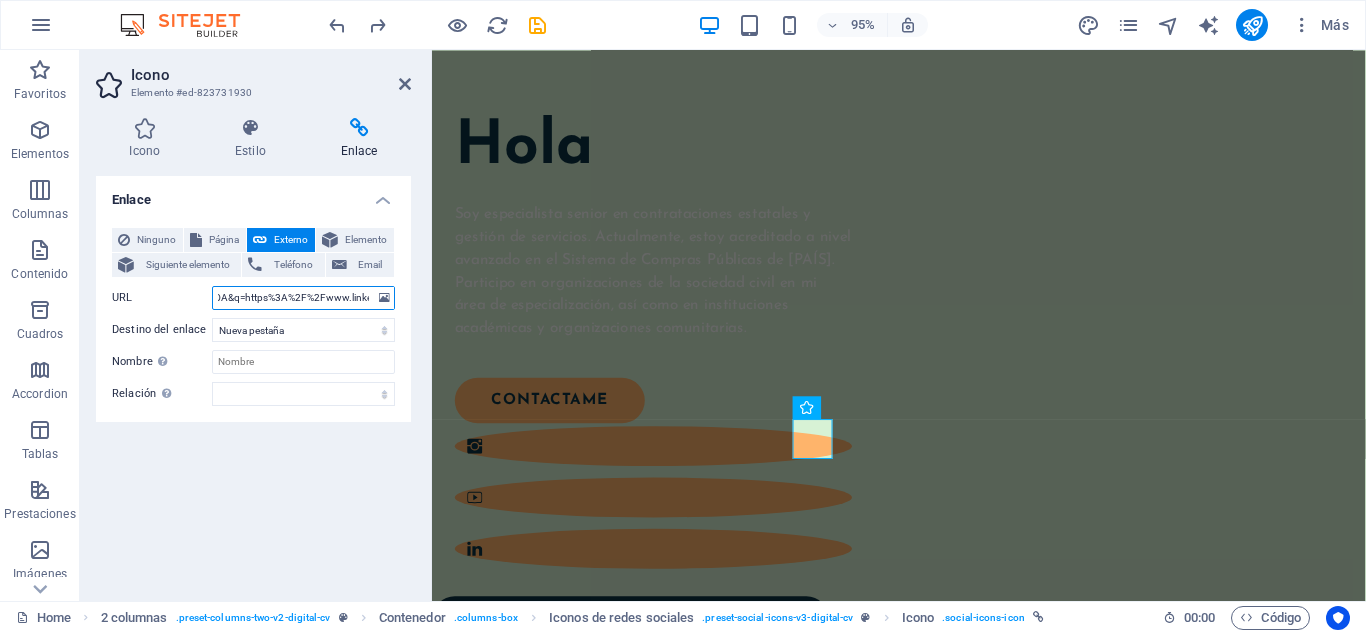 scroll, scrollTop: 0, scrollLeft: 1665, axis: horizontal 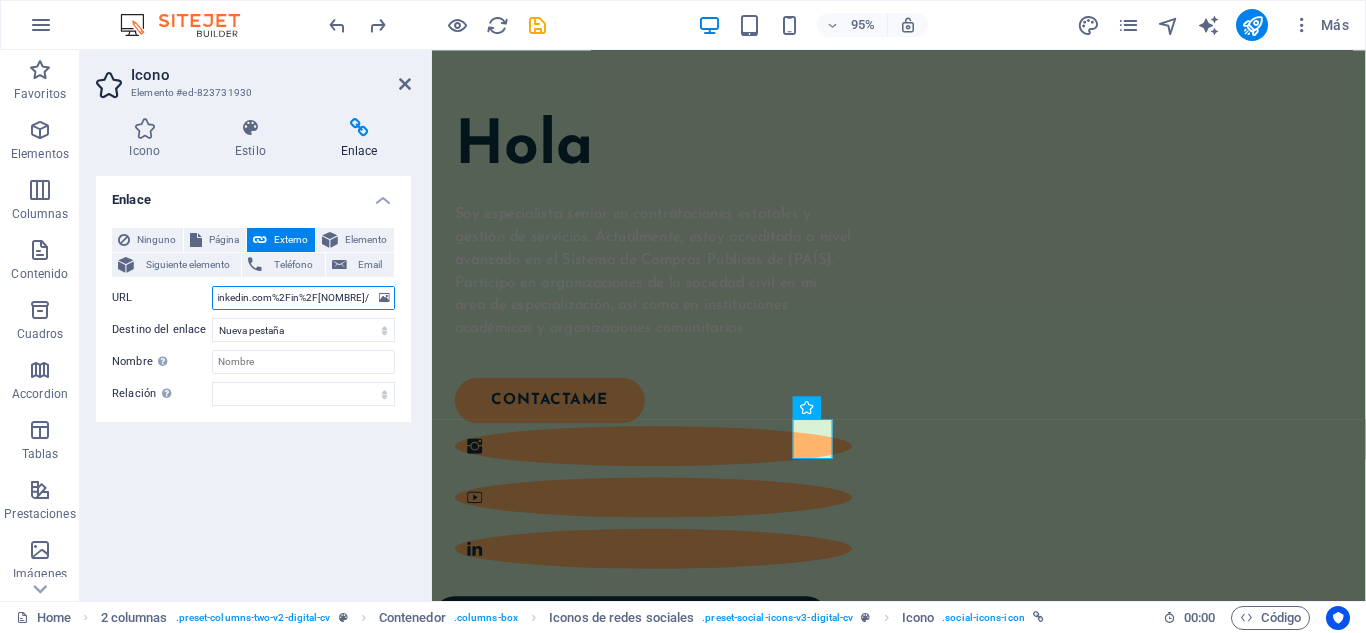 drag, startPoint x: 217, startPoint y: 299, endPoint x: 400, endPoint y: 309, distance: 183.27303 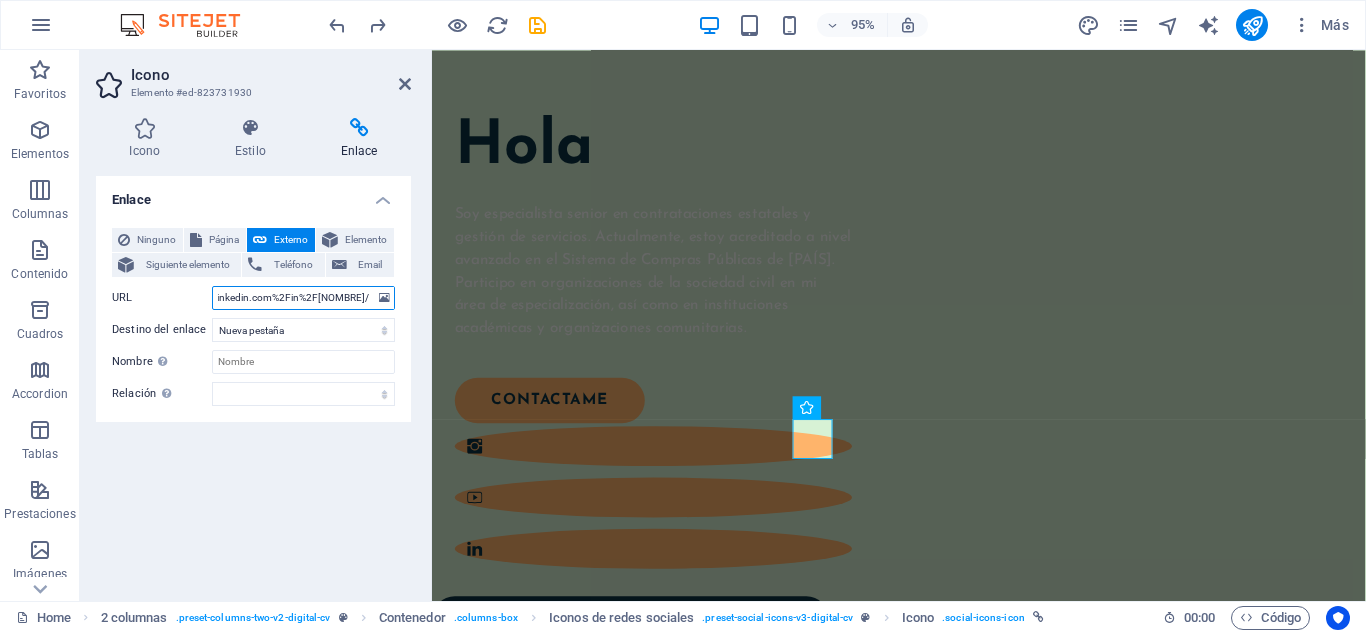 paste on "linkedin.com/in/igormorales/" 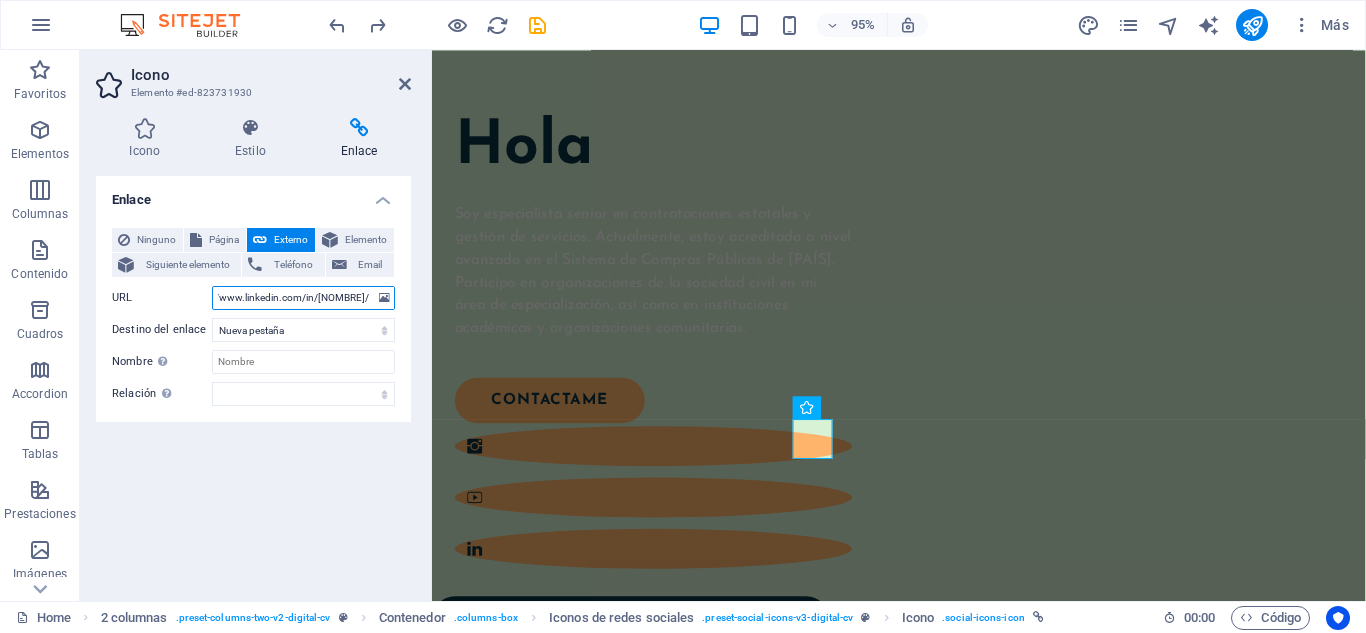 scroll, scrollTop: 0, scrollLeft: 36, axis: horizontal 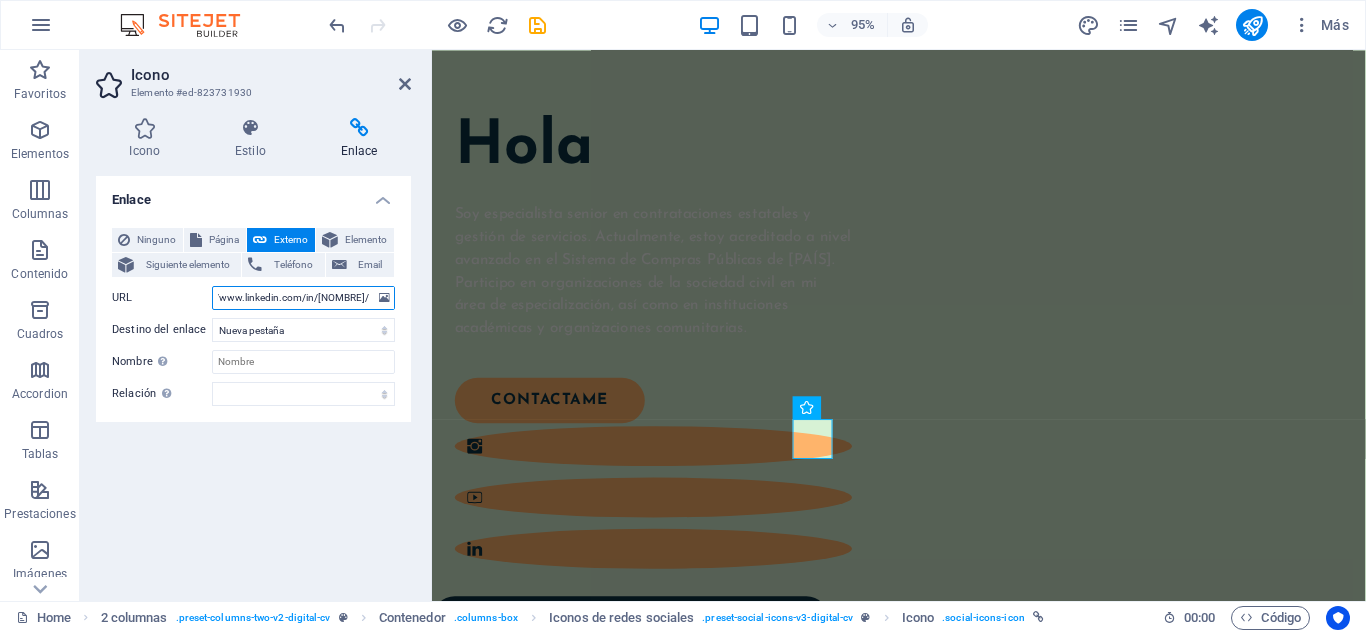 type on "https://www.linkedin.com/in/[NOMBRE]/" 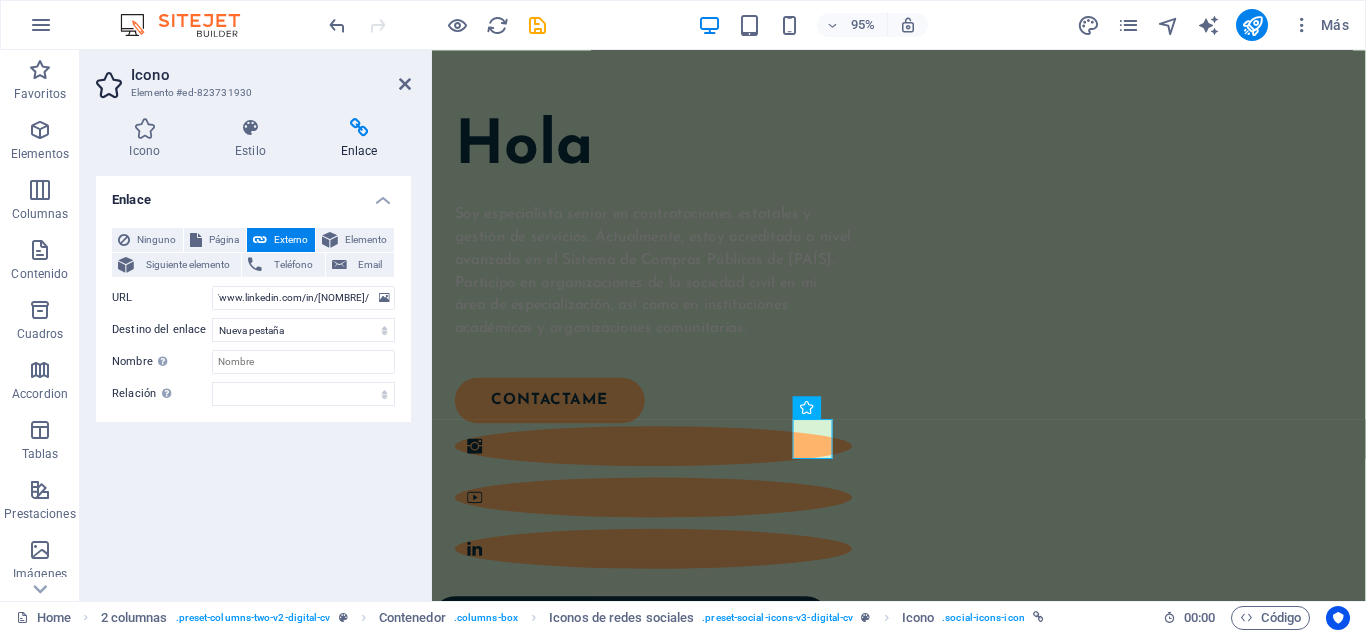 scroll, scrollTop: 0, scrollLeft: 0, axis: both 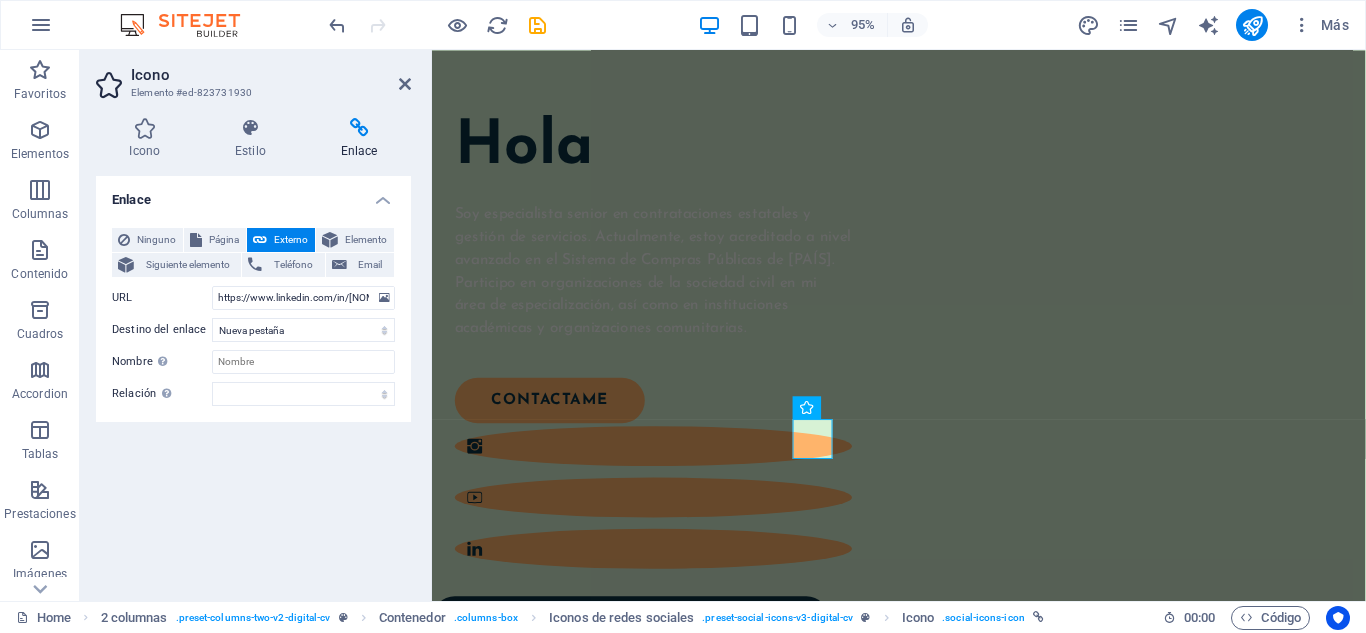 click on "Icono" at bounding box center [271, 75] 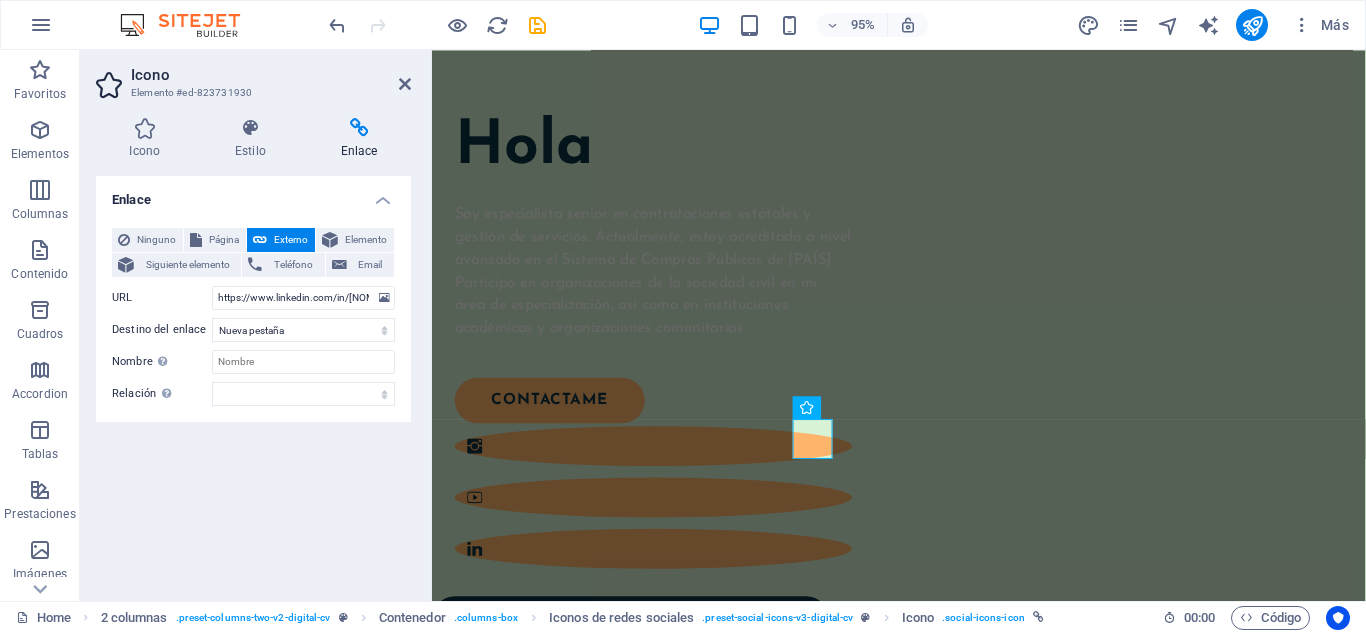 click on "Icono Elemento #ed-823731930 Icono Estilo Enlace Icono linkedin Todos los conjuntos de iconos... IcoFont Ionicons FontAwesome Brands FontAwesome Duotone FontAwesome Solid FontAwesome Regular FontAwesome Light FontAwesome Thin FontAwesome Sharp Solid FontAwesome Sharp Regular FontAwesome Sharp Light FontAwesome Sharp Thin Apariencia Color Fondo Modo Escalar Izquierda Centro Derecha Ancho Predeterminado automático px rem % em vh vw Altura Predeterminado automático px rem em vh vw Espaciado Predeterminado px rem % em vh vw Ancho del trazo 0 Predeterminado px rem % em vh vw Color del trazo Desbordamiento Alineación Alineación Sombra Predeterminado Ninguno Fuera Color X offset 0 px rem vh vw Y offset 0 px rem vh vw Desenfoque 0 px rem % vh vw Texto Texto alternativo El texto alternativo es usado por aquellos dispositivos que no pueden mostrar imágenes (por ejemplo, motores de búsqueda de imágenes) y debería añadirse a cada imagen para así mejorar la accesibilidad al sitio web. Iconos de redes sociales px" at bounding box center [256, 325] 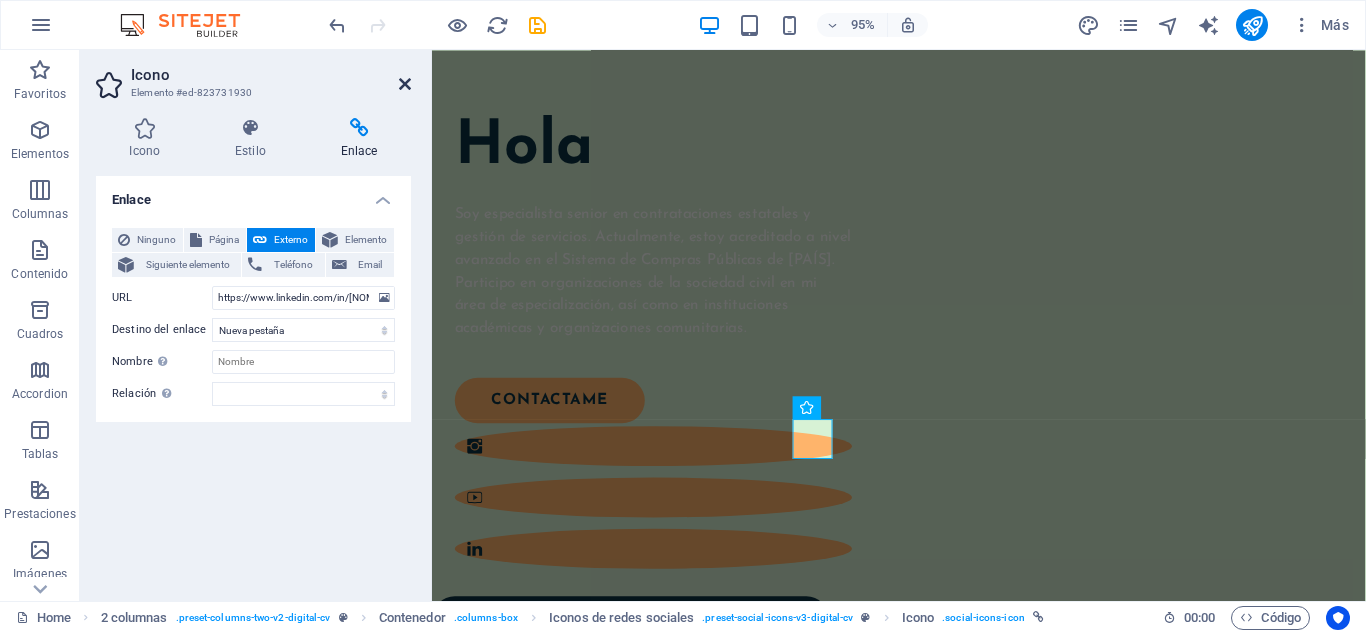 click at bounding box center [405, 84] 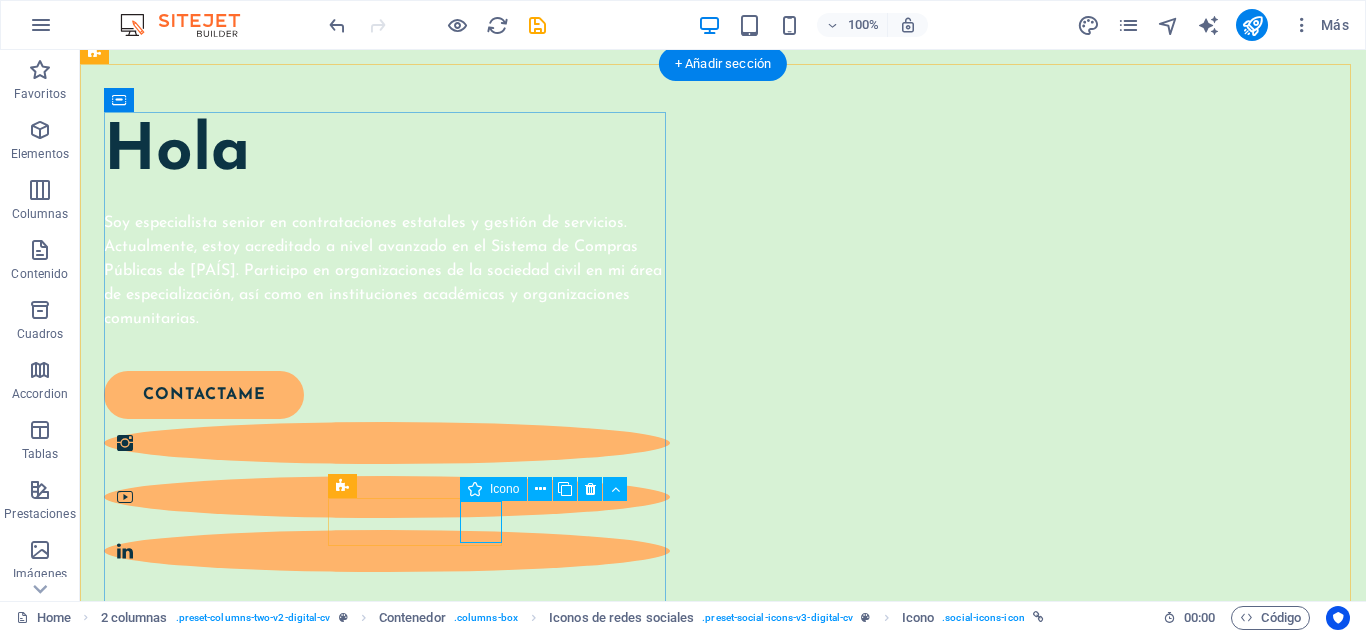 click at bounding box center [387, 551] 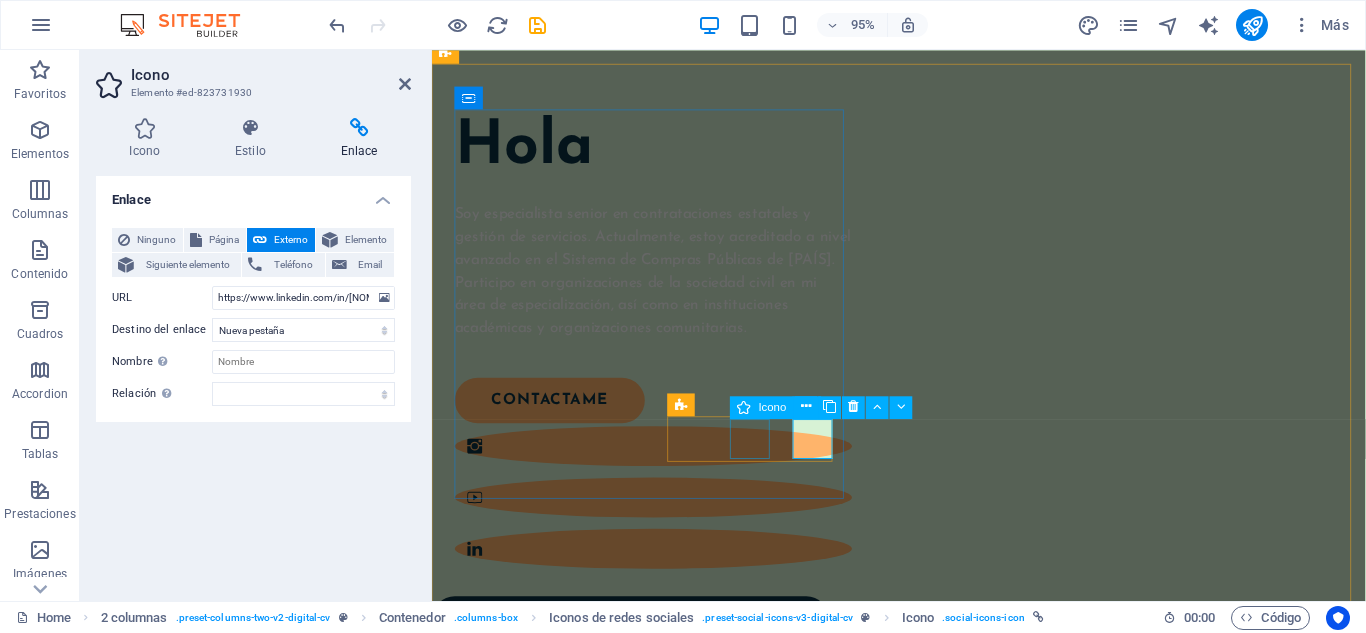 click at bounding box center [665, 521] 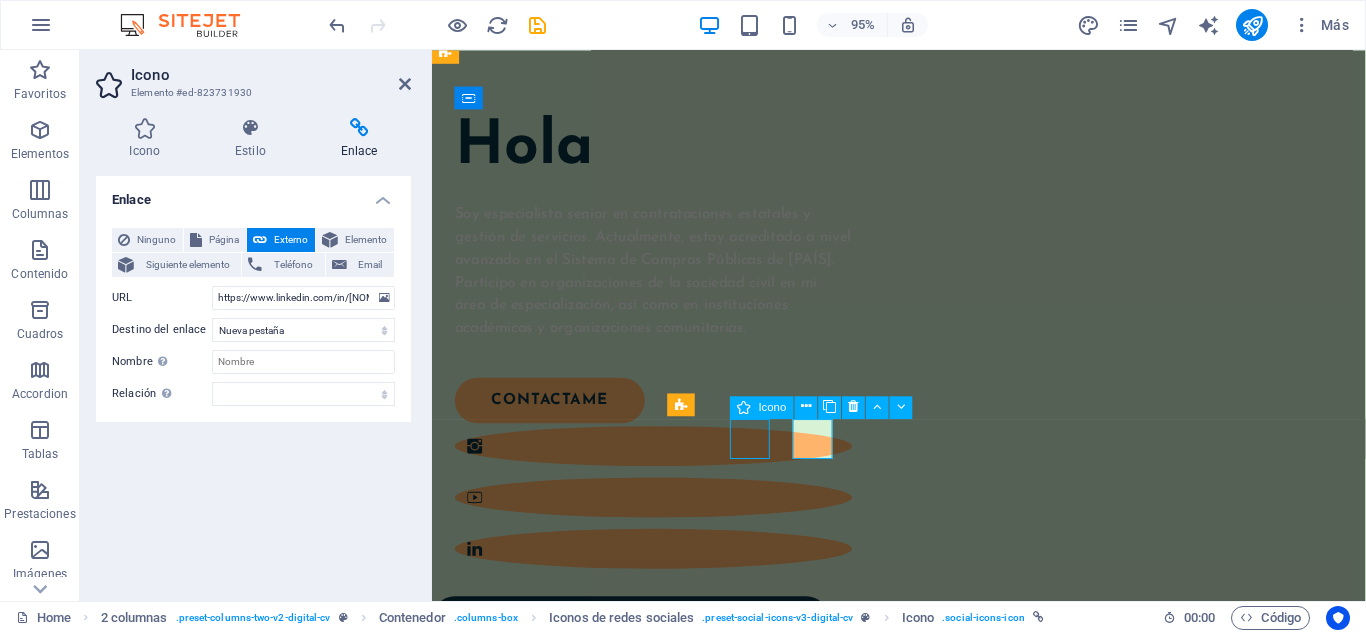 click at bounding box center (665, 521) 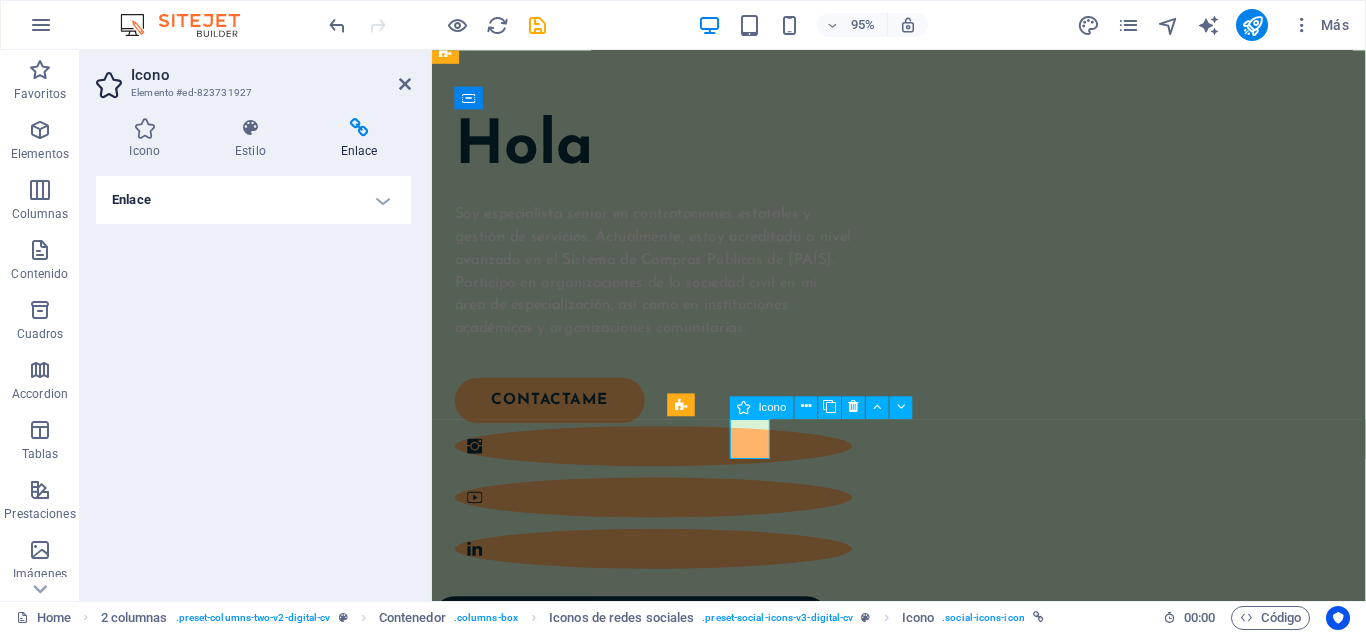 click at bounding box center [665, 521] 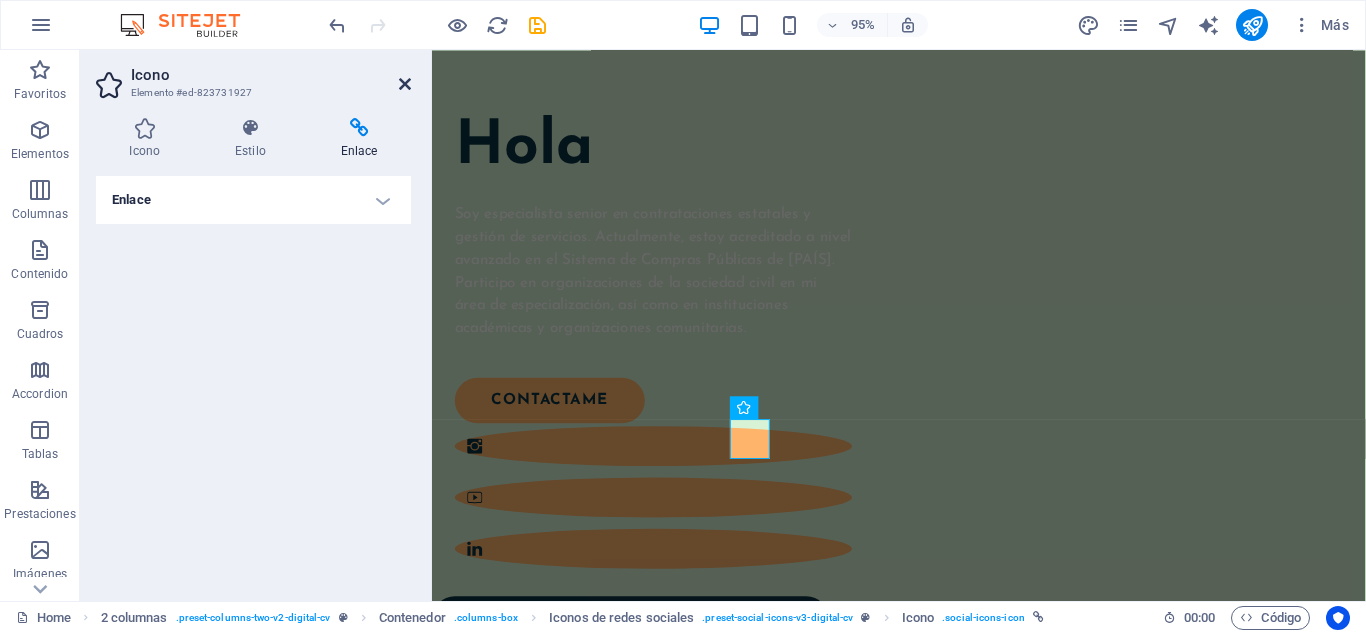 click at bounding box center (405, 84) 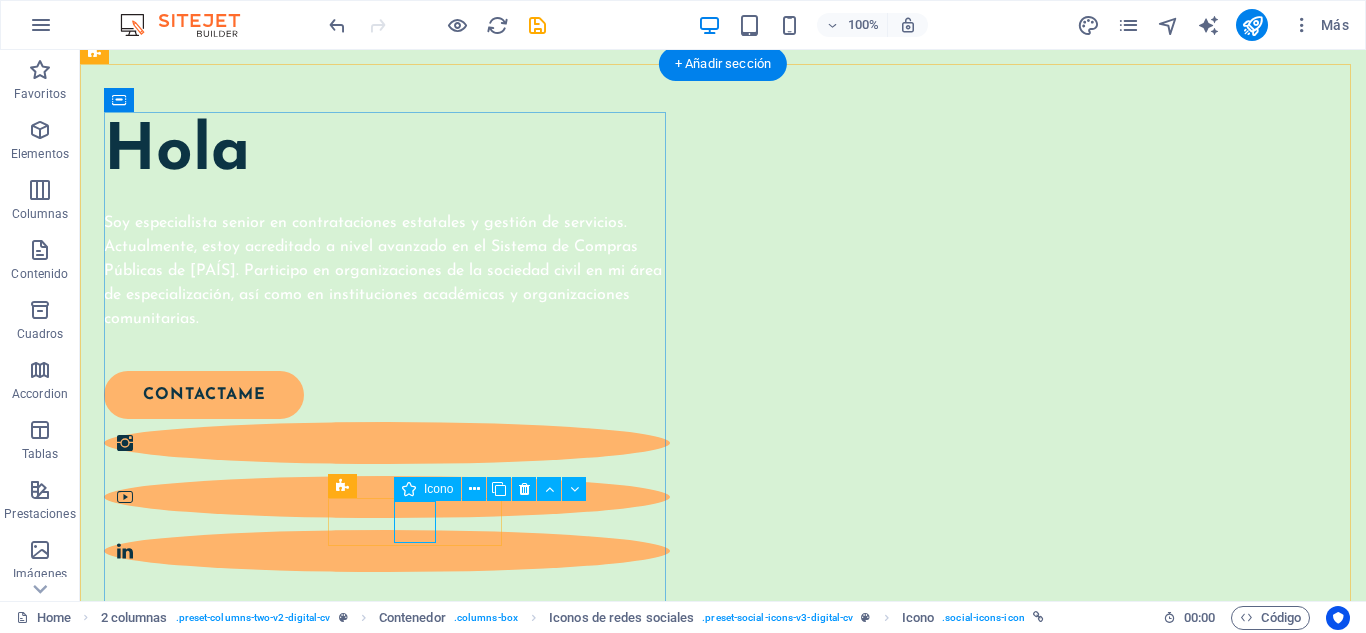 click at bounding box center (387, 497) 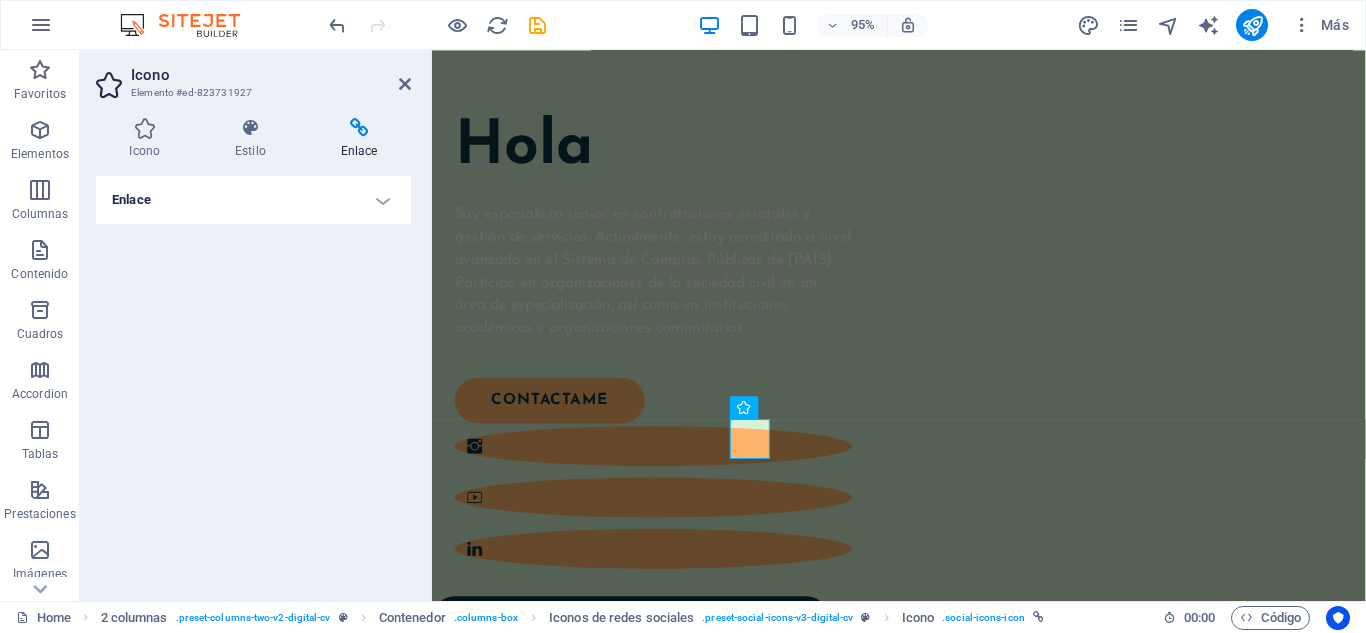 click on "Enlace" at bounding box center (253, 200) 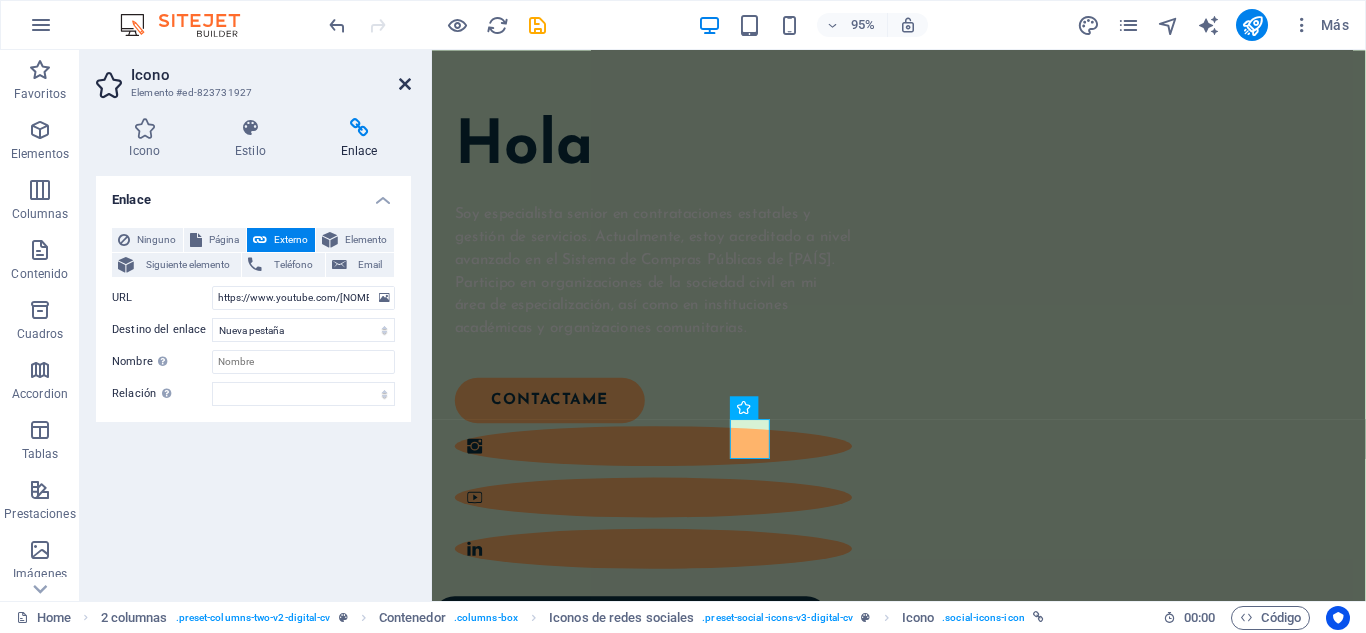 click at bounding box center (405, 84) 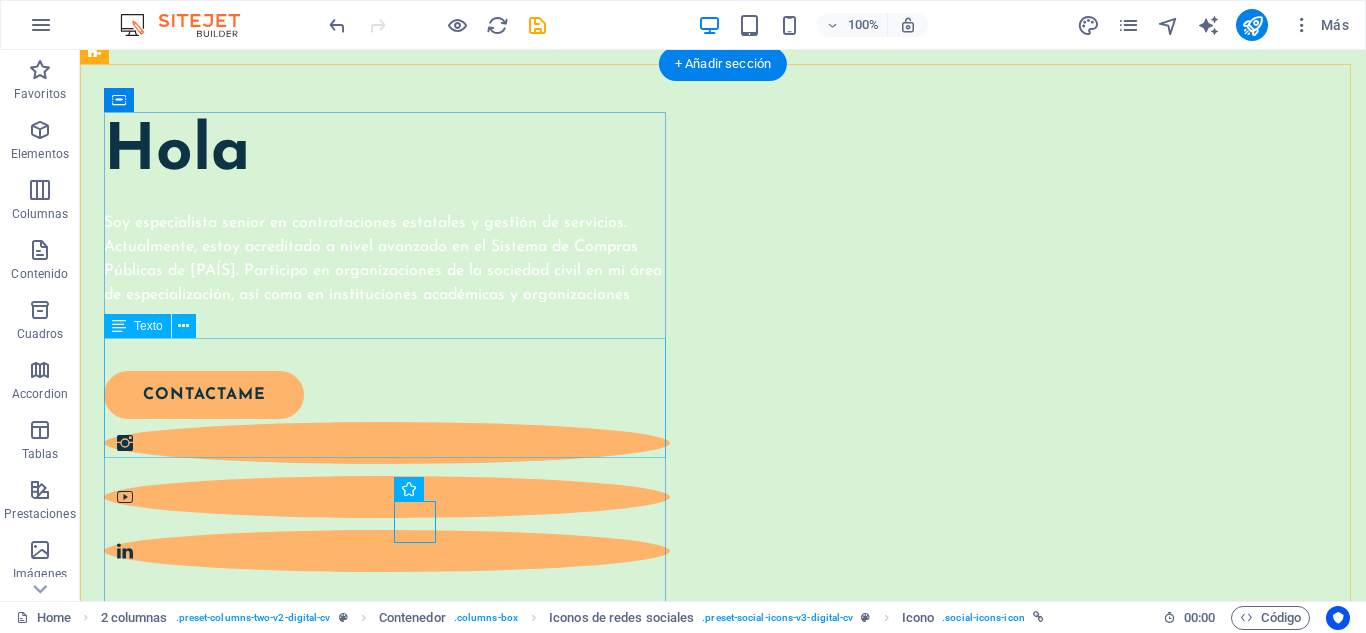 click on "Soy especialista senior en contrataciones estatales y gestión de servicios. Actualmente, estoy acreditado a nivel avanzado en el Sistema de Compras Públicas de [PAÍS]. Participo en organizaciones de la sociedad civil en mi área de especialización, así como en instituciones académicas y organizaciones comunitarias." at bounding box center [387, 271] 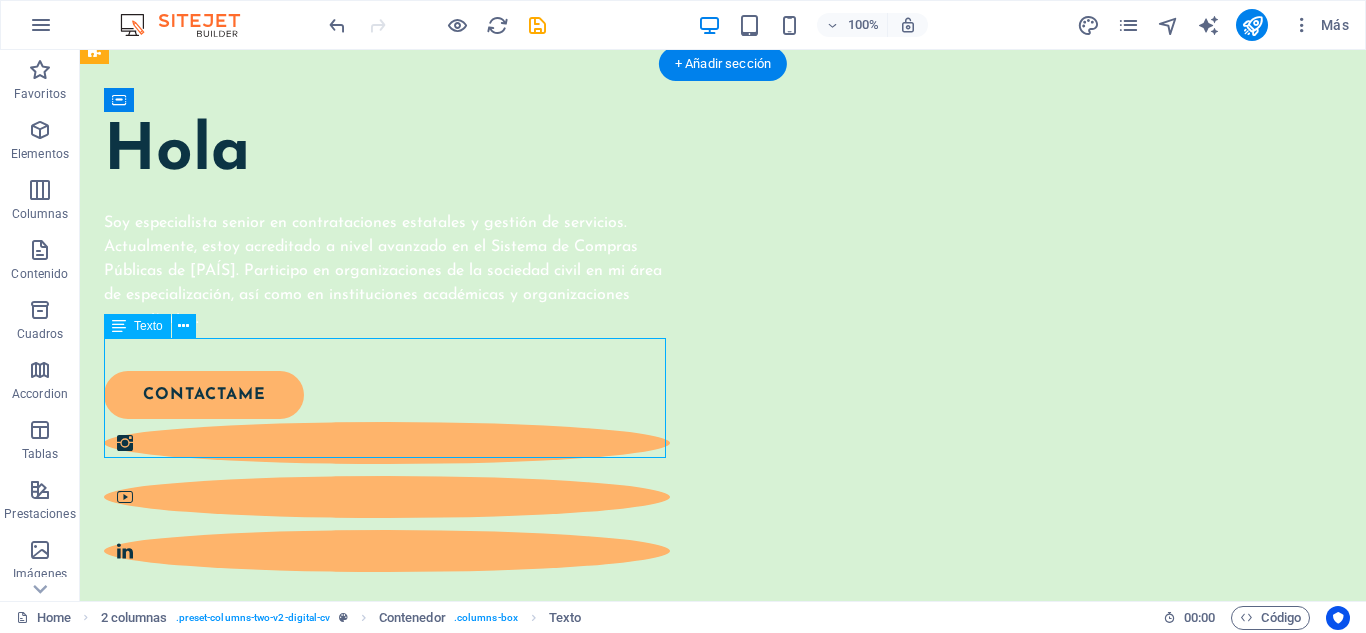 click on "Soy especialista senior en contrataciones estatales y gestión de servicios. Actualmente, estoy acreditado a nivel avanzado en el Sistema de Compras Públicas de [PAÍS]. Participo en organizaciones de la sociedad civil en mi área de especialización, así como en instituciones académicas y organizaciones comunitarias." at bounding box center (387, 271) 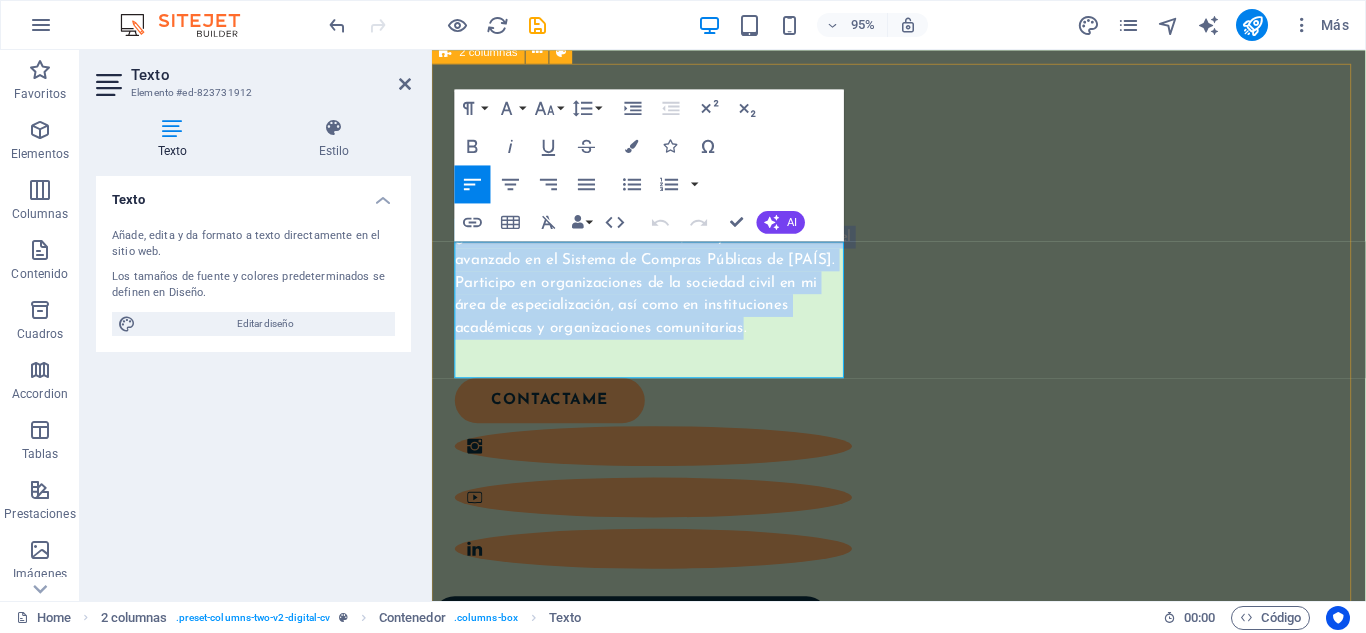 drag, startPoint x: 770, startPoint y: 384, endPoint x: 447, endPoint y: 252, distance: 348.9312 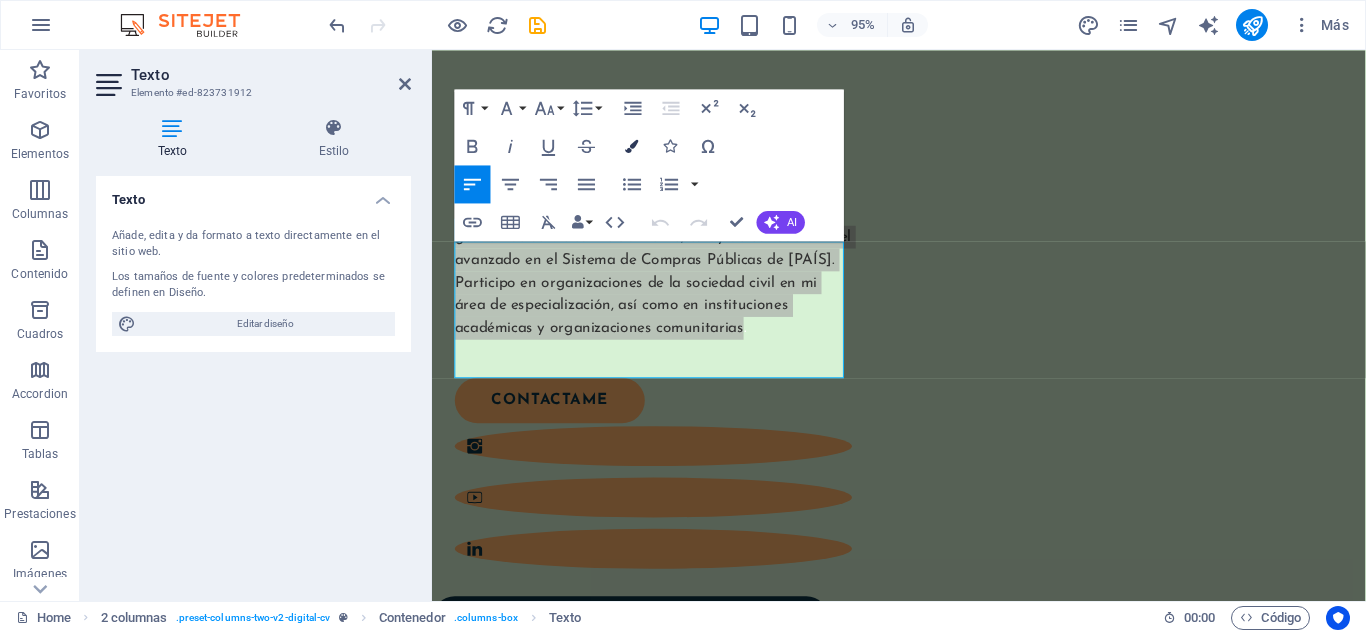 click at bounding box center (632, 145) 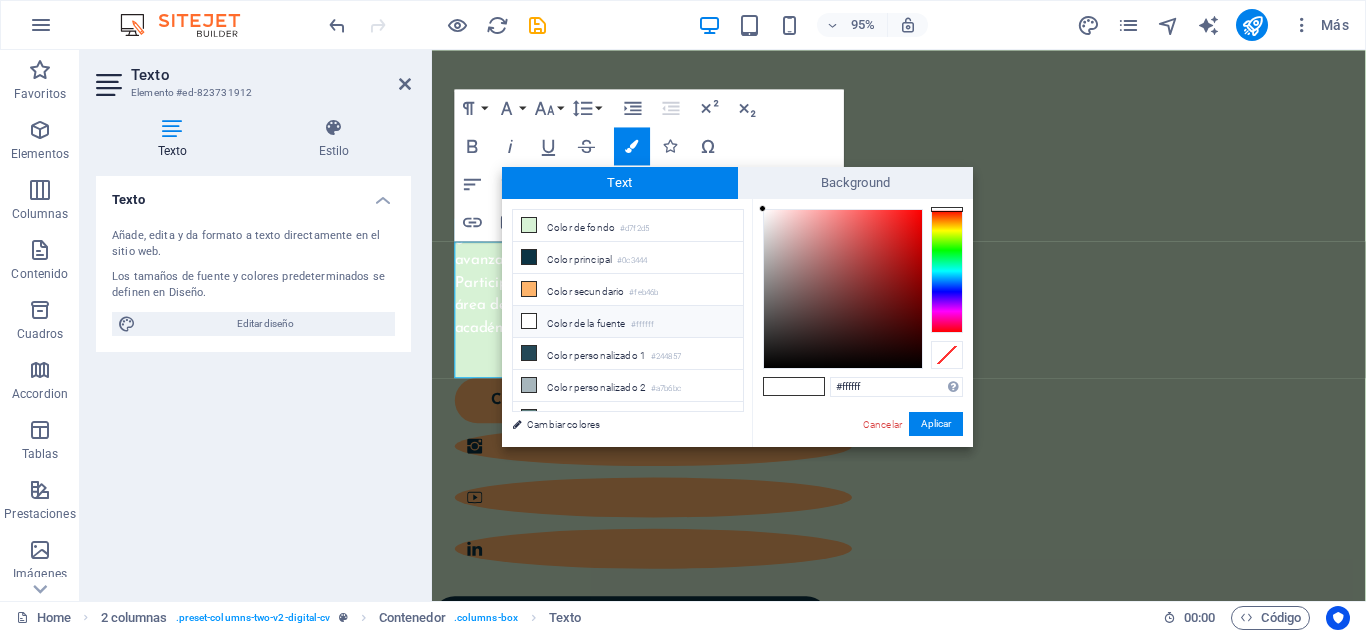 click on "Color de la fuente
#ffffff" at bounding box center (628, 322) 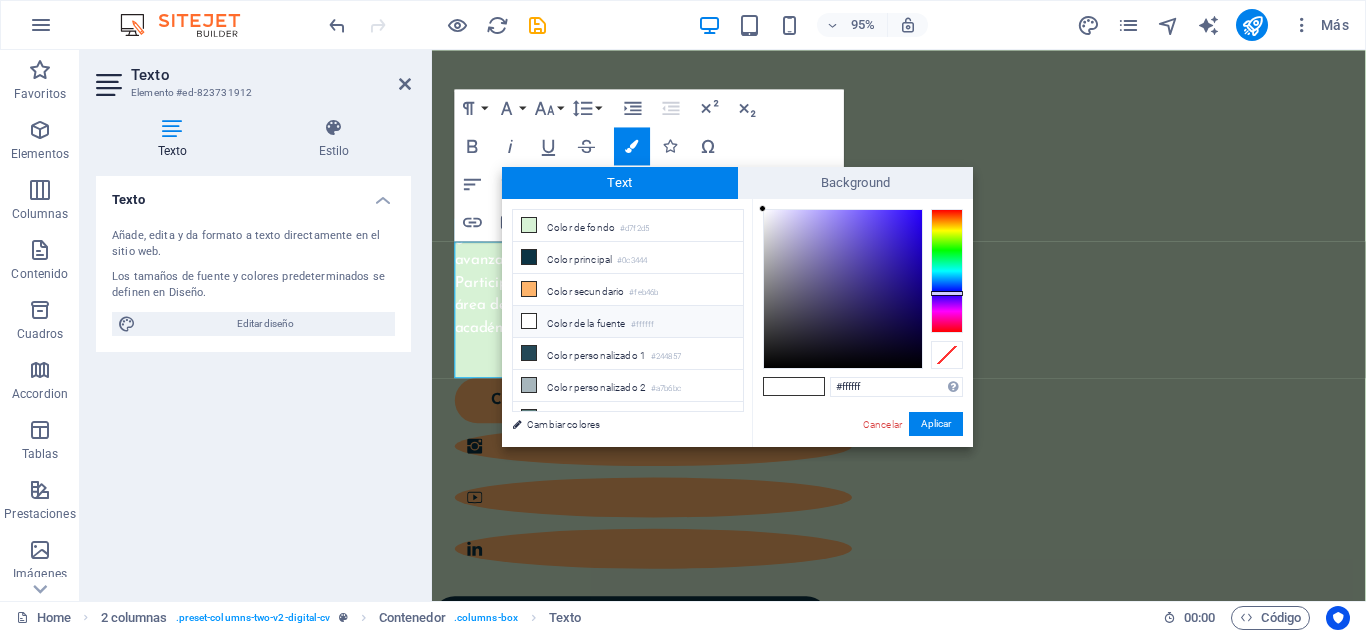 click at bounding box center (947, 271) 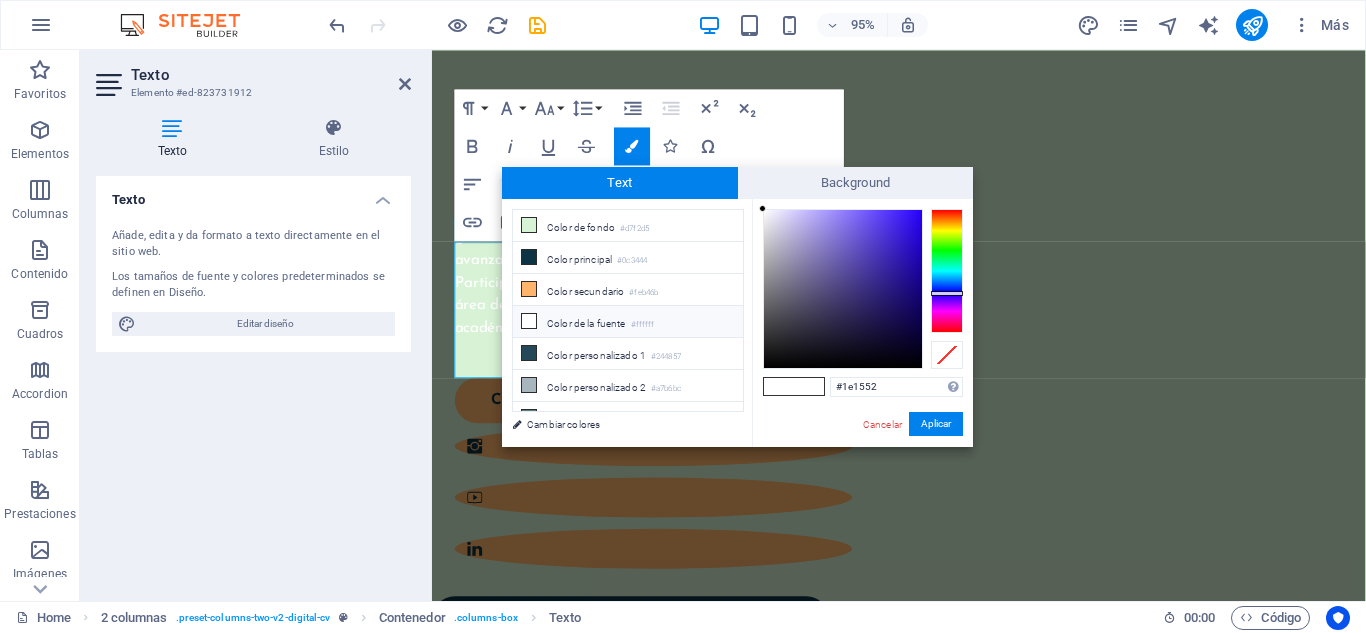 click at bounding box center [843, 289] 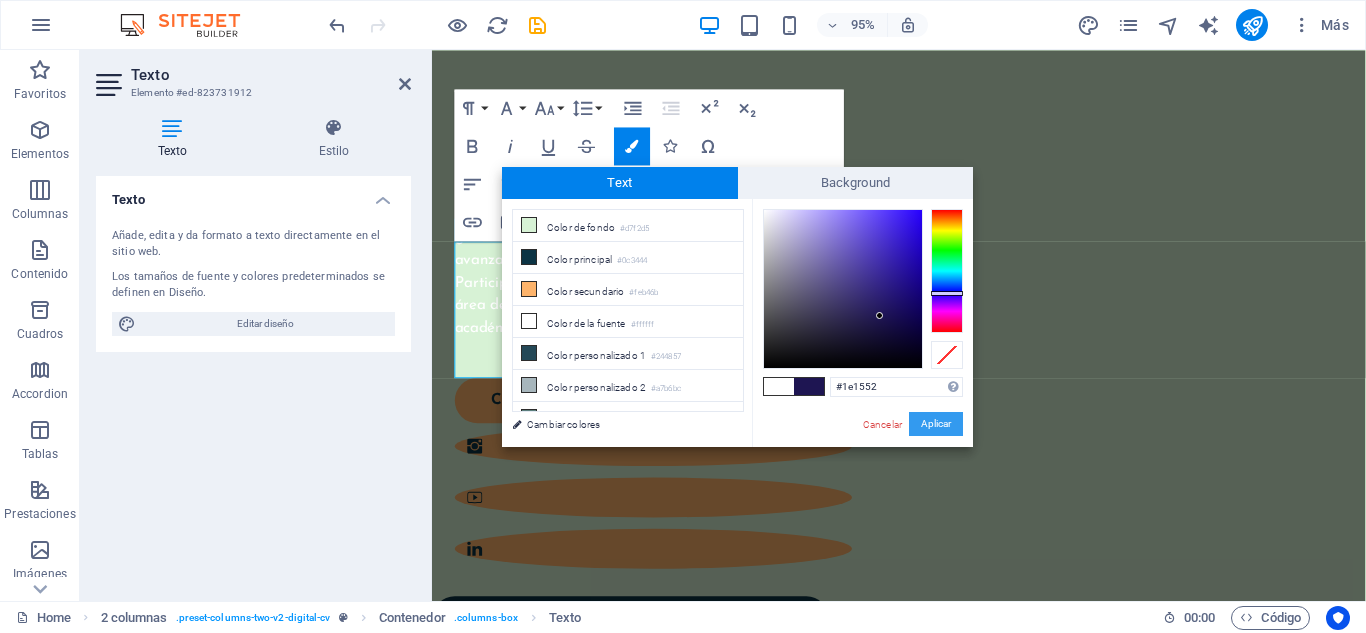click on "Aplicar" at bounding box center (936, 424) 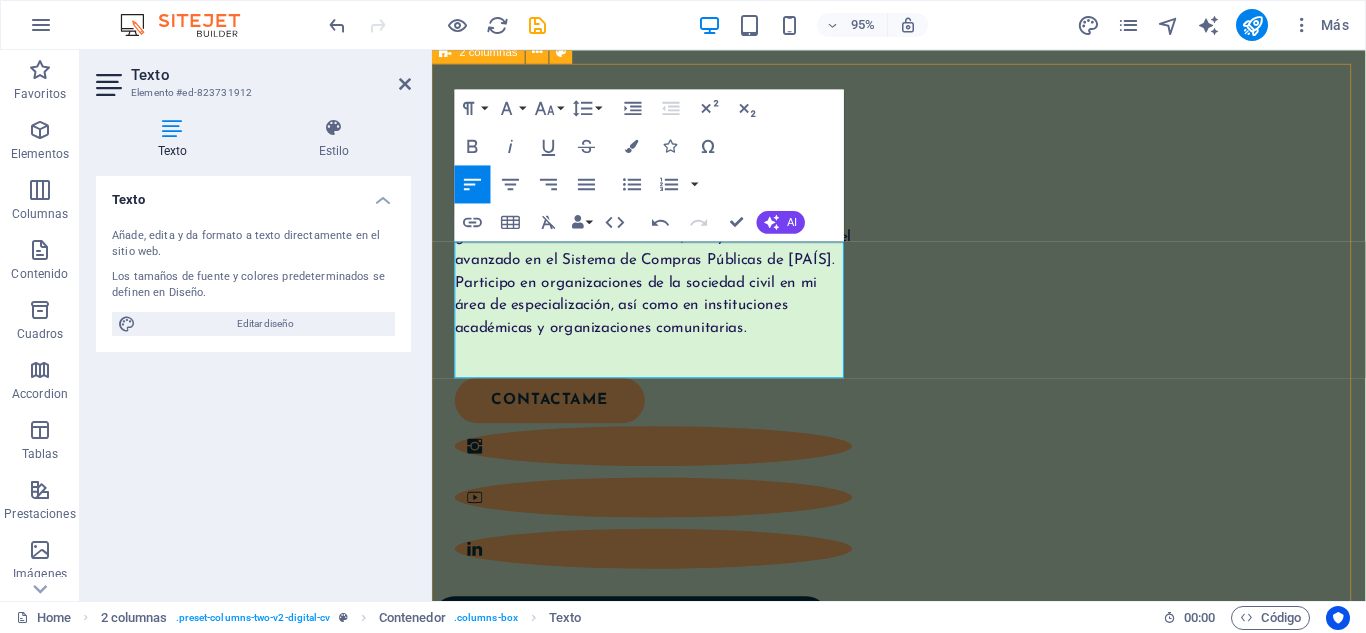 click on "Hola Soy especialista senior en contrataciones estatales y gestión de servicios. Actualmente, estoy acreditado a nivel avanzado en el Sistema de Compras Públicas de [PAÍS]. Participo en organizaciones de la sociedad civil en mi área de especialización, así como en instituciones académicas y organizaciones comunitarias. CONTACTAME" at bounding box center [923, 655] 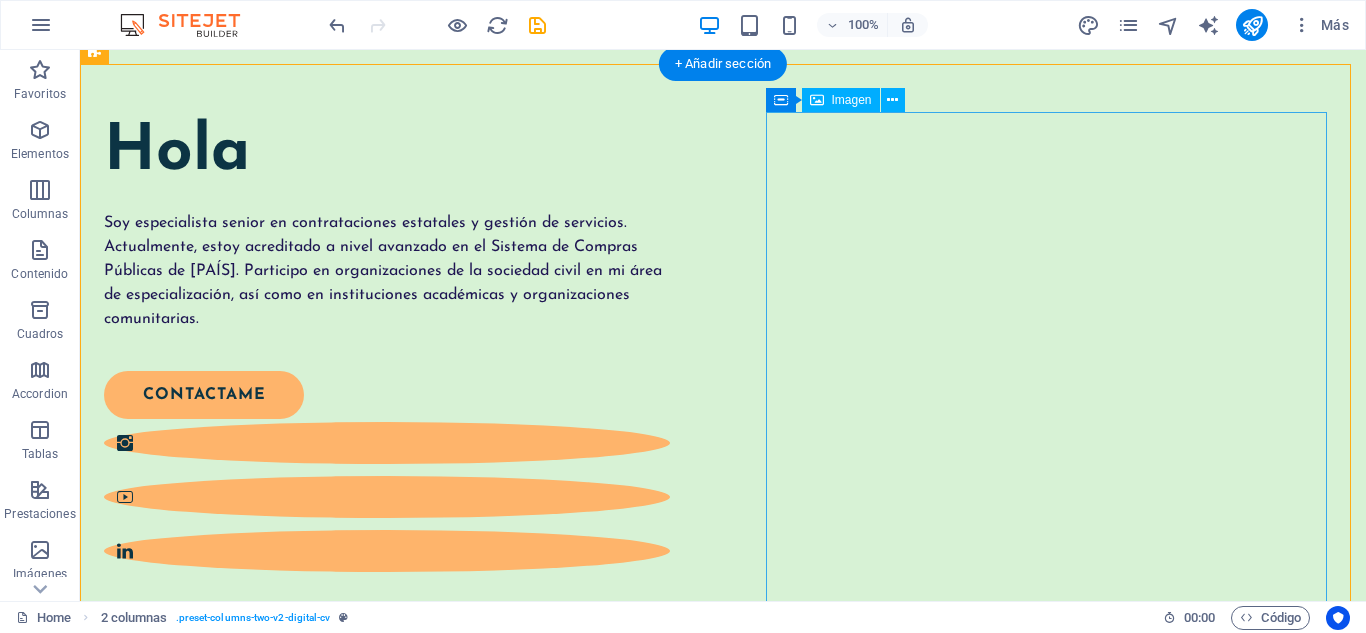click at bounding box center (387, 908) 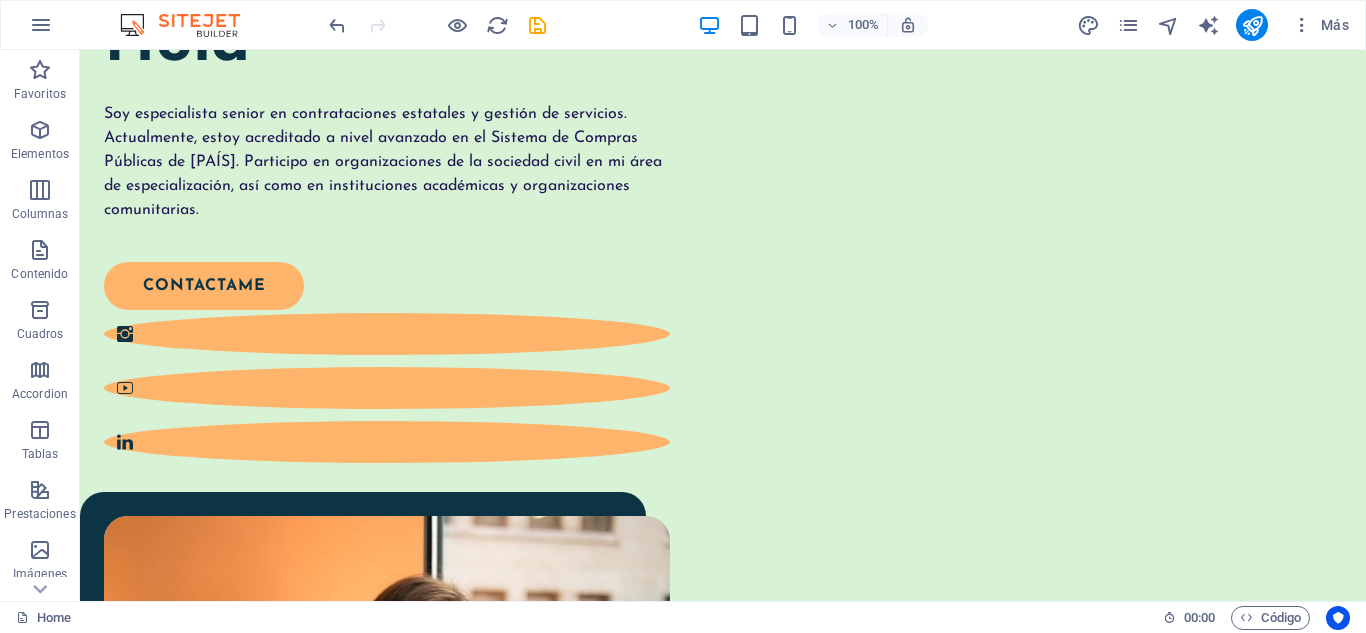 scroll, scrollTop: 301, scrollLeft: 0, axis: vertical 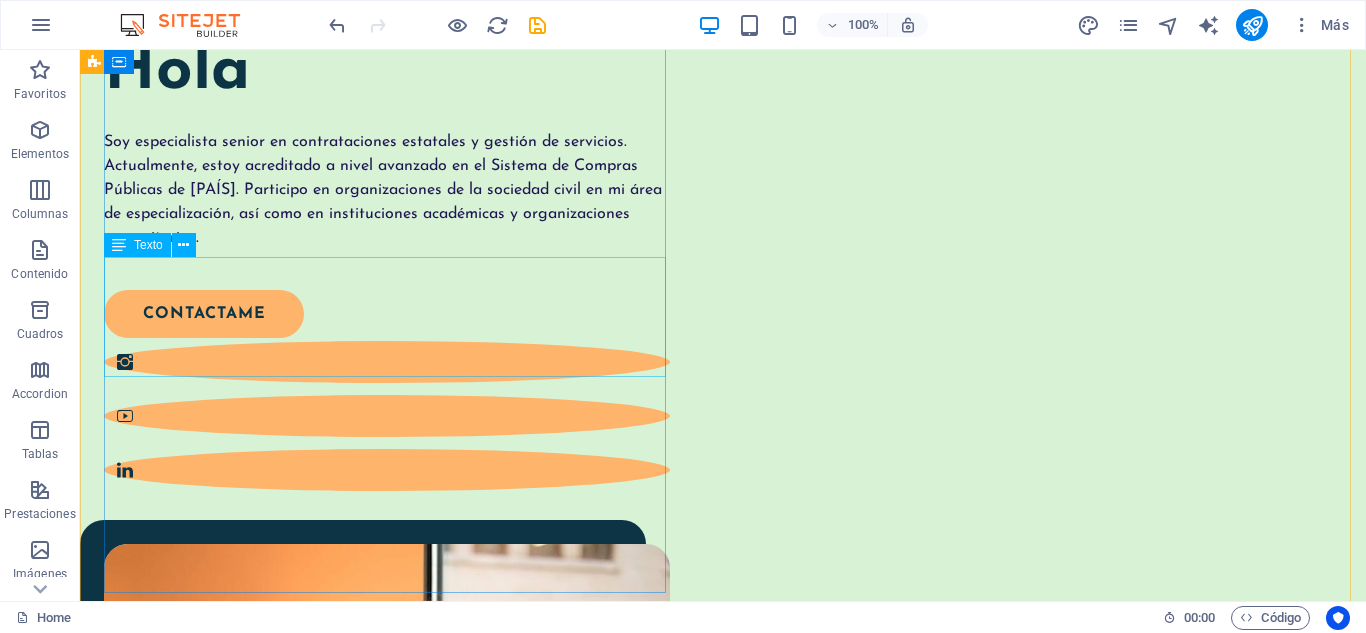 click on "Soy especialista senior en contrataciones estatales y gestión de servicios. Actualmente, estoy acreditado a nivel avanzado en el Sistema de Compras Públicas de [PAÍS]. Participo en organizaciones de la sociedad civil en mi área de especialización, así como en instituciones académicas y organizaciones comunitarias." at bounding box center [387, 190] 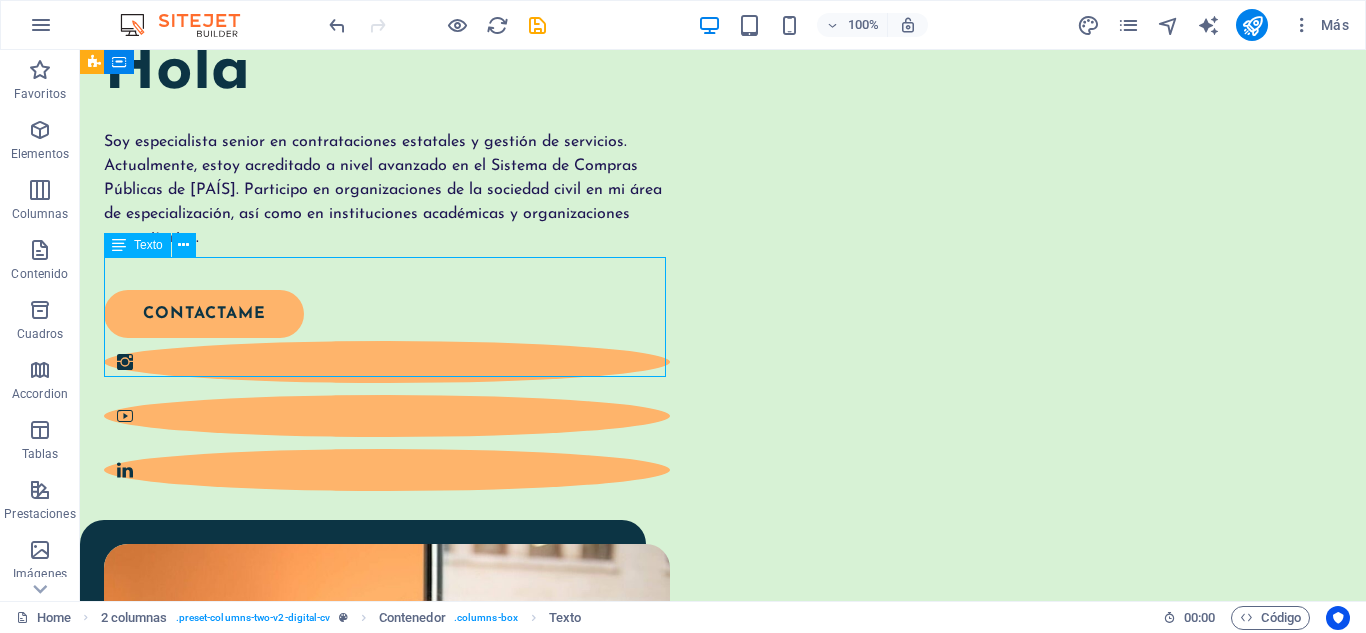 click on "Soy especialista senior en contrataciones estatales y gestión de servicios. Actualmente, estoy acreditado a nivel avanzado en el Sistema de Compras Públicas de [PAÍS]. Participo en organizaciones de la sociedad civil en mi área de especialización, así como en instituciones académicas y organizaciones comunitarias." at bounding box center [387, 190] 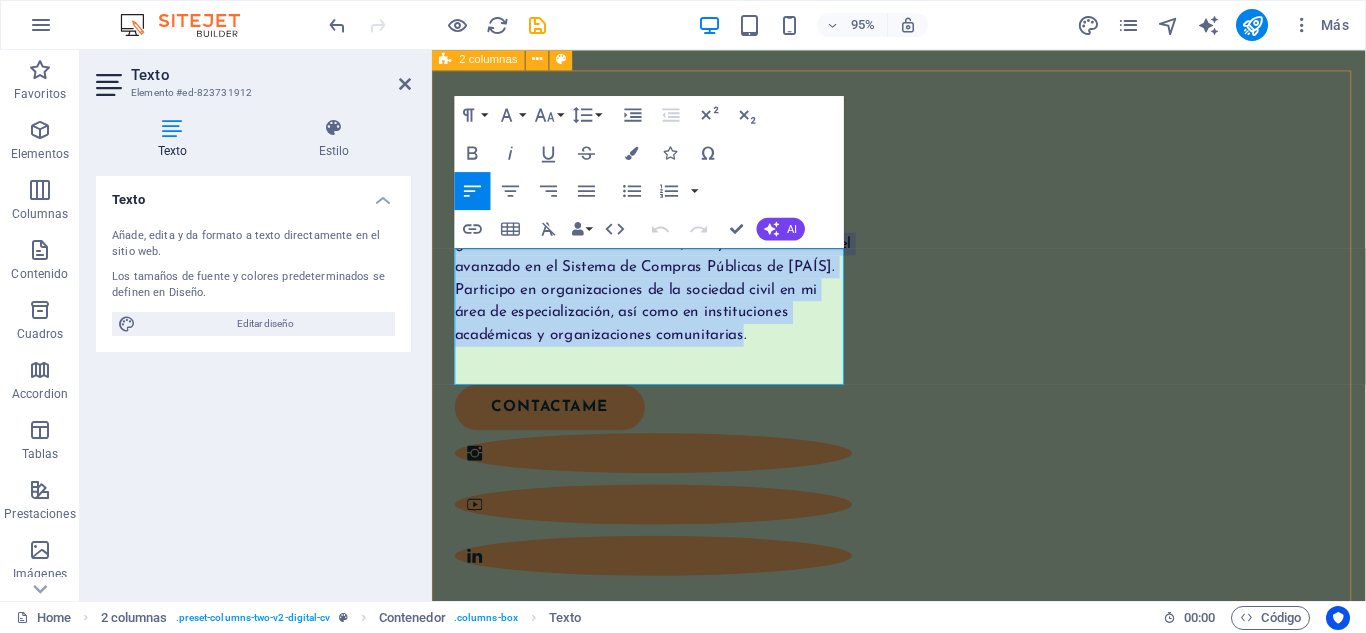 drag, startPoint x: 766, startPoint y: 386, endPoint x: 447, endPoint y: 256, distance: 344.47205 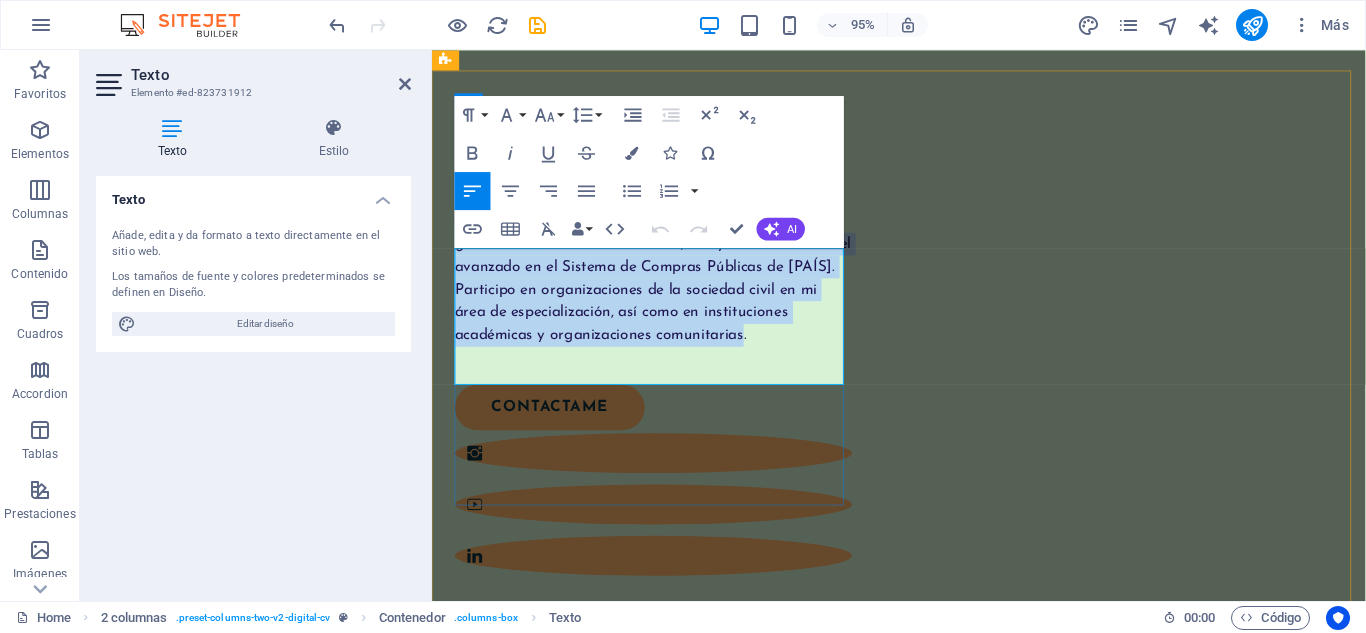 copy on "Soy especialista senior en contrataciones estatales y gestión de servicios. Actualmente, estoy acreditado a nivel avanzado en el Sistema de Compras Públicas de [PAÍS]. Participo en organizaciones de la sociedad civil en mi área de especialización, así como en instituciones académicas y organizaciones comunitarias." 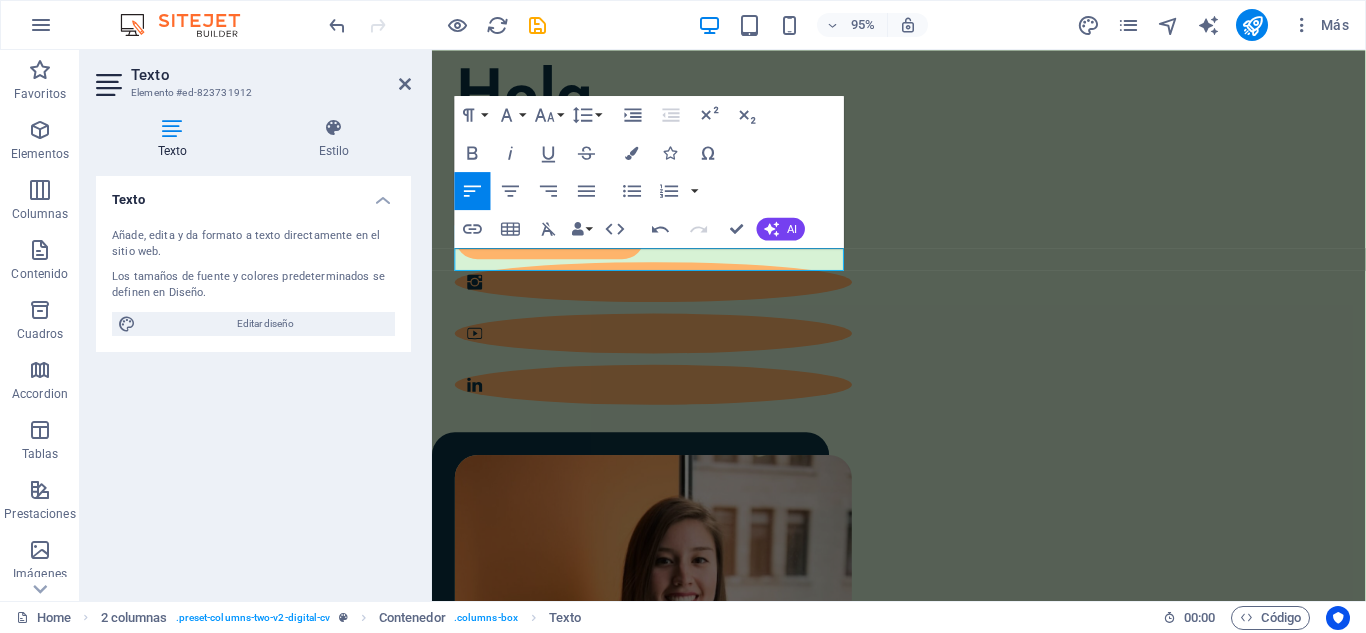 drag, startPoint x: 650, startPoint y: 263, endPoint x: 854, endPoint y: 288, distance: 205.52615 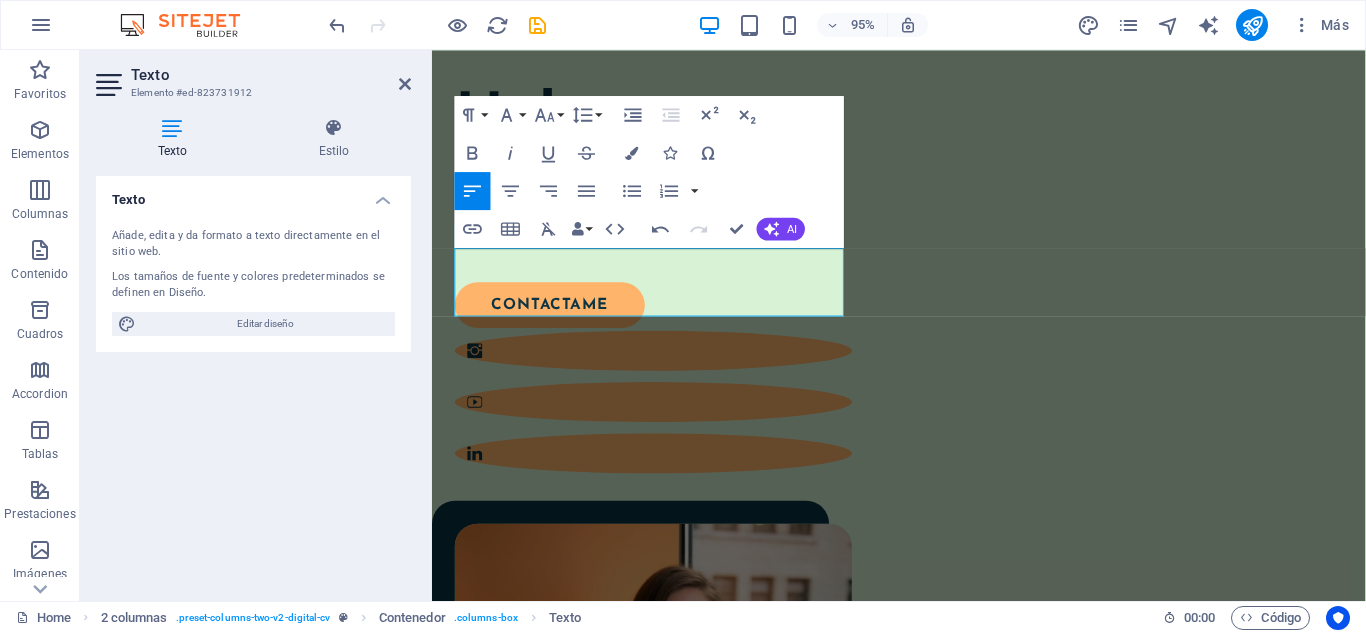 scroll, scrollTop: 237, scrollLeft: 0, axis: vertical 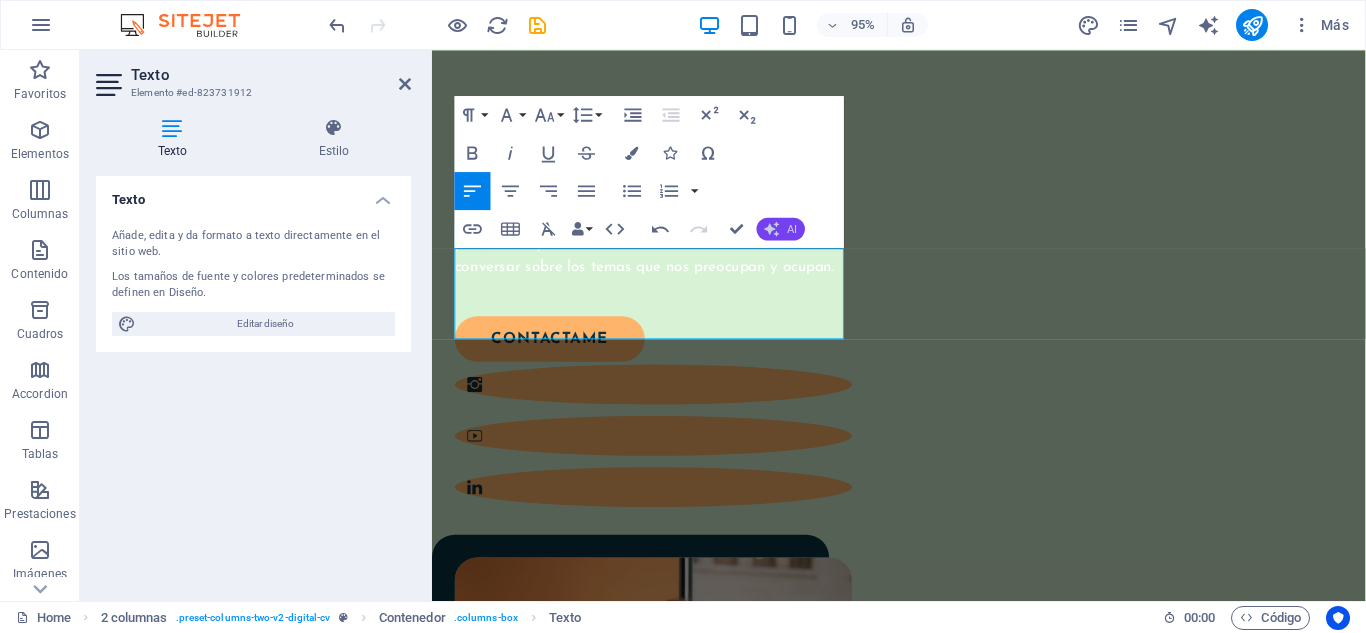 click on "AI" at bounding box center (781, 228) 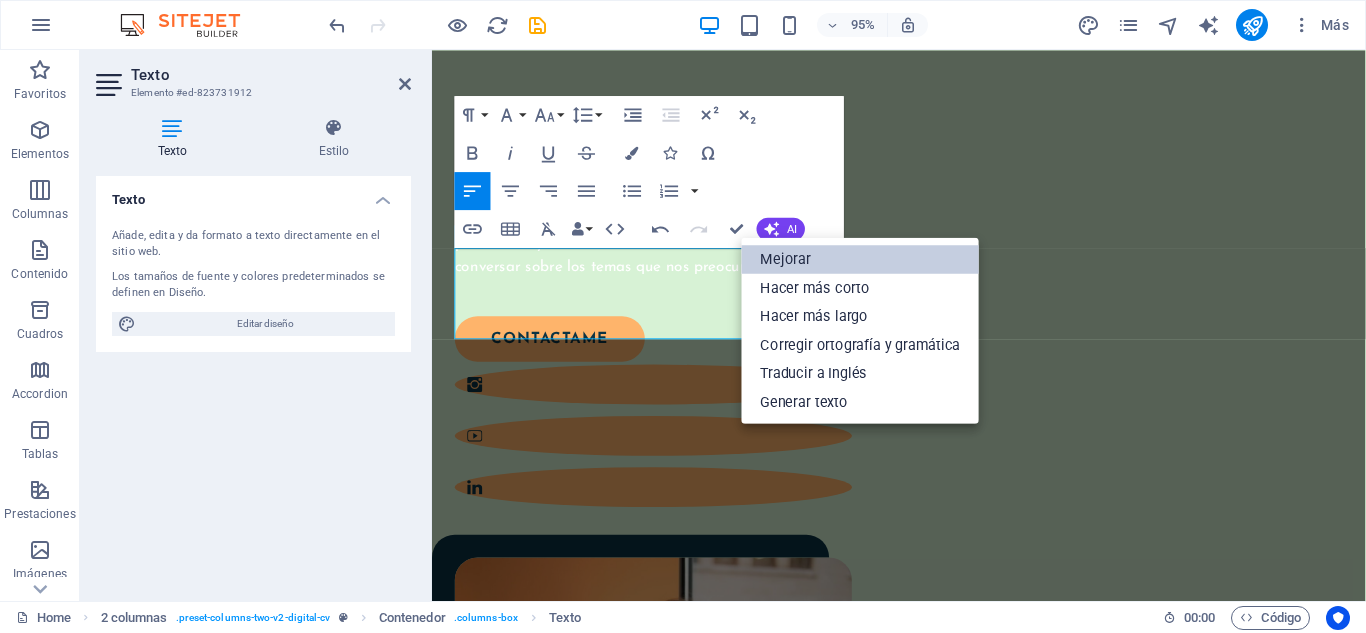 click on "Mejorar" at bounding box center [861, 259] 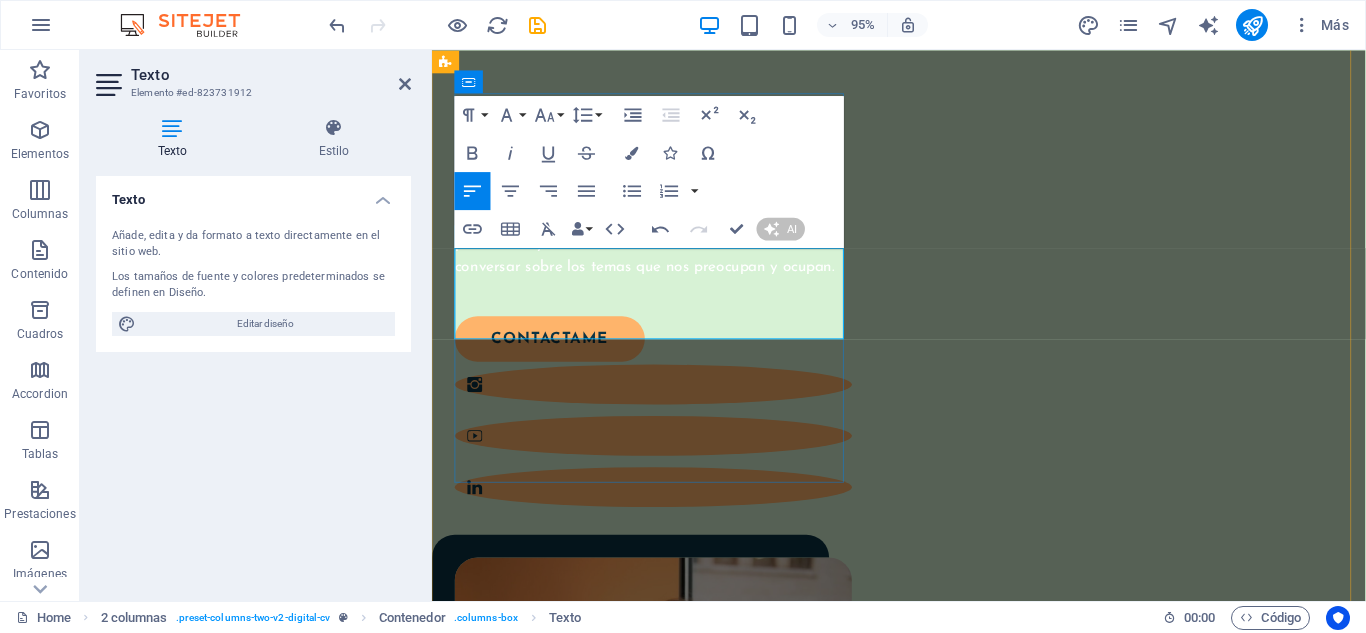 scroll, scrollTop: 225, scrollLeft: 0, axis: vertical 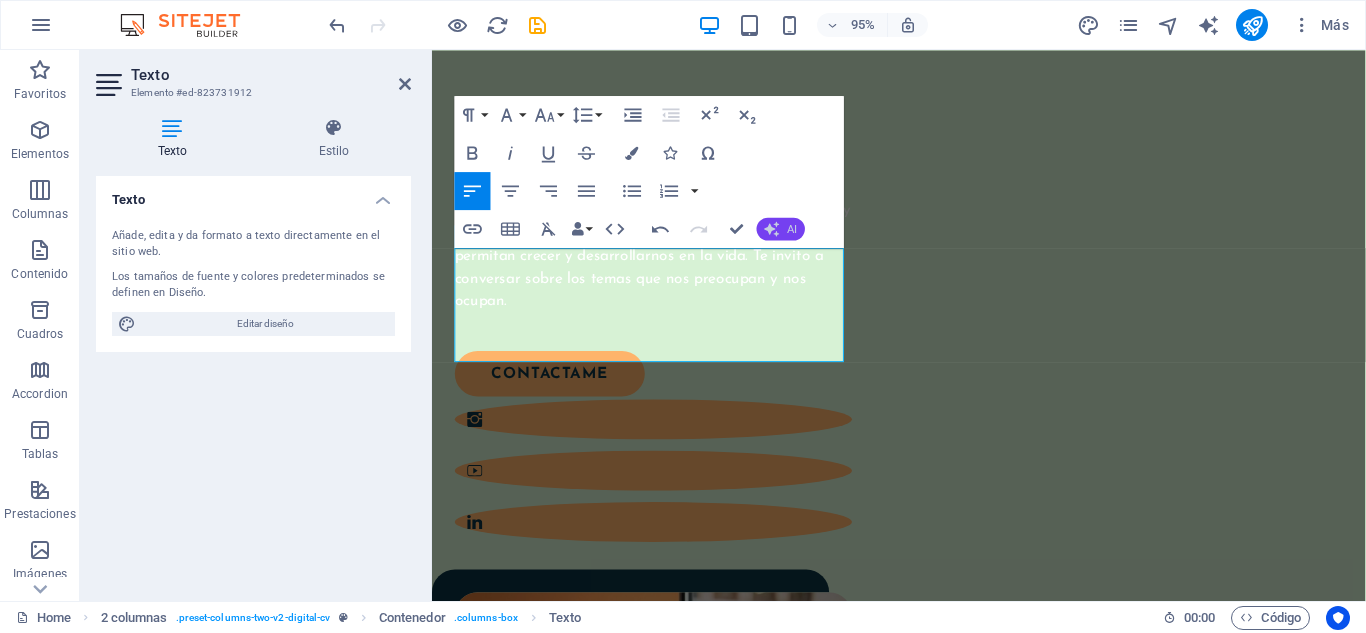 click 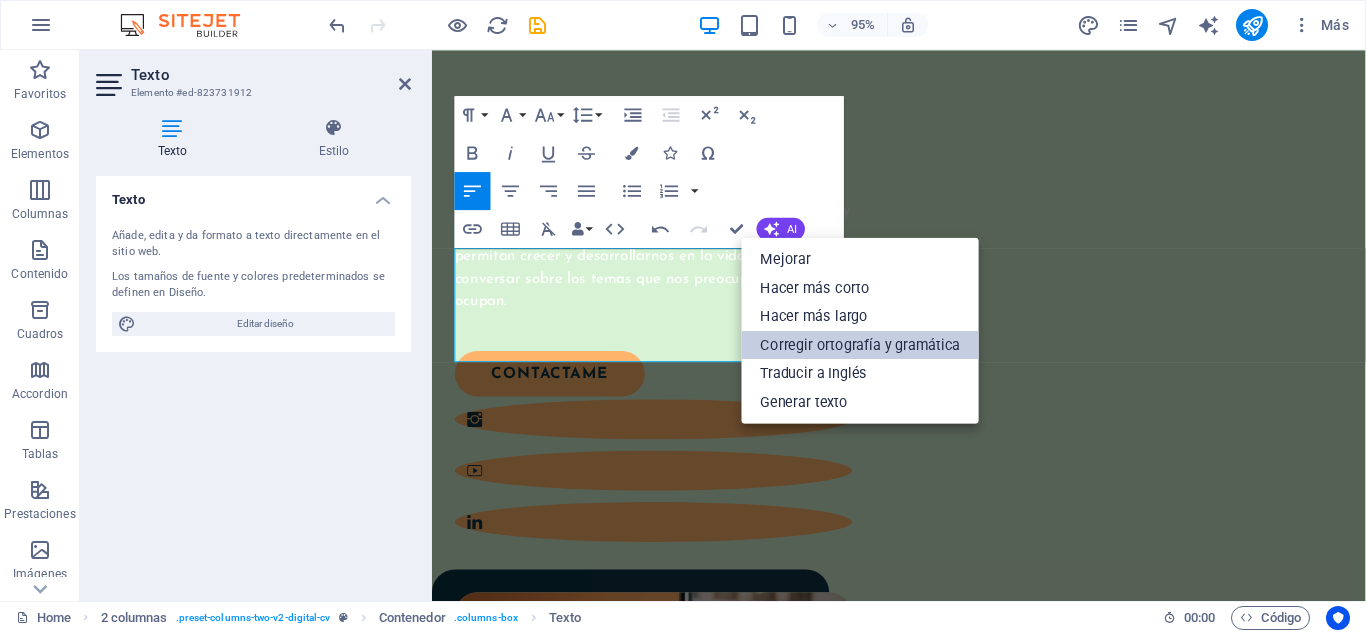 click on "Corregir ortografía y gramática" at bounding box center [861, 344] 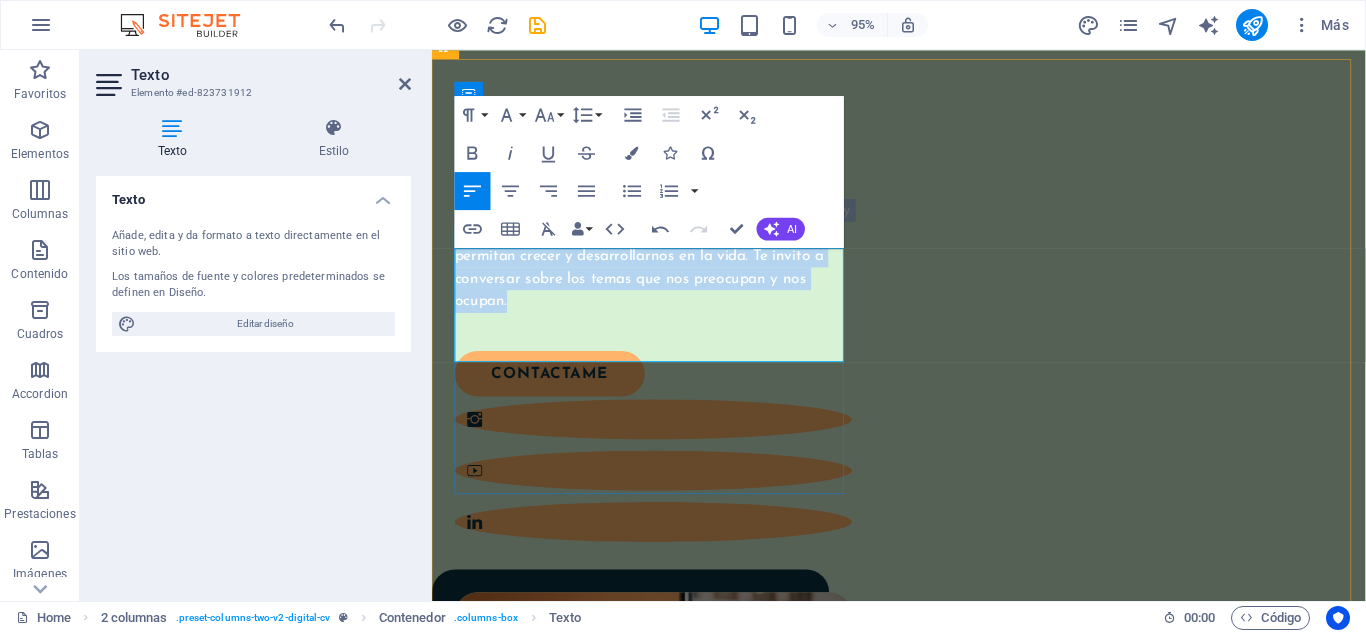 drag, startPoint x: 528, startPoint y: 365, endPoint x: 457, endPoint y: 273, distance: 116.21101 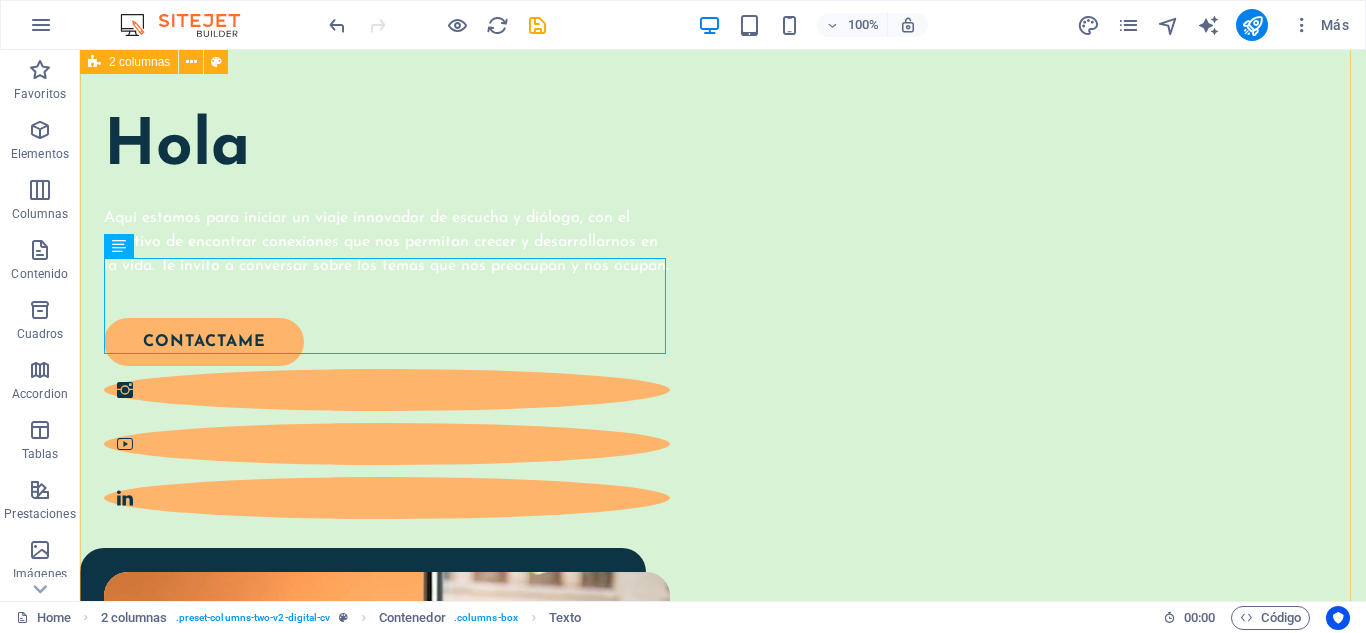 scroll, scrollTop: 312, scrollLeft: 0, axis: vertical 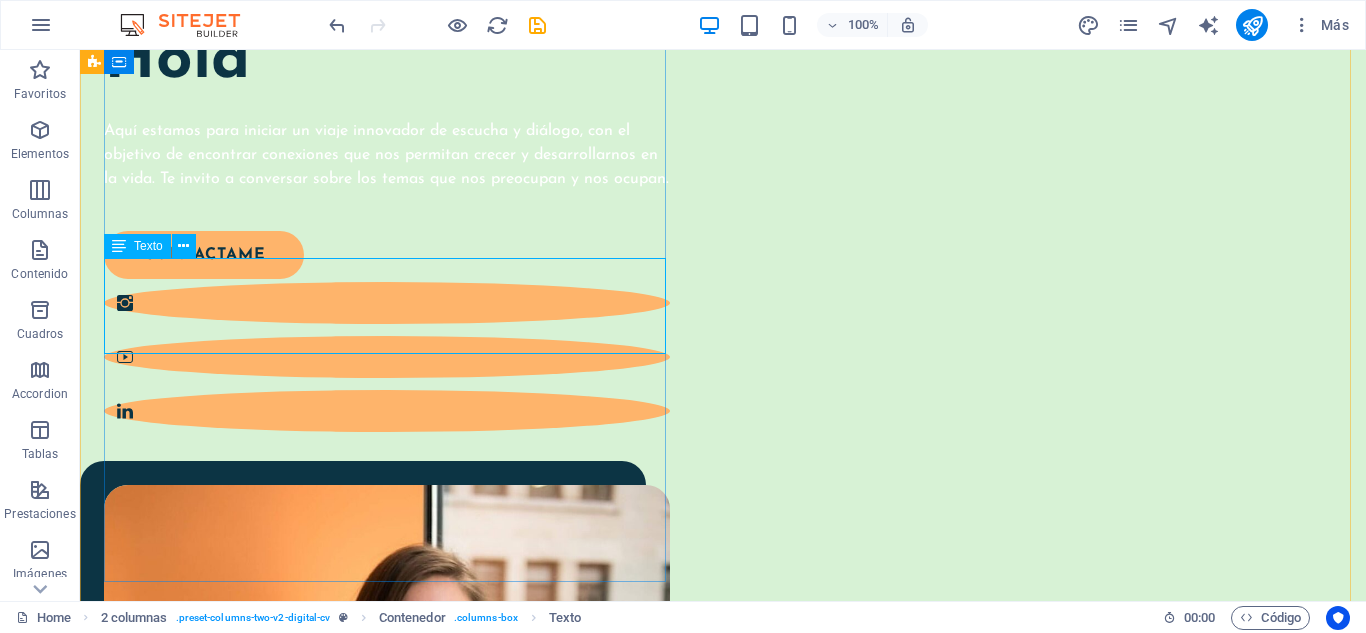 click on "Aquí estamos para iniciar un viaje innovador de escucha y diálogo, con el objetivo de encontrar conexiones que nos permitan crecer y desarrollarnos en la vida. Te invito a conversar sobre los temas que nos preocupan y nos ocupan." at bounding box center [387, 155] 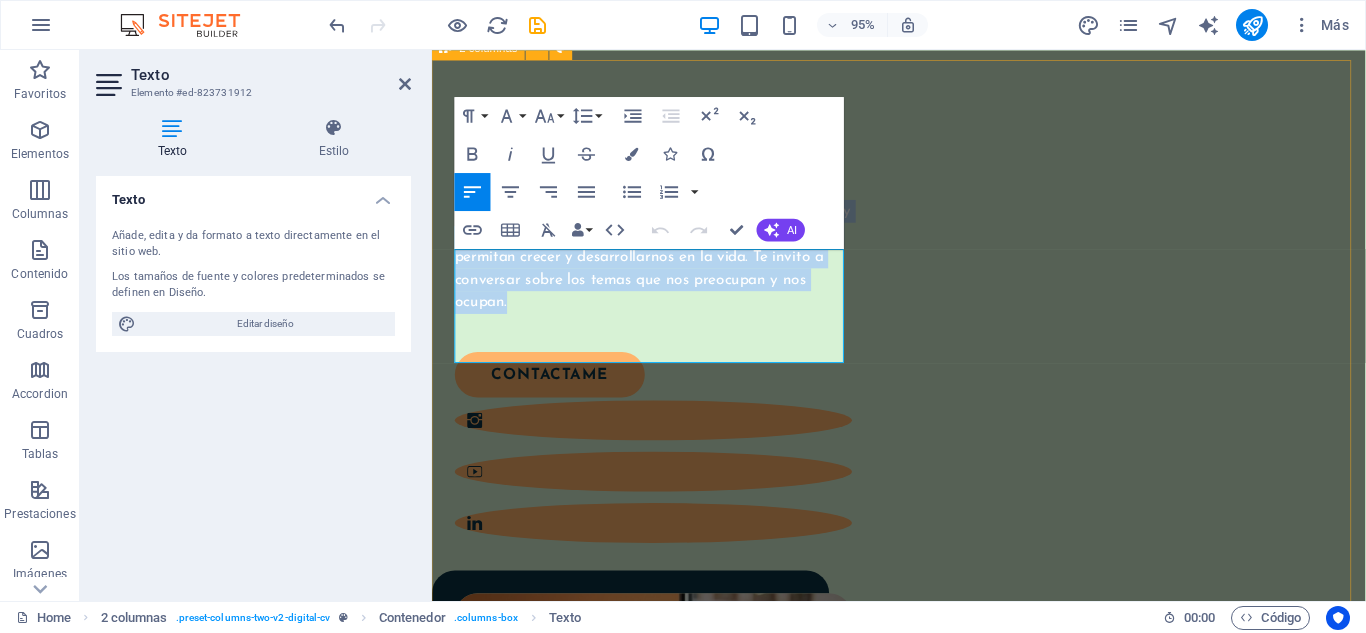 drag, startPoint x: 522, startPoint y: 364, endPoint x: 448, endPoint y: 262, distance: 126.01587 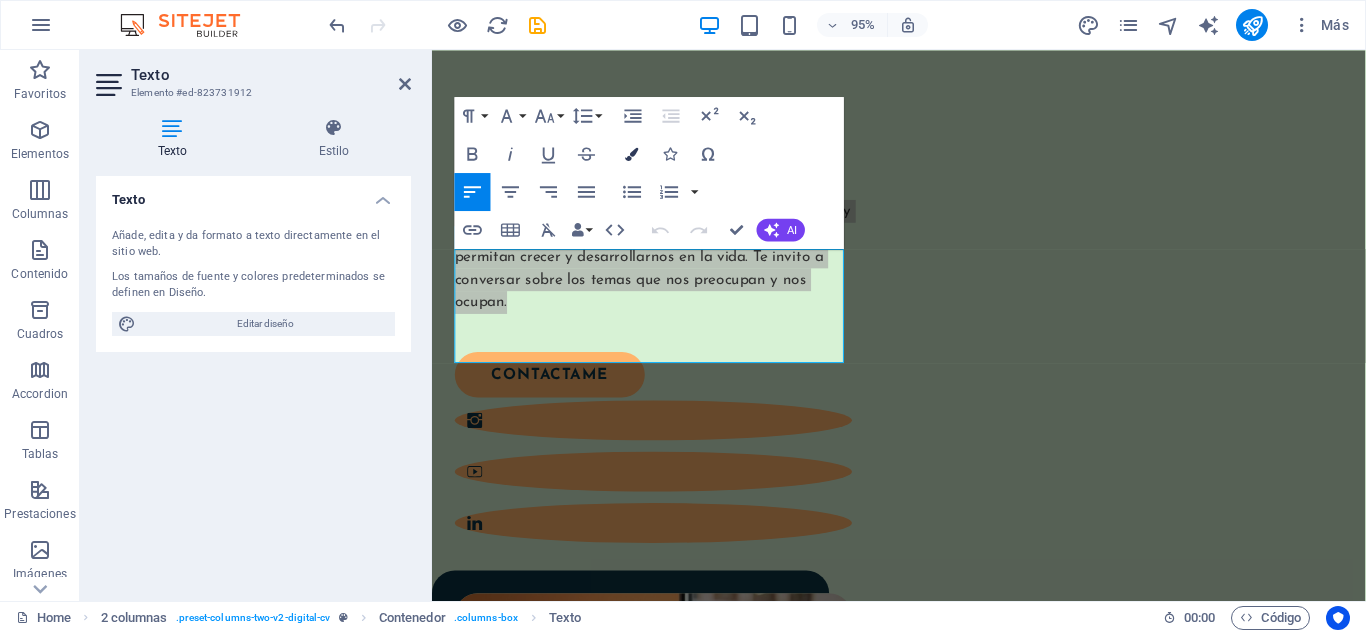 click at bounding box center [632, 153] 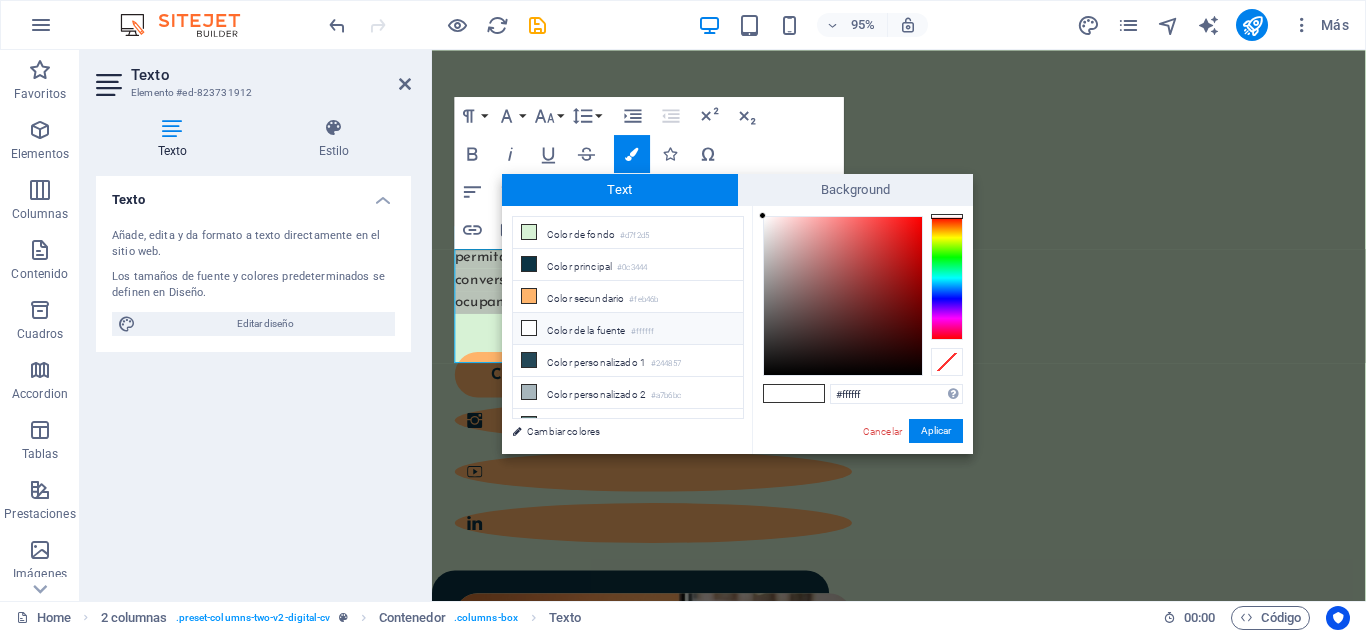 click at bounding box center (529, 328) 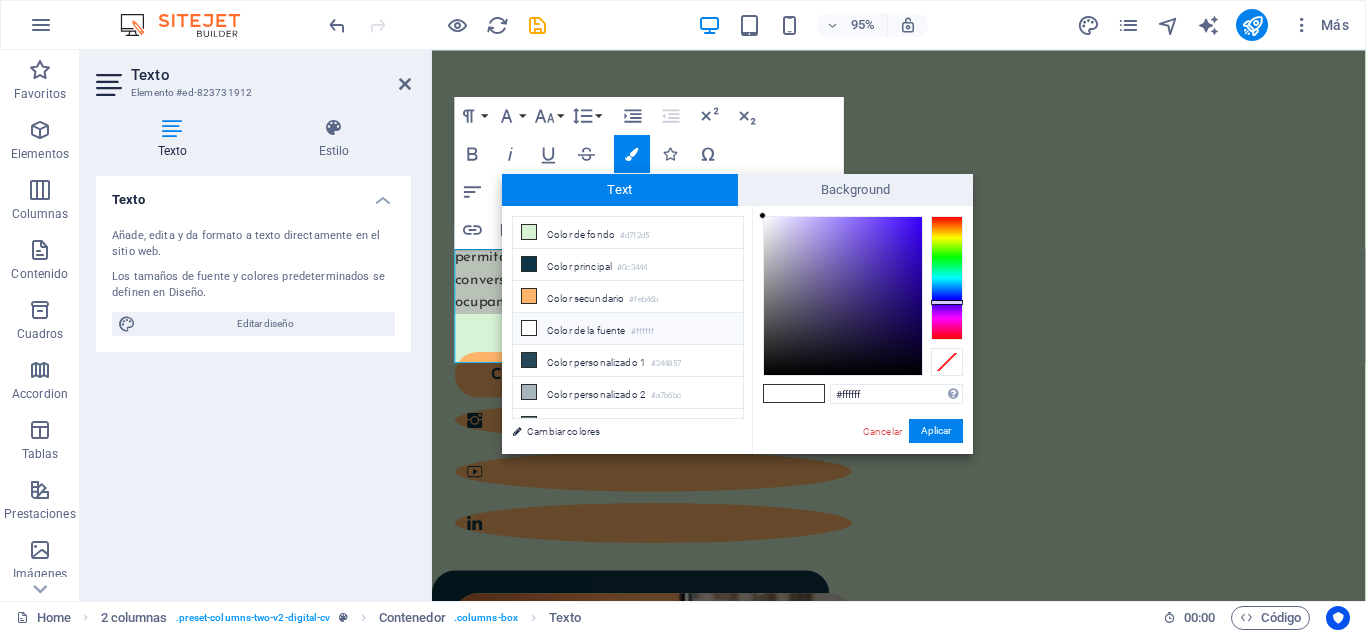 type on "#280f80" 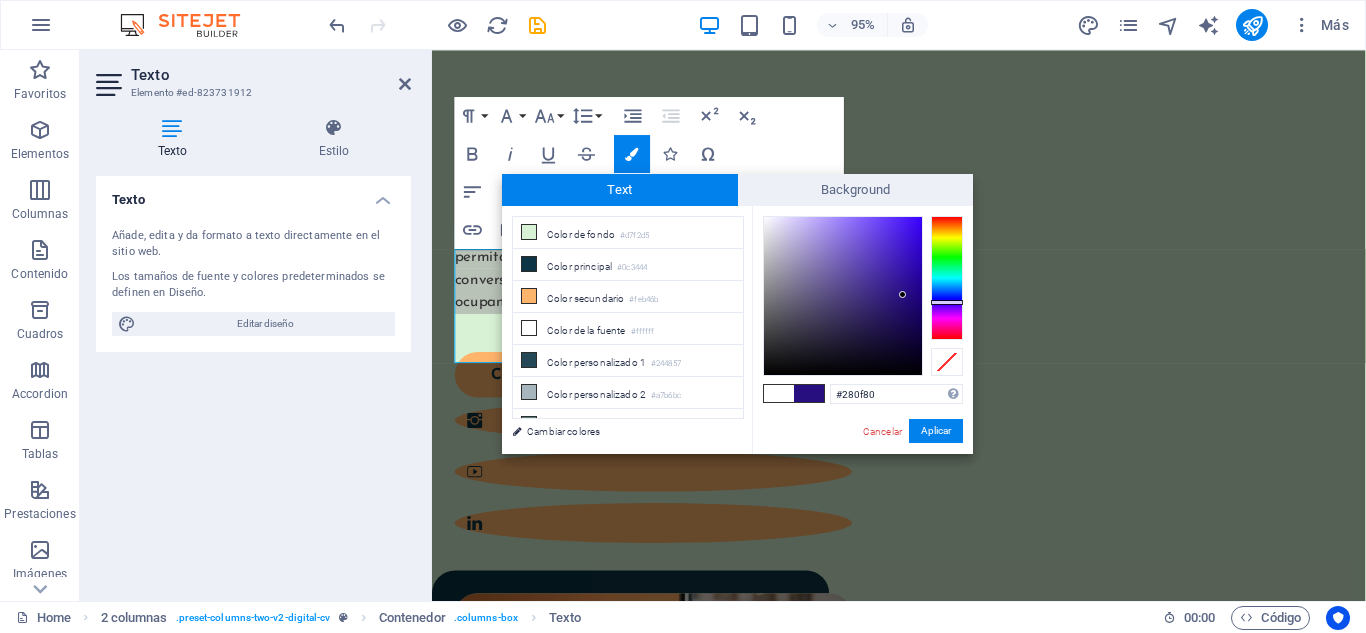 click at bounding box center [843, 296] 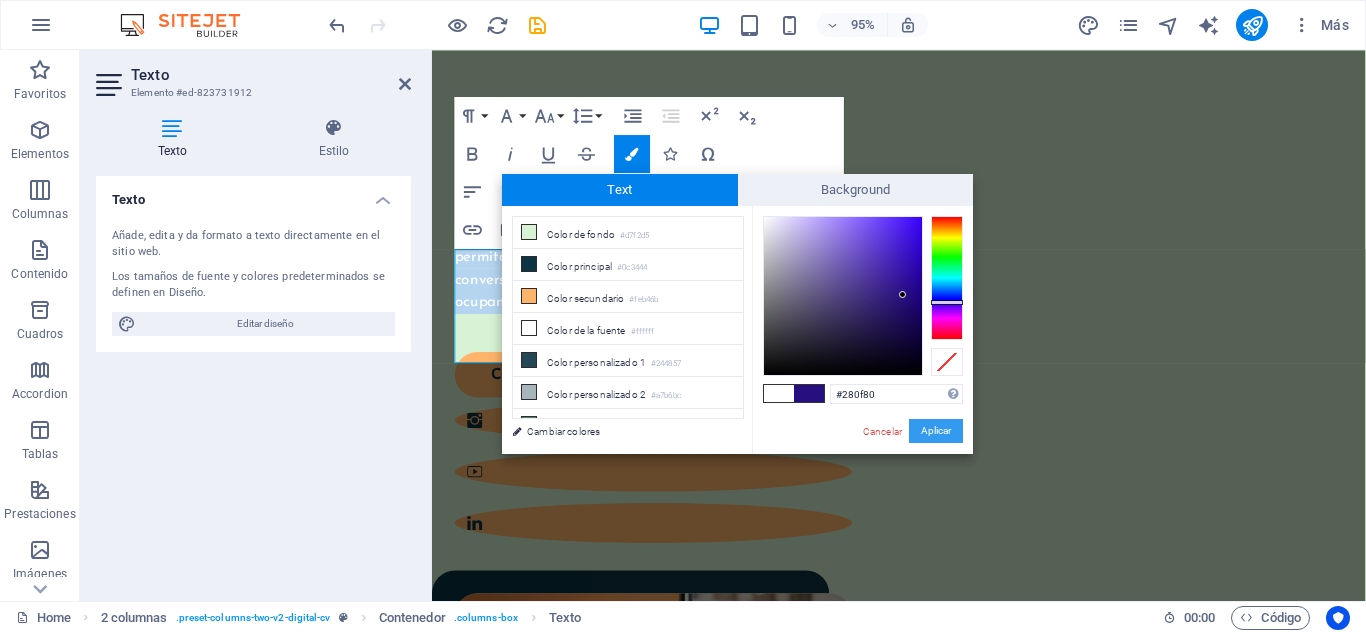 click on "Aplicar" at bounding box center [936, 431] 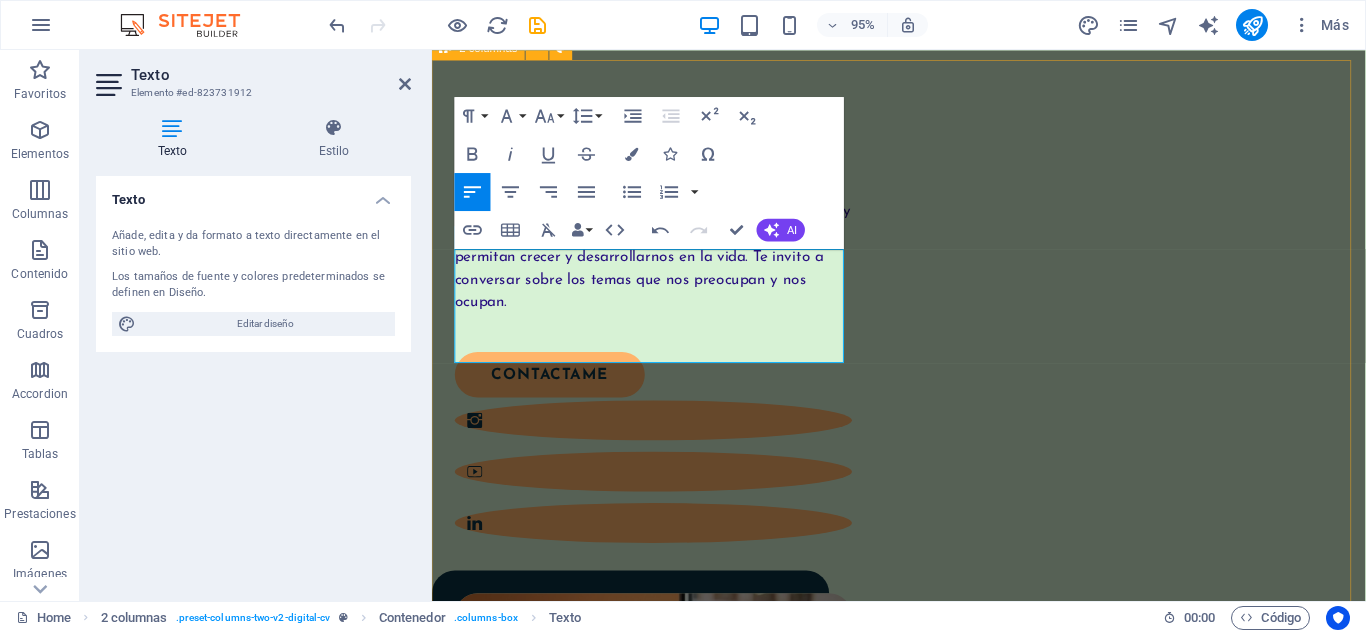 click on "Hola Aquí estamos para iniciar un viaje innovador de escucha y diálogo, con el objetivo de encontrar conexiones que nos permitan crecer y desarrollarnos en la vida. Te invito a conversar sobre los temas que nos preocupan y nos ocupan. CONTACTAME" at bounding box center [923, 639] 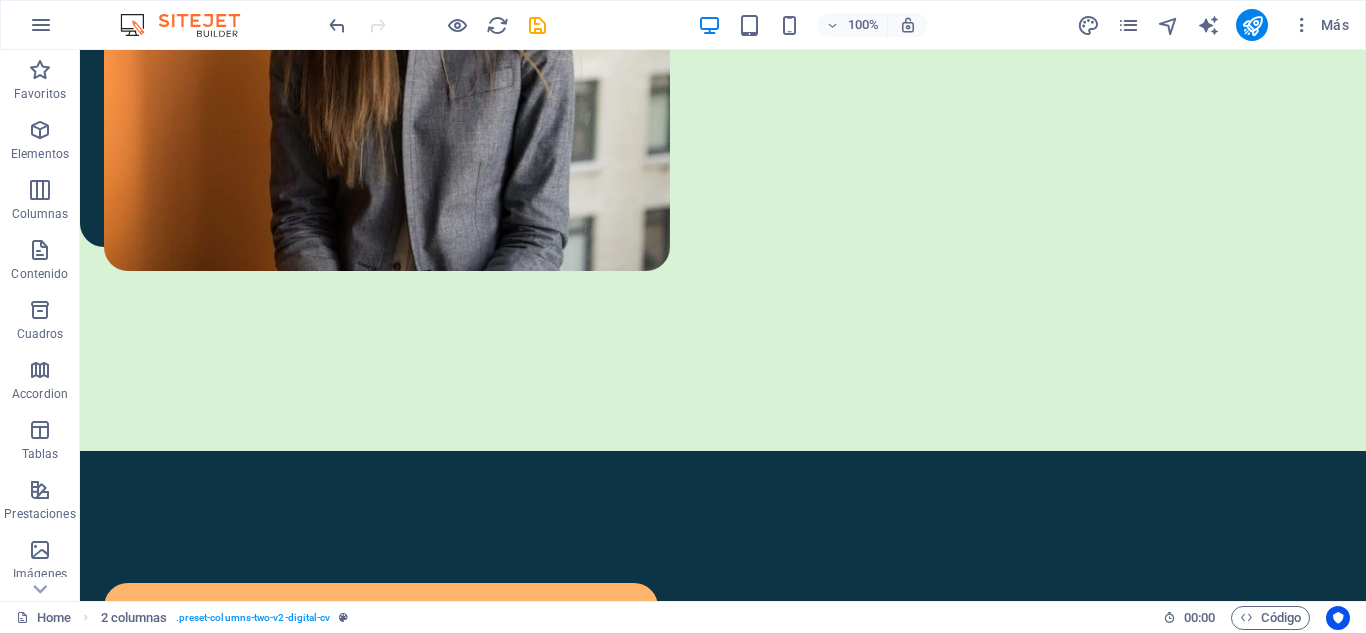 scroll, scrollTop: 1102, scrollLeft: 0, axis: vertical 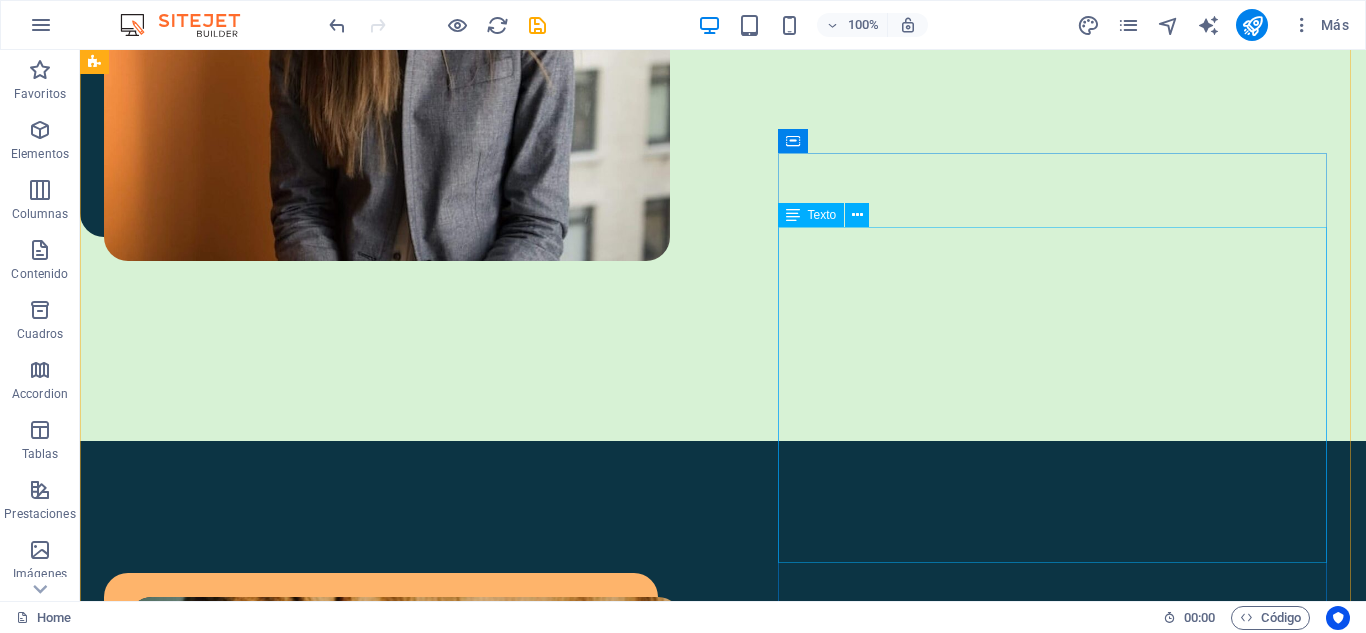 click on "Lorem ipsum dolor sit amet, consectetur adipiscing elit, sed do eiusmod tempor incididunt ut labore et dolore magna aliqua. Ut enim ad minim veniam, quis nostrud exercitation ullamco laboris nisi ut aliquip ex ea commodo consequat. Lorem ipsum dolor sit amet, consectetur adipiscing elit, sed do eiusmod tempor incididunt ut labore et dolore magna aliqua. Ut enim ad minim veniam, quis nostrud exercitation ullamco laboris nisi ut aliquip ex ea commodo consequat. Lorem ipsum dolor sit amet, consectetur adipiscing elit, sed do eiusmod tempor incididunt ut labore et dolore magna aliqua. Ut enim ad minim veniam, quis nostrud exercitation ullamco laboris nisi ut aliquip ex ea commodo consequat." at bounding box center (405, 1443) 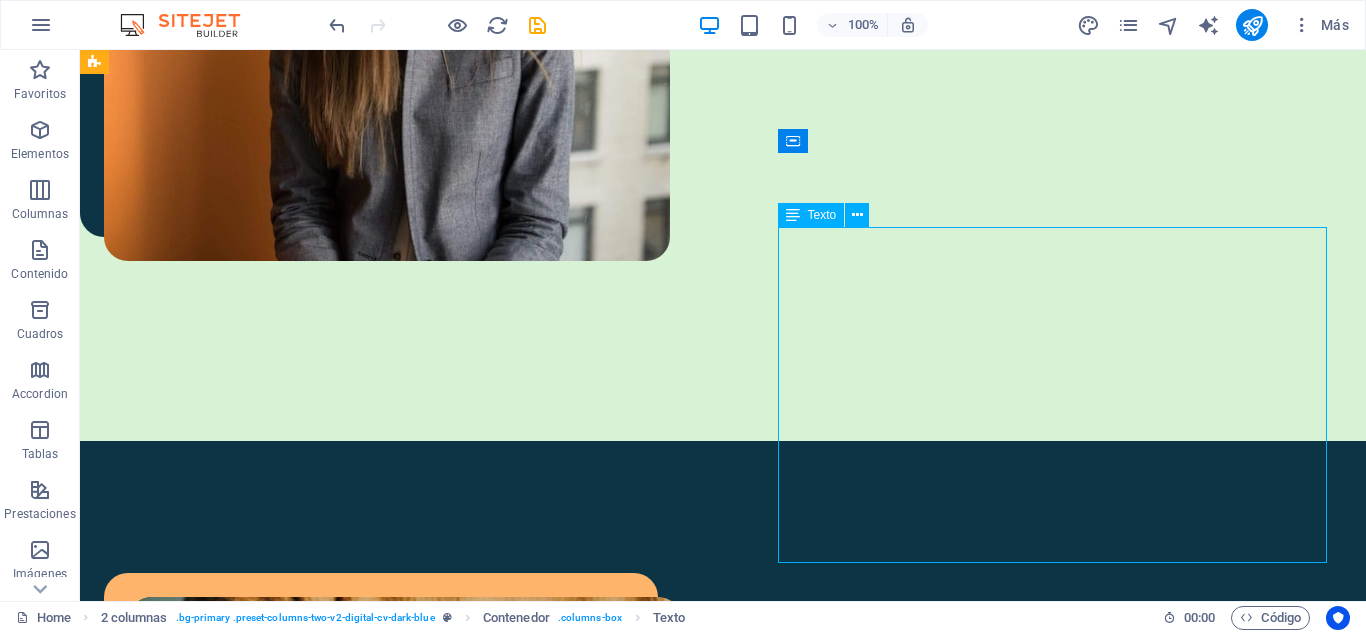 click on "Lorem ipsum dolor sit amet, consectetur adipiscing elit, sed do eiusmod tempor incididunt ut labore et dolore magna aliqua. Ut enim ad minim veniam, quis nostrud exercitation ullamco laboris nisi ut aliquip ex ea commodo consequat. Lorem ipsum dolor sit amet, consectetur adipiscing elit, sed do eiusmod tempor incididunt ut labore et dolore magna aliqua. Ut enim ad minim veniam, quis nostrud exercitation ullamco laboris nisi ut aliquip ex ea commodo consequat. Lorem ipsum dolor sit amet, consectetur adipiscing elit, sed do eiusmod tempor incididunt ut labore et dolore magna aliqua. Ut enim ad minim veniam, quis nostrud exercitation ullamco laboris nisi ut aliquip ex ea commodo consequat." at bounding box center [405, 1443] 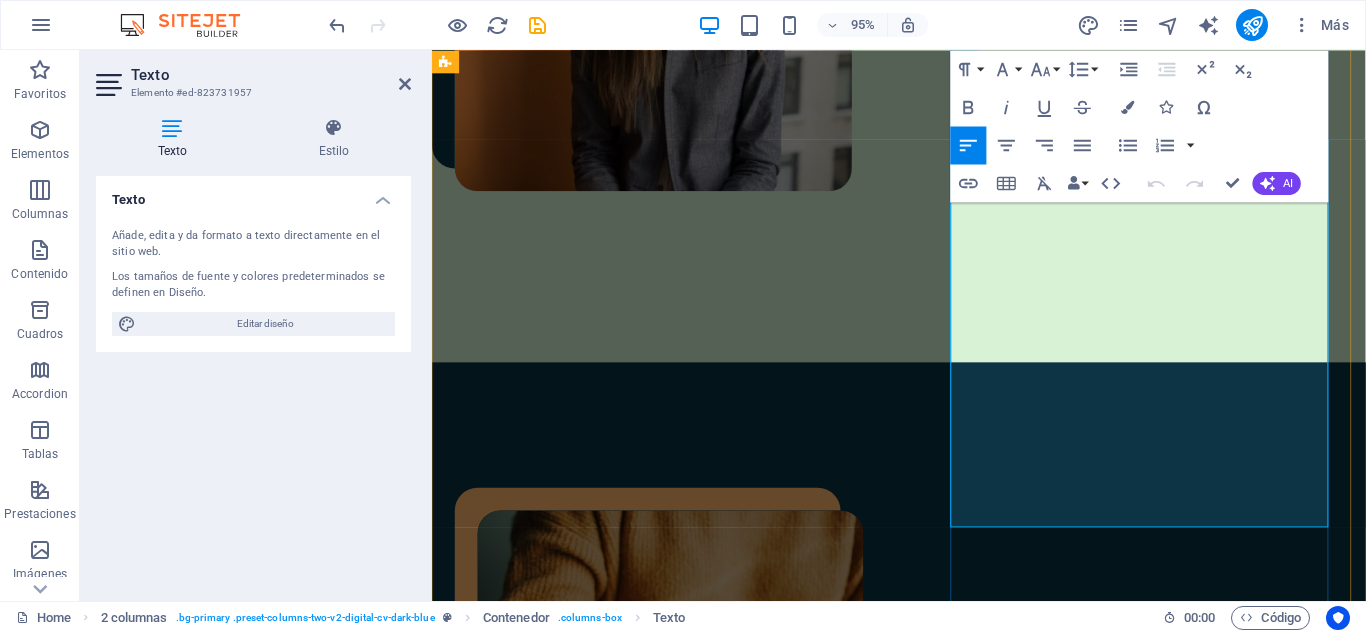drag, startPoint x: 1138, startPoint y: 253, endPoint x: 1409, endPoint y: 251, distance: 271.0074 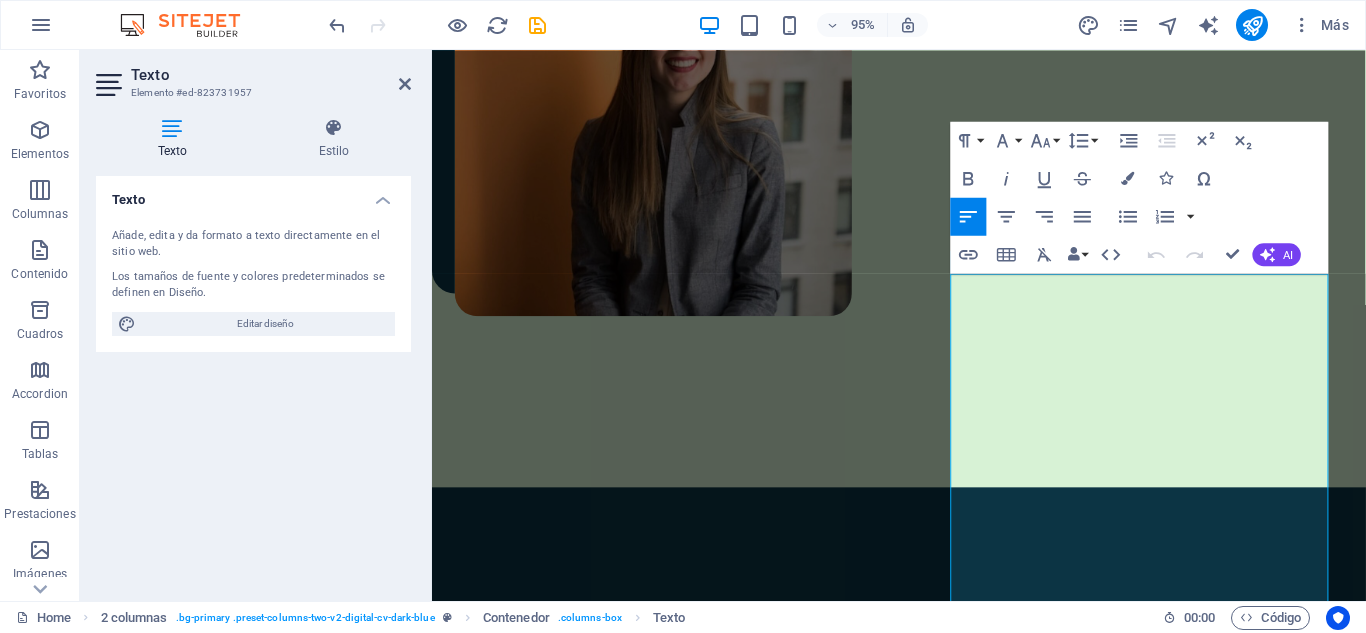 scroll, scrollTop: 942, scrollLeft: 0, axis: vertical 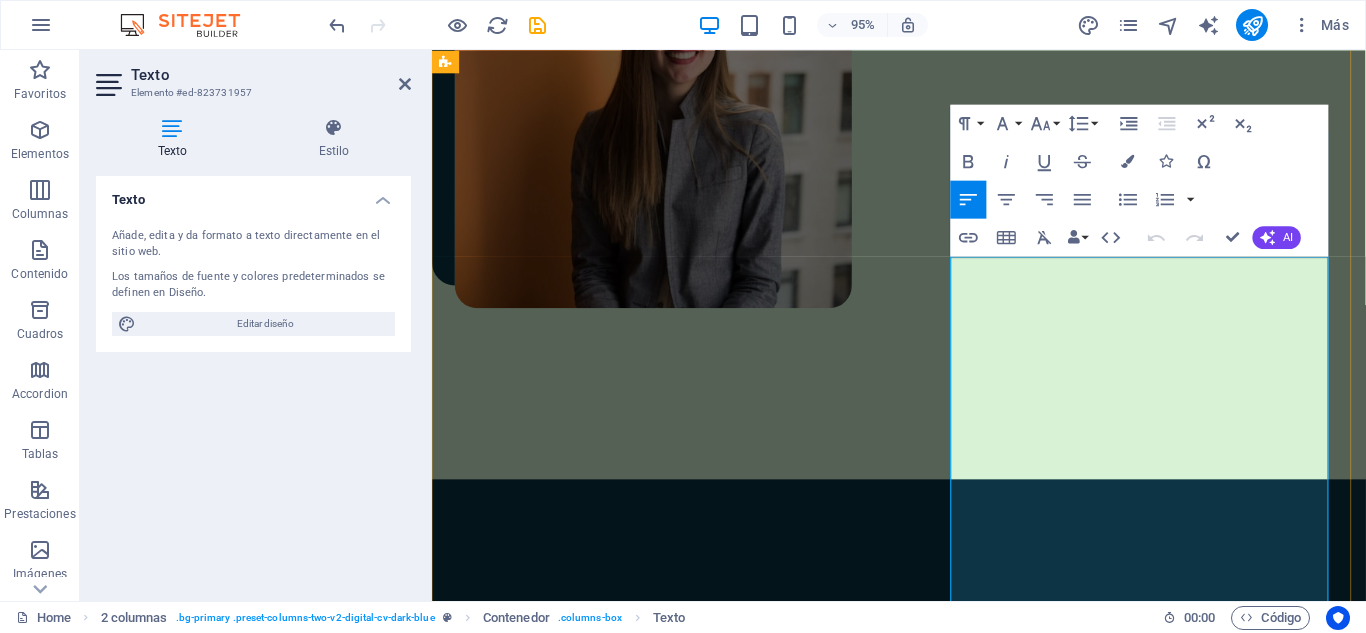 click on "Lorem ipsum dolor sit amet, consectetur adipiscing elit, sed do eiusmod tempor incididunt ut labore et dolore magna aliqua. Ut enim ad minim veniam, quis nostrud exercitation ullamco laboris nisi ut aliquip ex ea commodo consequat." at bounding box center (683, 1303) 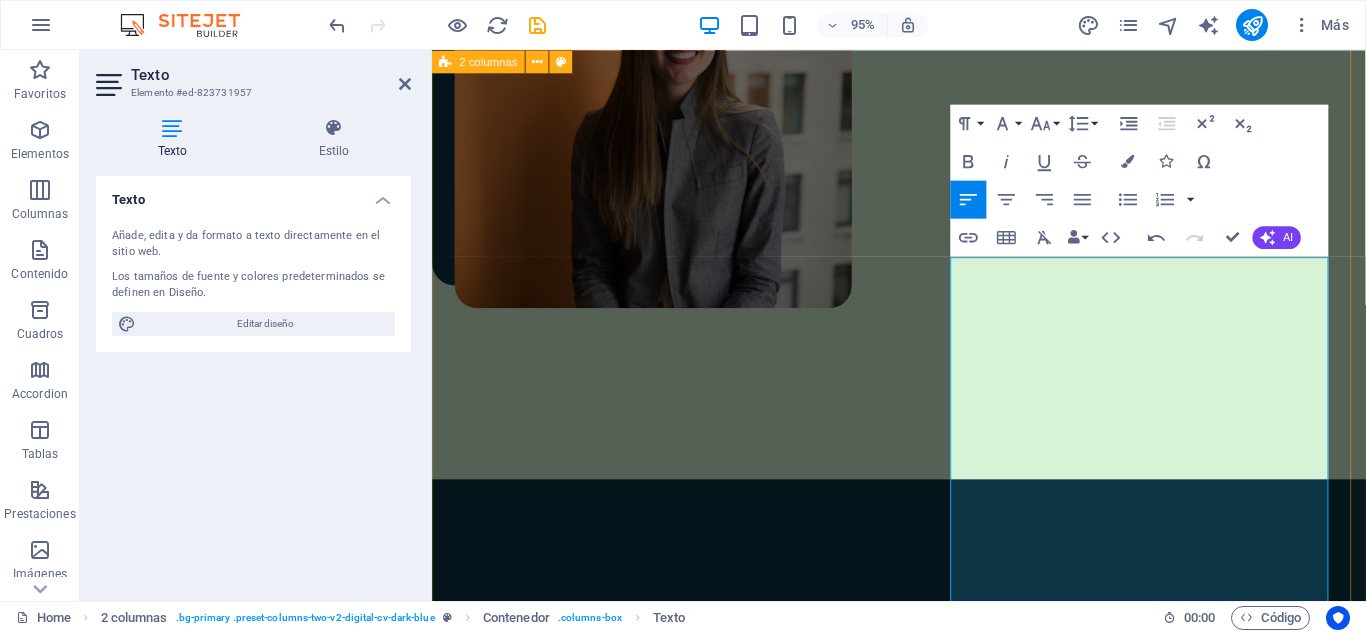 drag, startPoint x: 1088, startPoint y: 421, endPoint x: 976, endPoint y: 280, distance: 180.06943 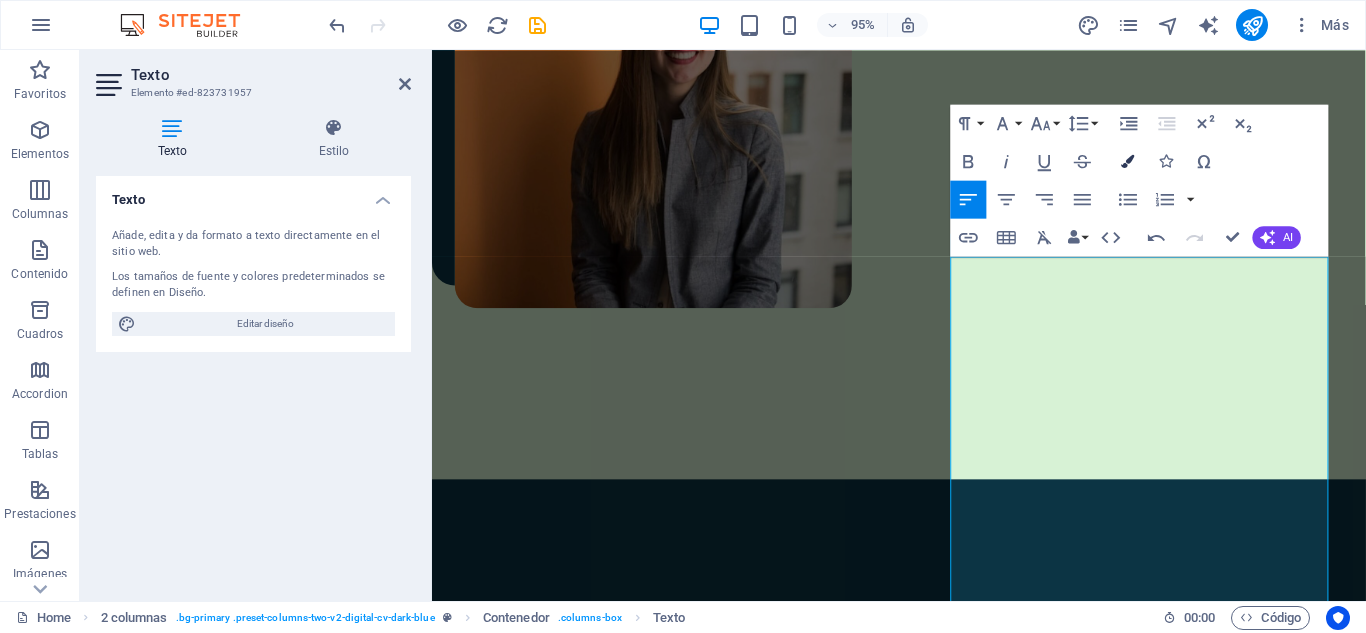 click on "Colors" at bounding box center (1128, 161) 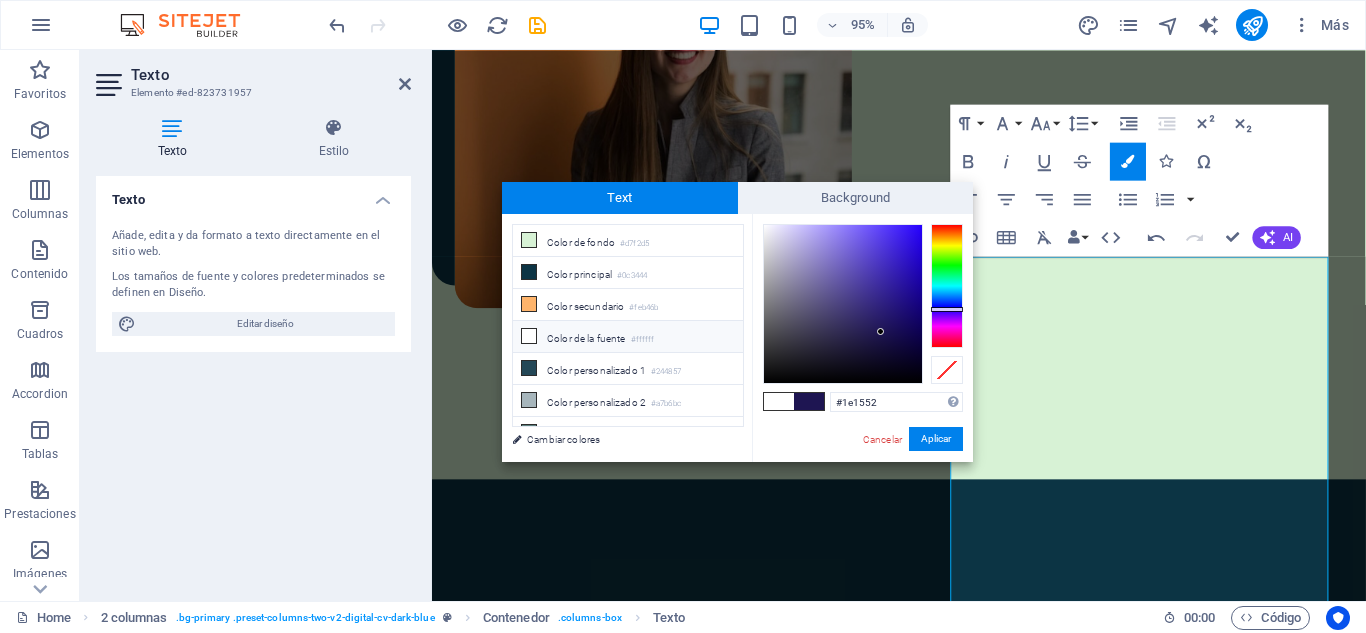 type on "[COLOR]" 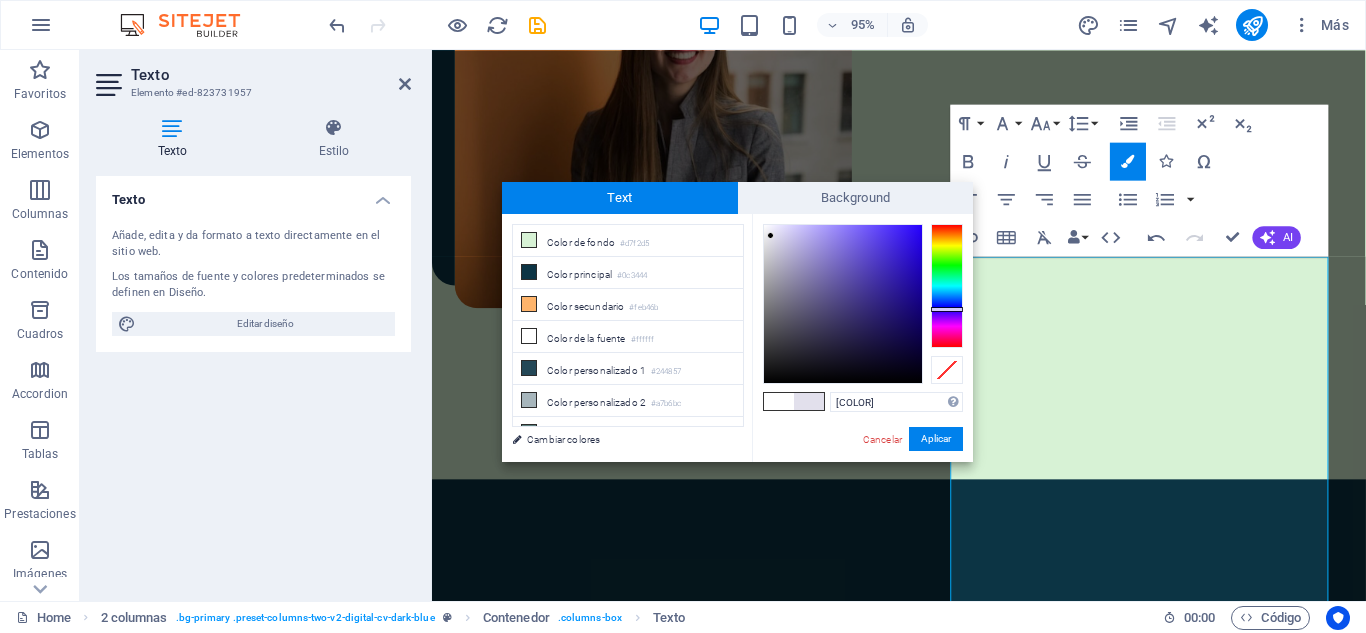 click at bounding box center [843, 304] 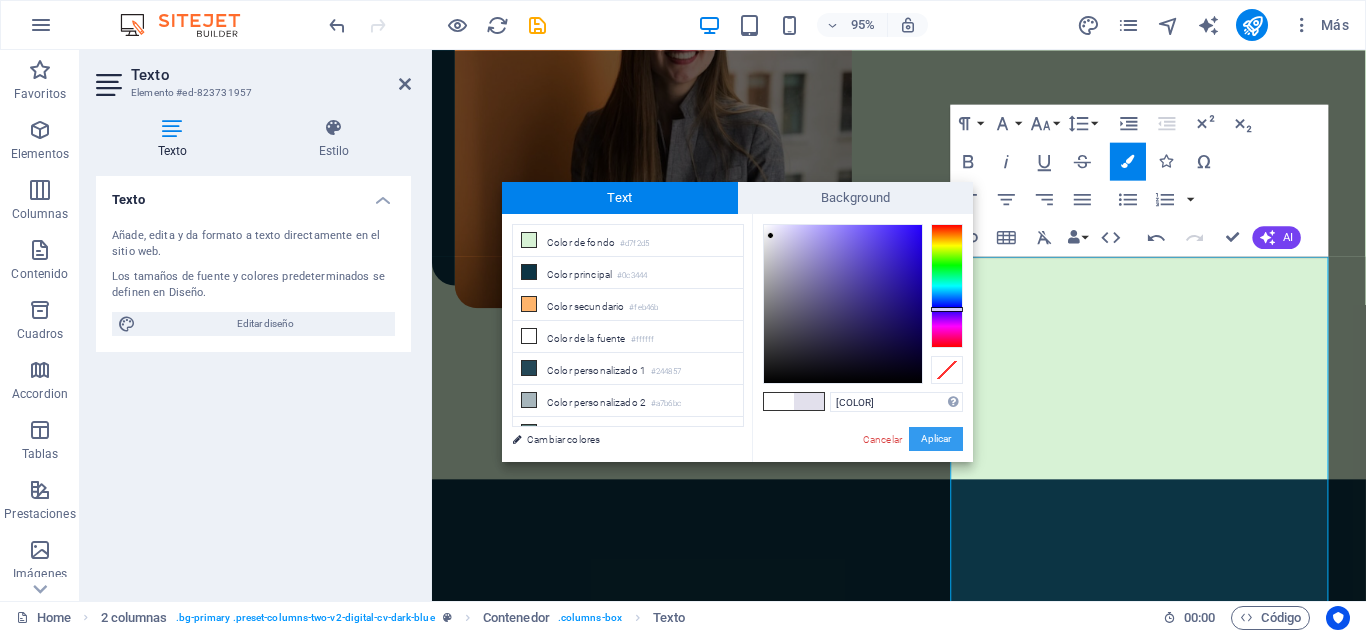 click on "Aplicar" at bounding box center [936, 439] 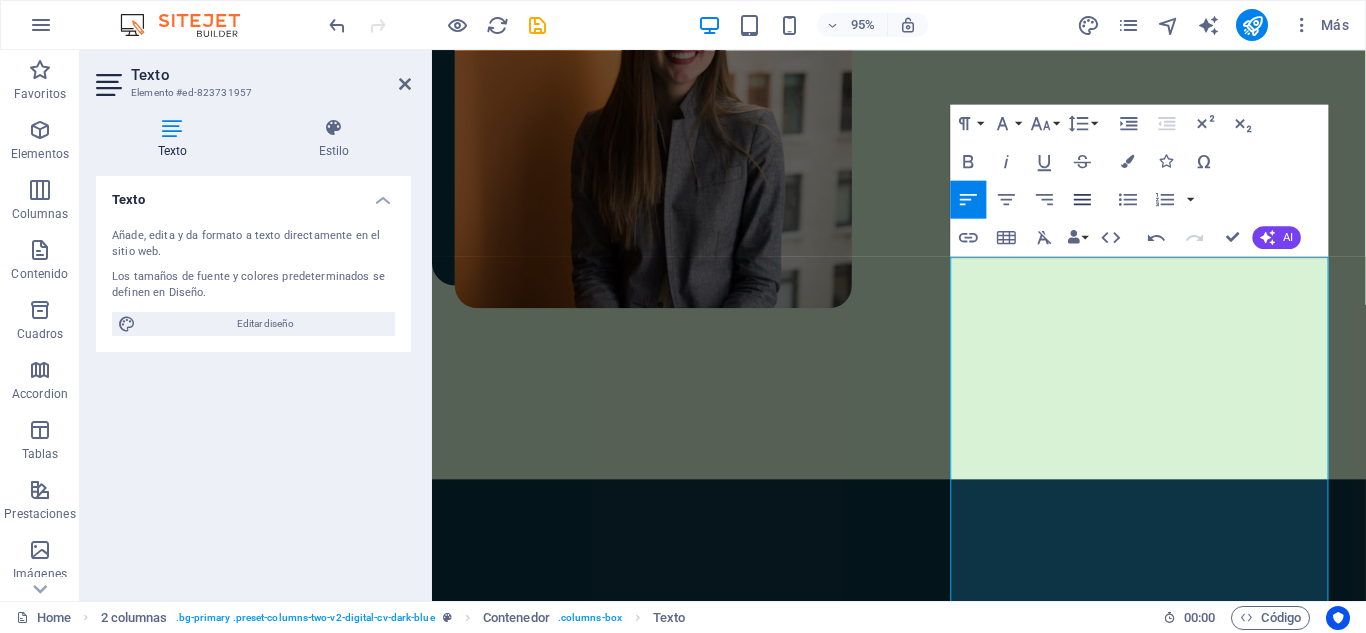 click 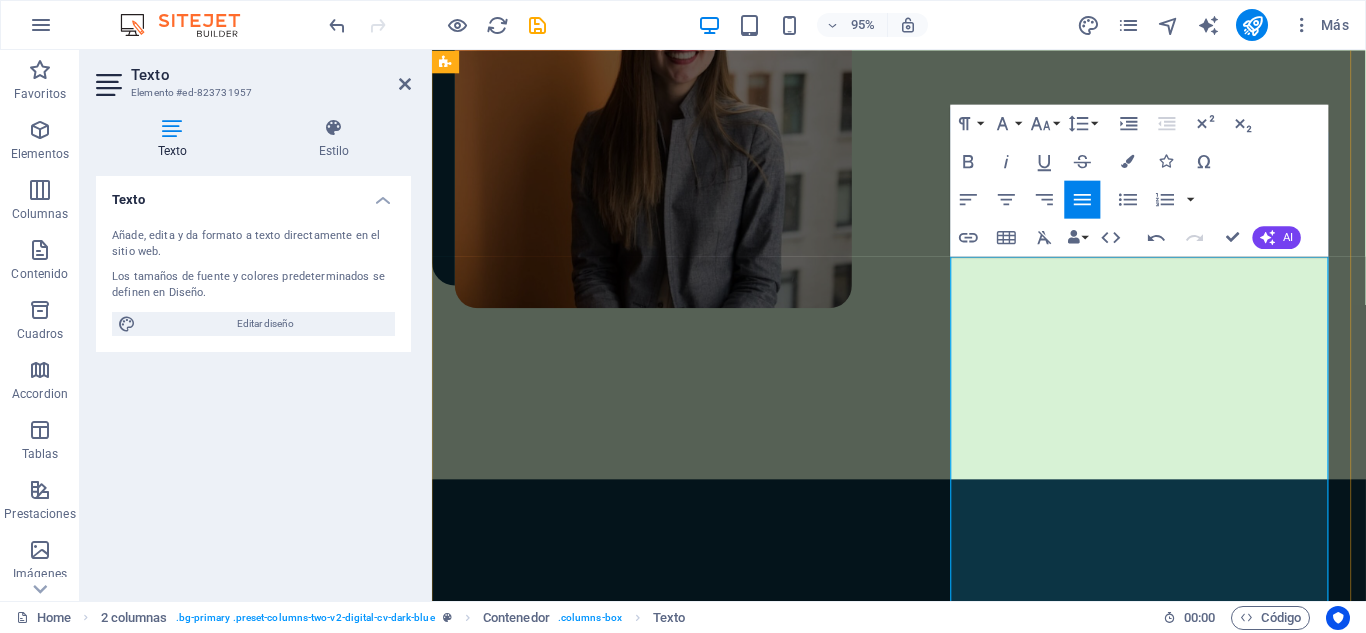 click on "Lorem ipsum dolor sit amet, consectetur adipiscing elit, sed do eiusmod tempor incididunt ut labore et dolore magna aliqua. Ut enim ad minim veniam, quis nostrud exercitation ullamco laboris nisi ut aliquip ex ea commodo consequat." at bounding box center (683, 1471) 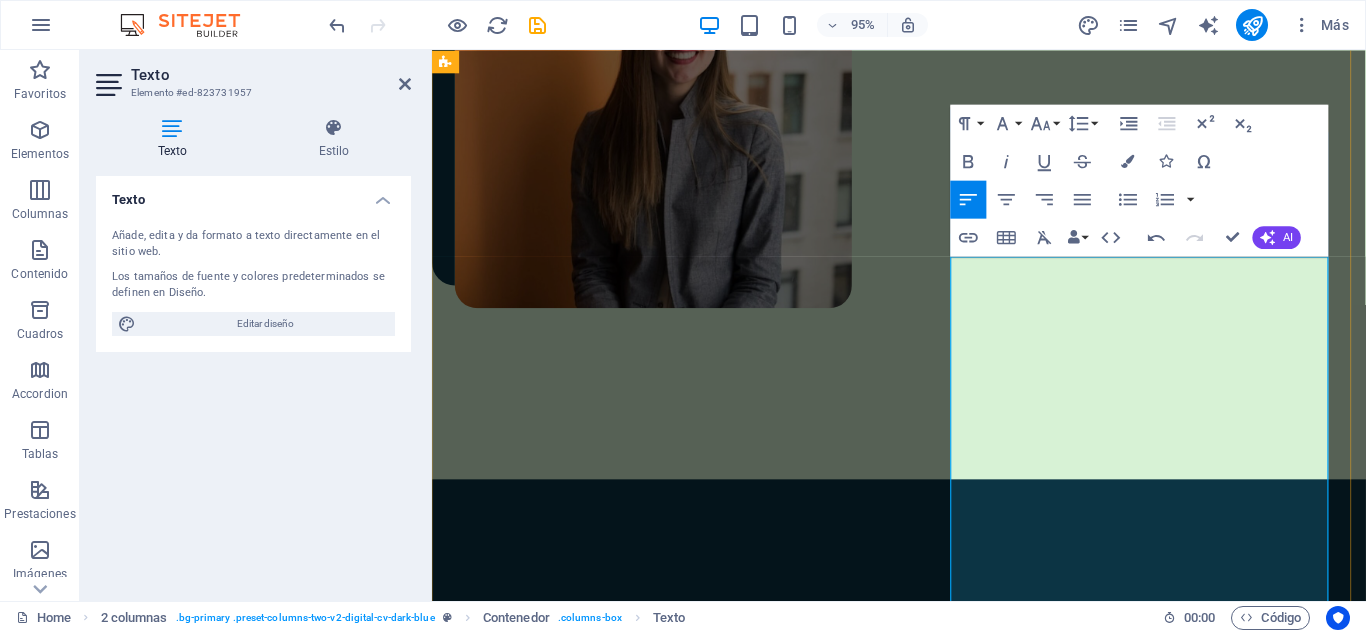 drag, startPoint x: 1134, startPoint y: 570, endPoint x: 981, endPoint y: 475, distance: 180.09442 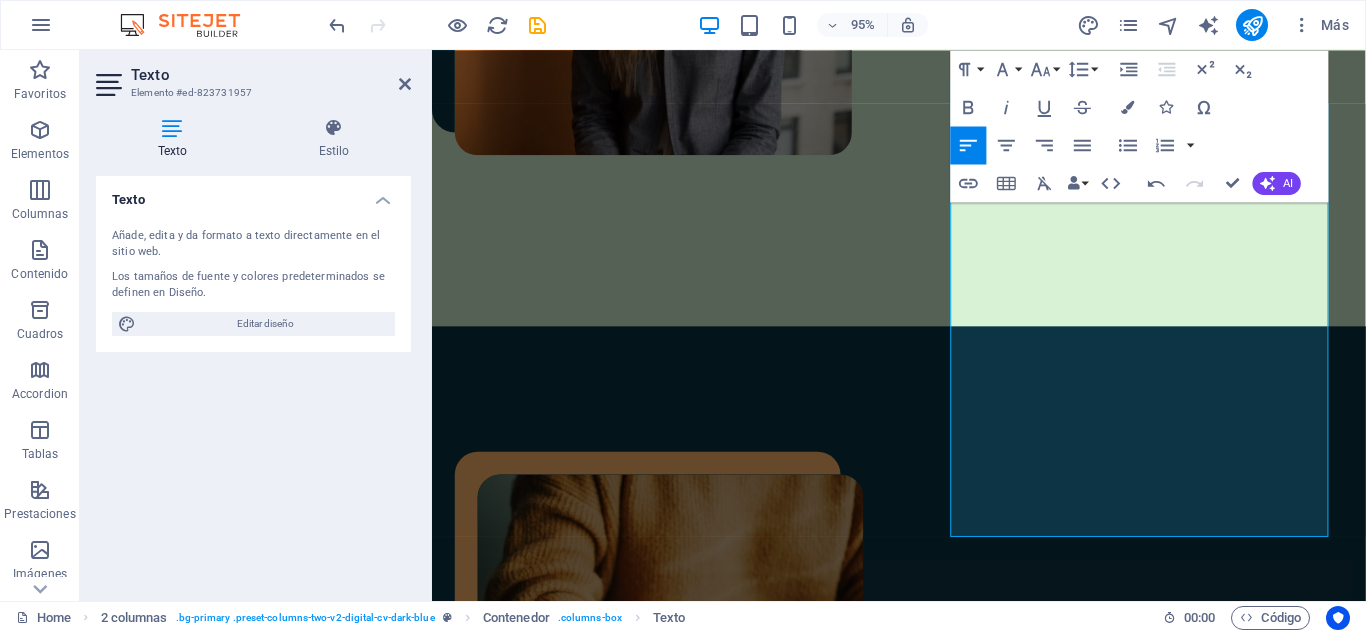 scroll, scrollTop: 1113, scrollLeft: 0, axis: vertical 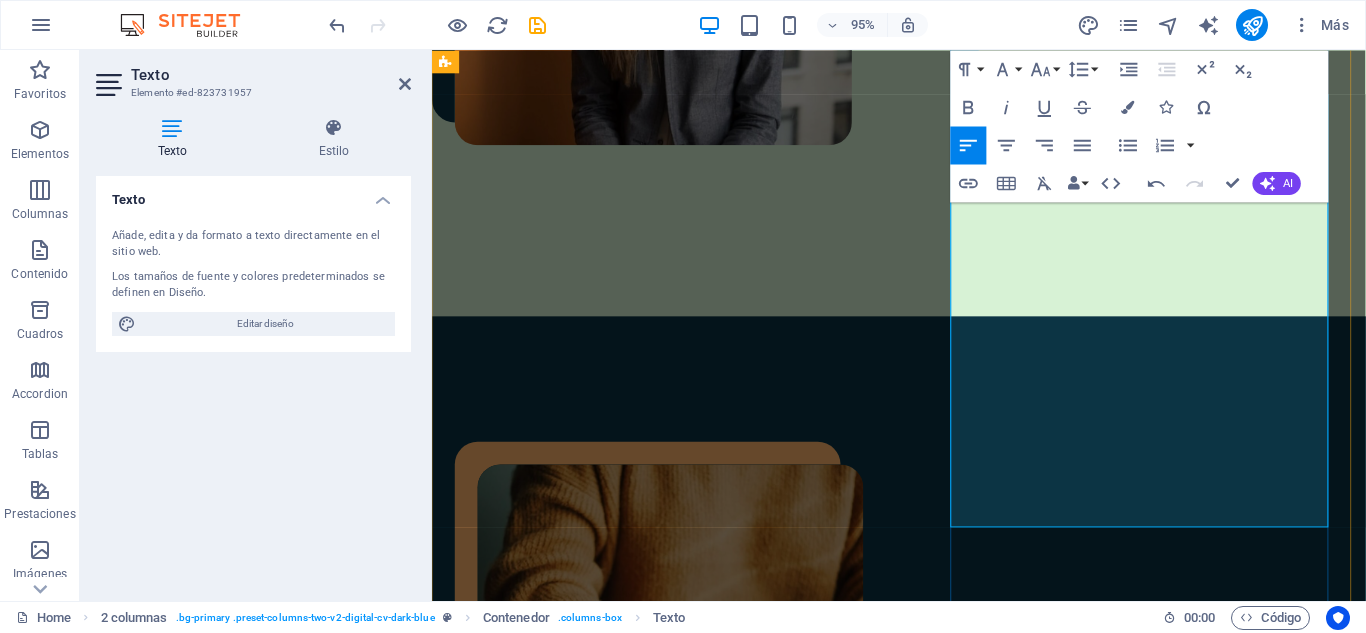 drag, startPoint x: 1134, startPoint y: 533, endPoint x: 979, endPoint y: 445, distance: 178.2386 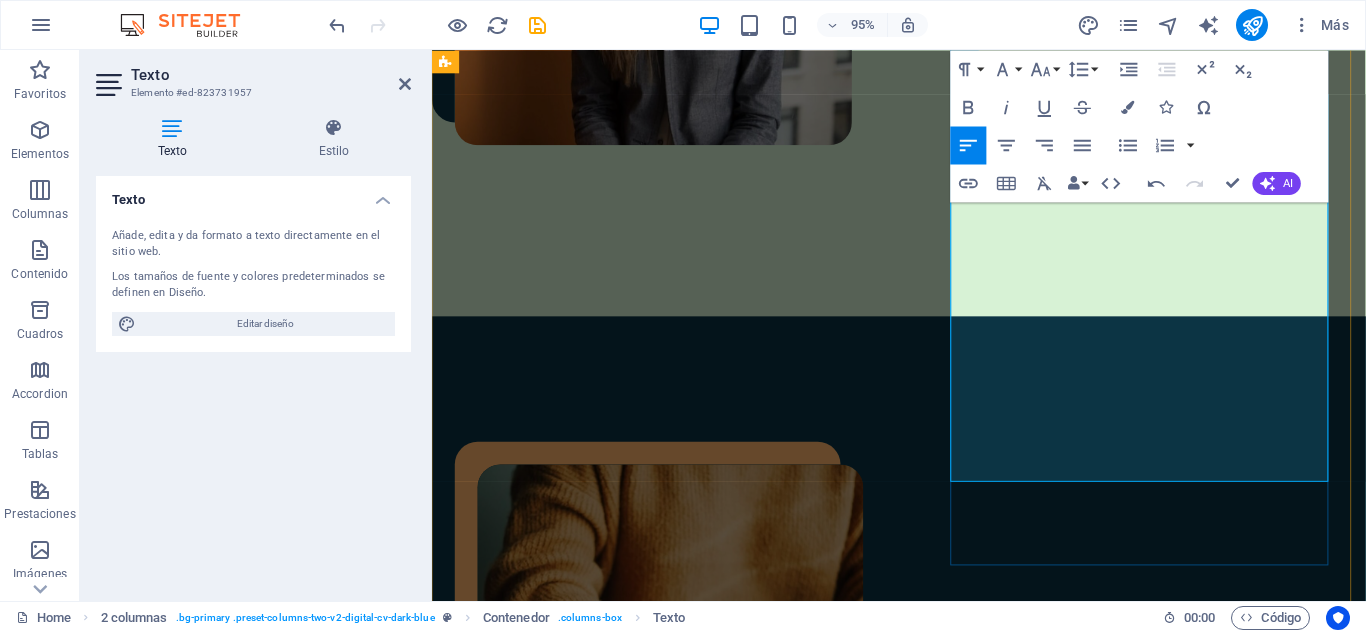 drag, startPoint x: 1187, startPoint y: 493, endPoint x: 1385, endPoint y: 237, distance: 323.6356 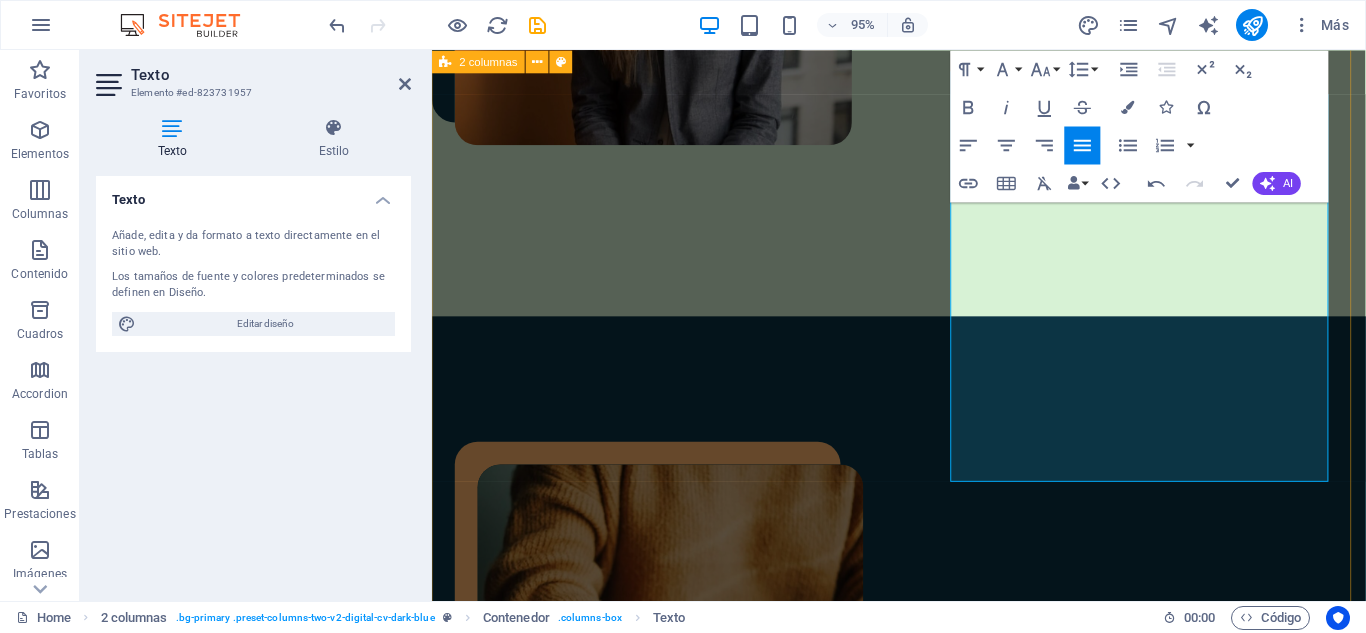 click on "A little bit of my story Soy especialista senior en contrataciones estatales y gestión de servicios. Hoy acreditado a nivel avanzado en el Sistema de Compras Públicas de Chile. Participo en organizaciones de la sociedad civil en mi área de especialización, así como en instituciones académicas y organizaciones comunitarias. En el ejercicio de mi profesión, me e desempeñado en la analítica administrativa, levantamiento de equipos de trabajo, como jefatura intermedia y departamental a cargo de personal y en apoyo en instituciones con más de 1000 personas. ​Siempre en búsqueda de nuevos espacios dentro de las especializaciones que e tenido durante los últimos 35 años de mi vida profesional. Download CV" at bounding box center [923, 1027] 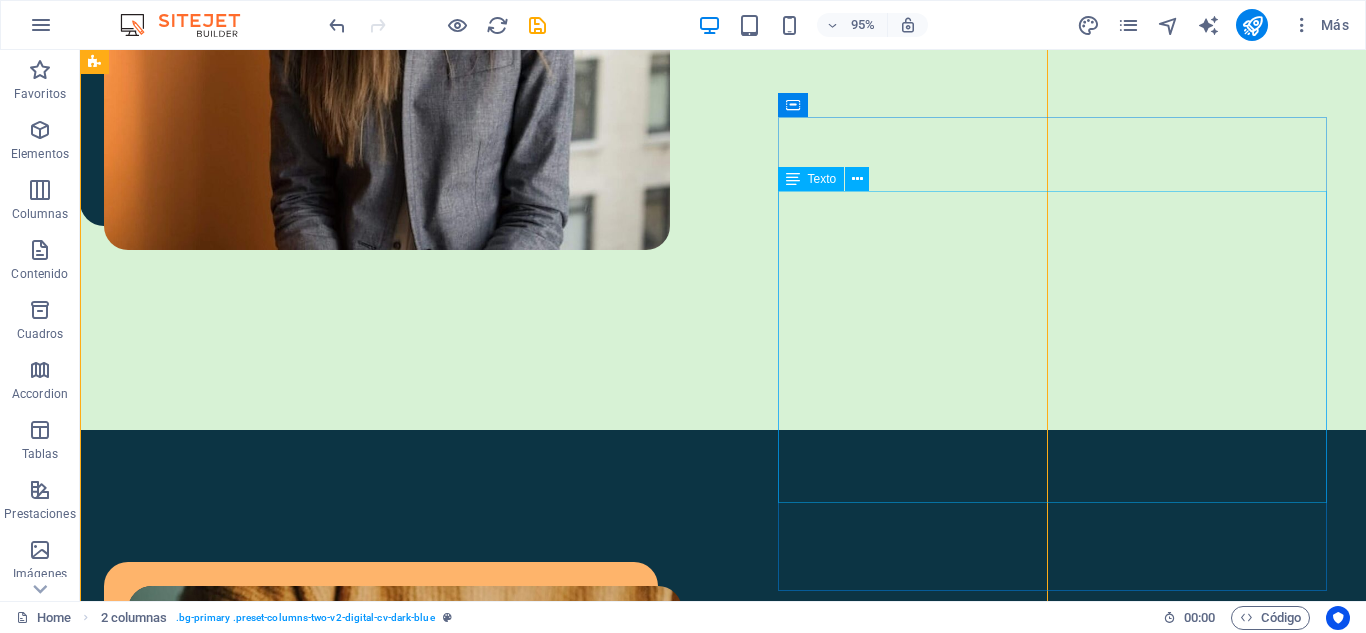 scroll, scrollTop: 1150, scrollLeft: 0, axis: vertical 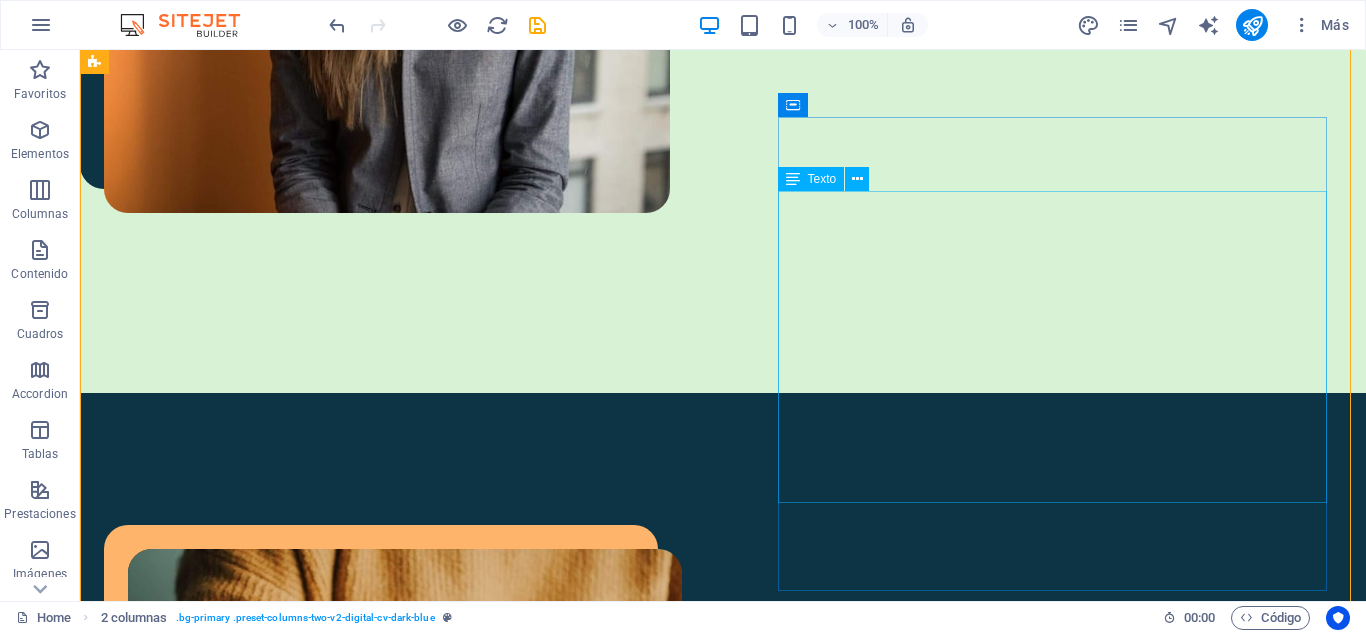 click on "Soy especialista senior en contrataciones estatales y gestión de servicios. Actualmente, estoy acreditado a nivel avanzado en el Sistema de Compras Públicas de [COUNTRY]. Participo en organizaciones de la sociedad civil en mi área de especialización, así como en instituciones académicas y organizaciones comunitarias. En el ejercicio de mi profesión, me e desempeñado en la analítica administrativa, levantamiento de equipos de trabajo, como jefatura intermedia y departamental a cargo de personal y en apoyo en instituciones con más de 1000 personas. Siempre en búsqueda de nuevos espacios dentro de las especializaciones que e tenido durante los últimos 35 años de mi vida profesional." at bounding box center [405, 1383] 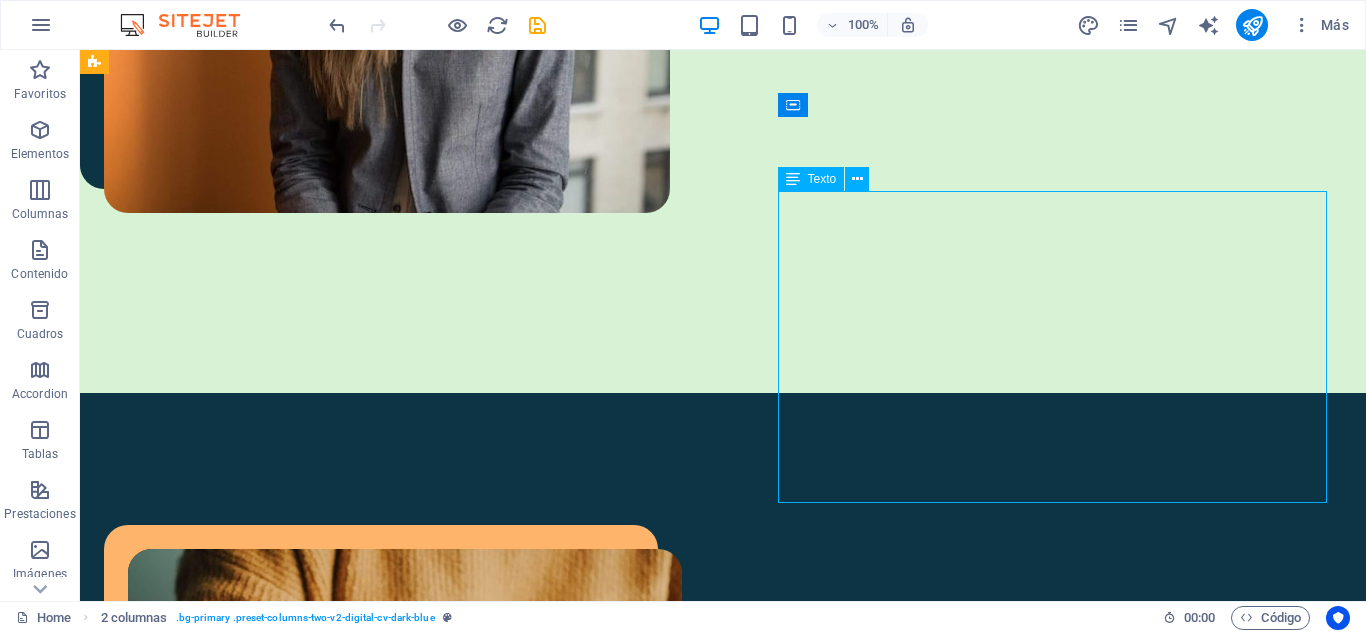 click on "Soy especialista senior en contrataciones estatales y gestión de servicios. Actualmente, estoy acreditado a nivel avanzado en el Sistema de Compras Públicas de [COUNTRY]. Participo en organizaciones de la sociedad civil en mi área de especialización, así como en instituciones académicas y organizaciones comunitarias. En el ejercicio de mi profesión, me e desempeñado en la analítica administrativa, levantamiento de equipos de trabajo, como jefatura intermedia y departamental a cargo de personal y en apoyo en instituciones con más de 1000 personas. Siempre en búsqueda de nuevos espacios dentro de las especializaciones que e tenido durante los últimos 35 años de mi vida profesional." at bounding box center [405, 1383] 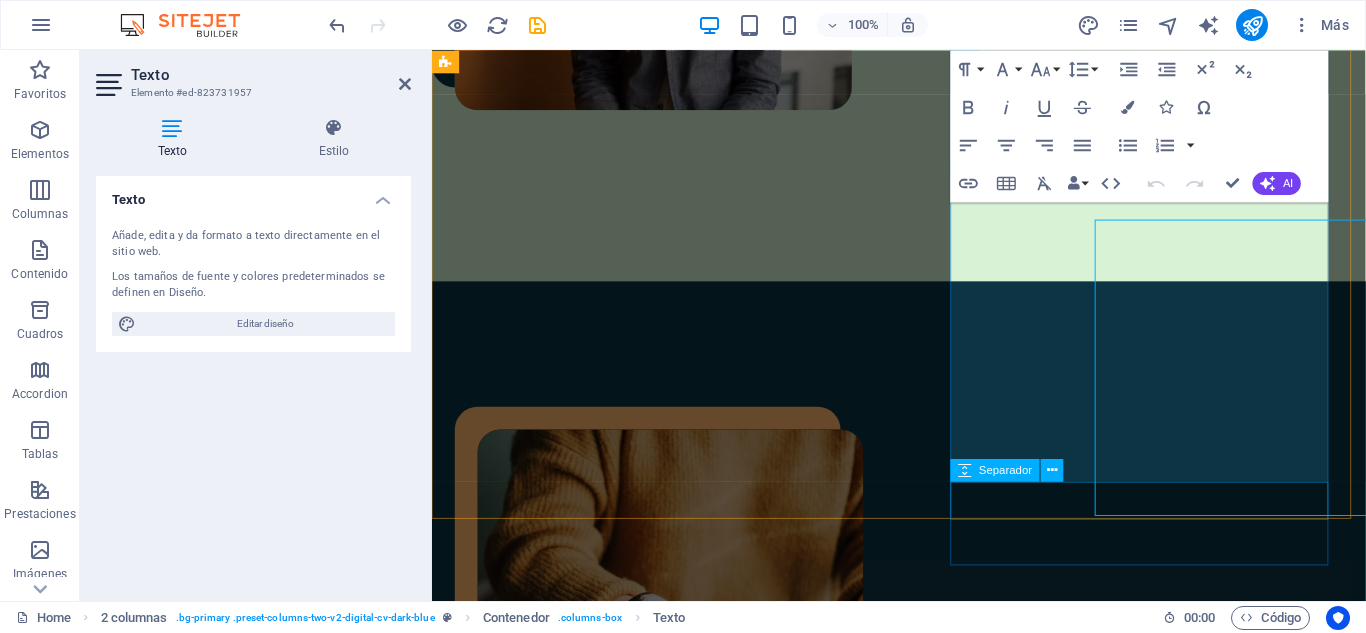 scroll, scrollTop: 1113, scrollLeft: 0, axis: vertical 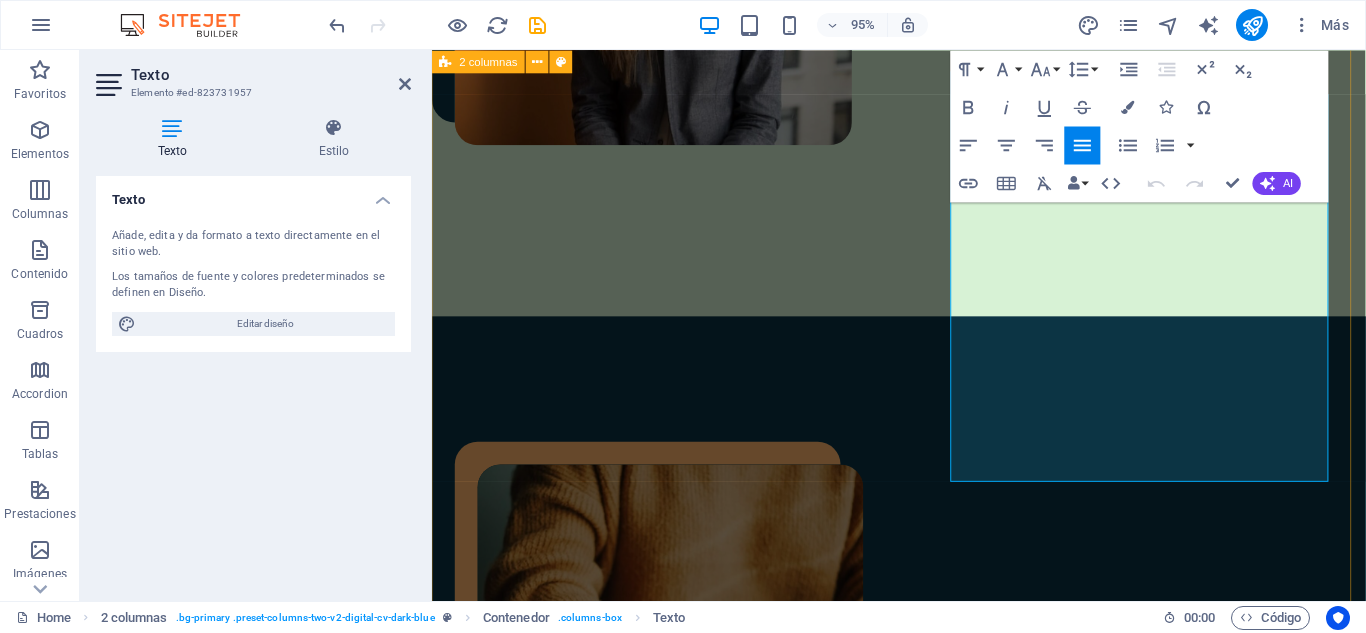 drag, startPoint x: 1189, startPoint y: 485, endPoint x: 959, endPoint y: 179, distance: 382.8002 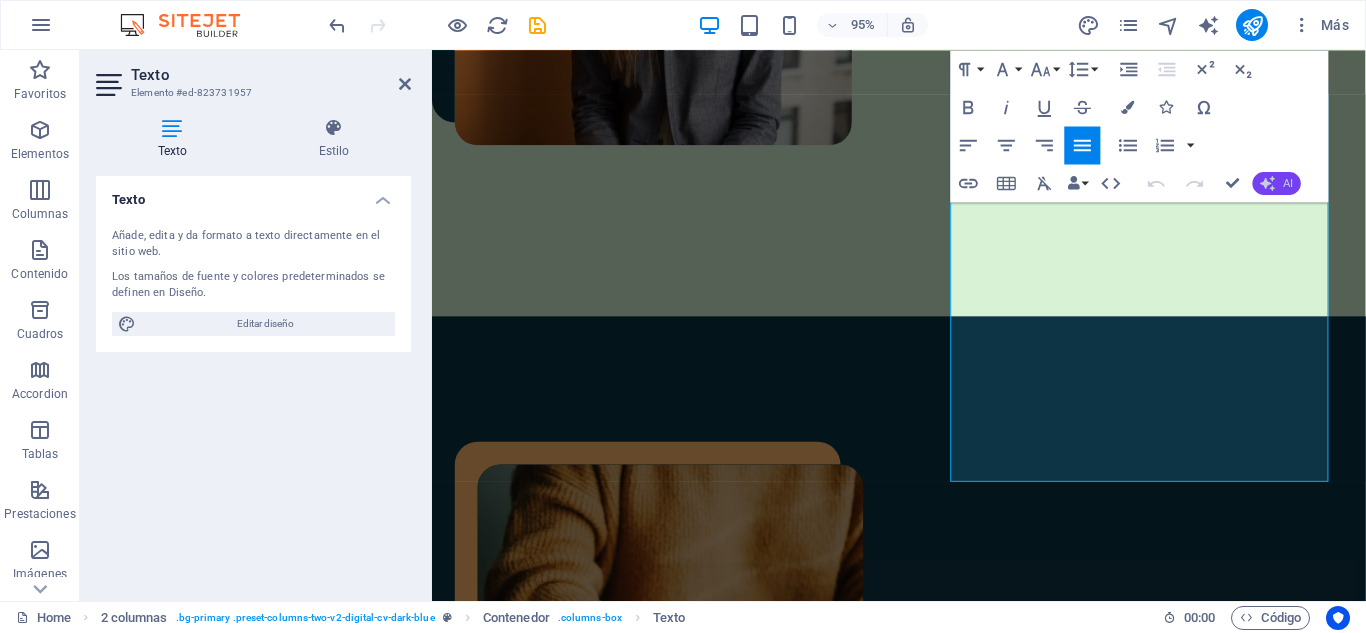 click 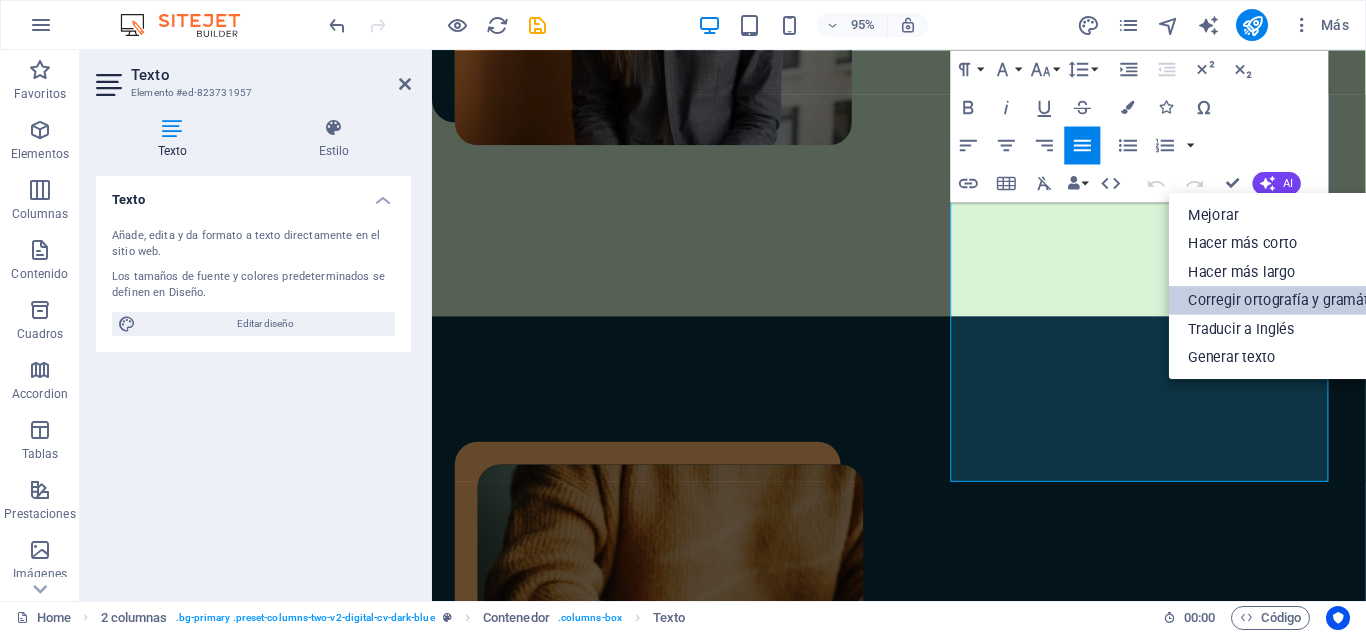 click on "Corregir ortografía y gramática" at bounding box center (1289, 299) 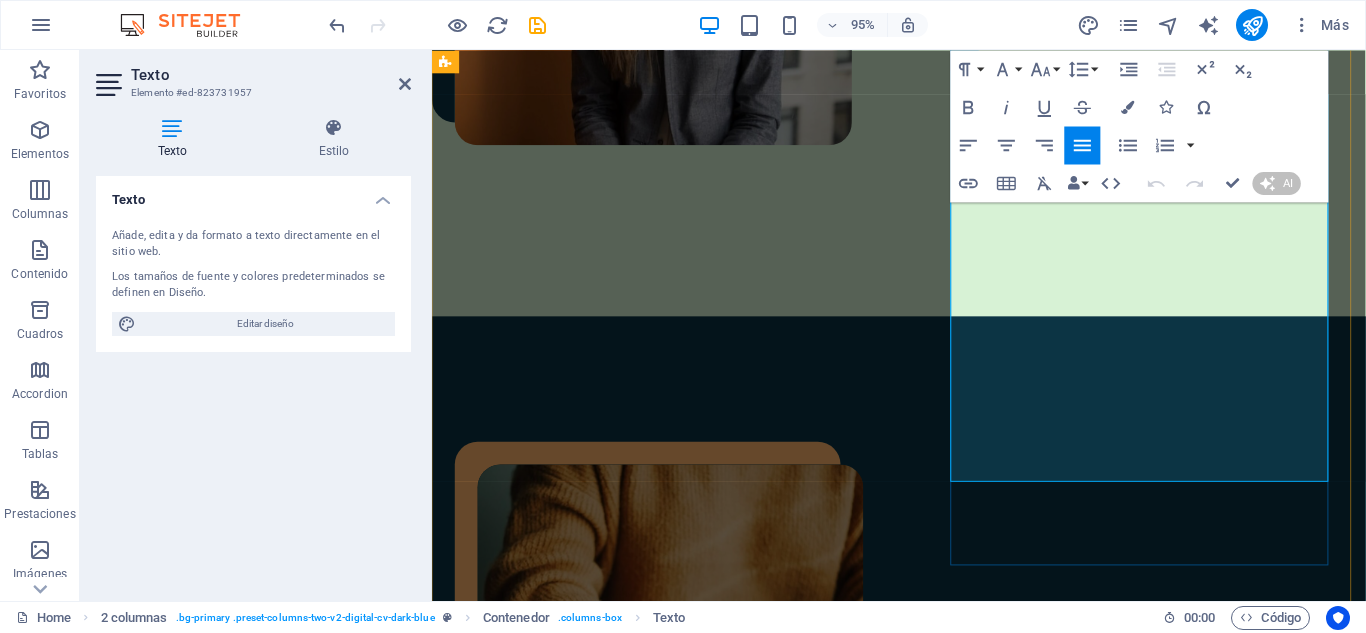 type 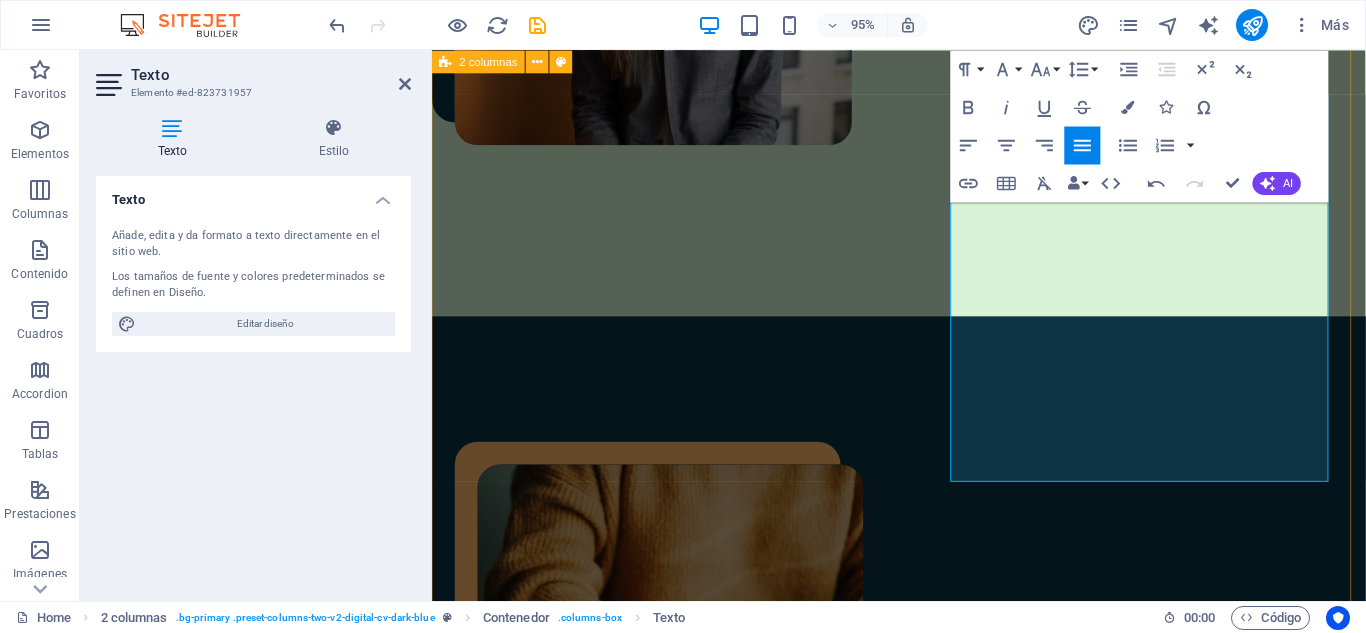 drag, startPoint x: 1185, startPoint y: 487, endPoint x: 975, endPoint y: 190, distance: 363.74304 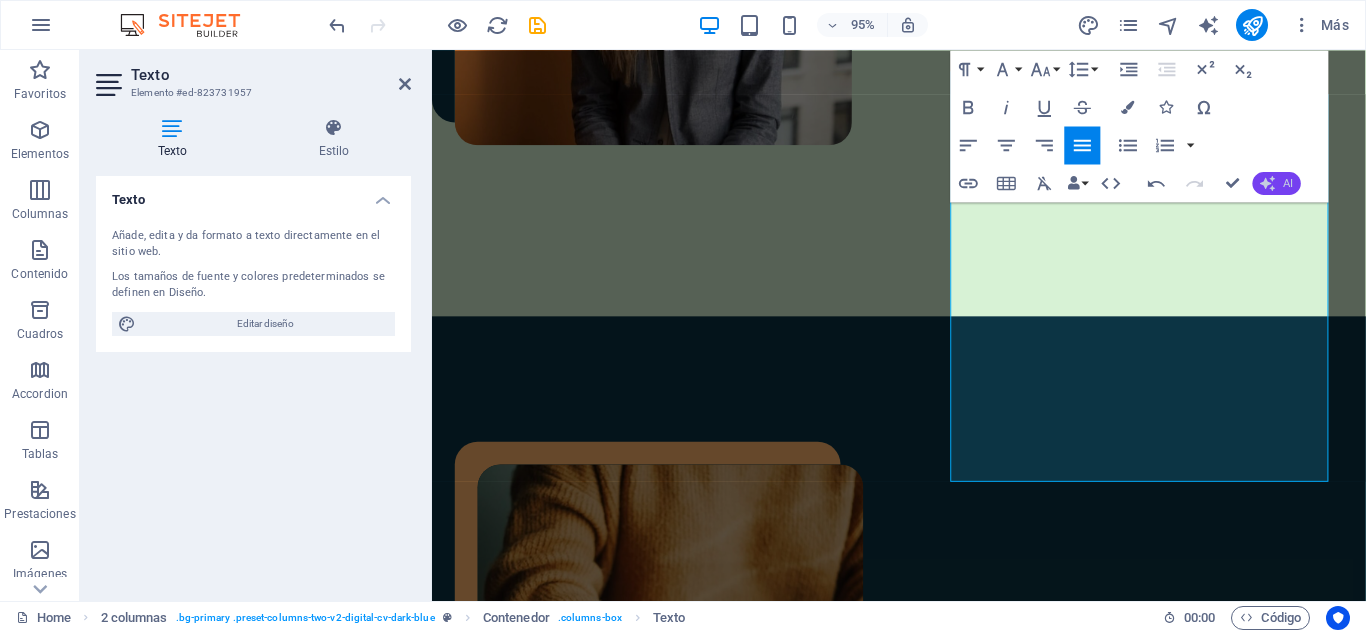 click 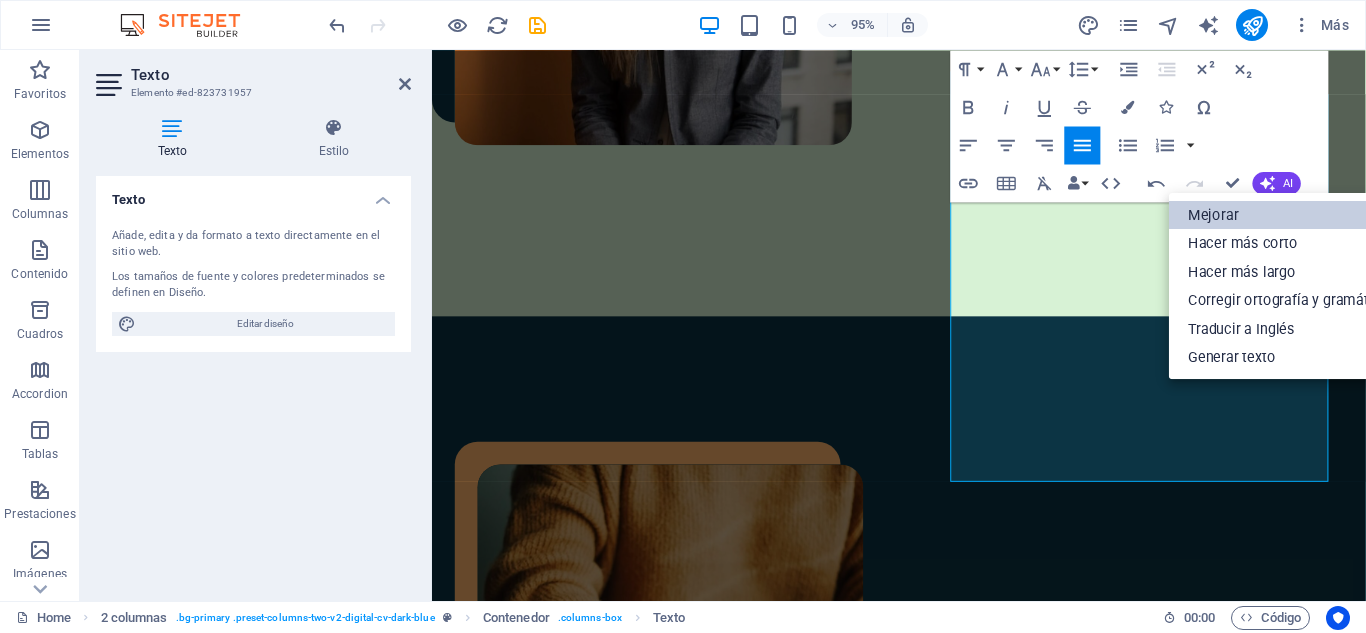click on "Mejorar" at bounding box center [1289, 214] 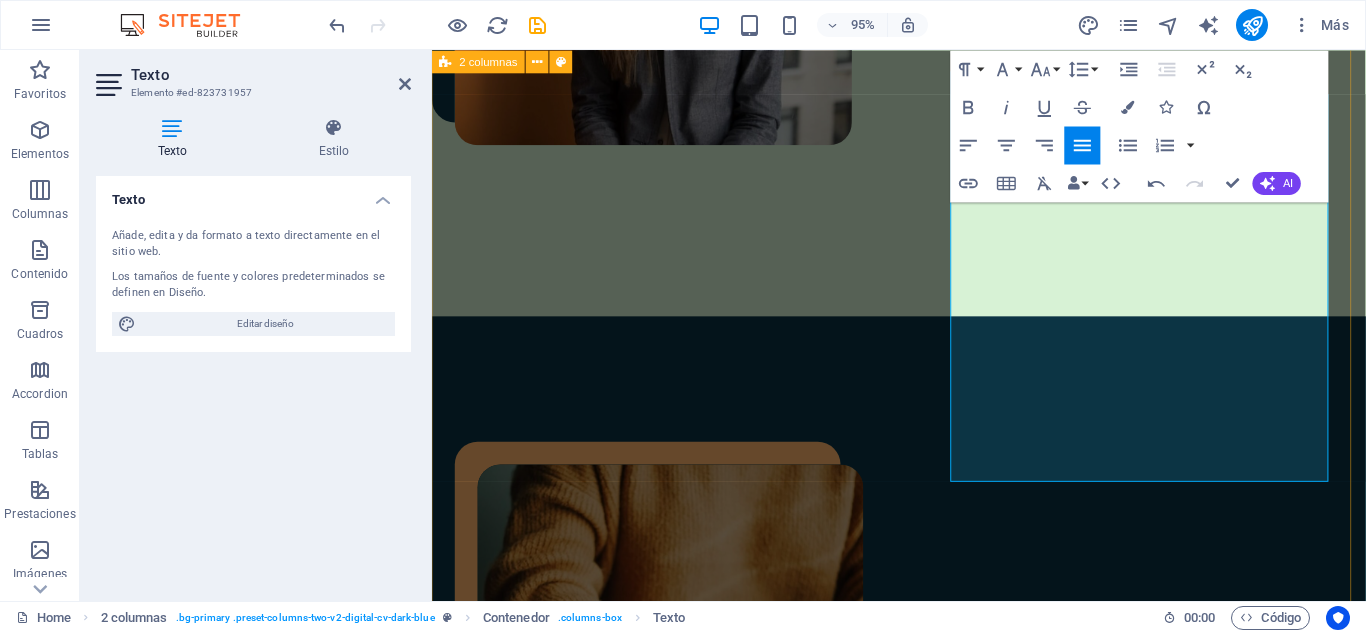 click on "A little bit of my story Soy especialista sénior en contrataciones estatales y gestión de servicios, con acreditación avanzada en el Sistema de Compras Públicas de Chile. He colaborado con organizaciones de la sociedad civil en mi área de especialización, así como con instituciones académicas y comunitarias. En mi trayectoria profesional, he trabajado en analítica administrativa y en la formación de equipos de trabajo, desempeñándome como jefatura intermedia y departamental, a cargo de personal y brindando apoyo en instituciones con más de 1000 empleados. Siempre busco nuevos espacios para aplicar y expandir mis especializaciones adquiridas a lo largo de mis 35 años de experiencia profesional. Download CV" at bounding box center [923, 1027] 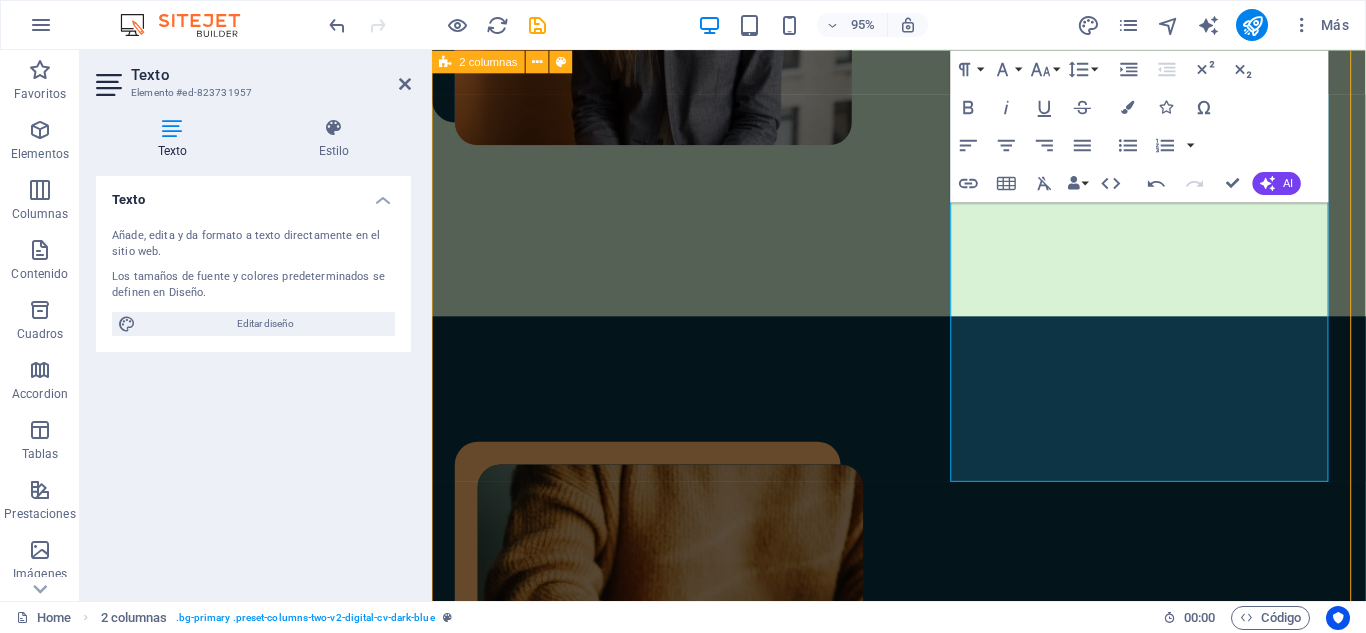scroll, scrollTop: 1150, scrollLeft: 0, axis: vertical 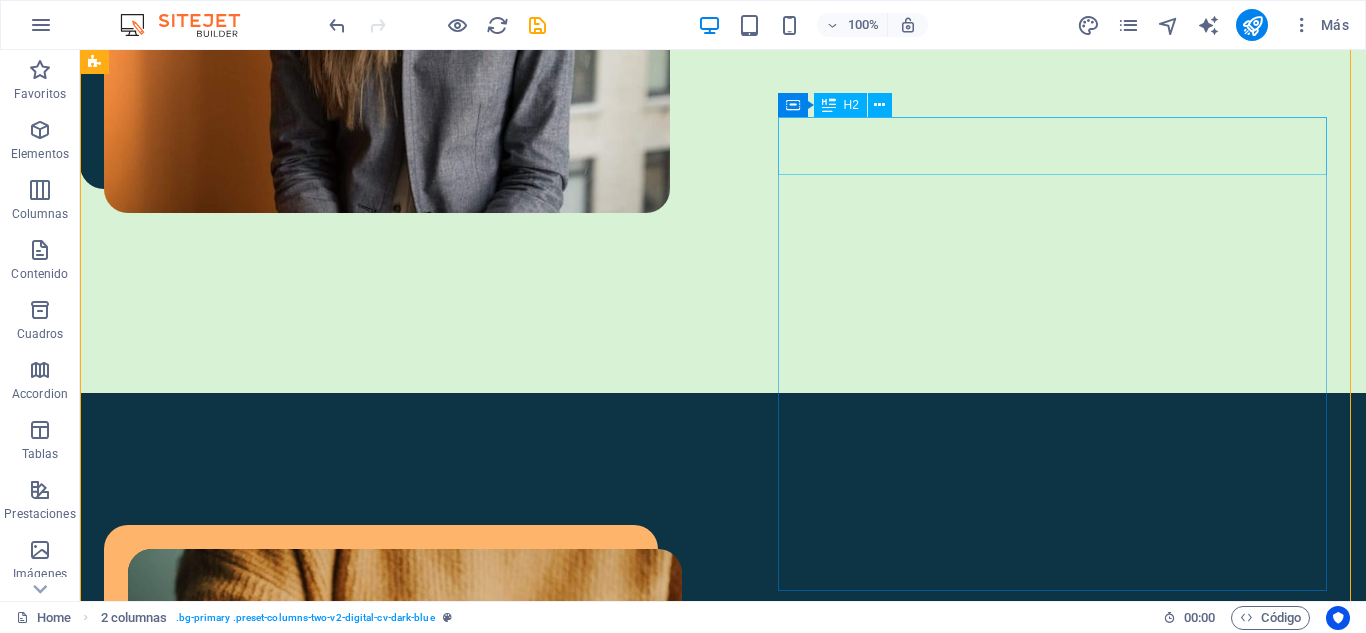 click on "A little bit of my story" at bounding box center (405, 1182) 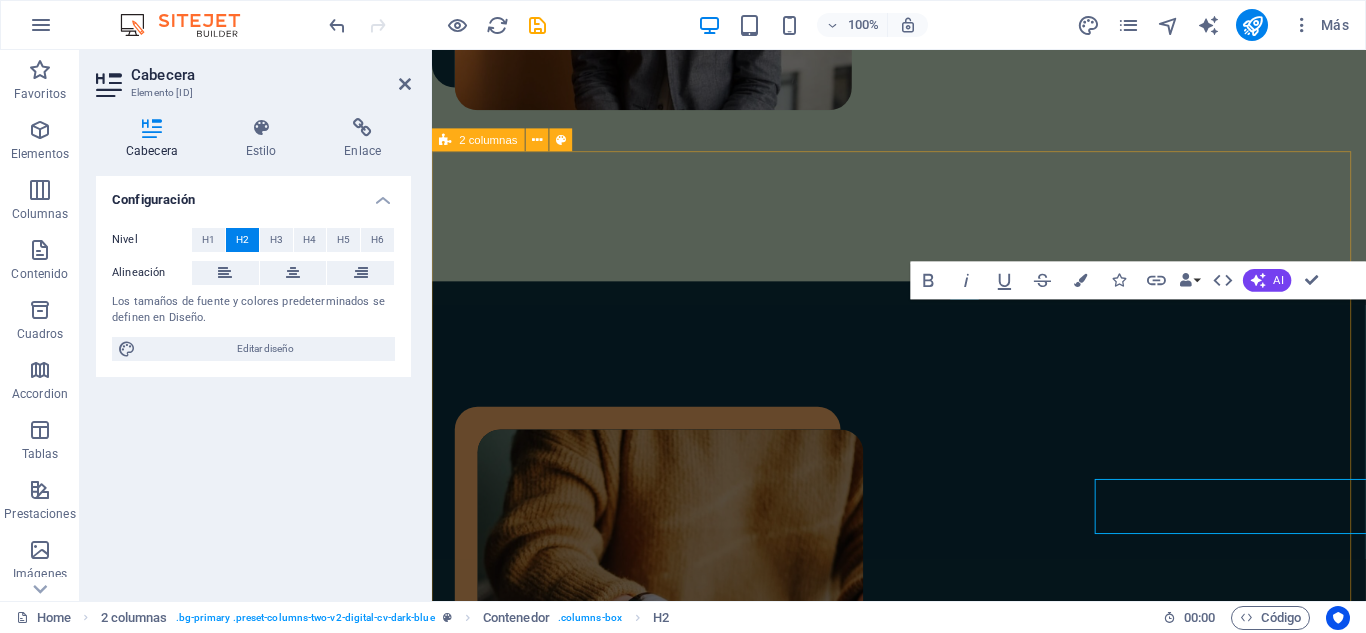 scroll, scrollTop: 766, scrollLeft: 0, axis: vertical 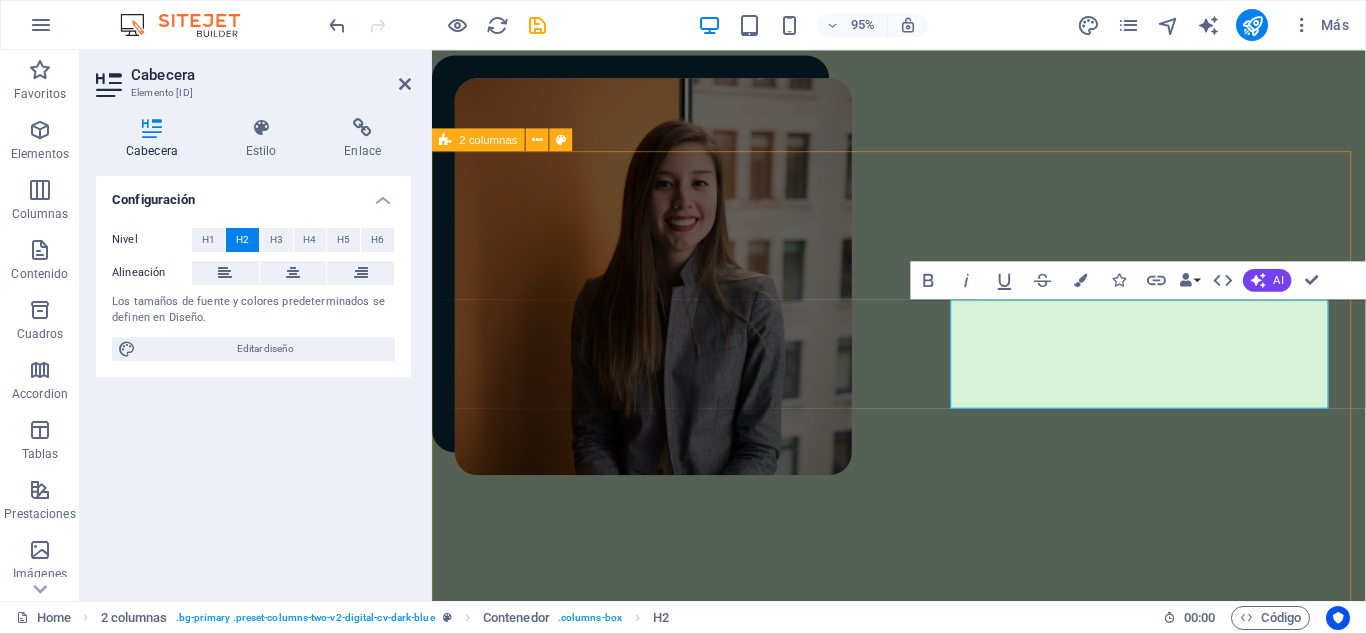 type 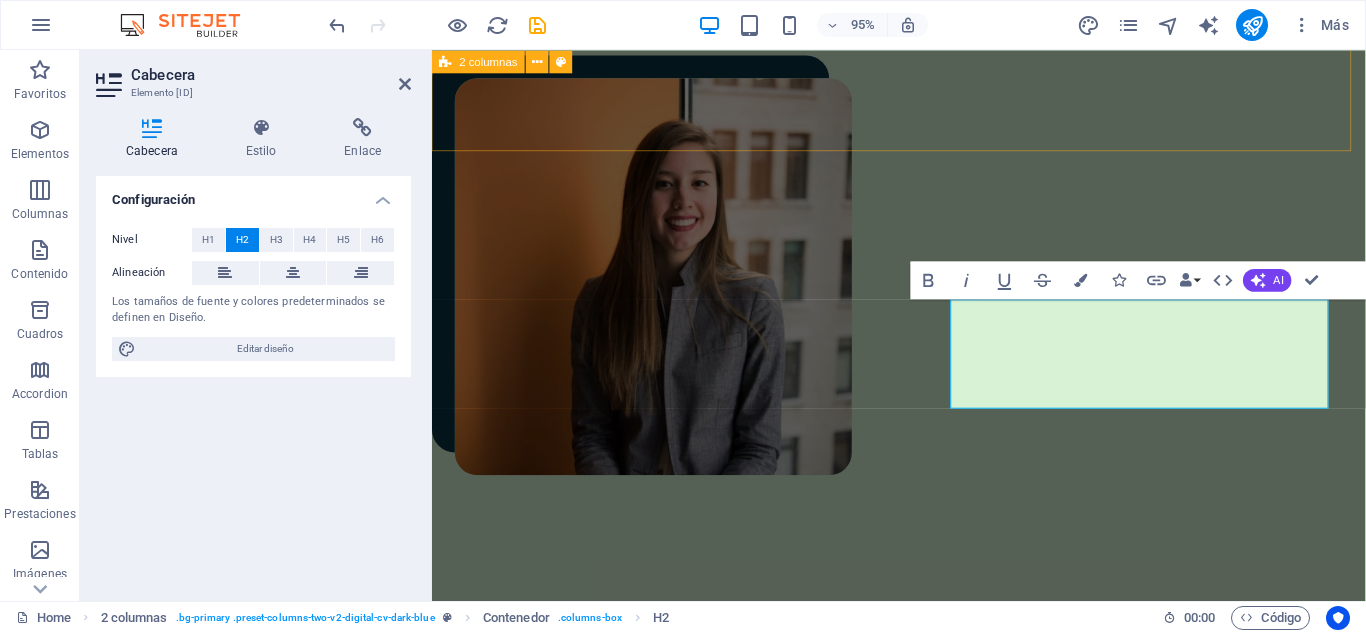 click on "Hola Aquí estamos para iniciar un viaje innovador de escucha y diálogo, con el objetivo de encontrar conexiones que nos permitan crecer y desarrollarnos en la vida. Te invito a conversar sobre los temas que nos preocupan y nos ocupan. CONTACTAME" at bounding box center [923, 97] 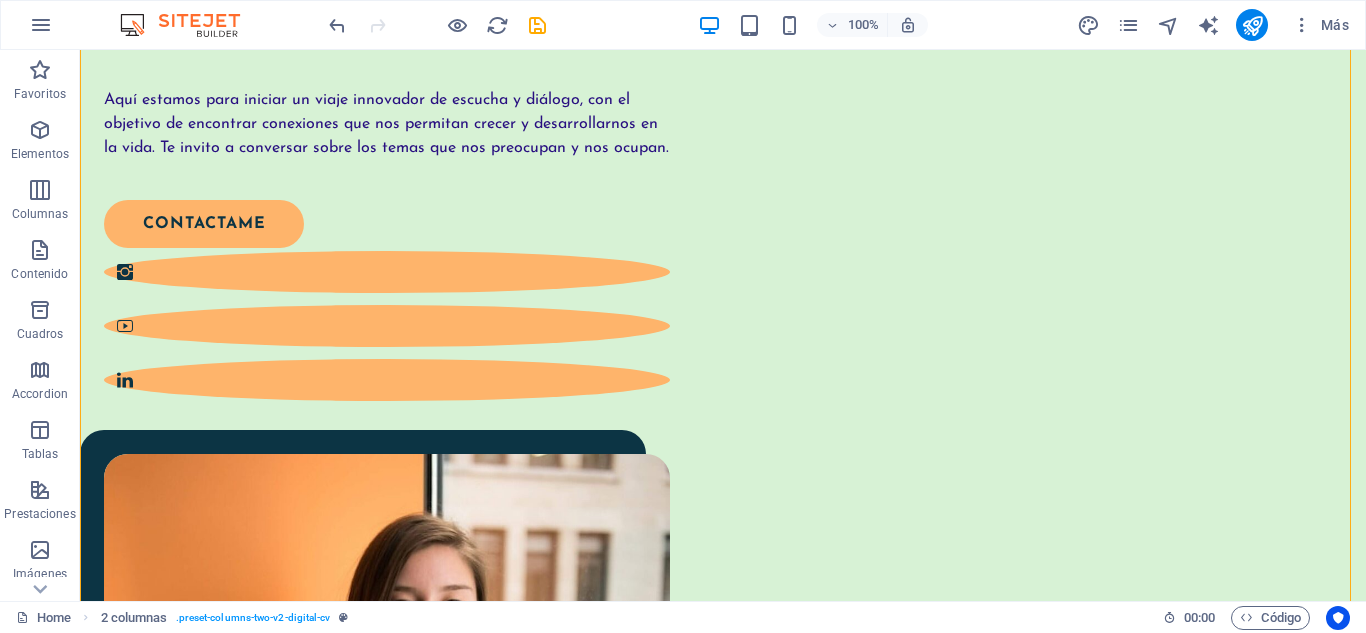 scroll, scrollTop: 248, scrollLeft: 0, axis: vertical 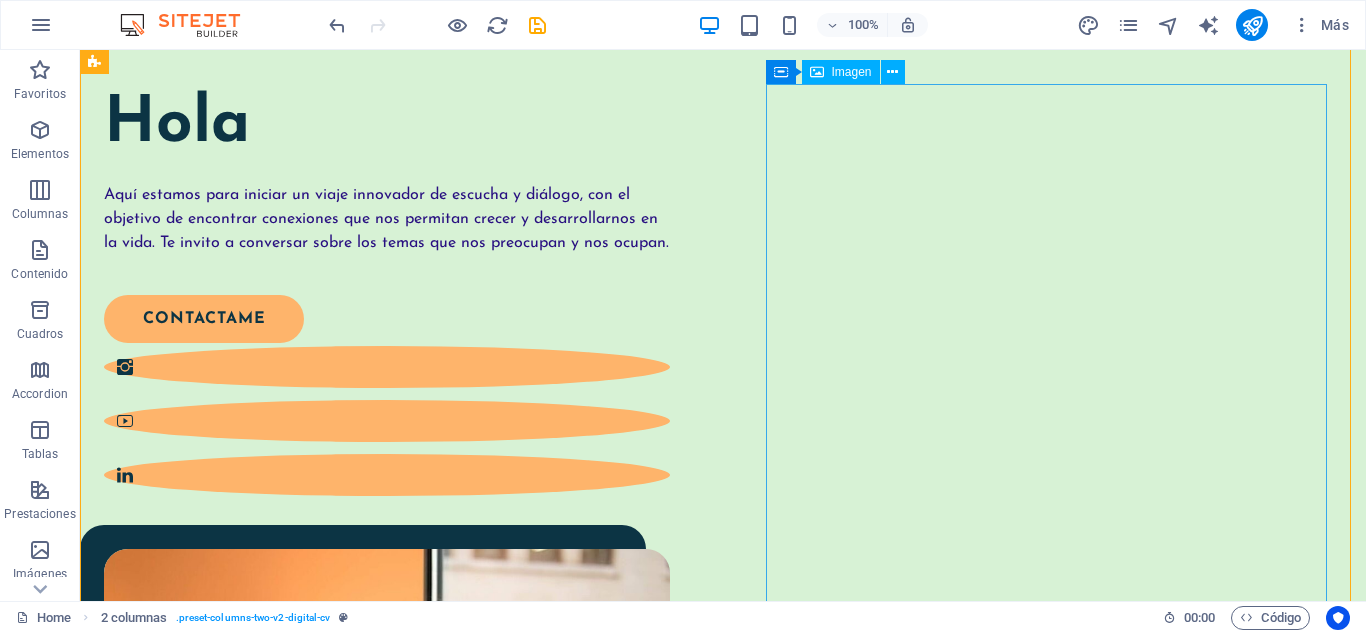 click on "Imagen" at bounding box center [852, 72] 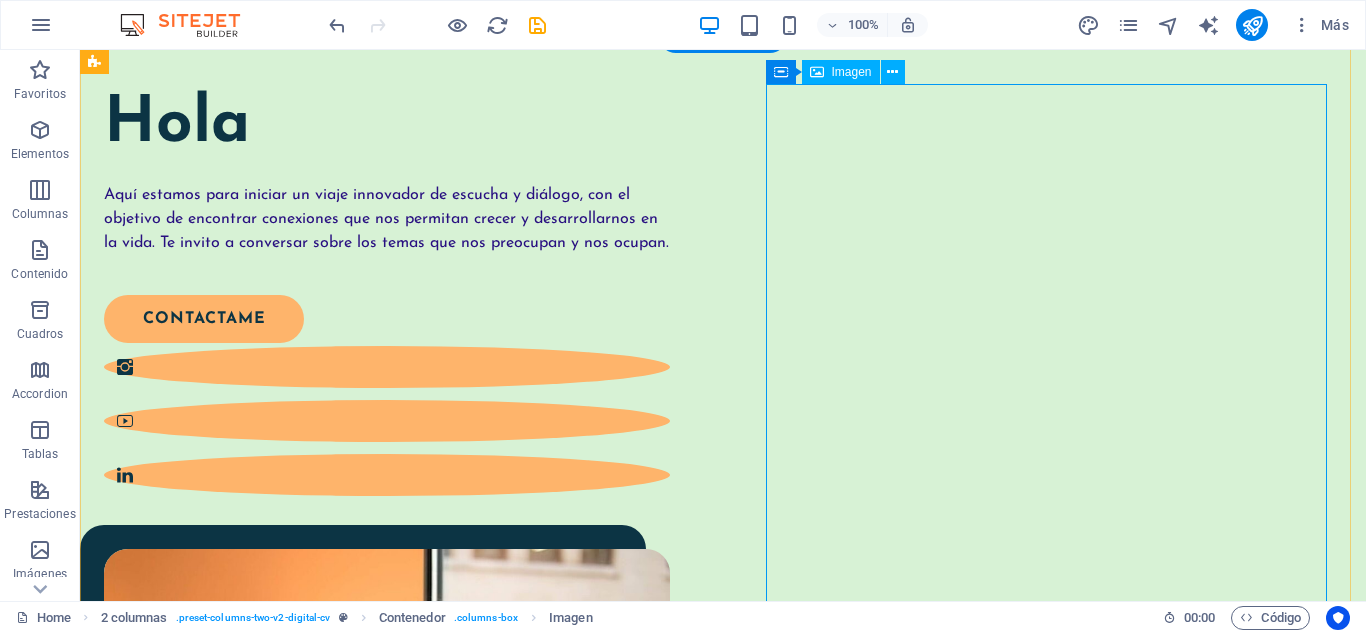 click at bounding box center (387, 832) 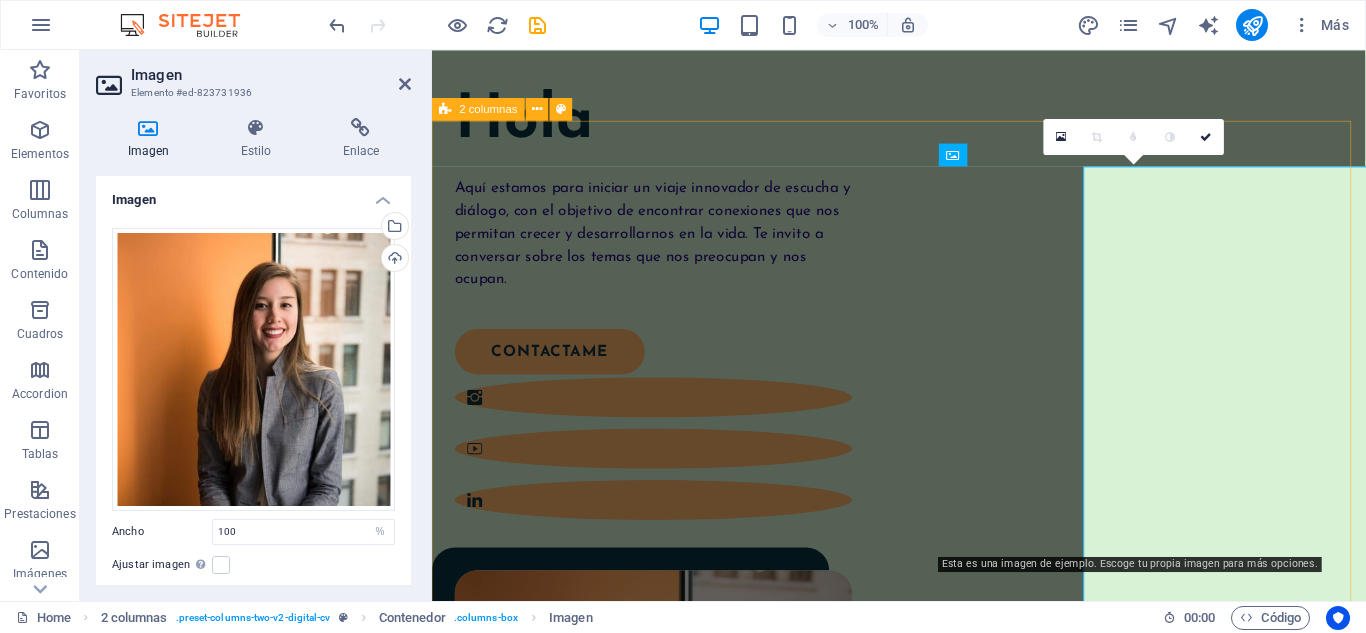 scroll, scrollTop: 160, scrollLeft: 0, axis: vertical 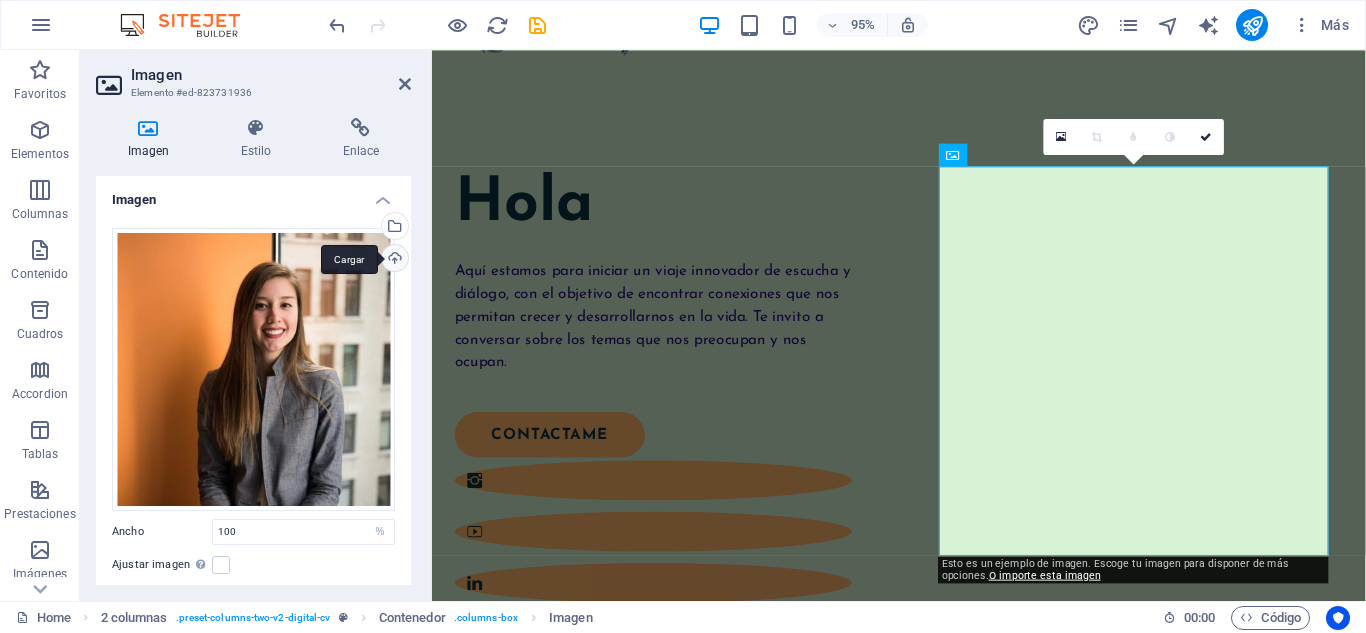 click on "Cargar" at bounding box center (393, 260) 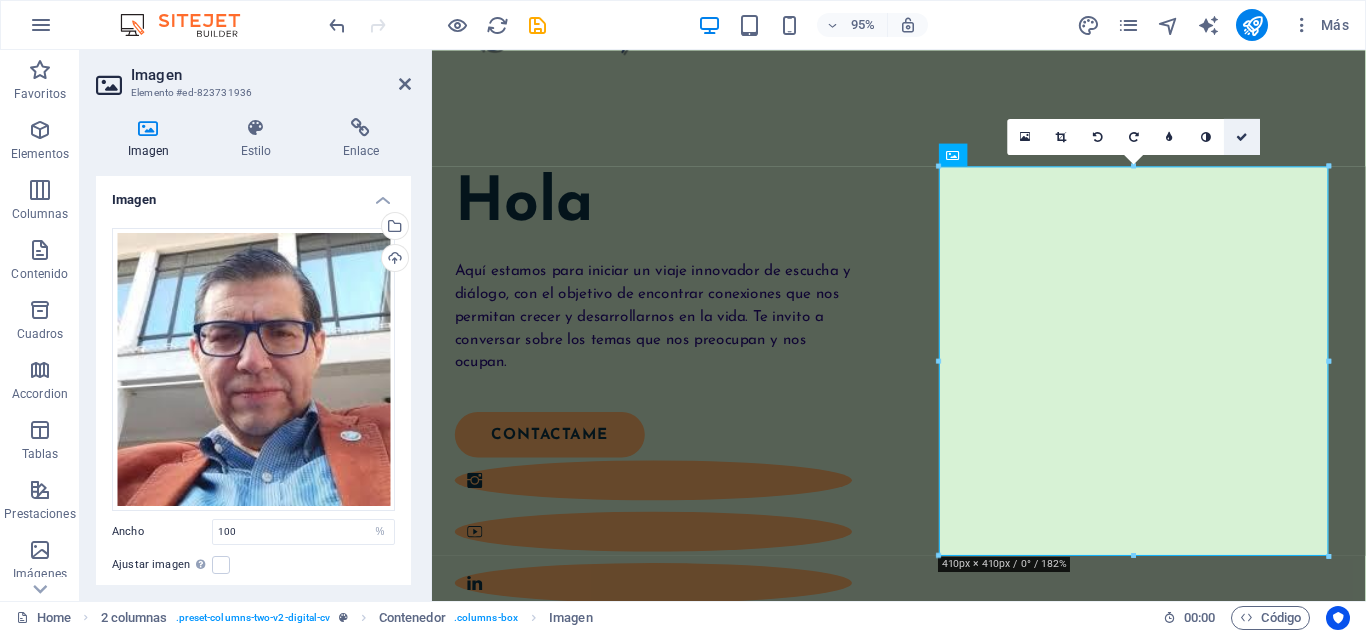 click at bounding box center [1242, 136] 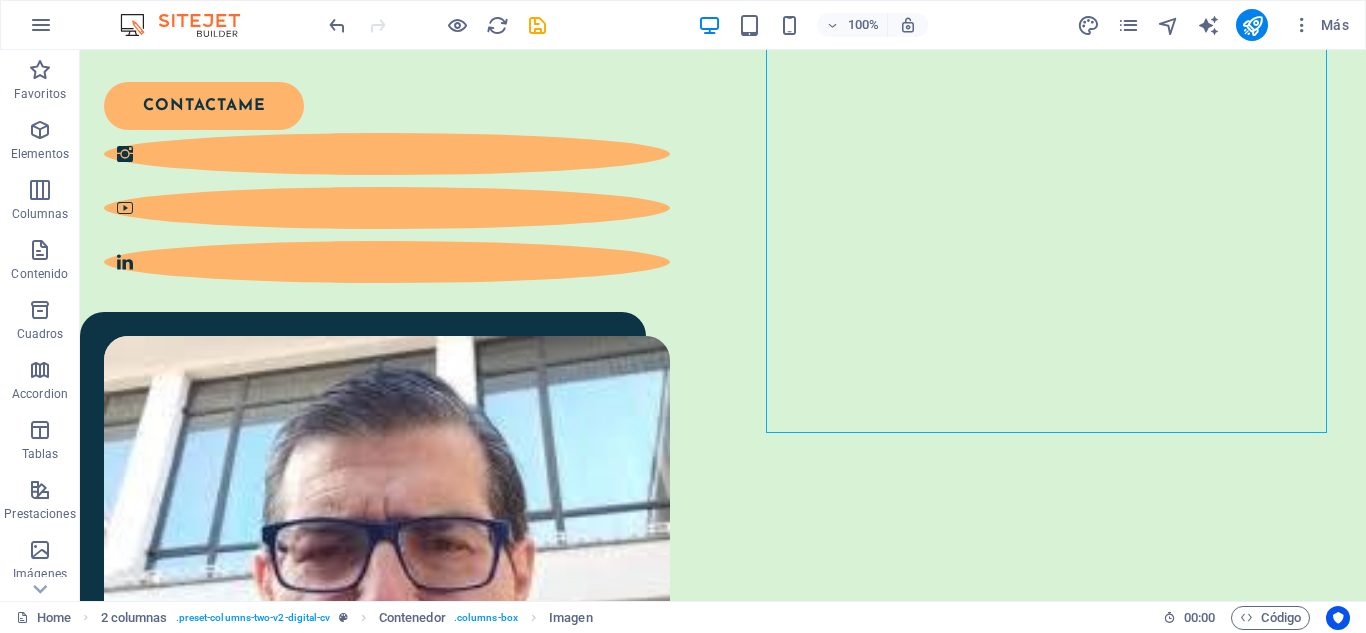 scroll, scrollTop: 433, scrollLeft: 0, axis: vertical 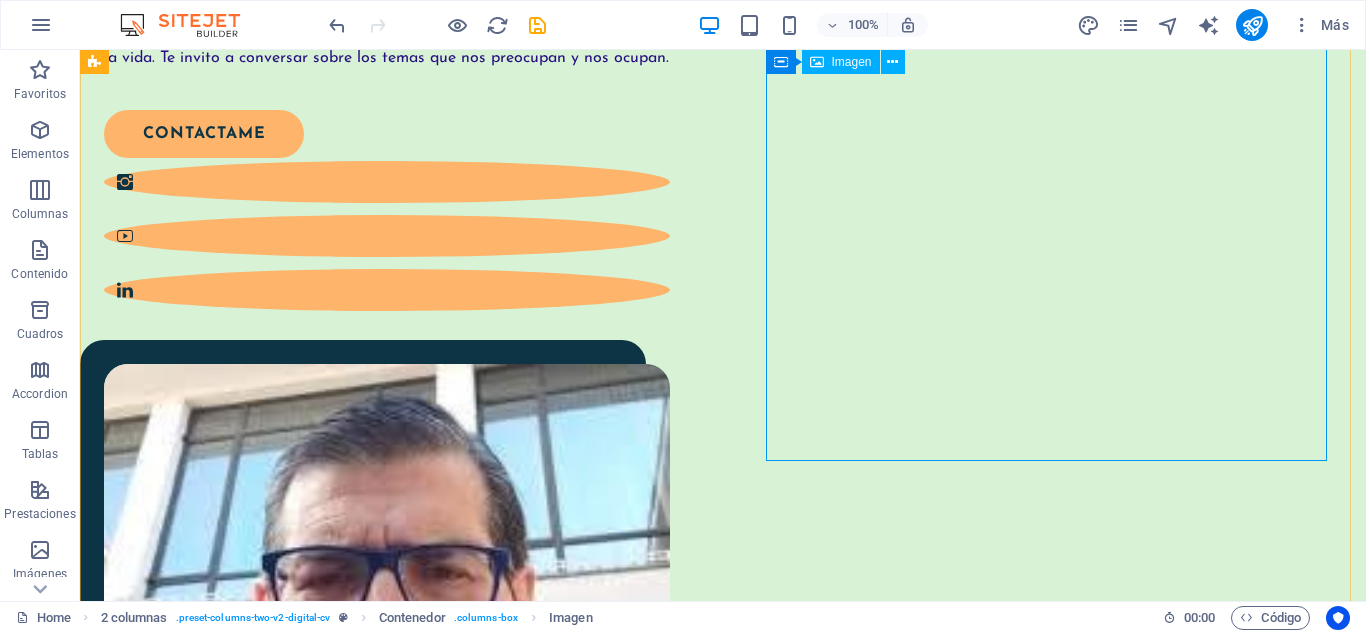 click at bounding box center (387, 647) 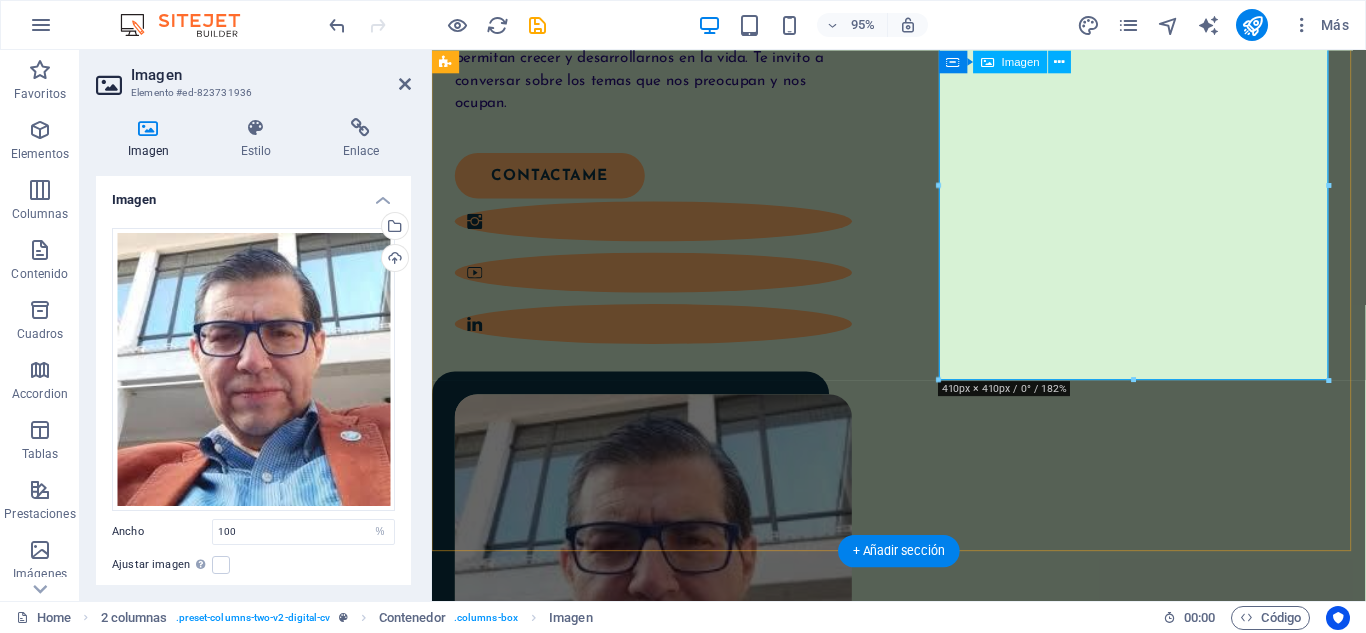 scroll, scrollTop: 345, scrollLeft: 0, axis: vertical 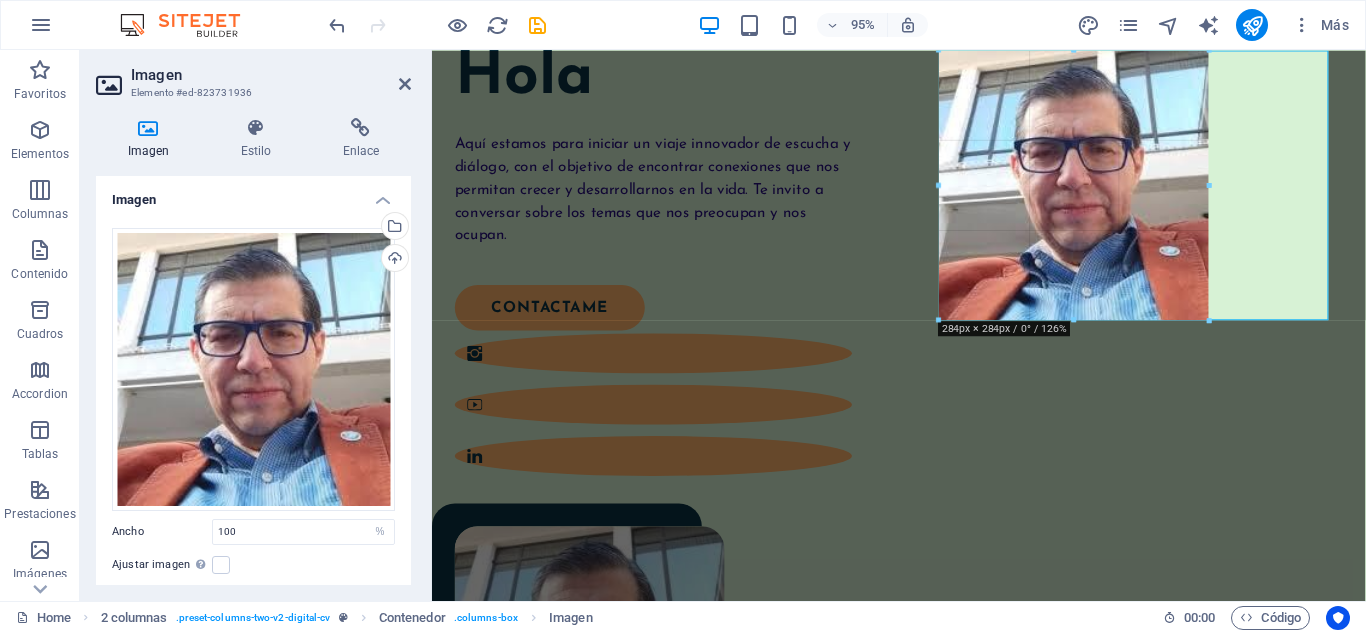 drag, startPoint x: 1329, startPoint y: 381, endPoint x: 792, endPoint y: 215, distance: 562.0721 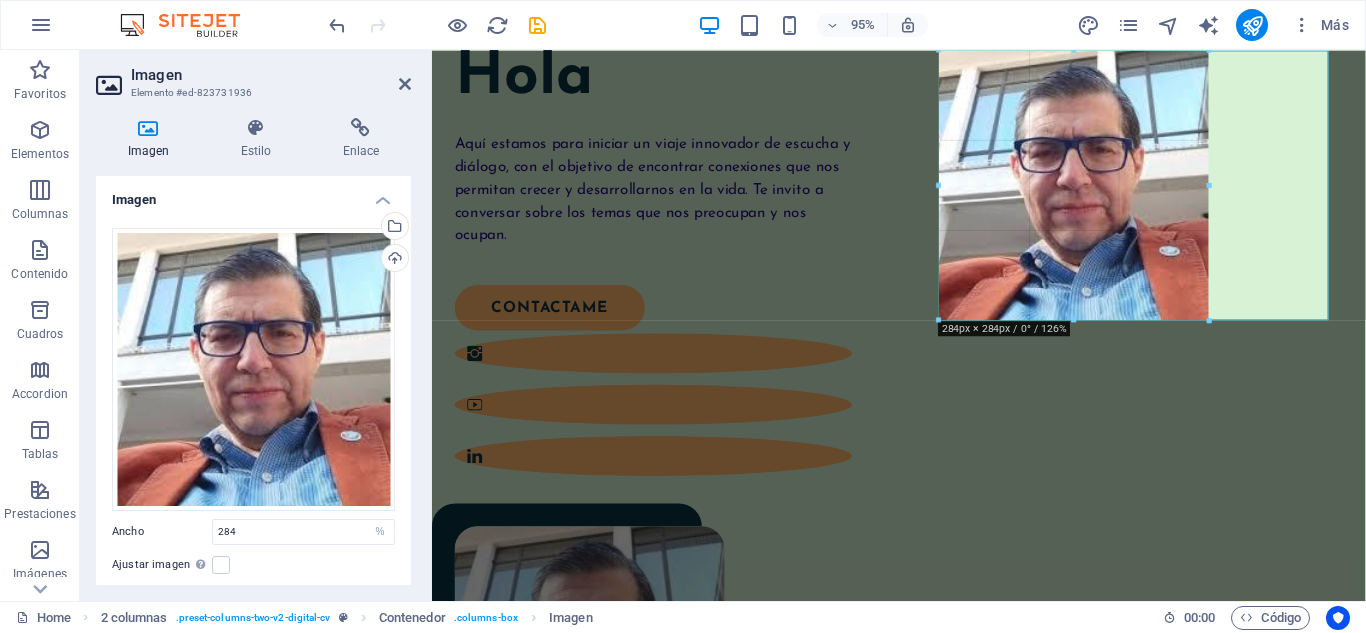 select on "px" 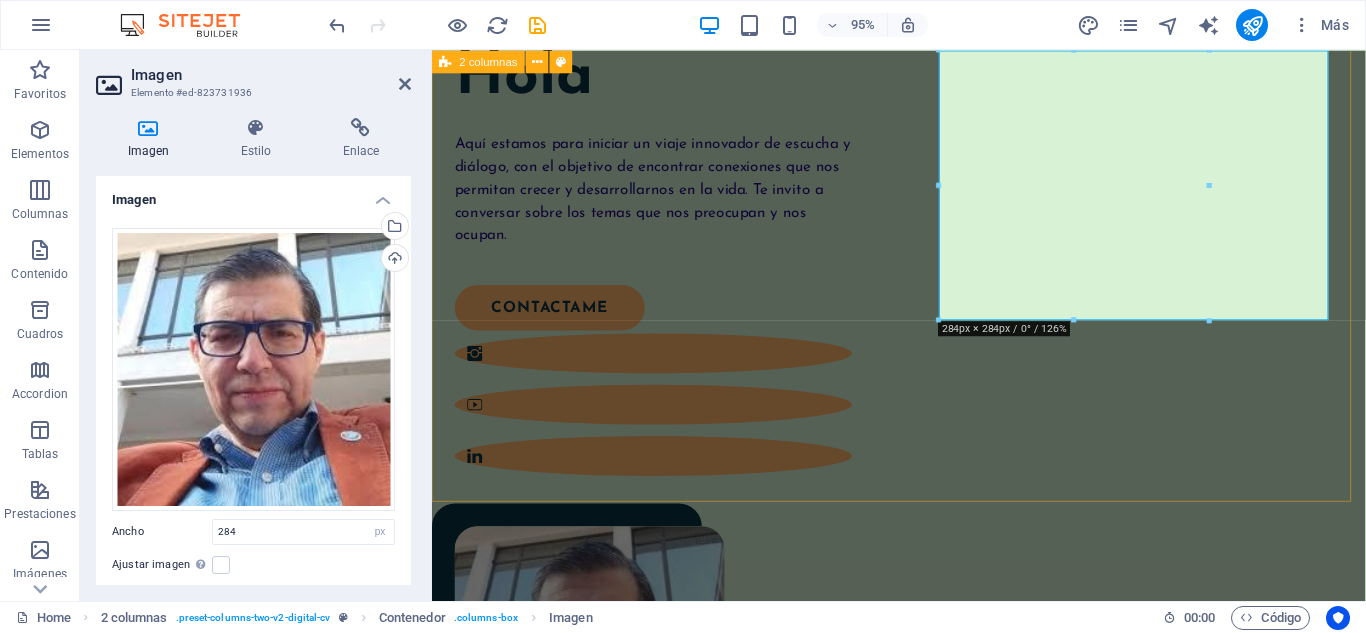 click on "Hola Aquí estamos para iniciar un viaje innovador de escucha y diálogo, con el objetivo de encontrar conexiones que nos permitan crecer y desarrollarnos en la vida. Te invito a conversar sobre los temas que nos preocupan y nos ocupan. CONTACTAME" at bounding box center [923, 502] 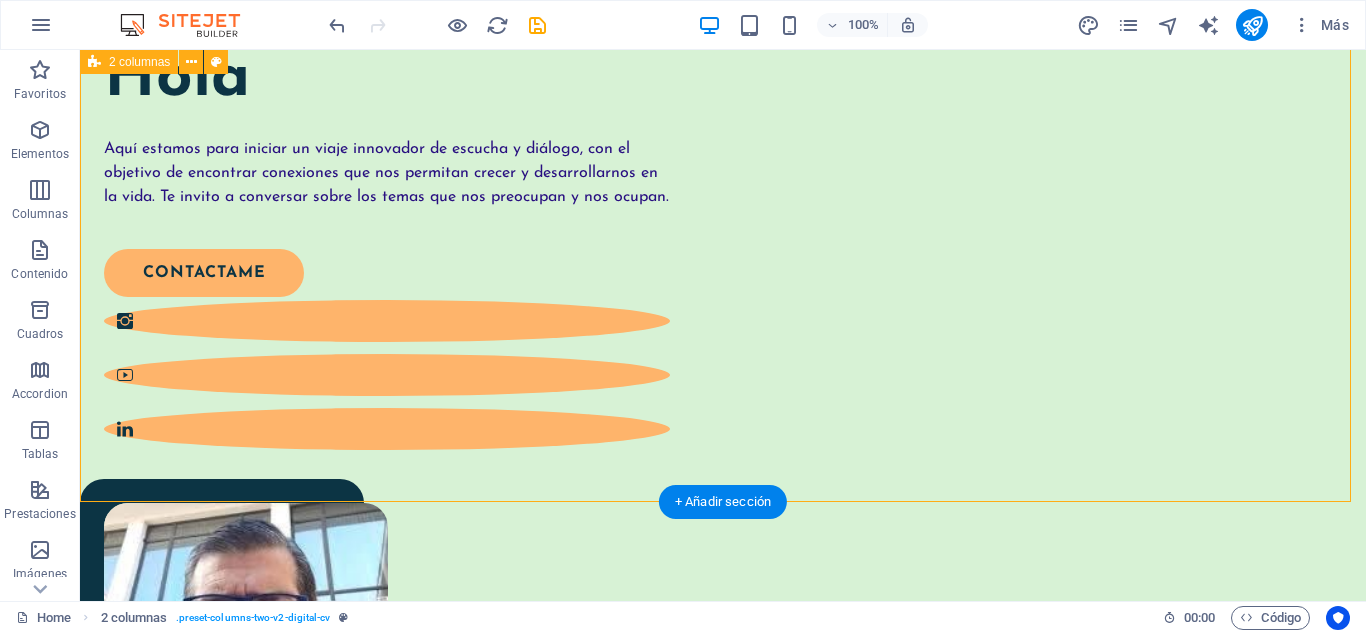 click on "Hola Aquí estamos para iniciar un viaje innovador de escucha y diálogo, con el objetivo de encontrar conexiones que nos permitan crecer y desarrollarnos en la vida. Te invito a conversar sobre los temas que nos preocupan y nos ocupan. CONTACTAME" at bounding box center (723, 478) 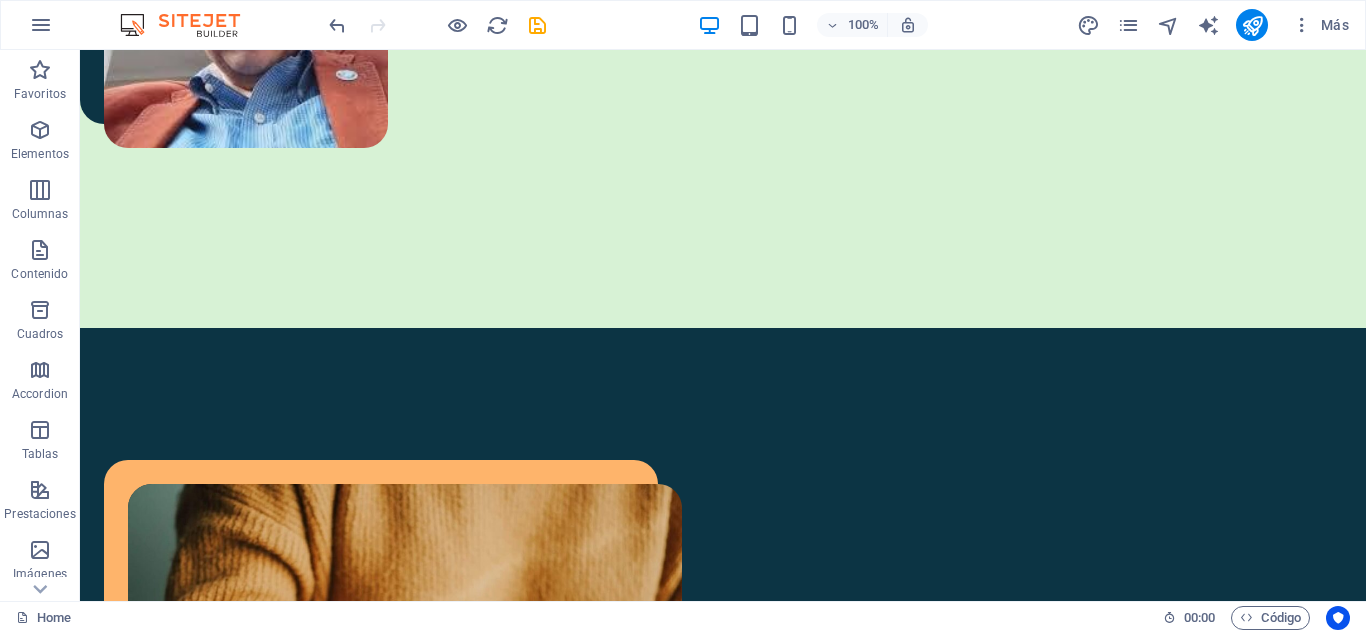 scroll, scrollTop: 924, scrollLeft: 0, axis: vertical 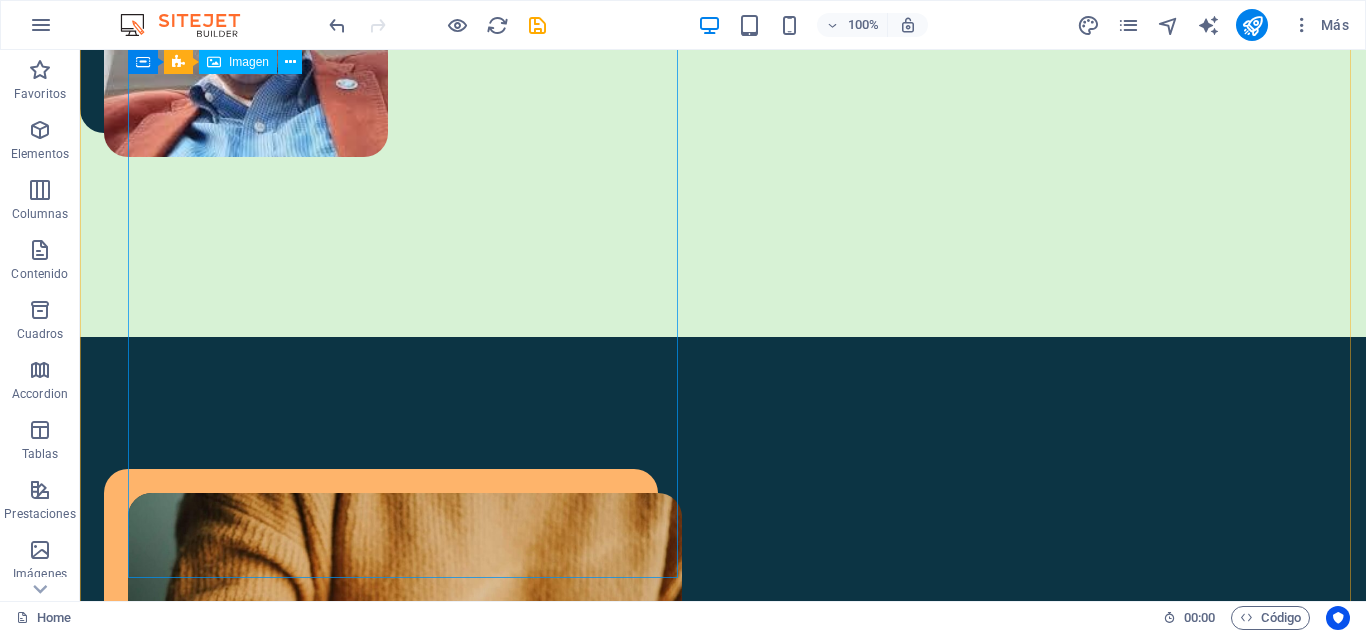 click on "Imagen" at bounding box center (249, 62) 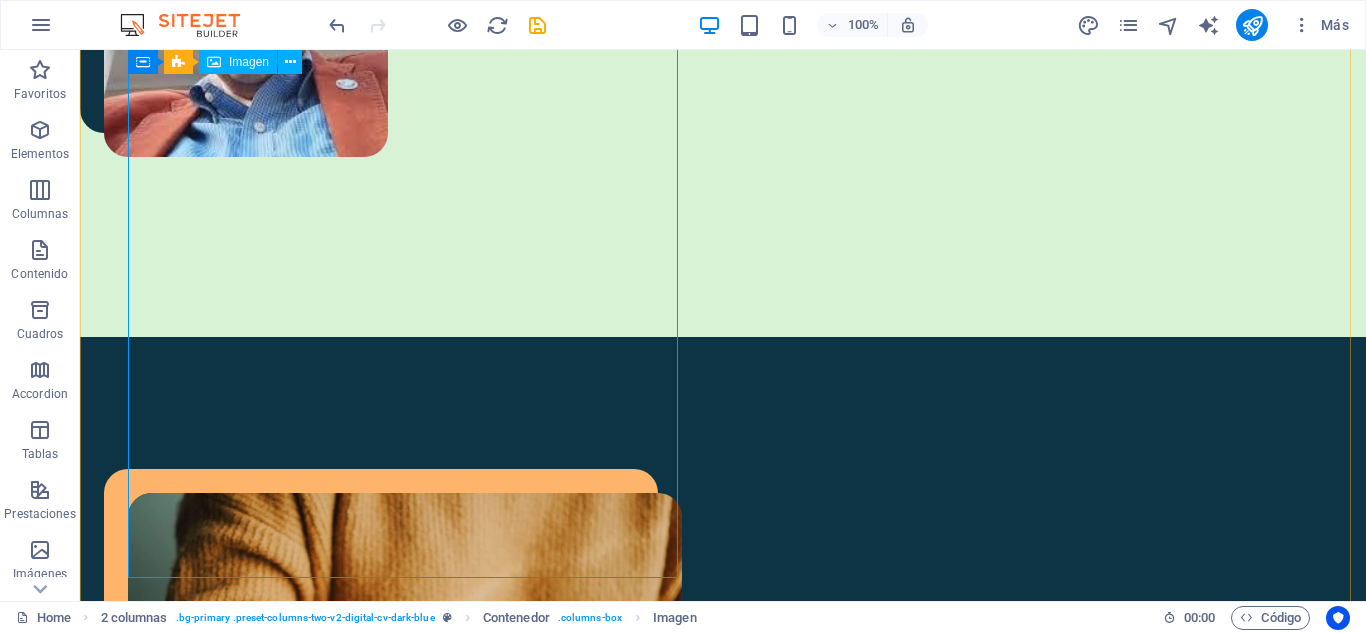 click at bounding box center [405, 770] 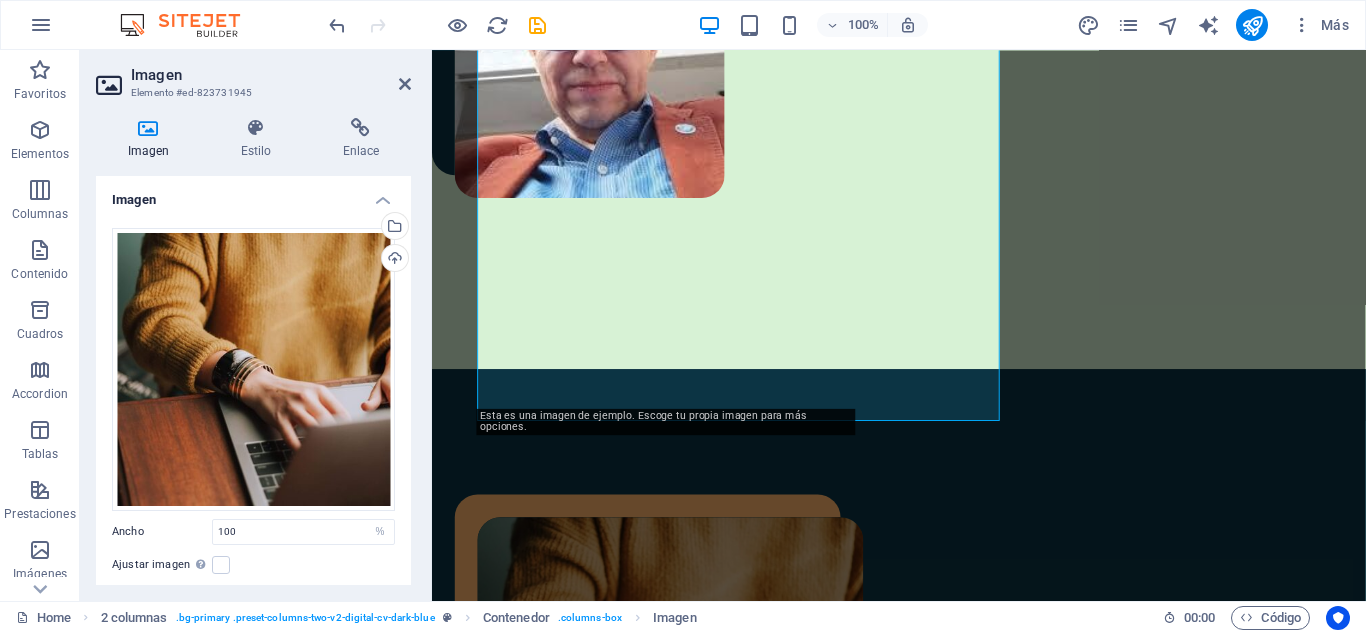 scroll, scrollTop: 1062, scrollLeft: 0, axis: vertical 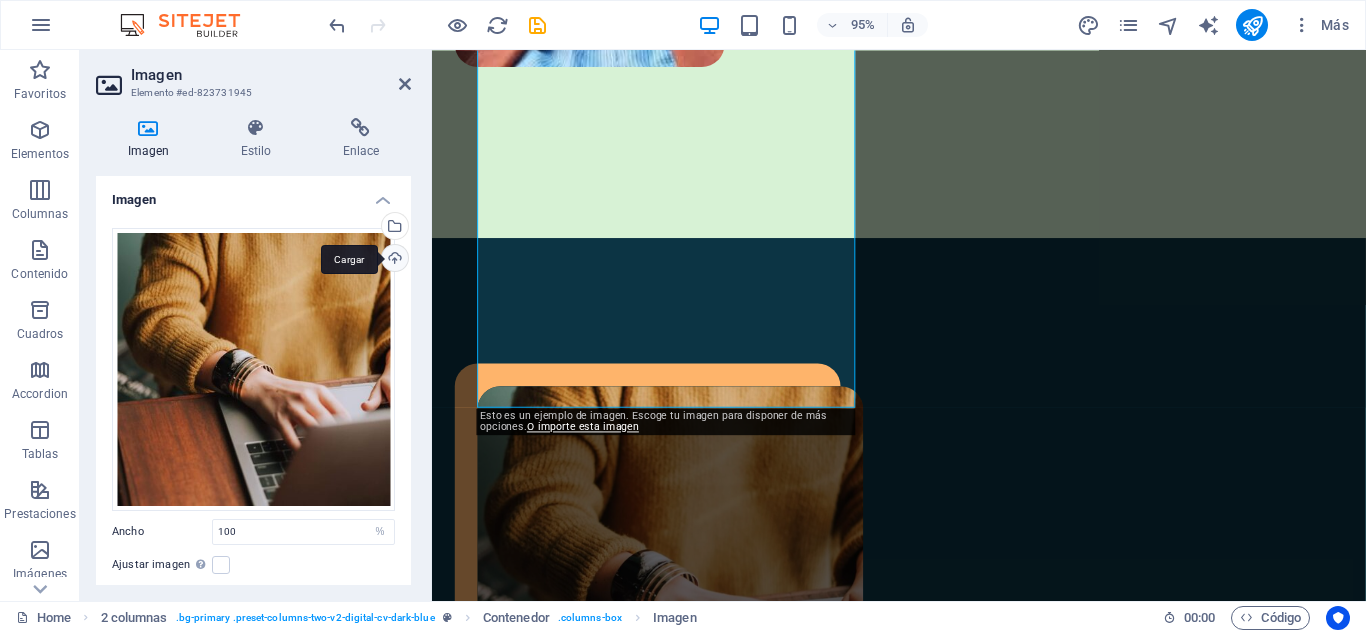 click on "Cargar" at bounding box center (393, 260) 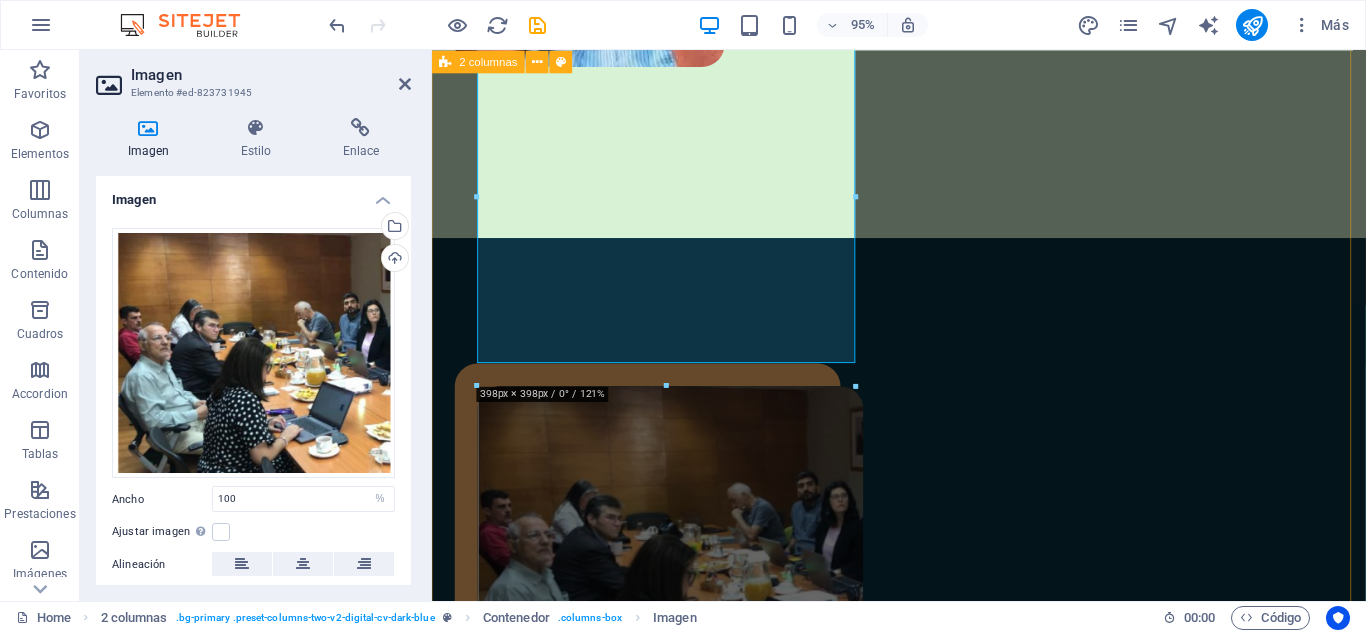 scroll, scrollTop: 1085, scrollLeft: 0, axis: vertical 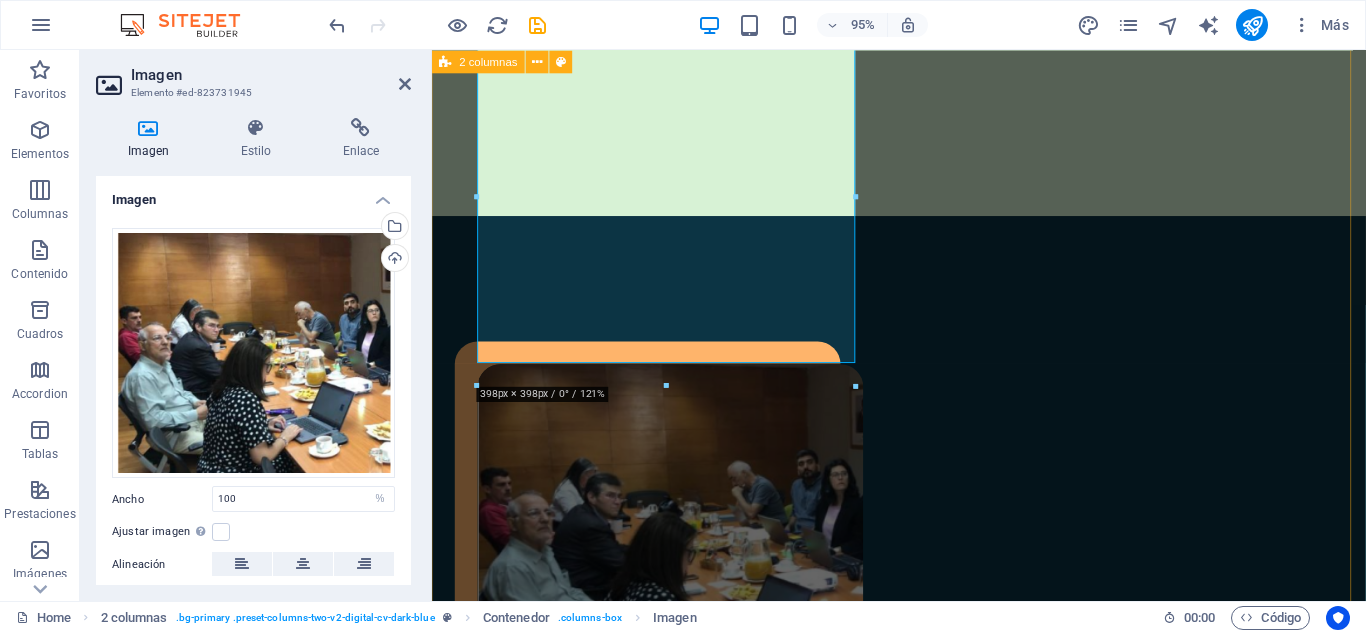 click on "Un poco de mi historia. Soy especialista sénior en contrataciones estatales y gestión de servicios, con acreditación avanzada en el Sistema de Compras Públicas de [PAÍS]. He colaborado con organizaciones de la sociedad civil en mi área de especialización, así como con instituciones académicas y comunitarias. En mi trayectoria profesional, he trabajado en analítica administrativa y en la formación de equipos de trabajo, desempeñándome como jefatura intermedia y departamental, a cargo de personal y brindando apoyo en instituciones con más de 1000 empleados. Siempre busco nuevos espacios para aplicar y expandir mis especializaciones adquiridas a lo largo de mis 35 años de experiencia profesional. Download CV" at bounding box center (923, 897) 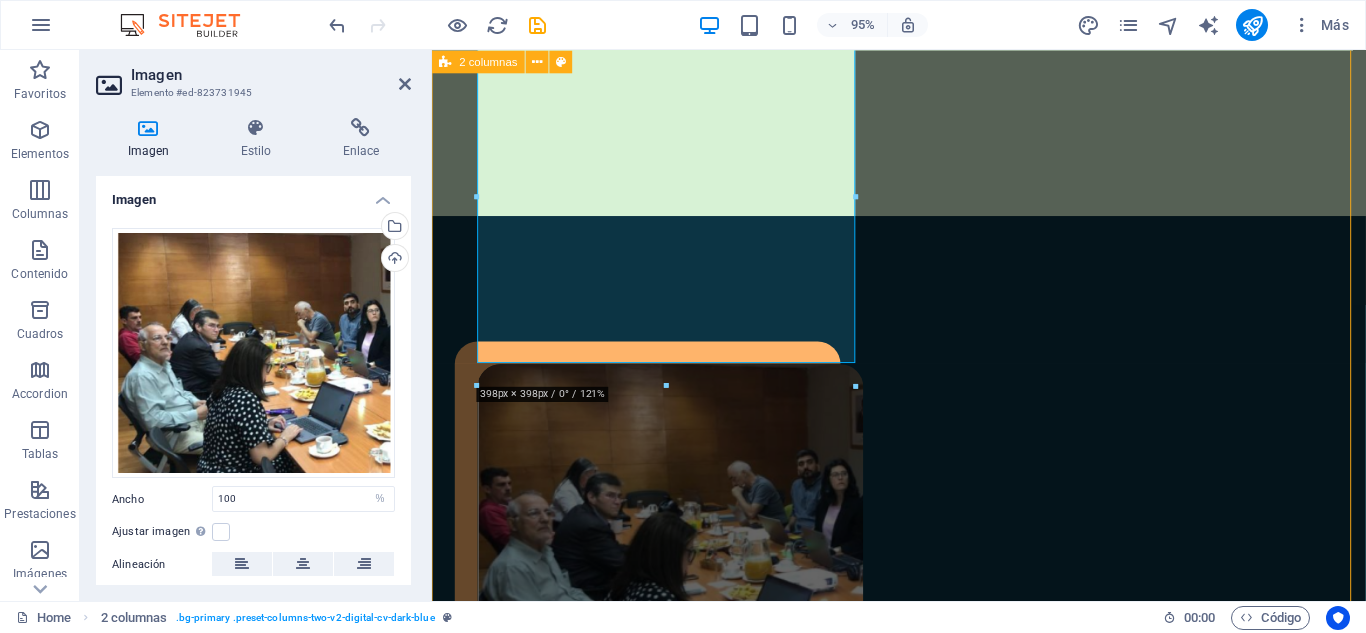 scroll, scrollTop: 924, scrollLeft: 0, axis: vertical 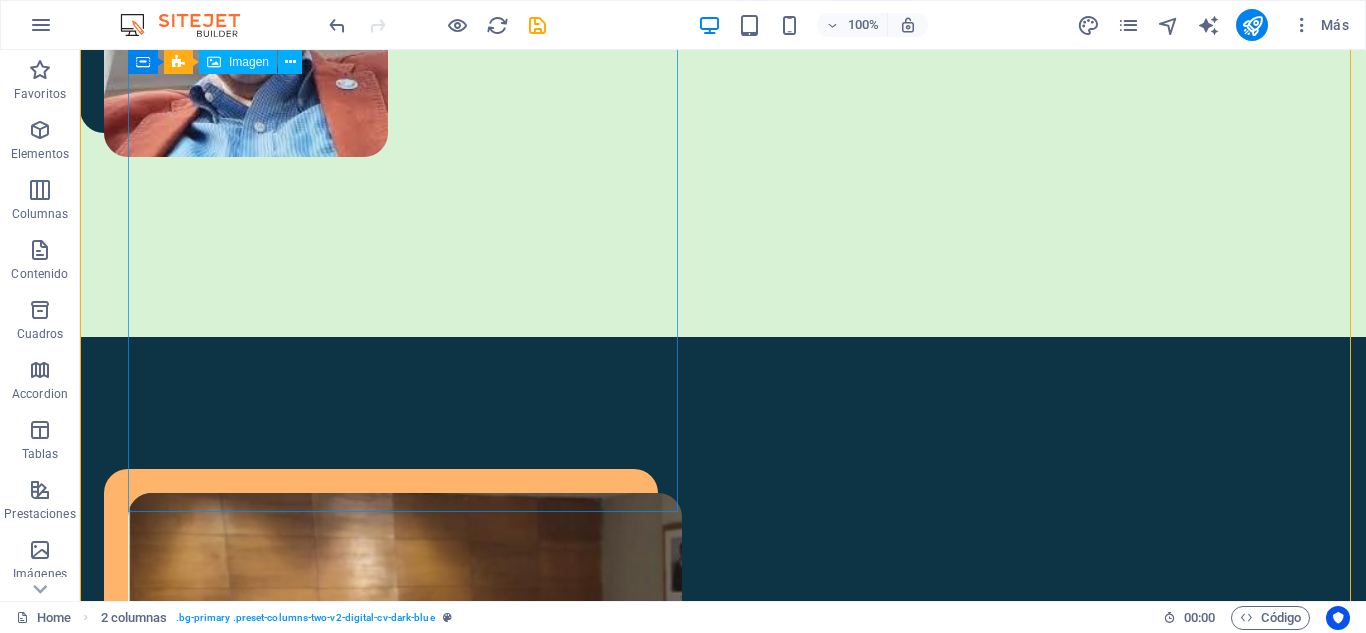 click at bounding box center [405, 737] 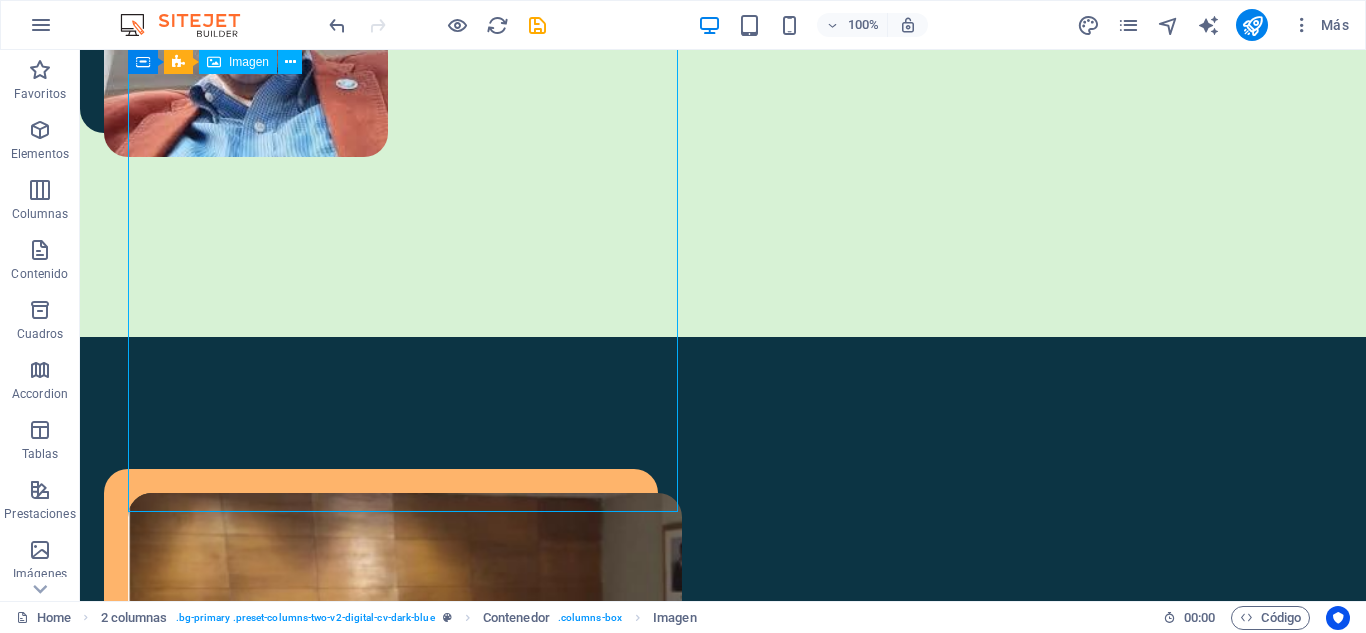 click at bounding box center (405, 737) 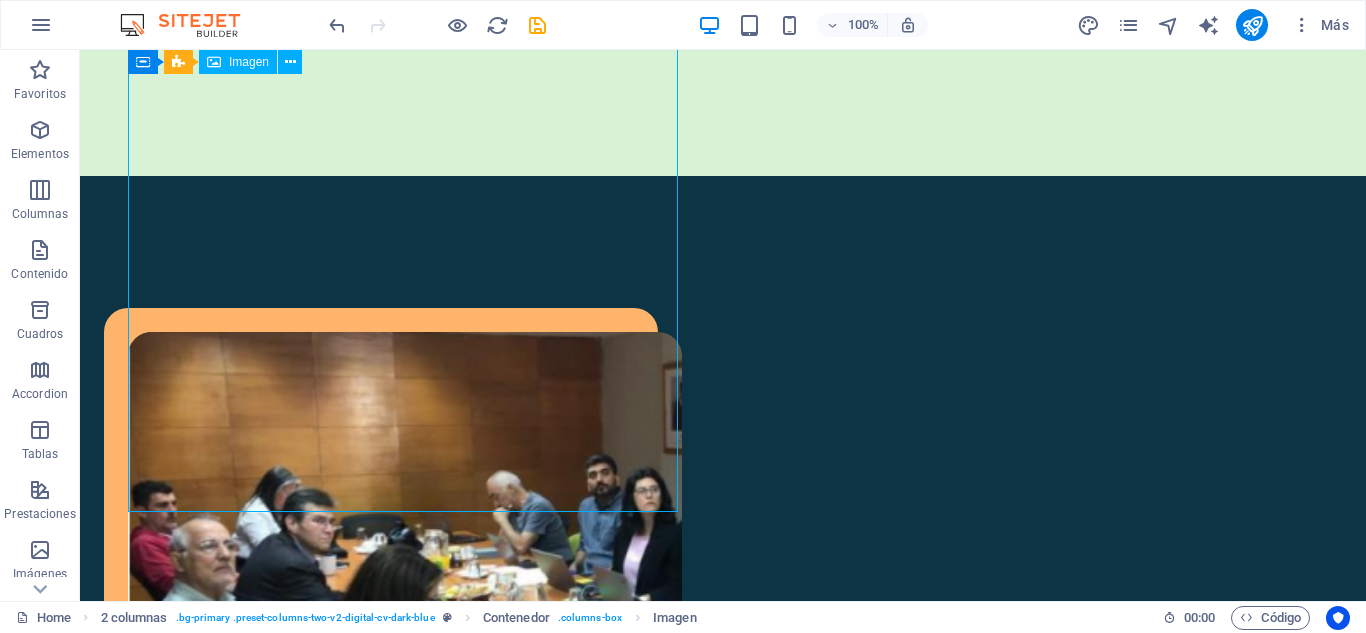 select on "%" 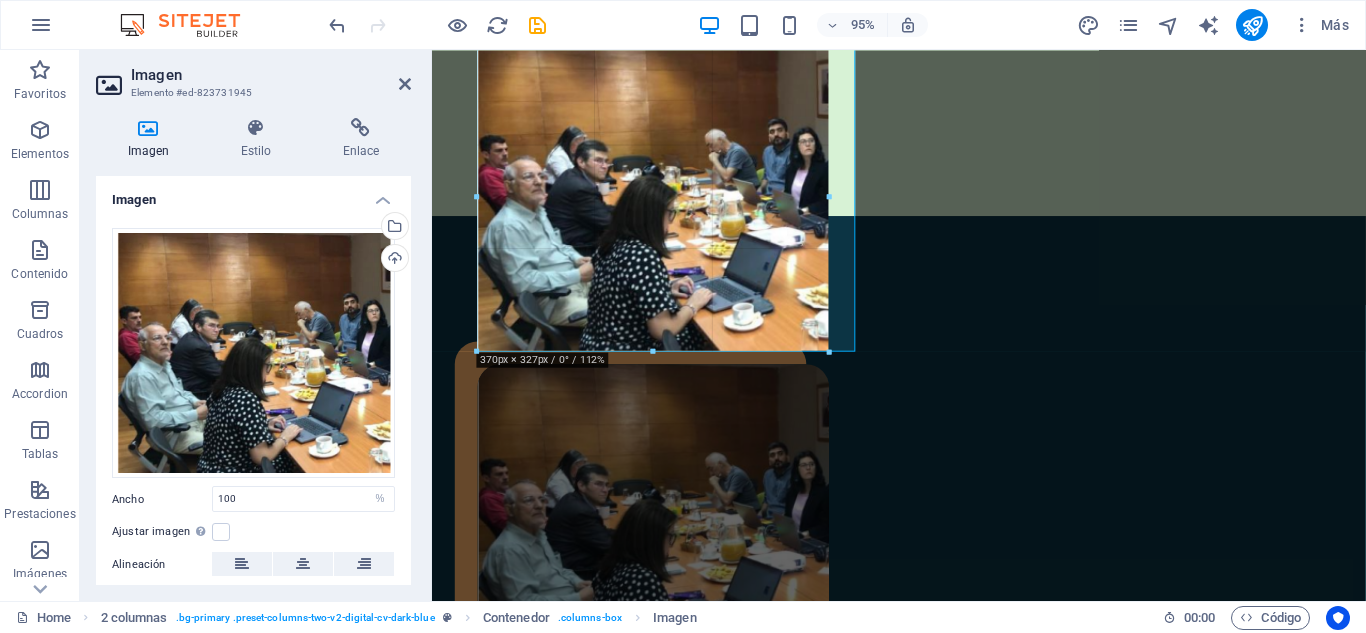 drag, startPoint x: 854, startPoint y: 365, endPoint x: 820, endPoint y: 325, distance: 52.49762 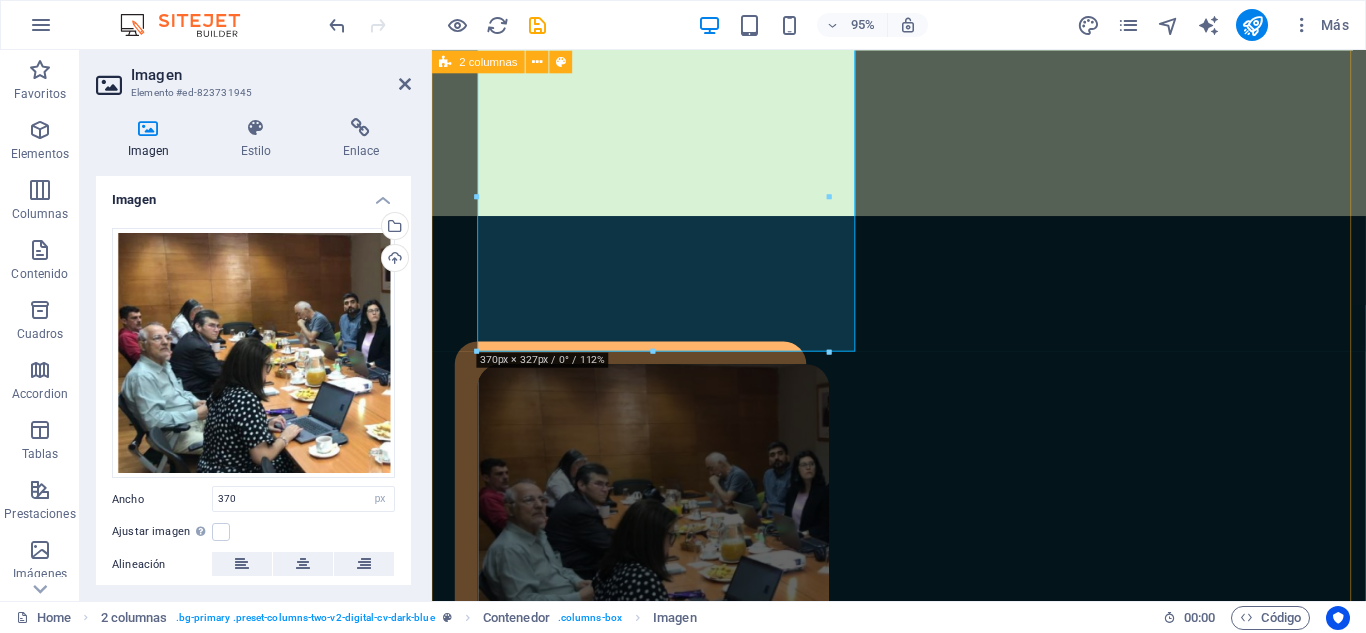 click on "Un poco de mi historia. Soy especialista sénior en contrataciones estatales y gestión de servicios, con acreditación avanzada en el Sistema de Compras Públicas de [PAÍS]. He colaborado con organizaciones de la sociedad civil en mi área de especialización, así como con instituciones académicas y comunitarias. En mi trayectoria profesional, he trabajado en analítica administrativa y en la formación de equipos de trabajo, desempeñándome como jefatura intermedia y departamental, a cargo de personal y brindando apoyo en instituciones con más de 1000 empleados. Siempre busco nuevos espacios para aplicar y expandir mis especializaciones adquiridas a lo largo de mis 35 años de experiencia profesional. Download CV" at bounding box center [923, 881] 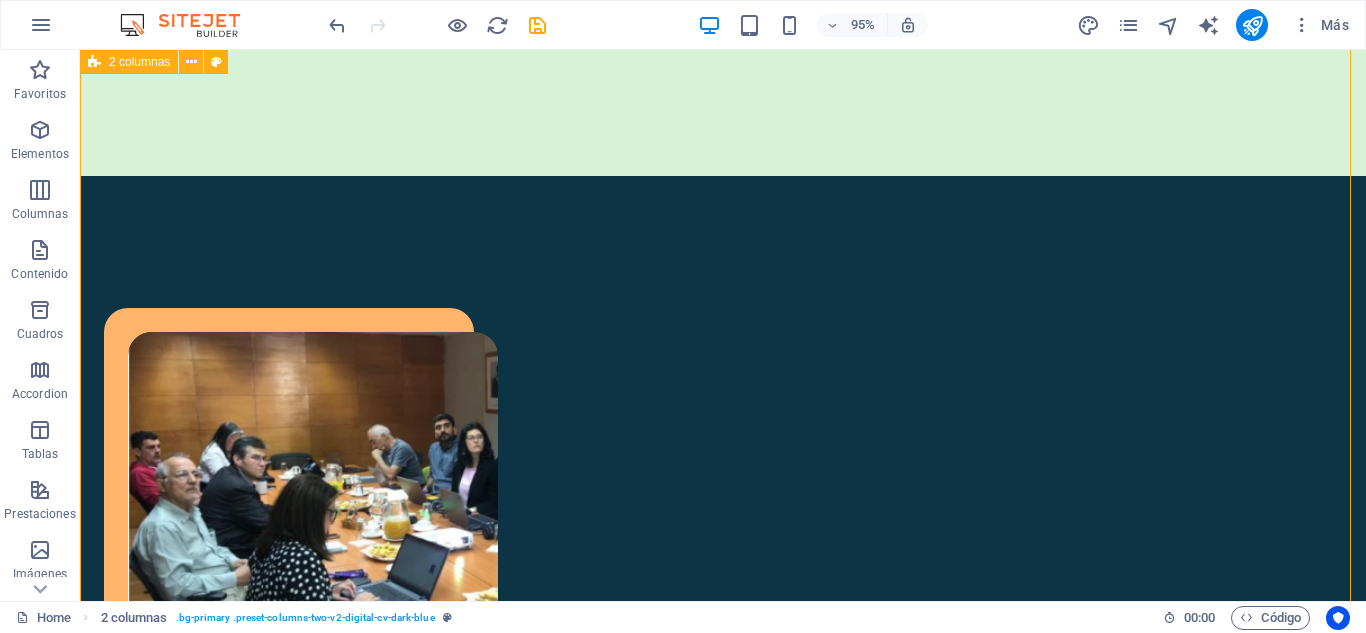 scroll, scrollTop: 985, scrollLeft: 0, axis: vertical 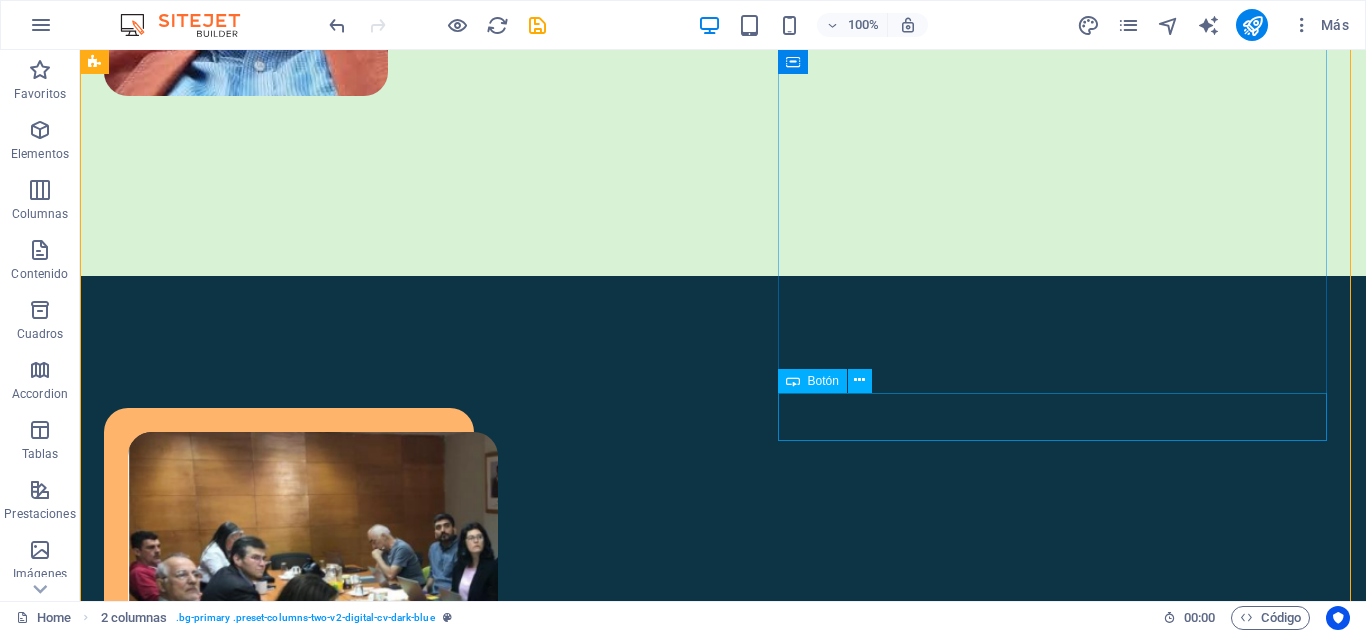 click on "Download CV" at bounding box center (405, 1234) 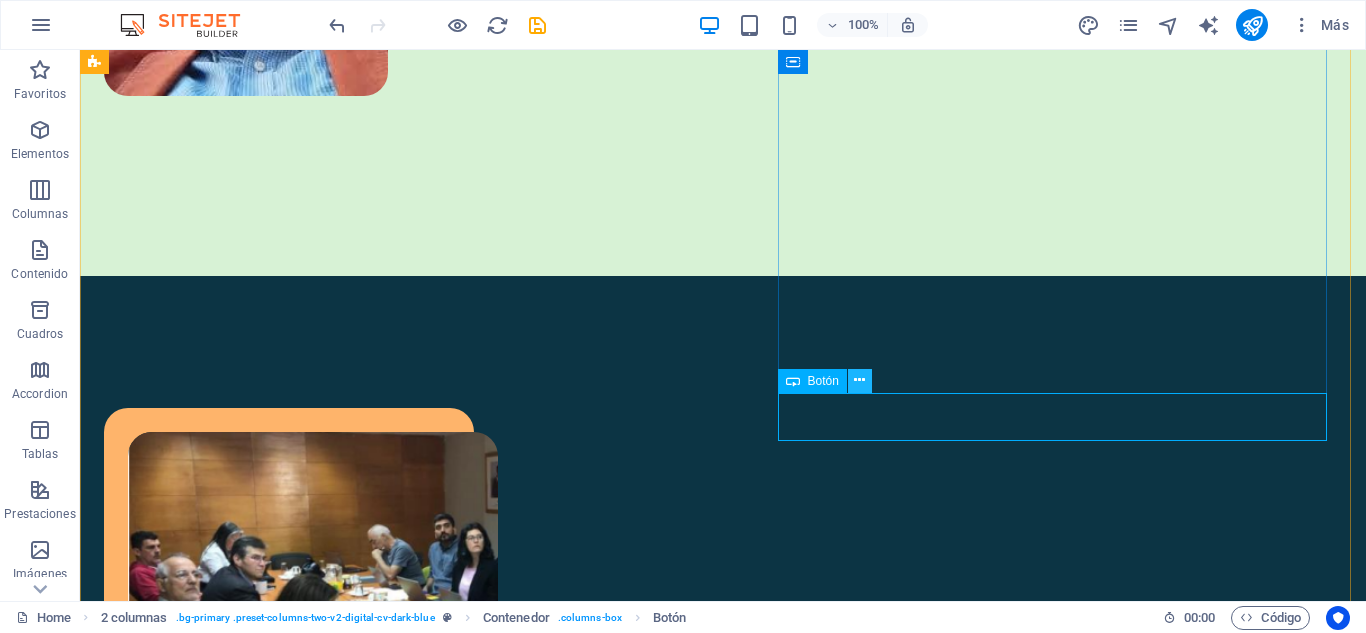 click at bounding box center [859, 380] 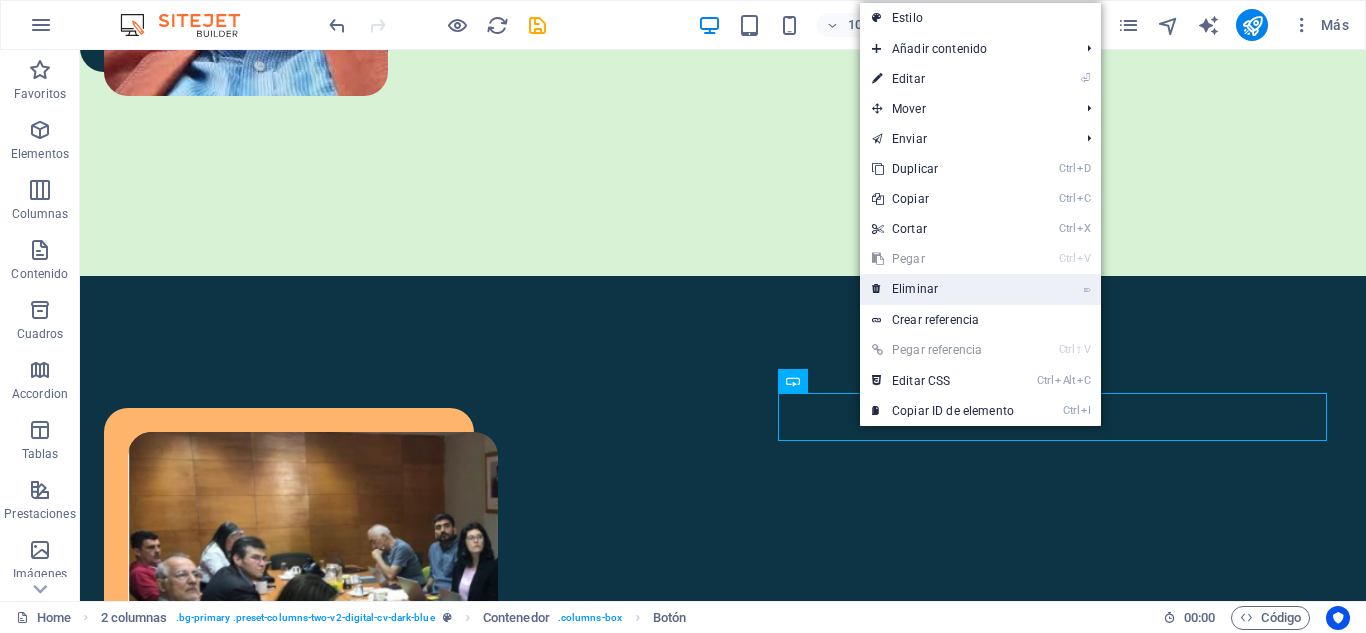click on "⌦  Eliminar" at bounding box center (943, 289) 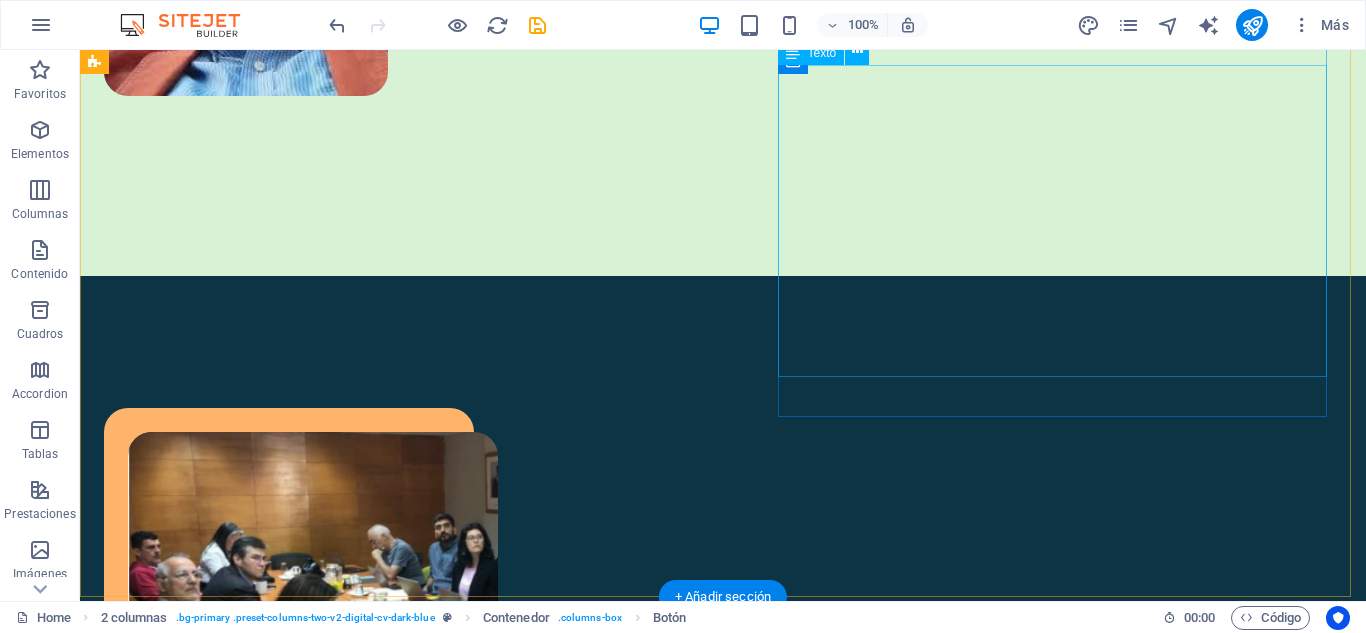scroll, scrollTop: 961, scrollLeft: 0, axis: vertical 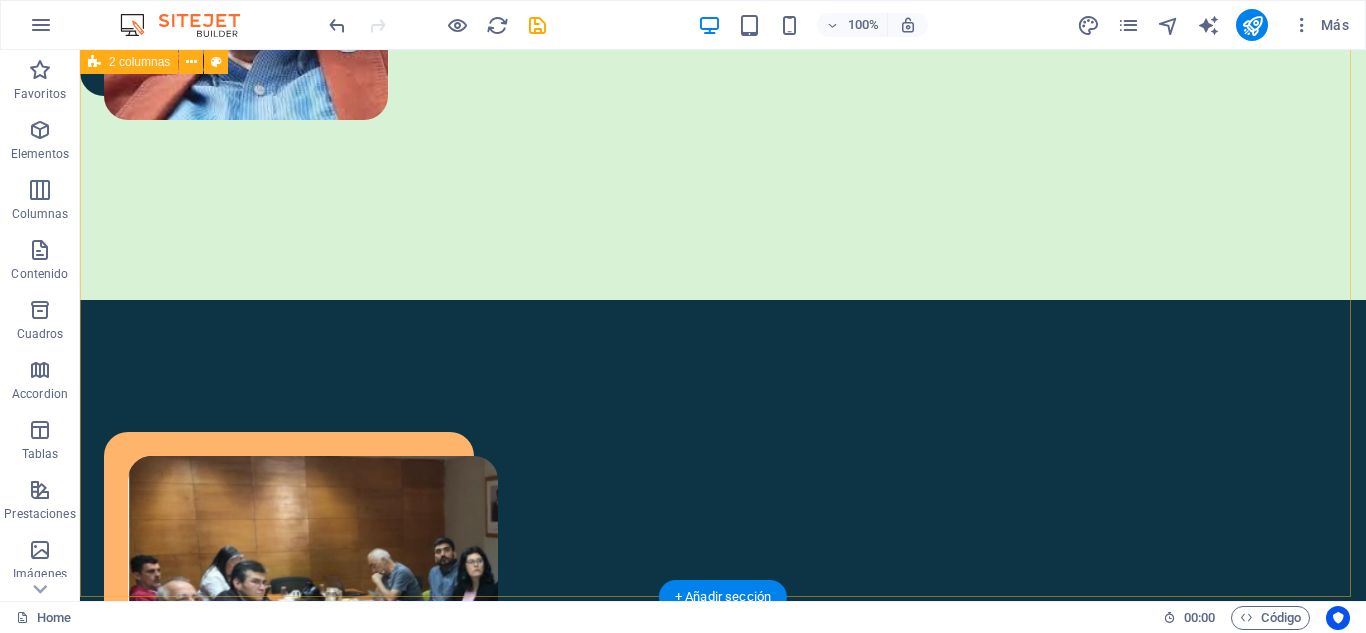 click on "Un poco de mi historia. Soy especialista sénior en contrataciones estatales y gestión de servicios, con acreditación avanzada en el Sistema de Compras Públicas de Chile. He colaborado con organizaciones de la sociedad civil en mi área de especialización, así como con instituciones académicas y comunitarias. En mi trayectoria profesional, he trabajado en analítica administrativa y en la formación de equipos de trabajo, desempeñándome como jefatura intermedia y departamental, a cargo de personal y brindando apoyo en instituciones con más de 1000 empleados. Siempre busco nuevos espacios para aplicar y expandir mis especializaciones adquiridas a lo largo de mis 35 años de experiencia profesional." at bounding box center [723, 857] 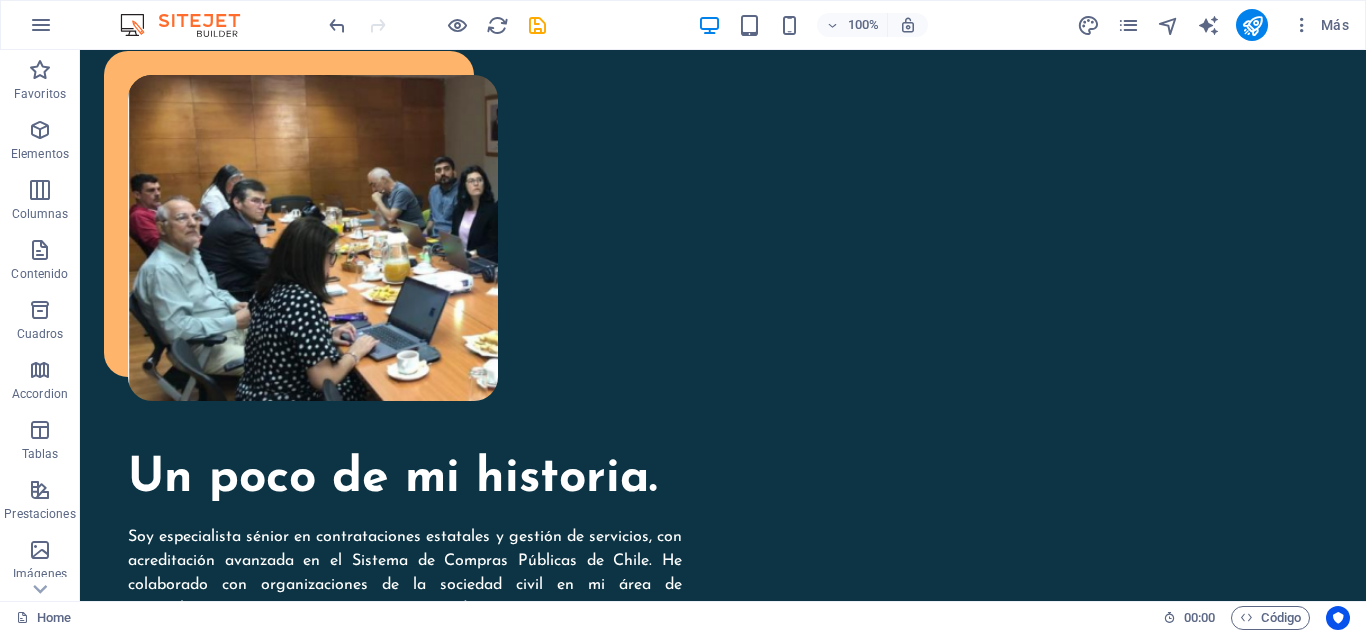 scroll, scrollTop: 1359, scrollLeft: 0, axis: vertical 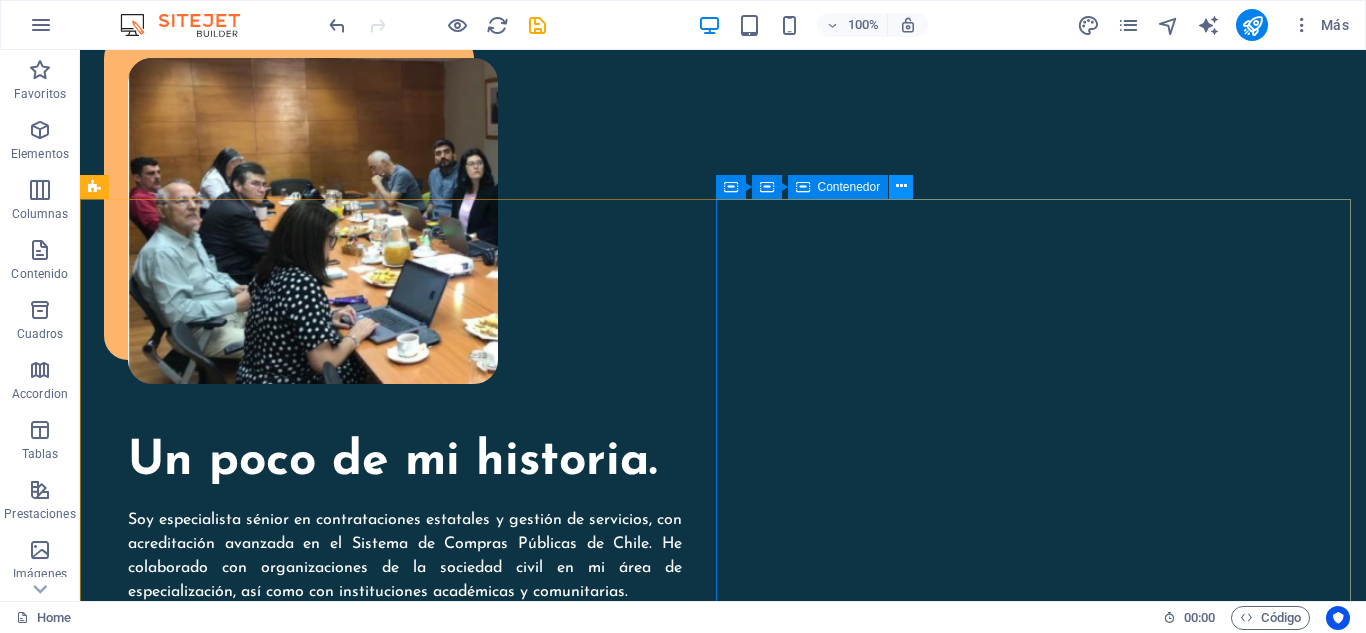 click at bounding box center [901, 186] 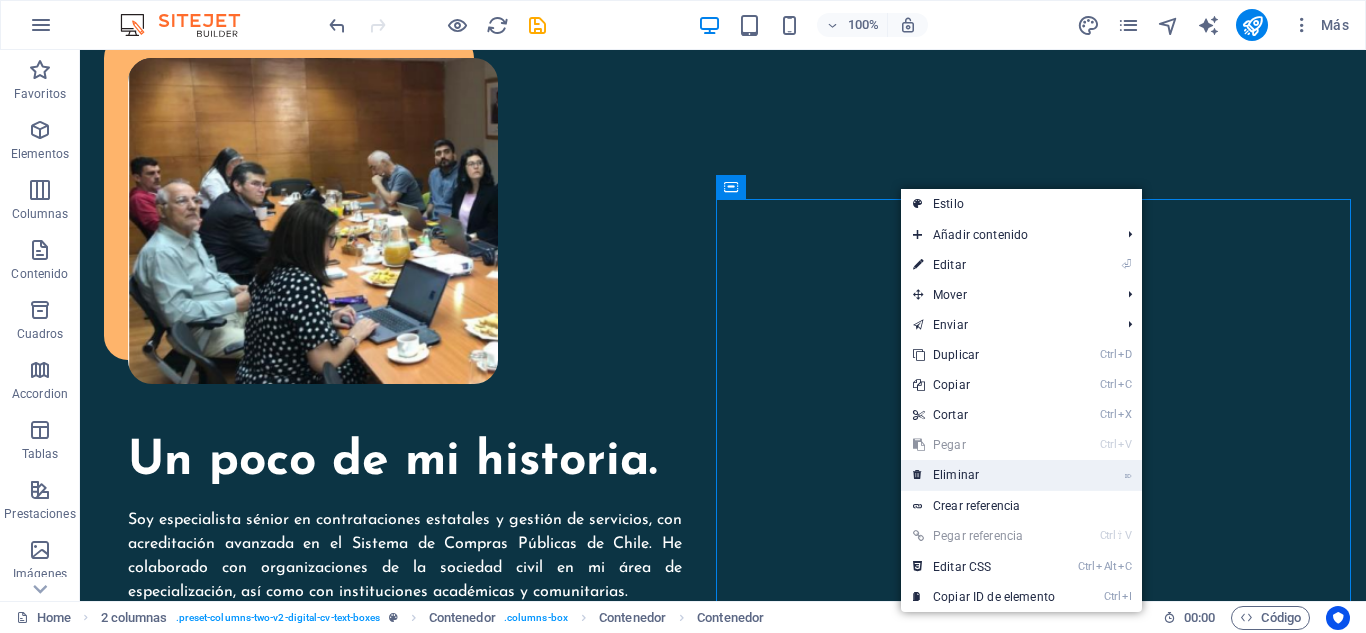 click on "⌦  Eliminar" at bounding box center (984, 475) 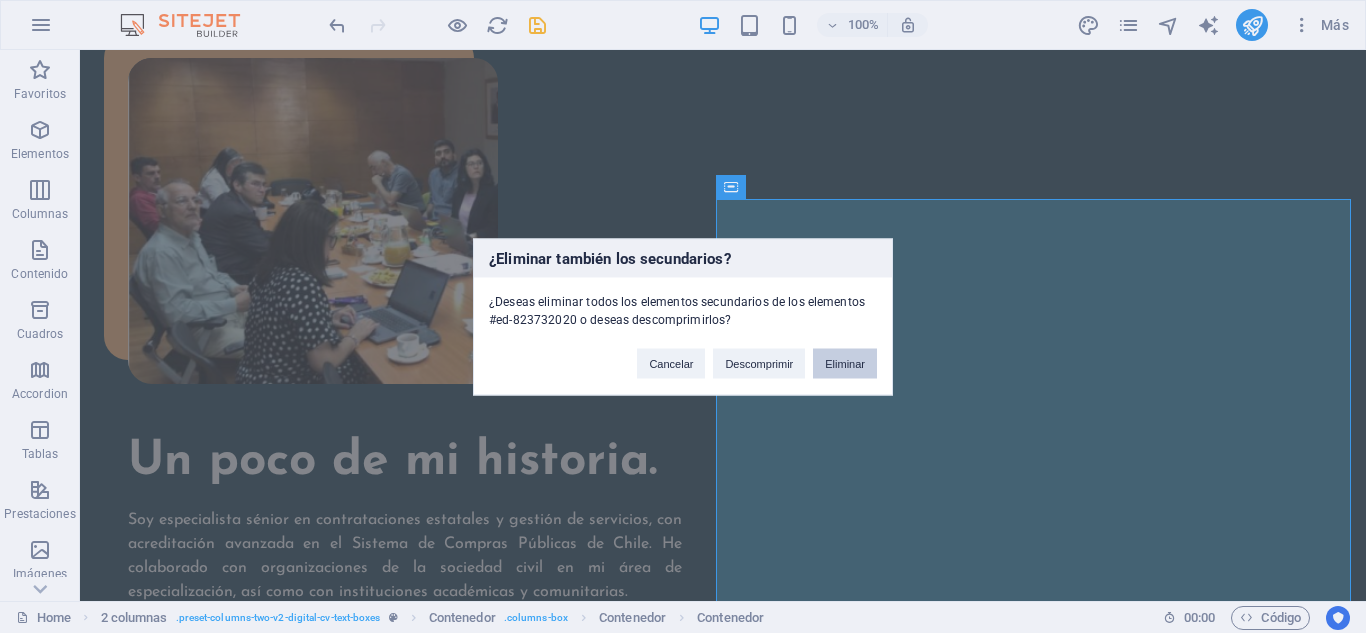 click on "Eliminar" at bounding box center (845, 363) 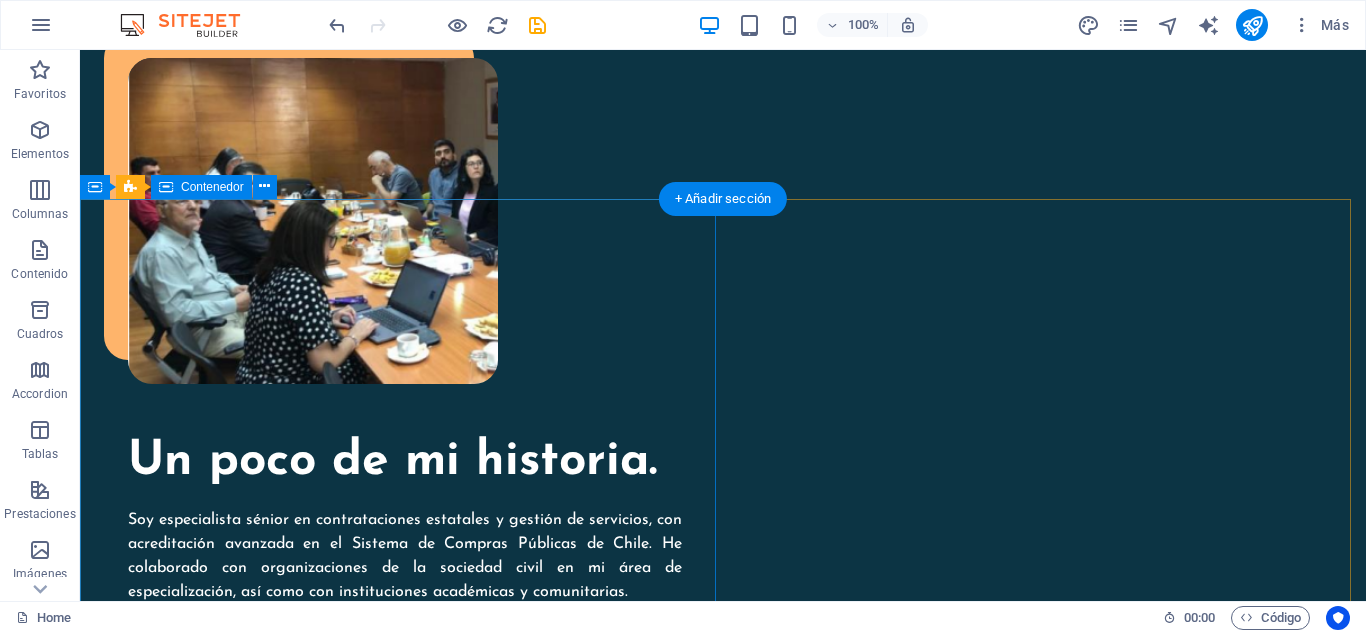 click on "Skills and interests EDUCATION
Lorem ipsum dolor sit amet
Lorem ipsum dolor sit amet
Lorem ipsum dolor sit amet
CERTIFICATES Lorem ipsum dolor sit amet Lorem ipsum dolor sit amet Lorem ipsum dolor sit amet" at bounding box center [401, 1363] 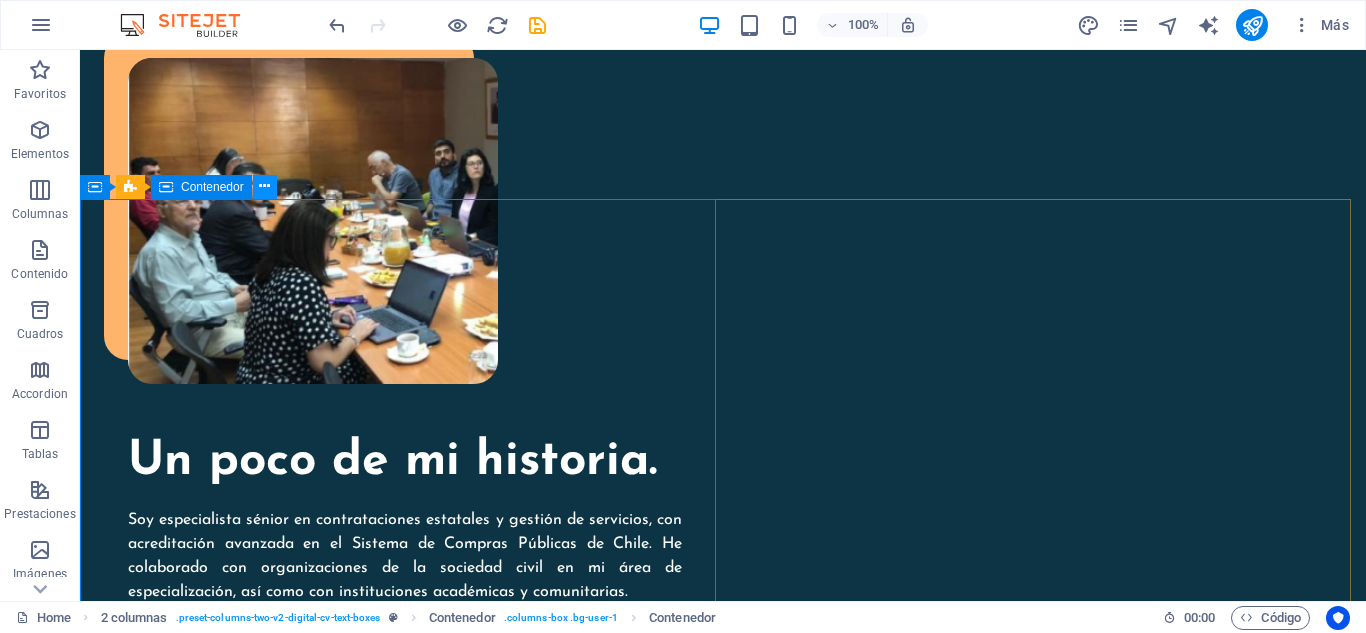 click at bounding box center [265, 187] 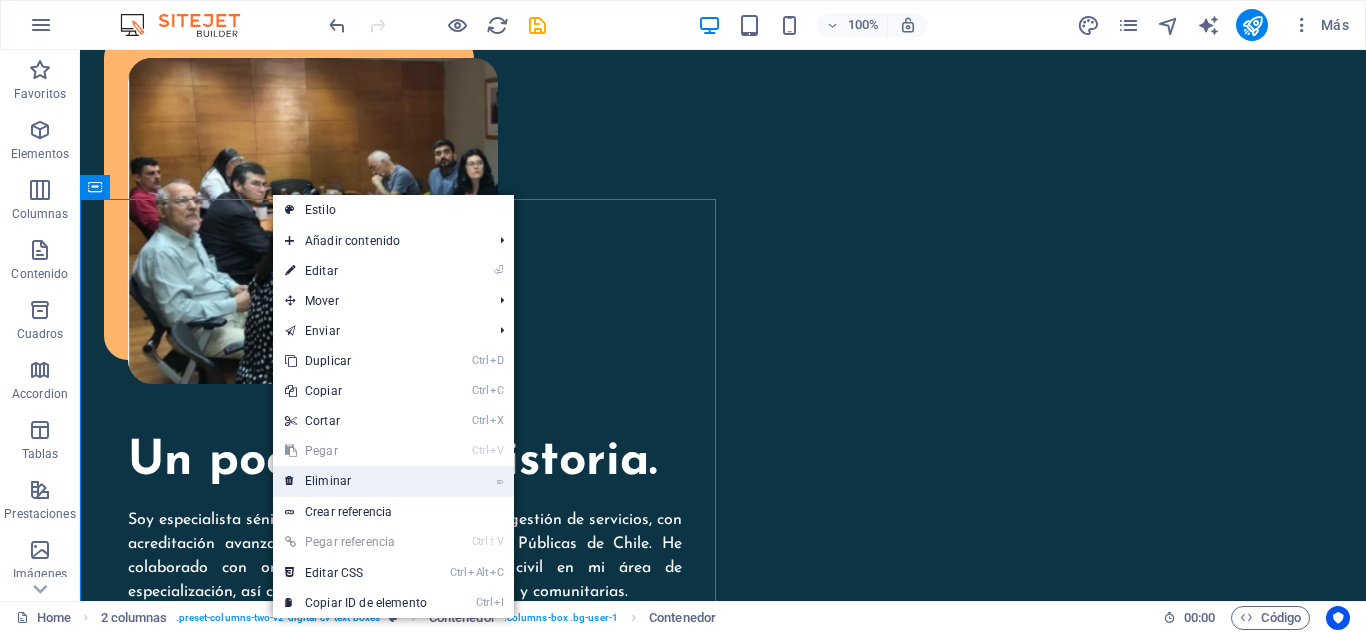 click on "⌦  Eliminar" at bounding box center (356, 481) 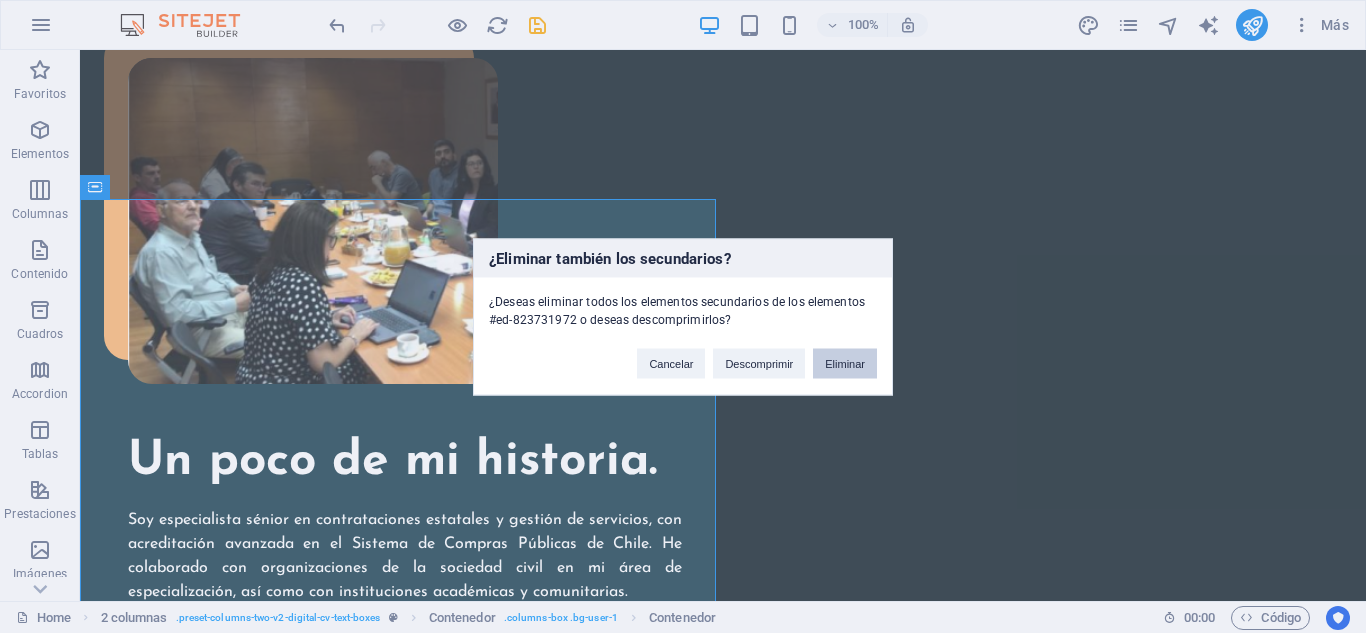 click on "Eliminar" at bounding box center (845, 363) 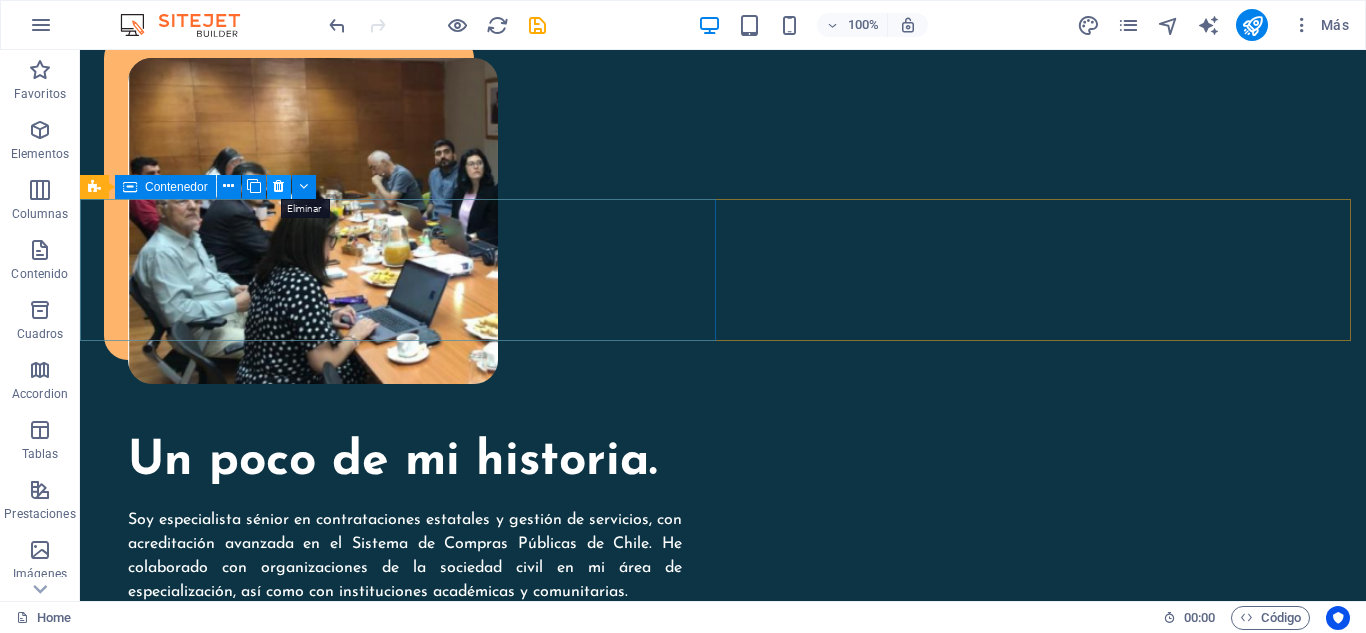 click at bounding box center [279, 187] 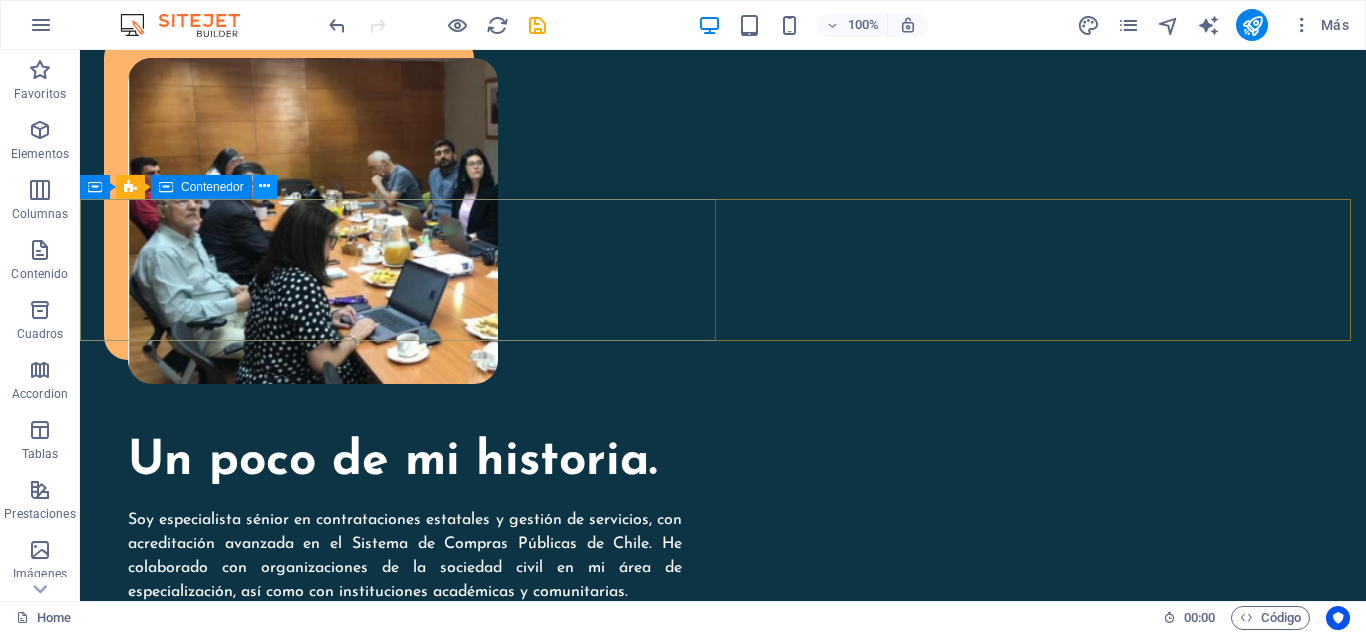 click at bounding box center (264, 186) 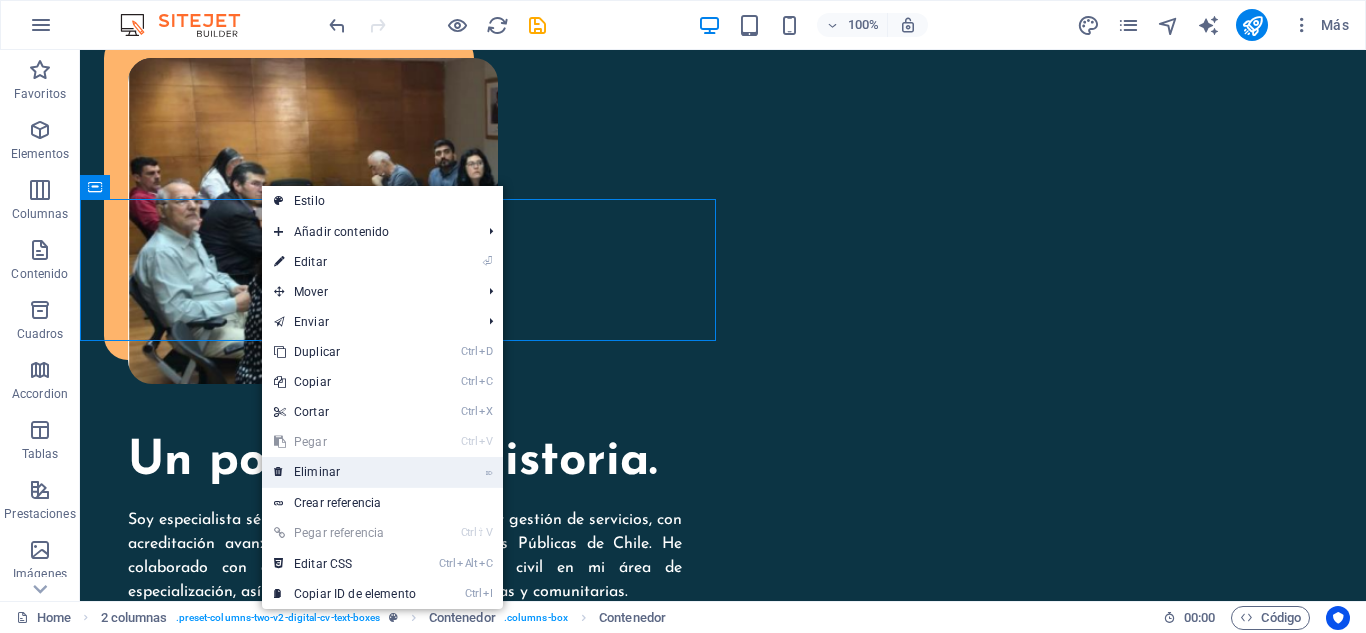 click on "⌦  Eliminar" at bounding box center [345, 472] 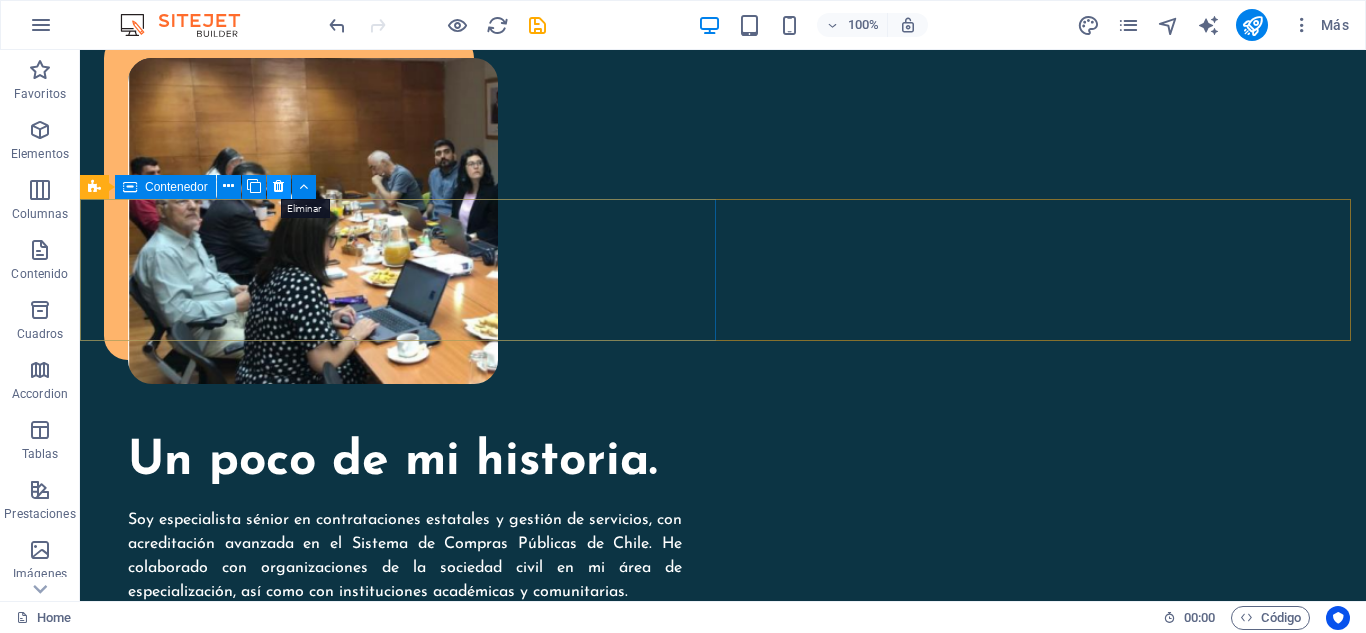 click at bounding box center [278, 186] 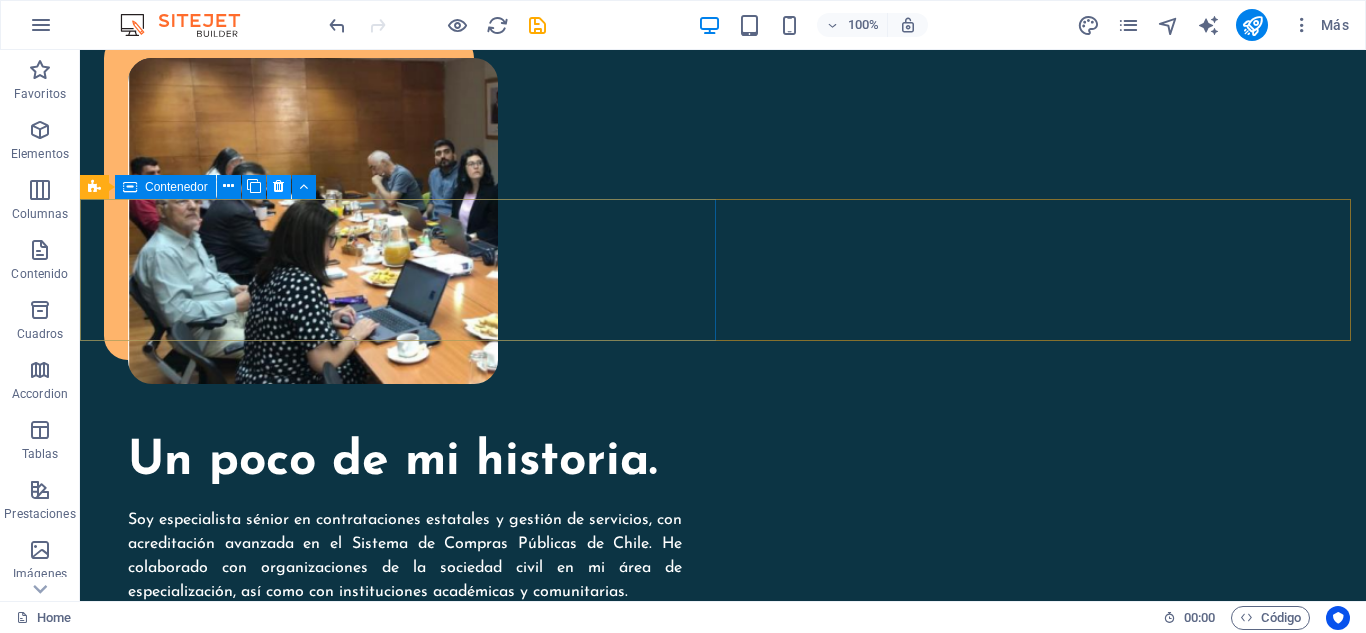 click at bounding box center (278, 186) 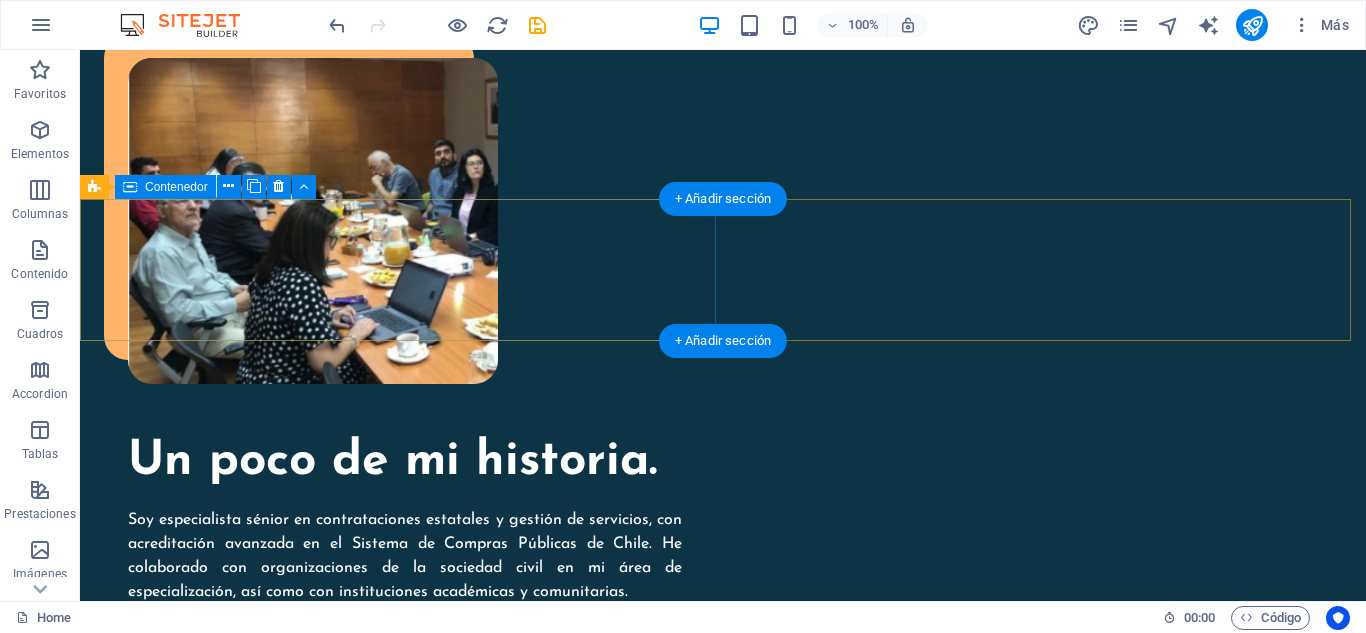 click on "Suelta el contenido aquí o  Añadir elementos  Pegar portapapeles" at bounding box center (401, 1087) 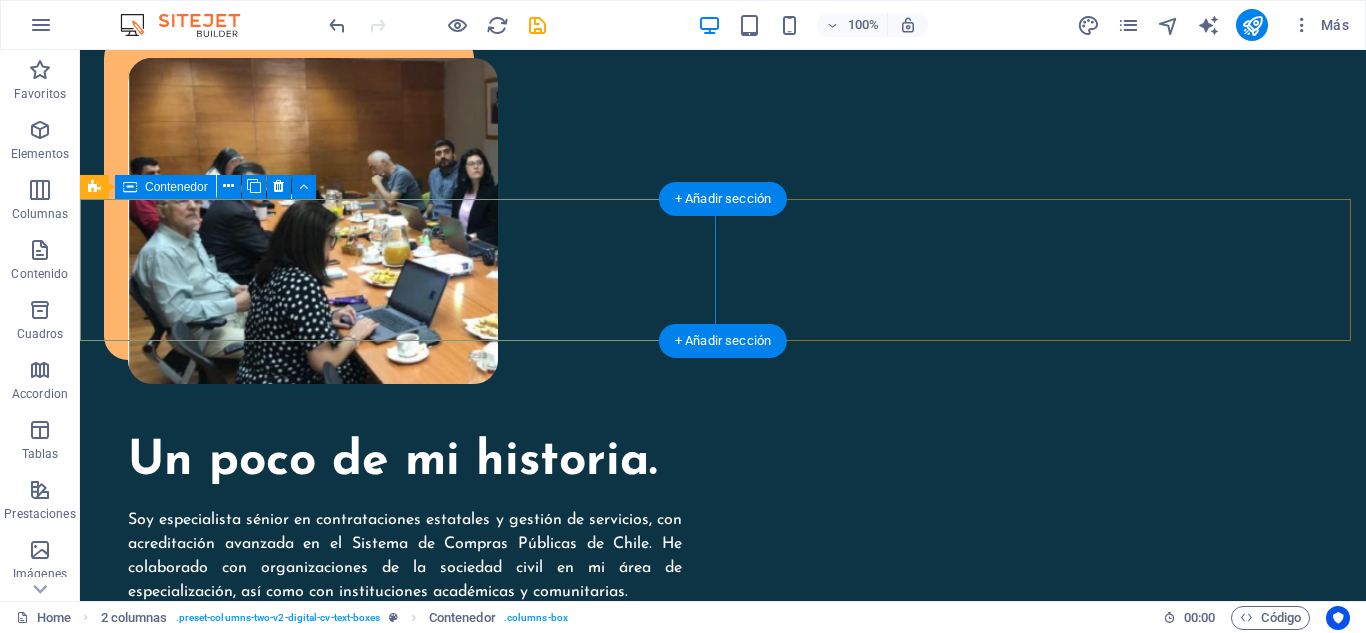 click on "Suelta el contenido aquí o  Añadir elementos  Pegar portapapeles" at bounding box center [401, 1087] 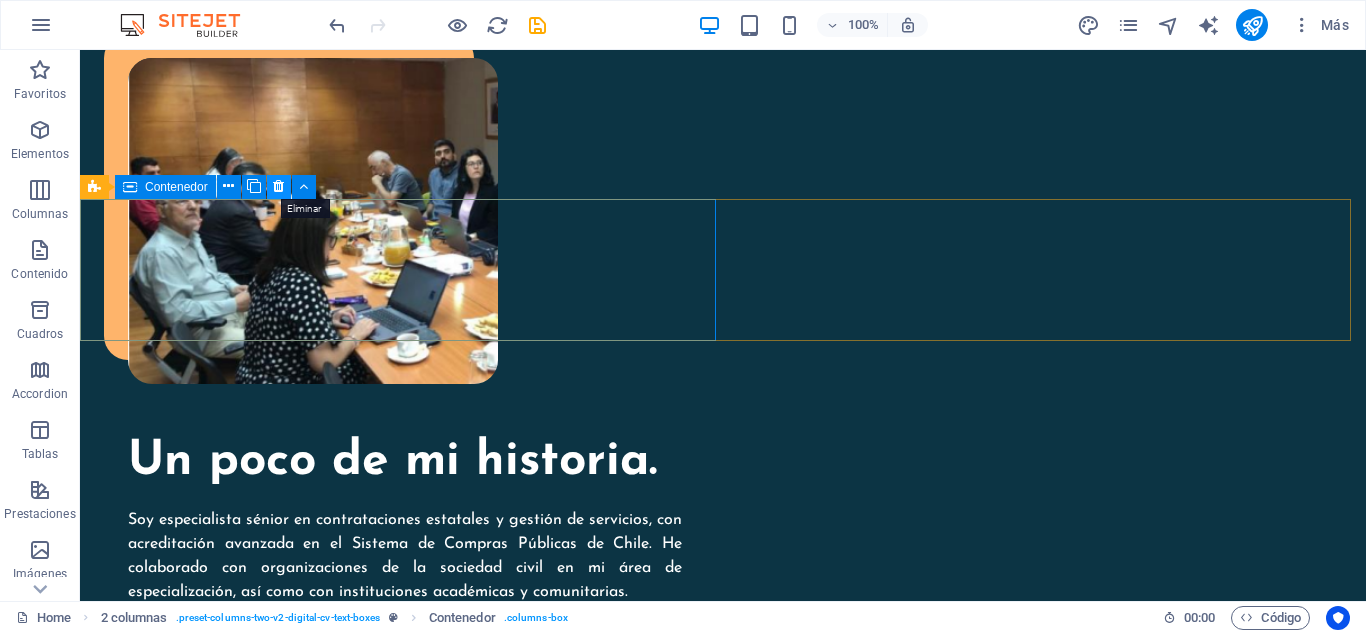 click at bounding box center (278, 186) 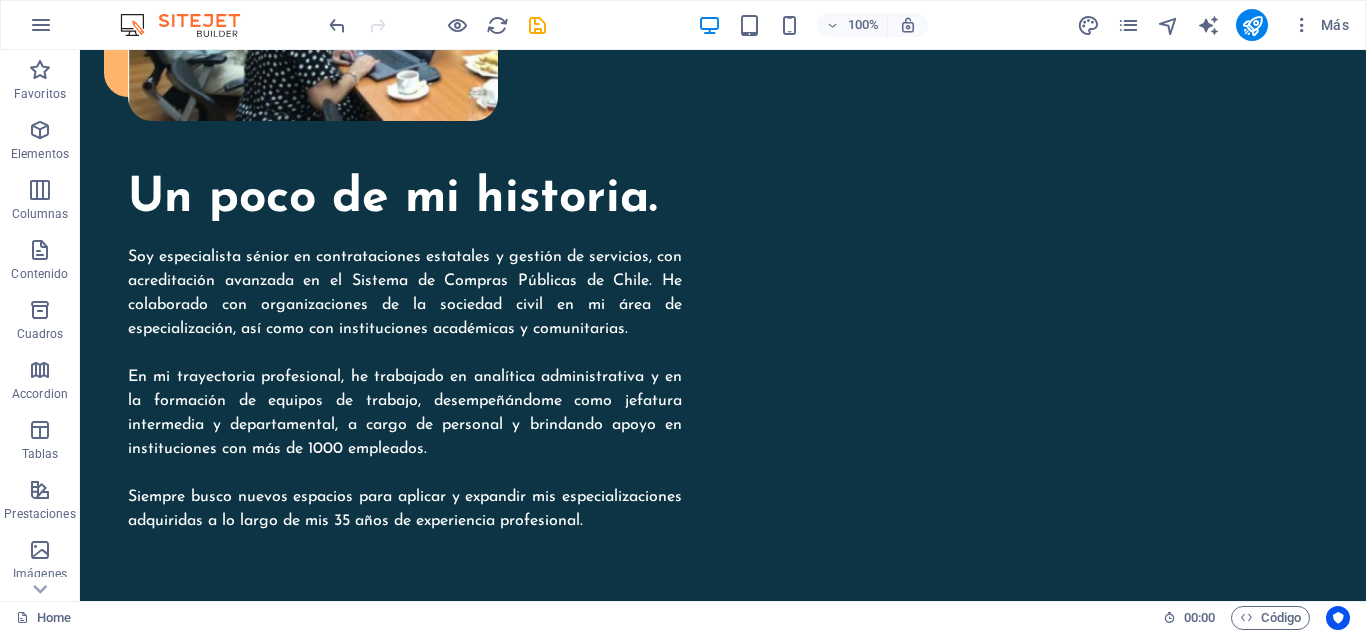 scroll, scrollTop: 1629, scrollLeft: 0, axis: vertical 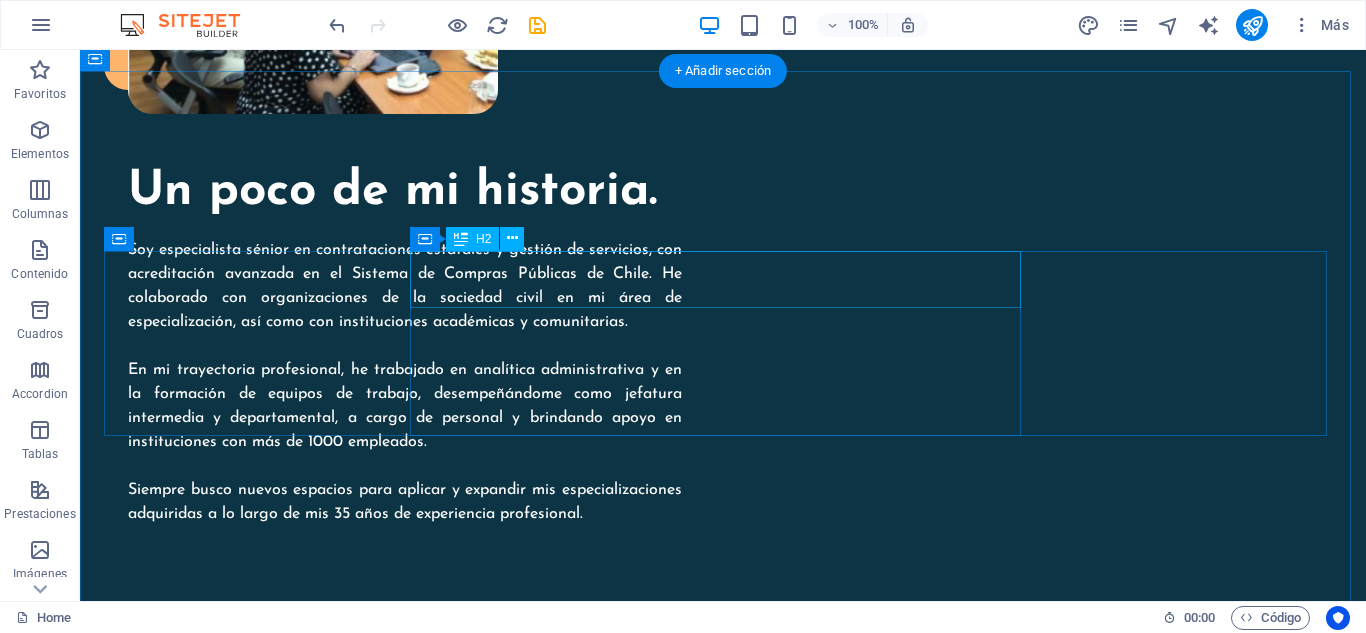 click on "How can I help" at bounding box center [439, 1097] 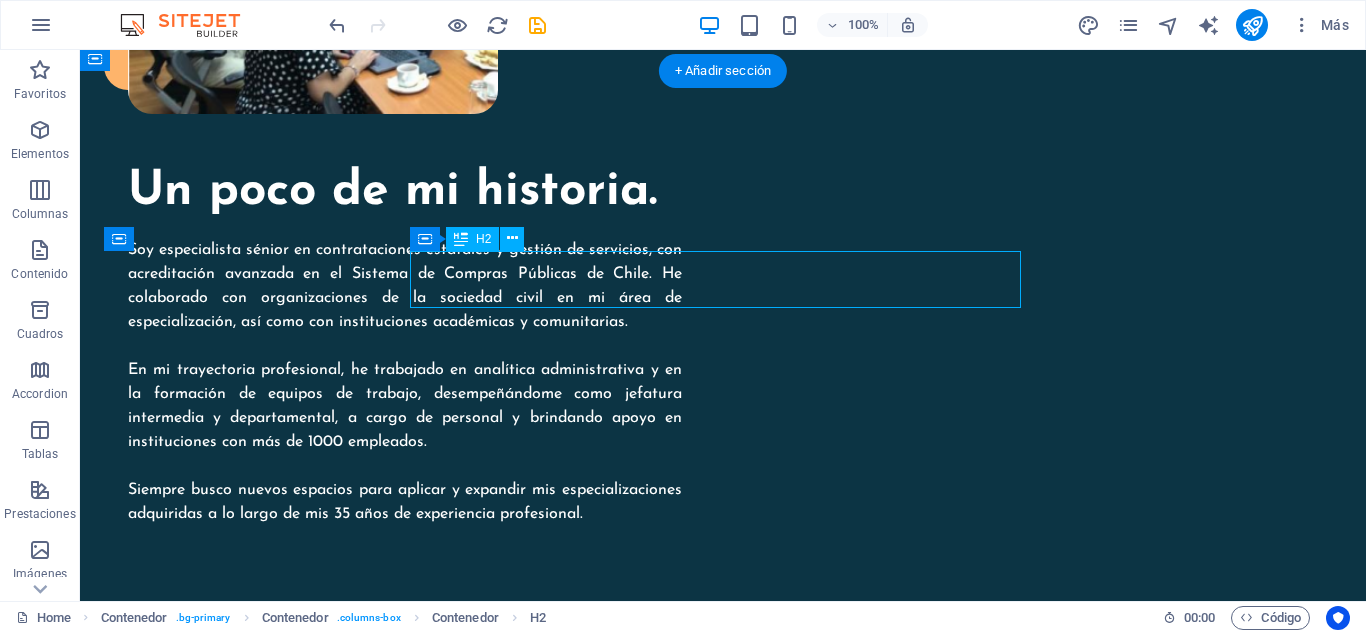 click on "How can I help" at bounding box center (439, 1097) 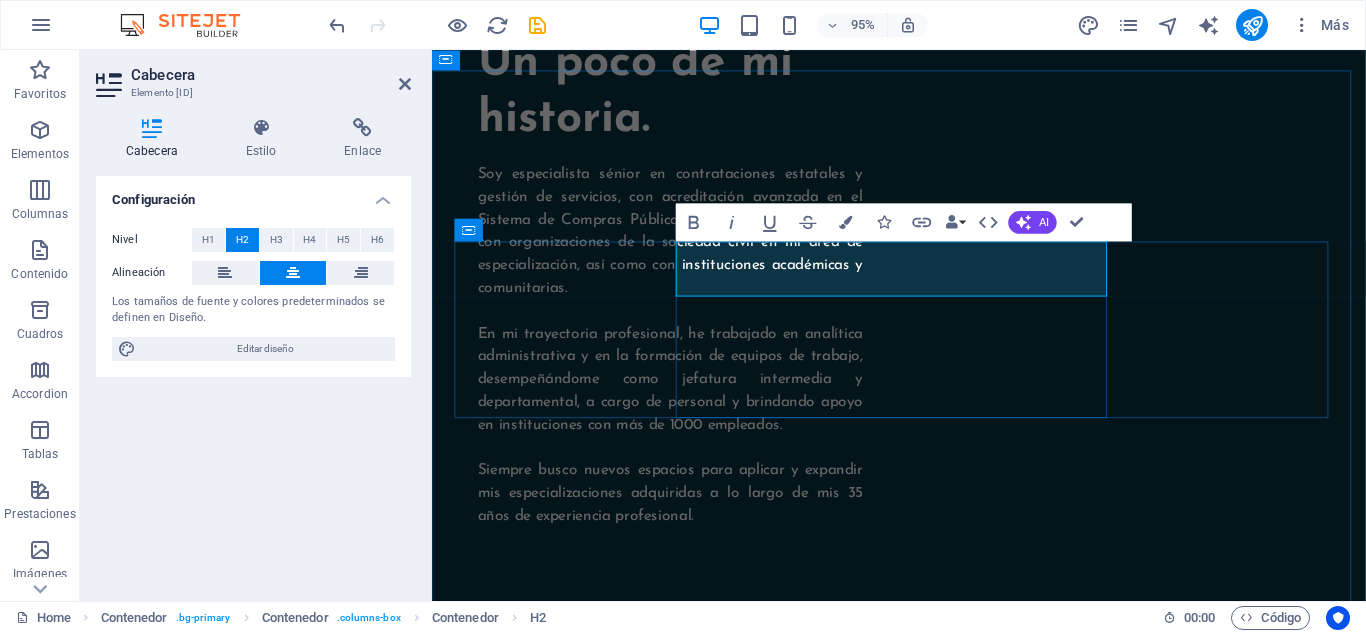 type 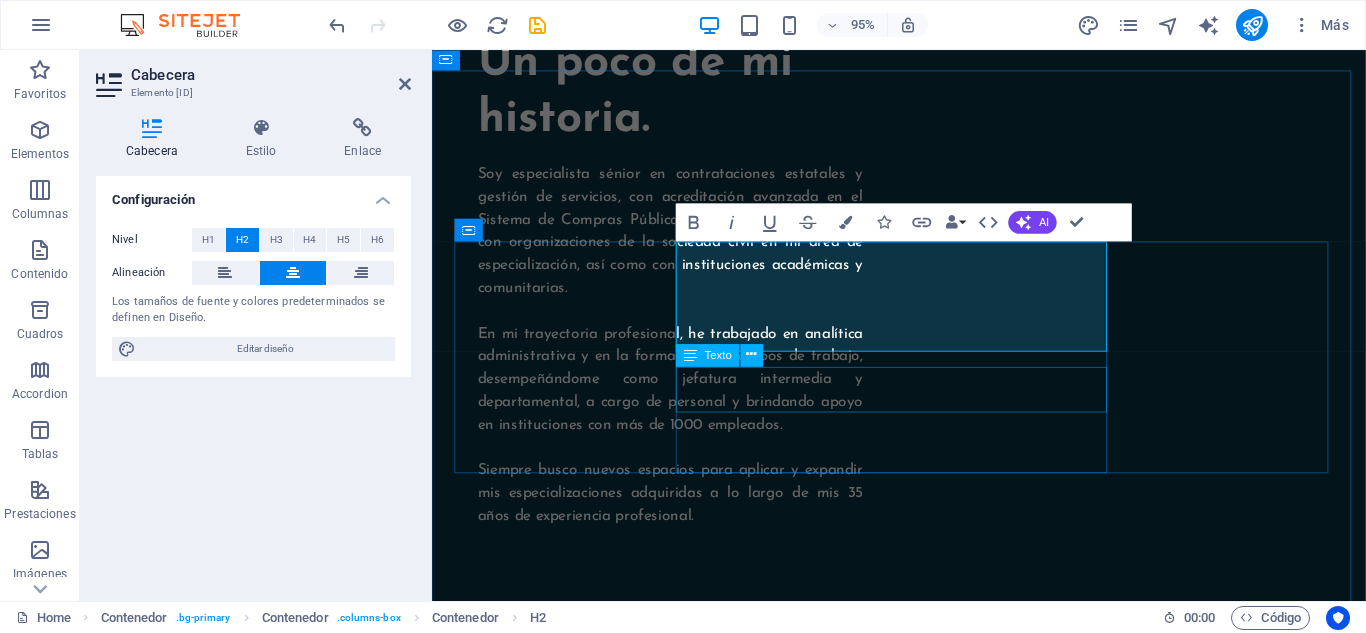 click on "Lorem ipsum dolor sit amet, consectetur adipiscing elit, sed do eiusmod tempor incididunt ut labore et dolore magna aliqua." at bounding box center (710, 1249) 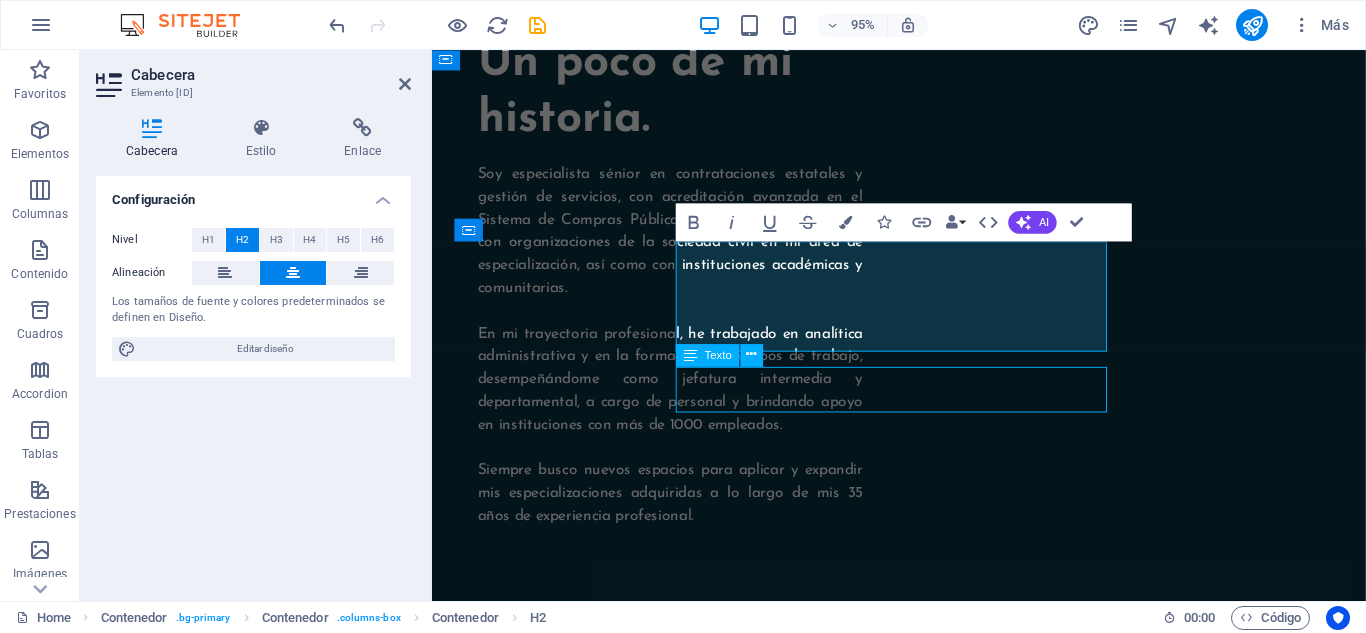 click on "Lorem ipsum dolor sit amet, consectetur adipiscing elit, sed do eiusmod tempor incididunt ut labore et dolore magna aliqua." at bounding box center (710, 1249) 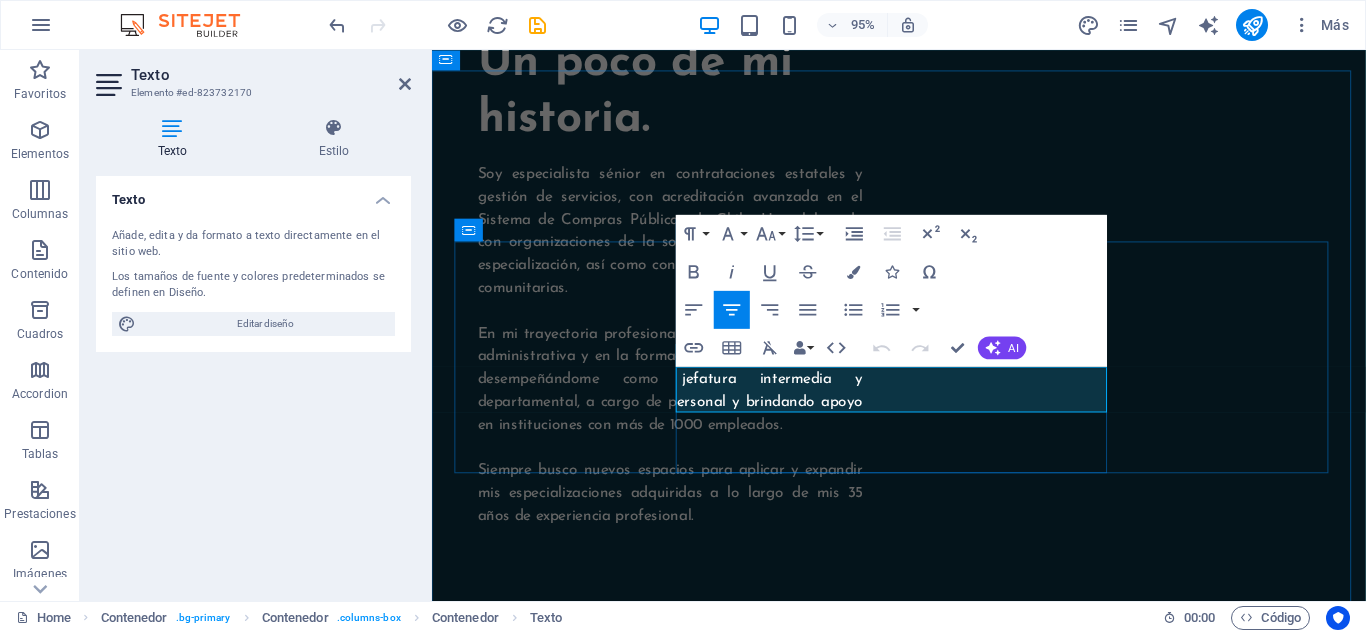 drag, startPoint x: 1137, startPoint y: 418, endPoint x: 691, endPoint y: 391, distance: 446.81653 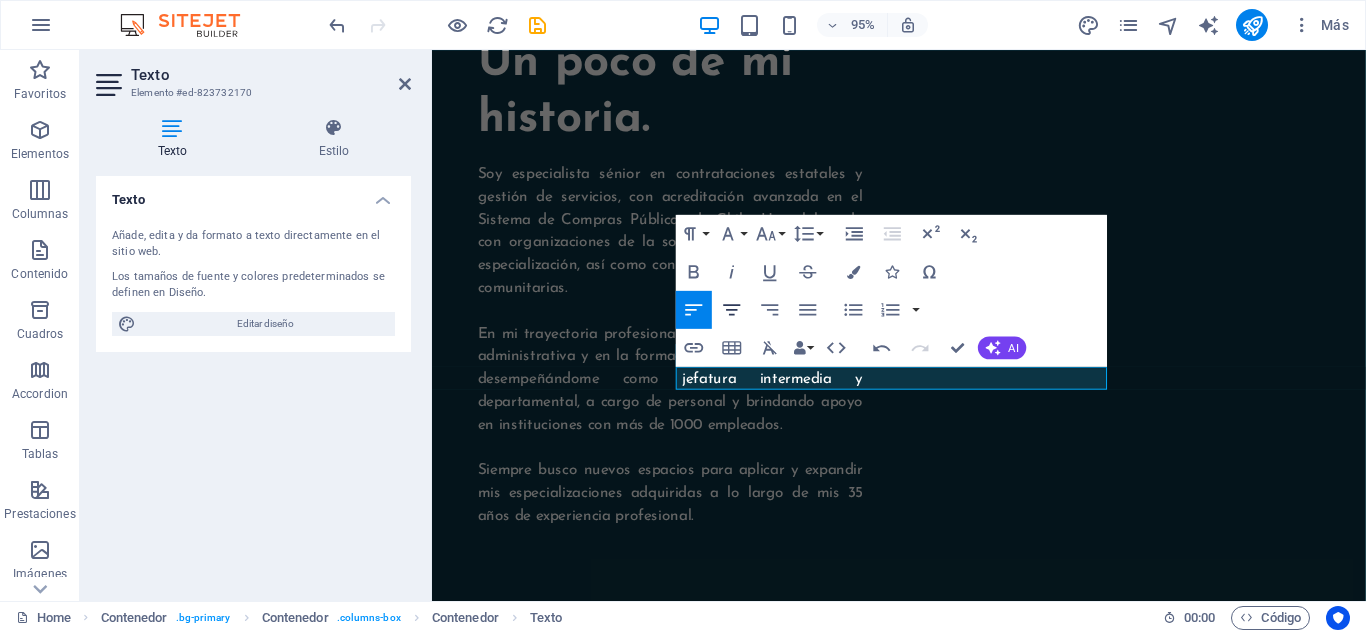 click 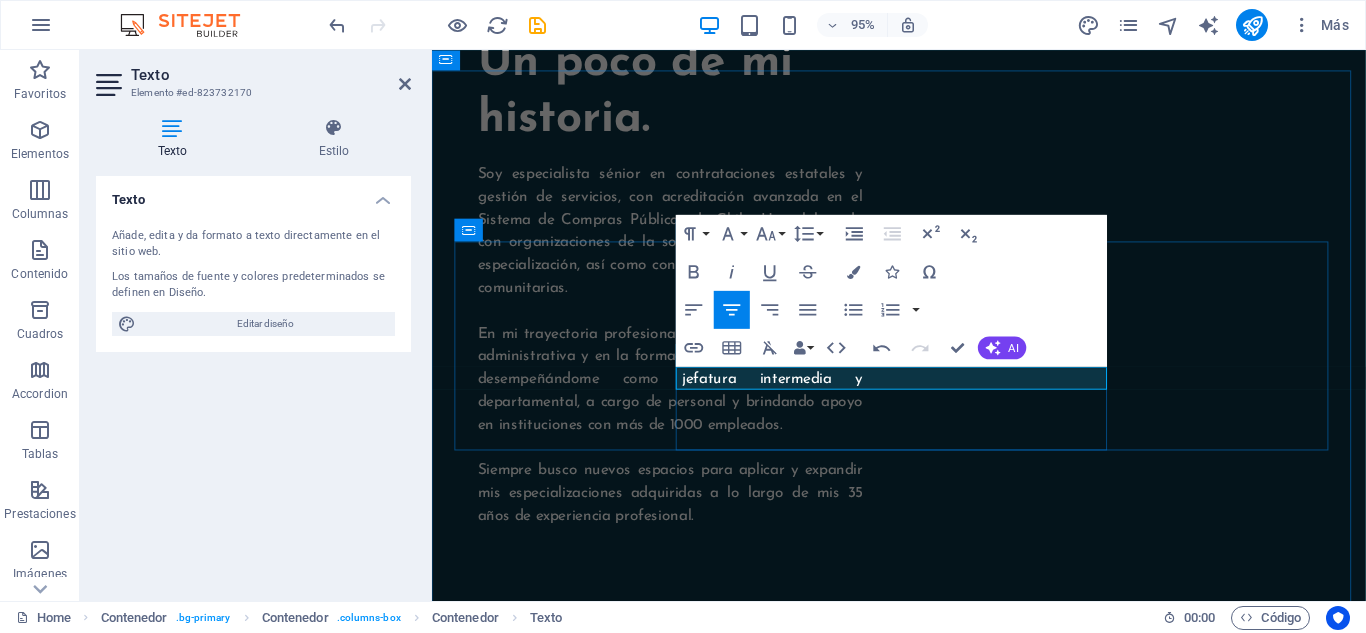 drag, startPoint x: 981, startPoint y: 393, endPoint x: 842, endPoint y: 395, distance: 139.01439 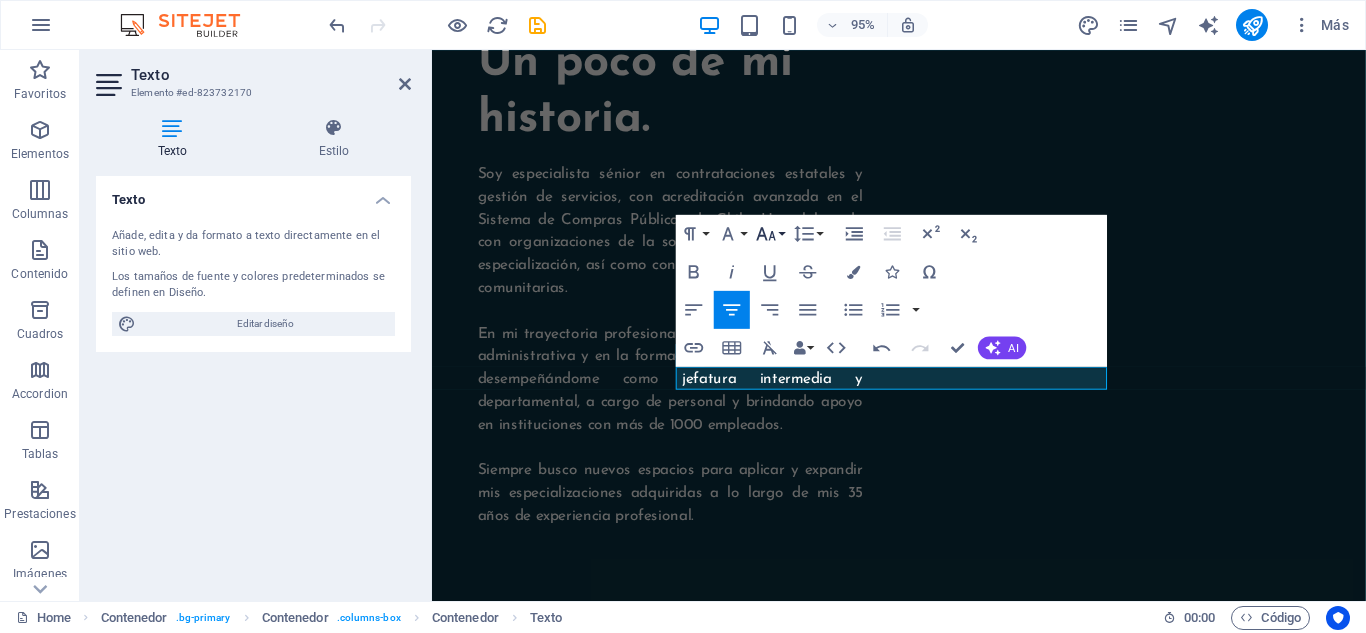 click 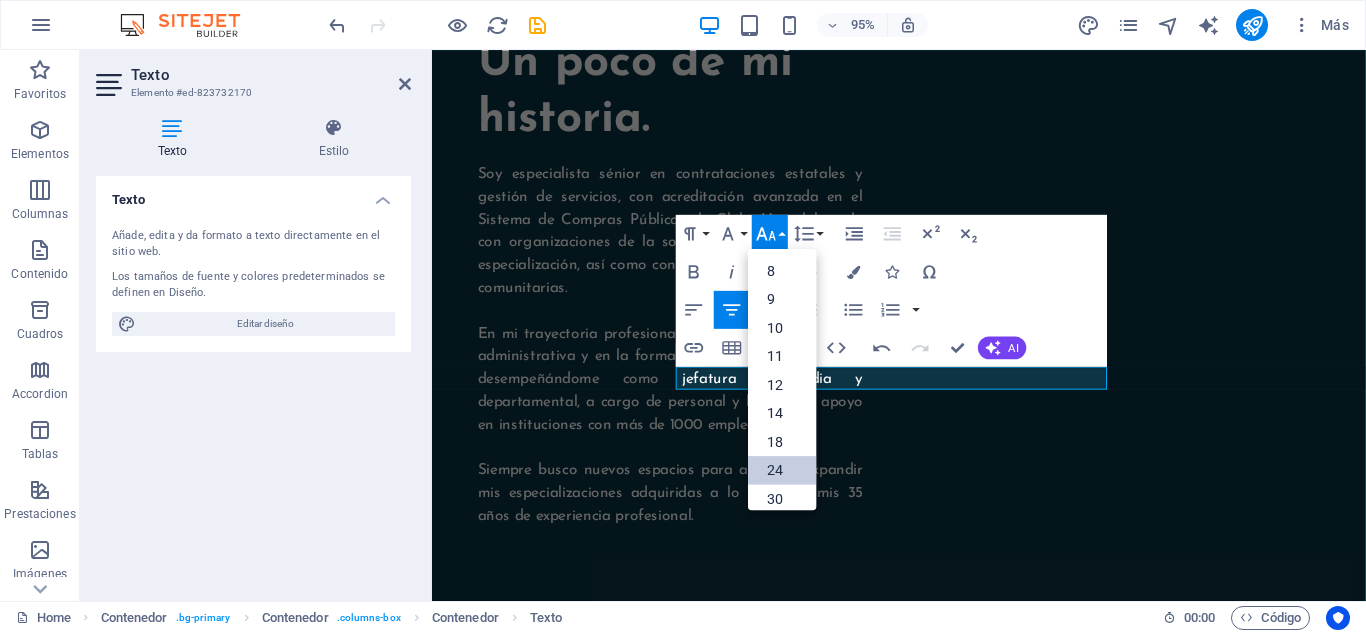 click on "24" at bounding box center [783, 469] 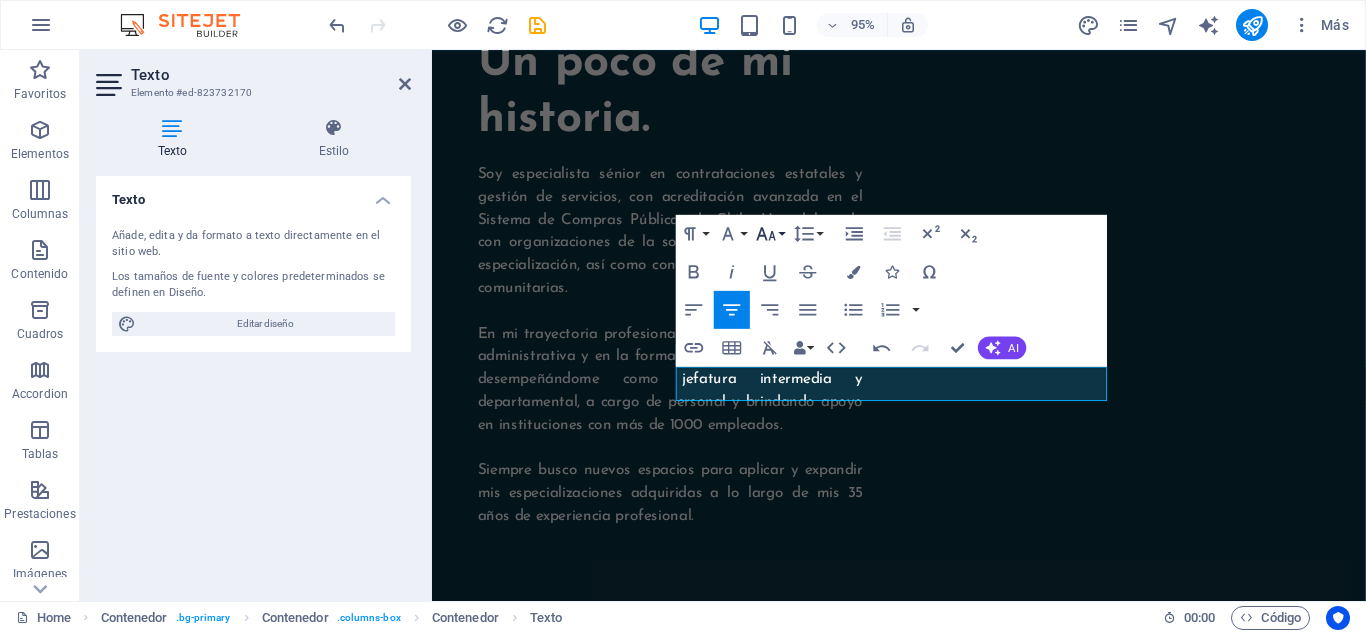 click 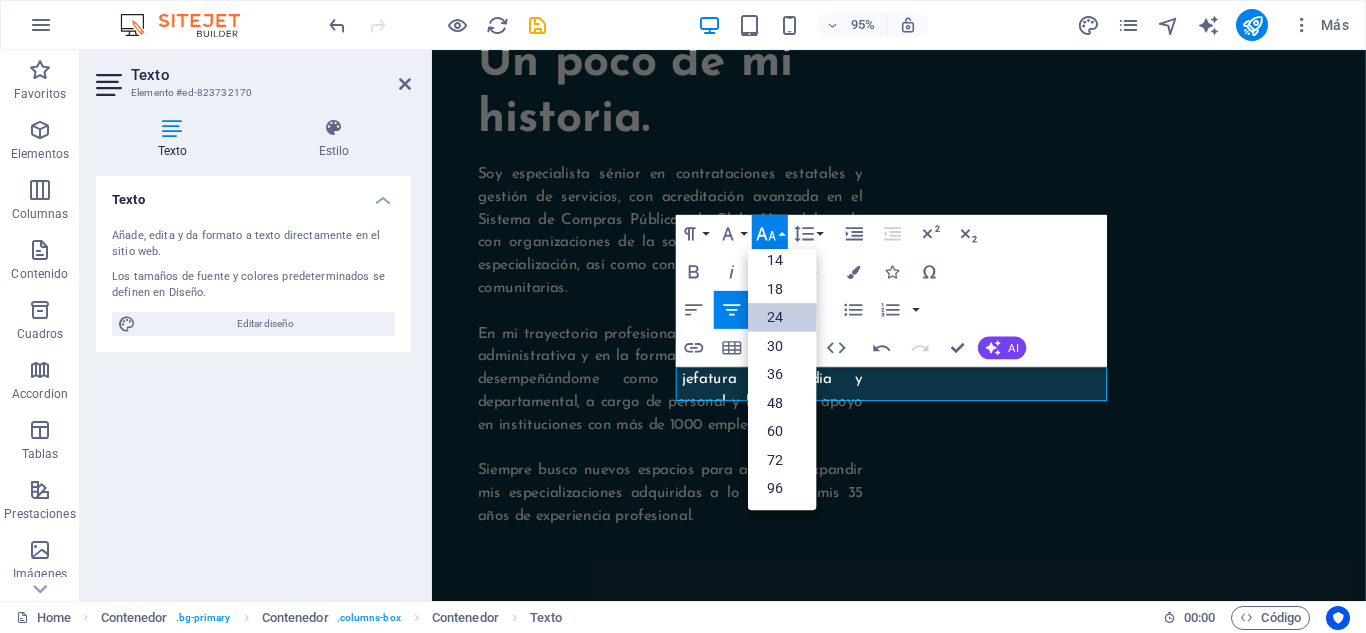 scroll, scrollTop: 161, scrollLeft: 0, axis: vertical 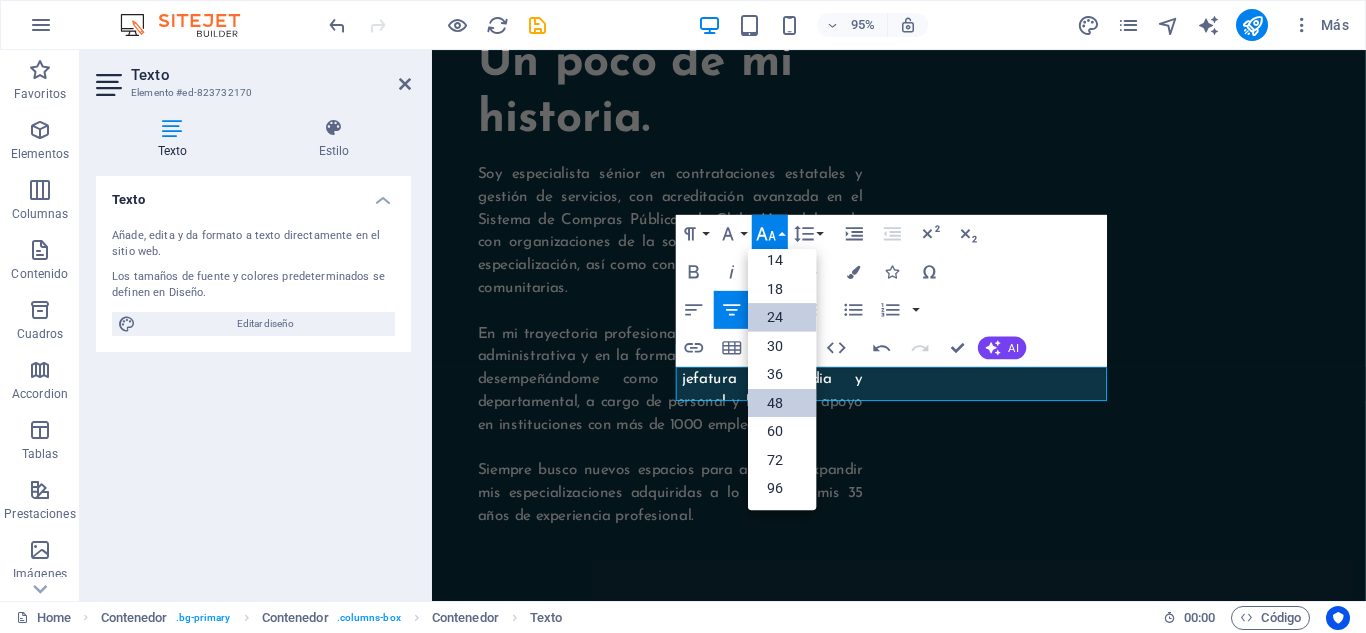 click on "48" at bounding box center (783, 402) 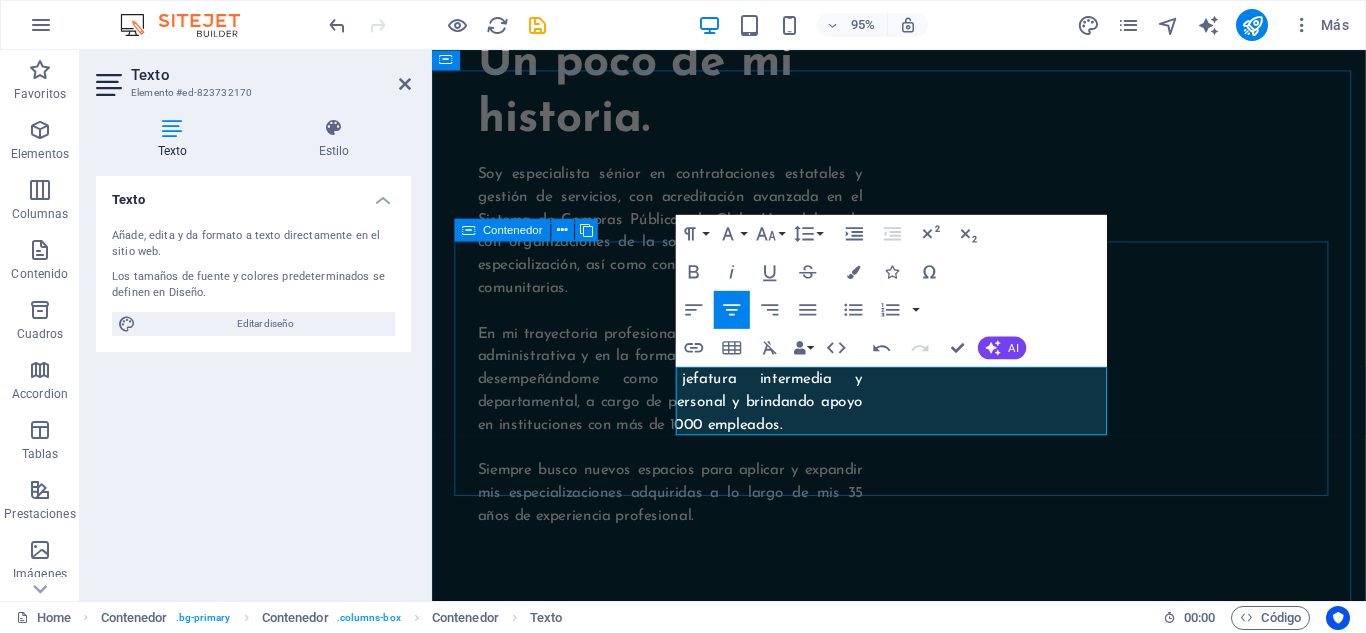 click on "Necesites que te ayude CONVERSEMOS" at bounding box center (923, 1227) 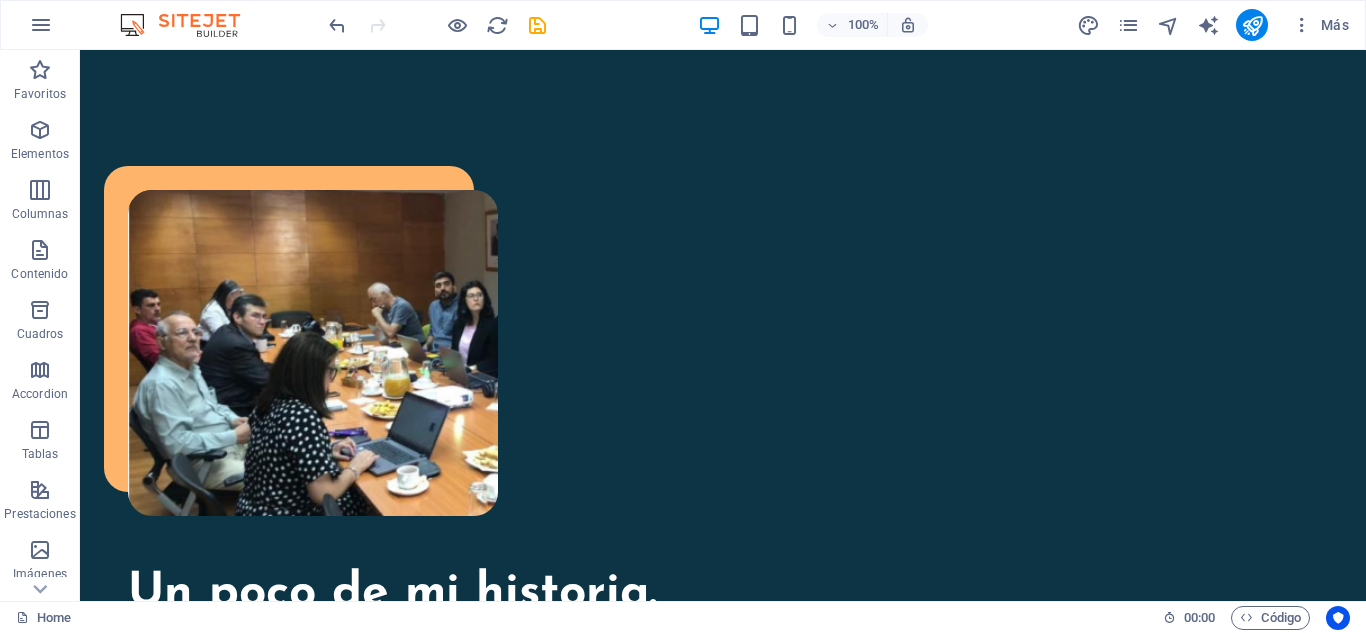 scroll, scrollTop: 1212, scrollLeft: 0, axis: vertical 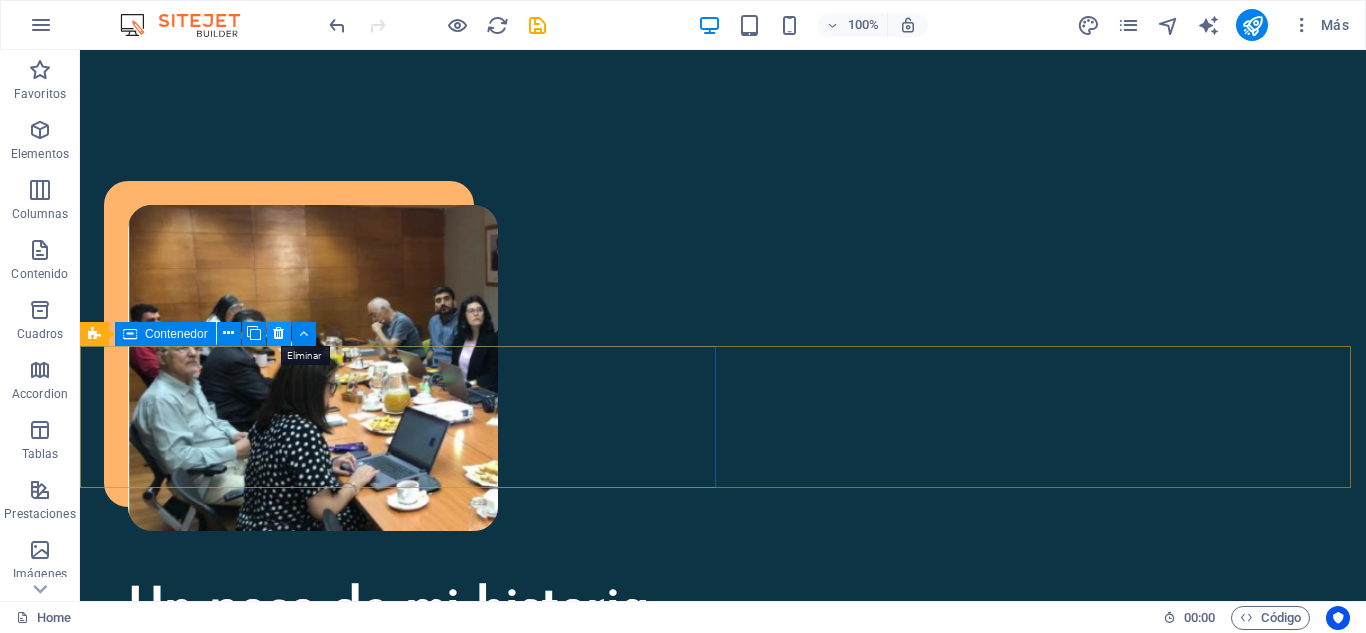 click at bounding box center [278, 333] 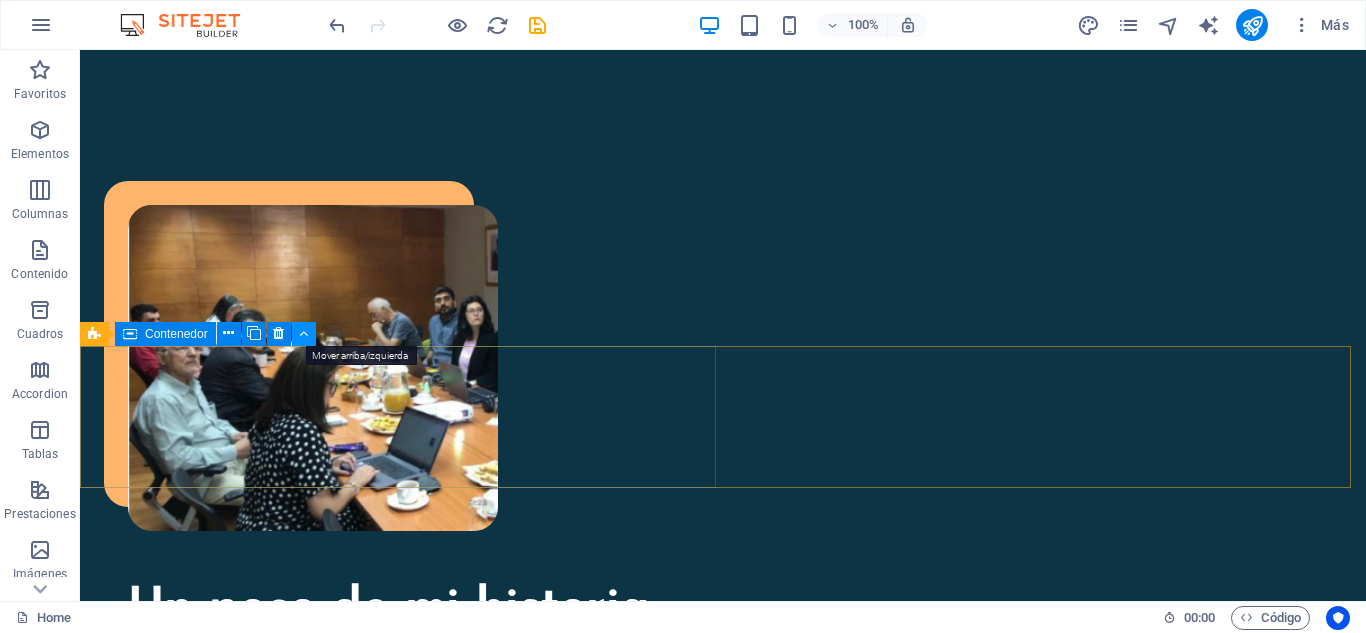 click at bounding box center [304, 334] 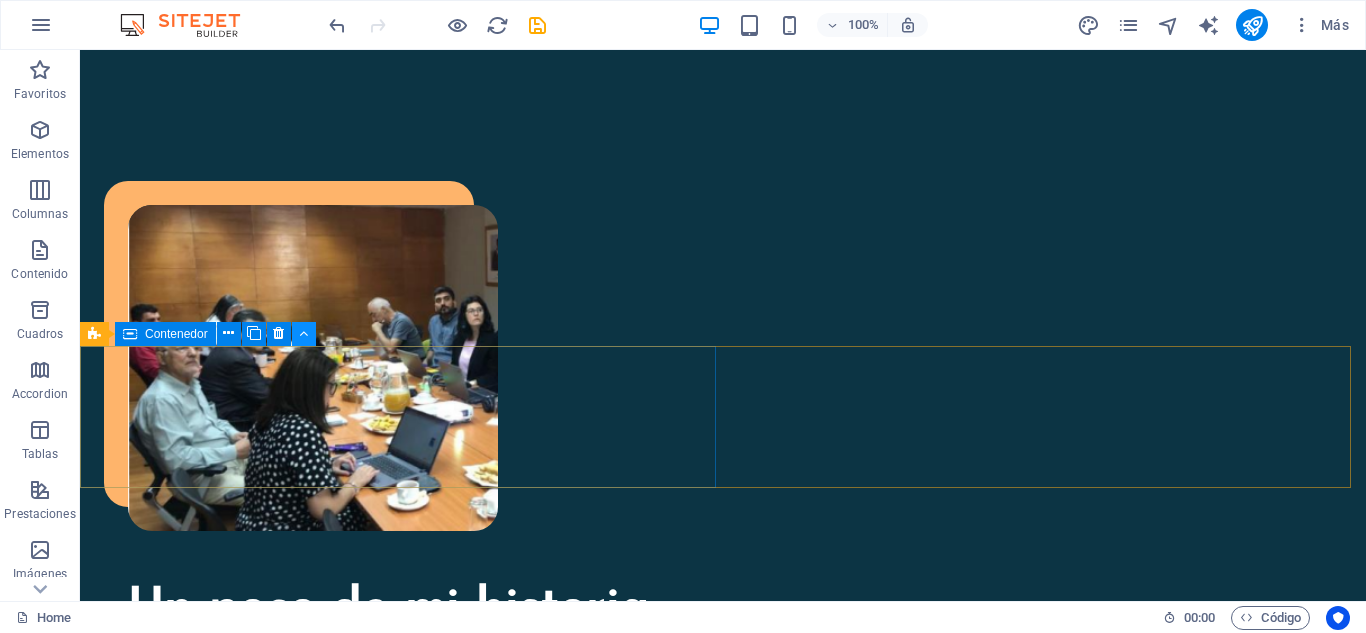 click at bounding box center [303, 333] 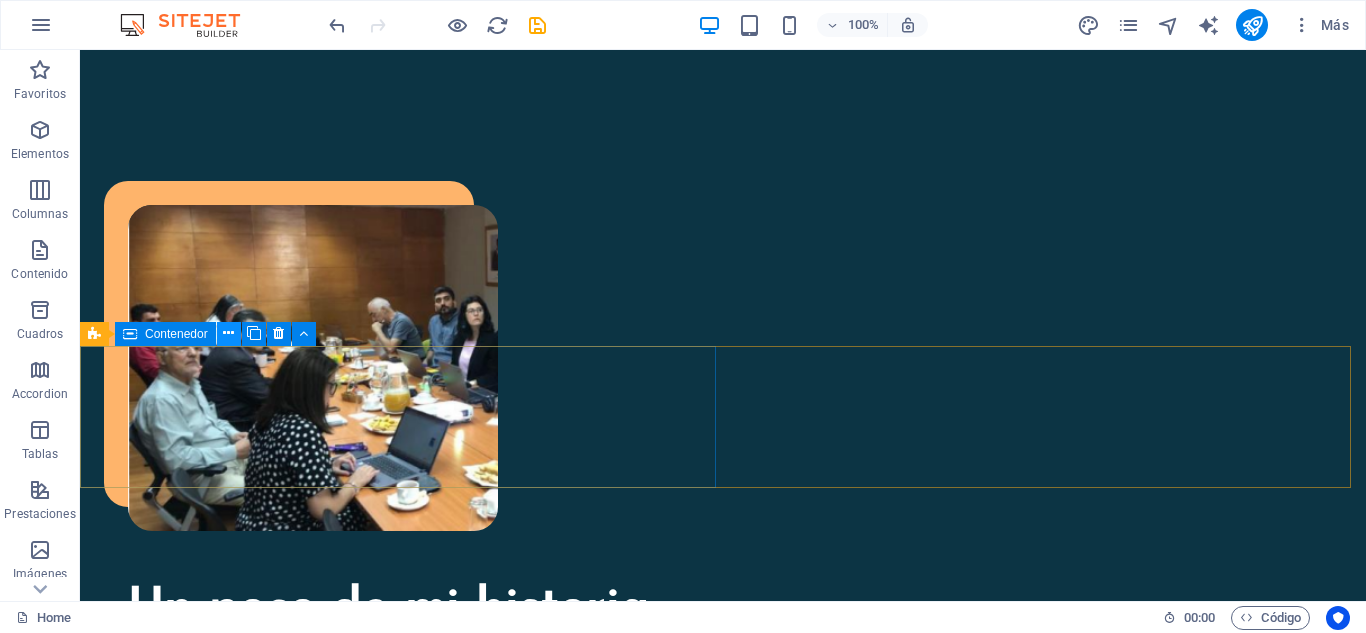 click at bounding box center (229, 334) 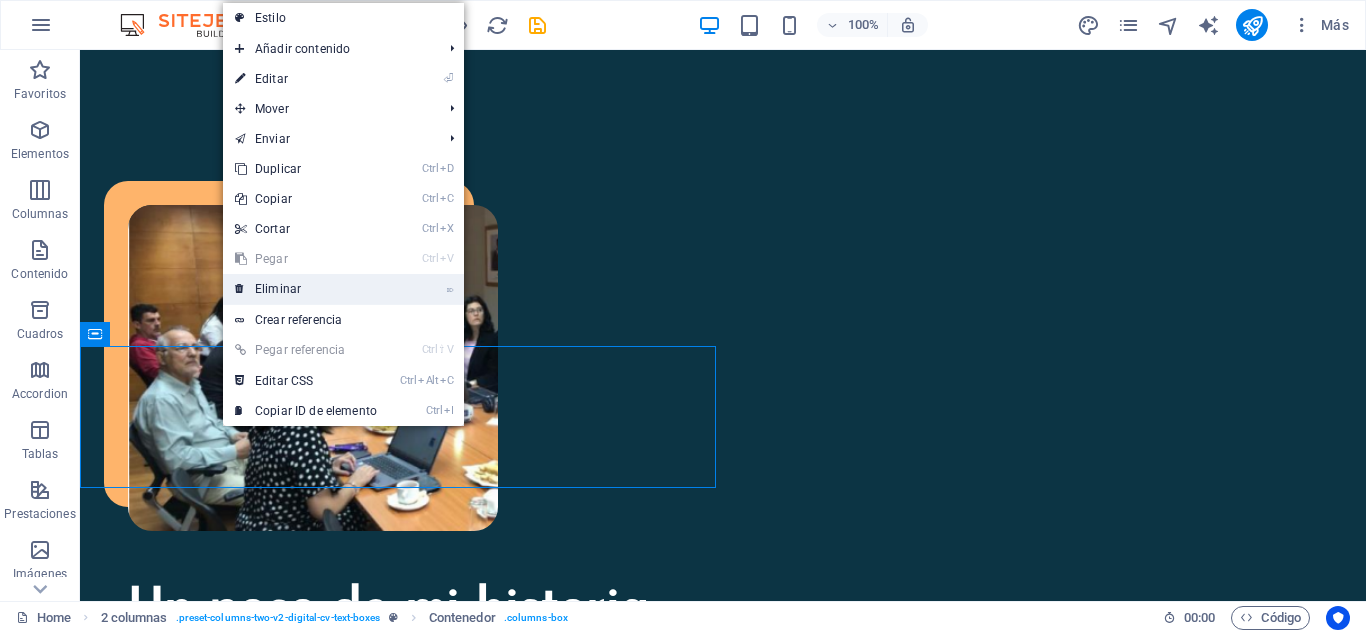click on "⌦  Eliminar" at bounding box center [306, 289] 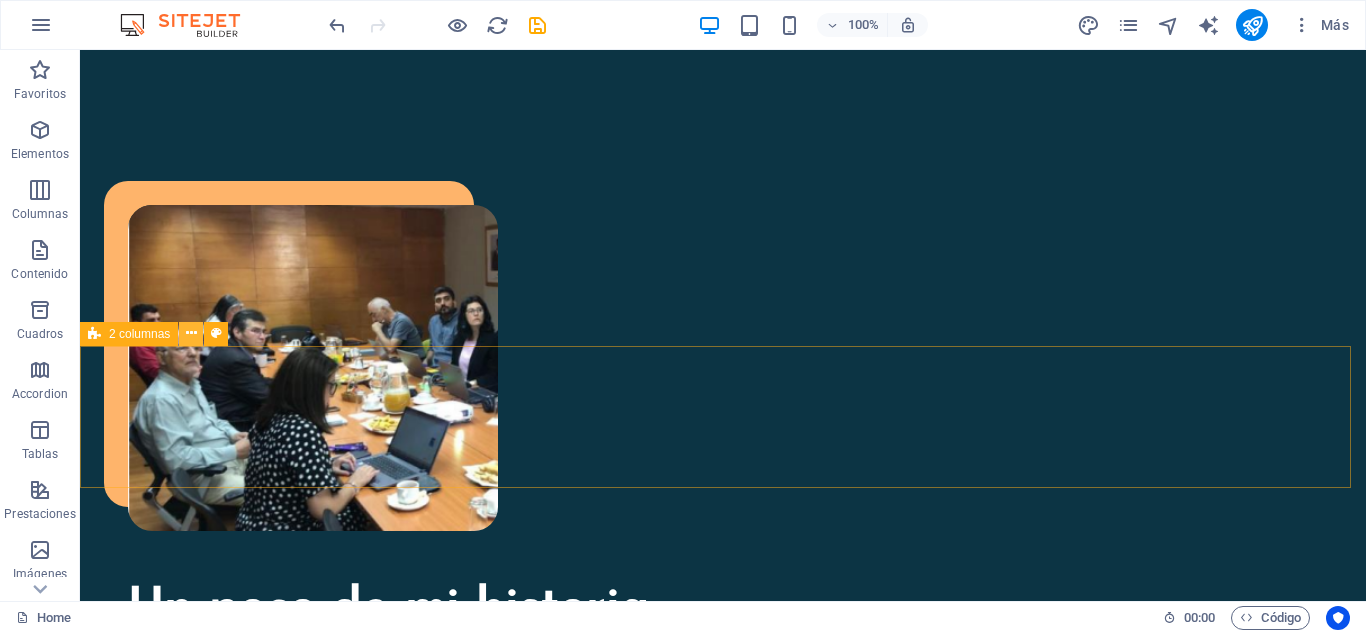 click at bounding box center [191, 333] 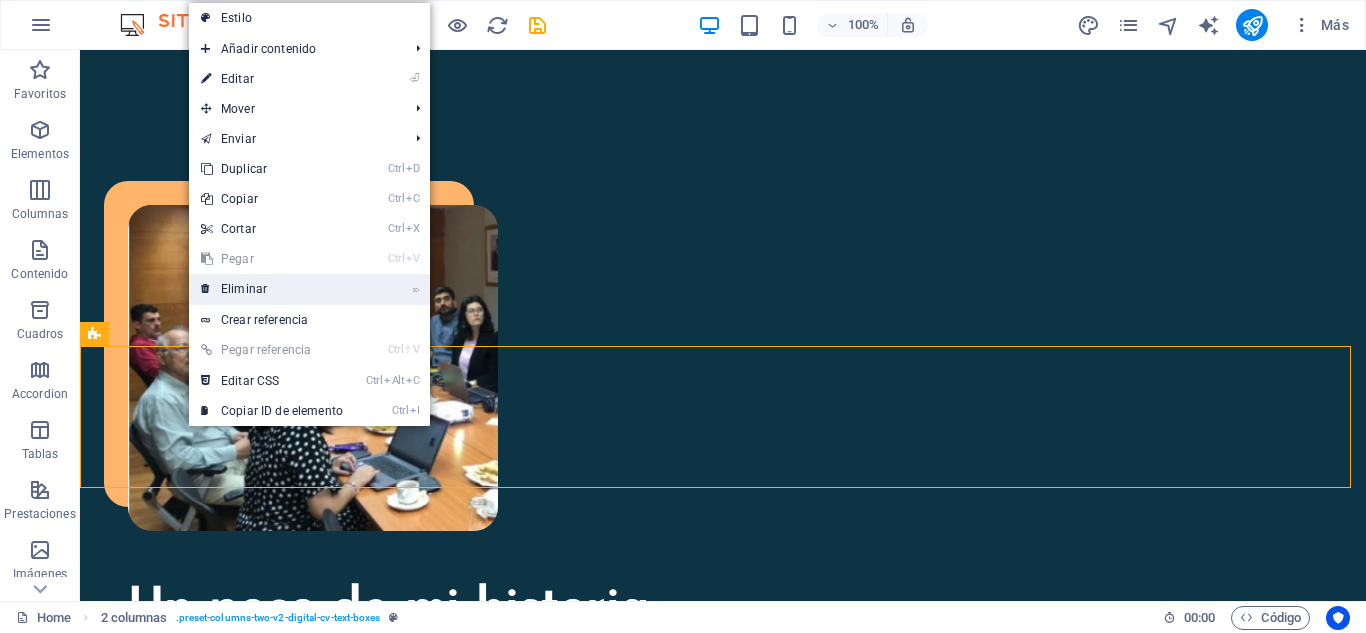 click on "⌦  Eliminar" at bounding box center (272, 289) 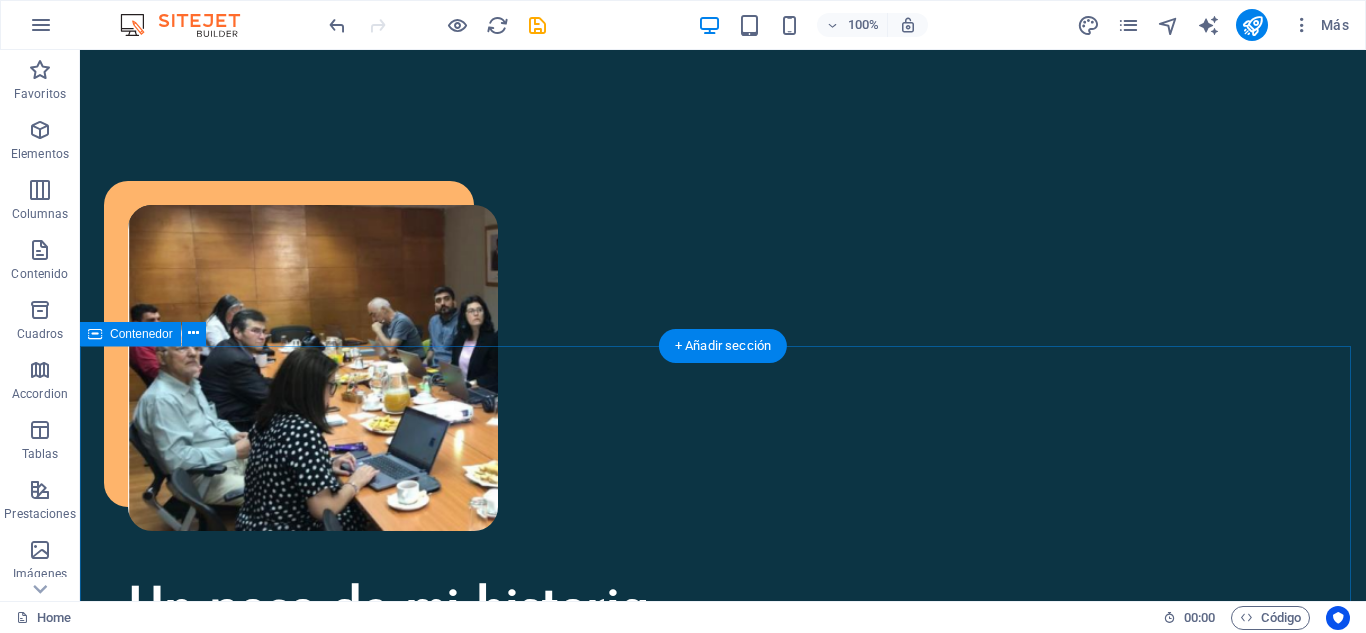 click on "Necesites que te ayude CONVERSEMOS Copywriting Lorem ipsum dolor sit amet, consectetur adipiscing elit, sed do eiusmod tempor incididunt ut labore et dolore magna aliqua. Marketing Lorem ipsum dolor sit amet, consectetur adipiscing elit, sed do eiusmod tempor incididunt ut labore et dolore magna aliqua. Social Media Lorem ipsum dolor sit amet, consectetur adipiscing elit, sed do eiusmod tempor incididunt ut labore et dolore magna aliqua." at bounding box center (723, 2161) 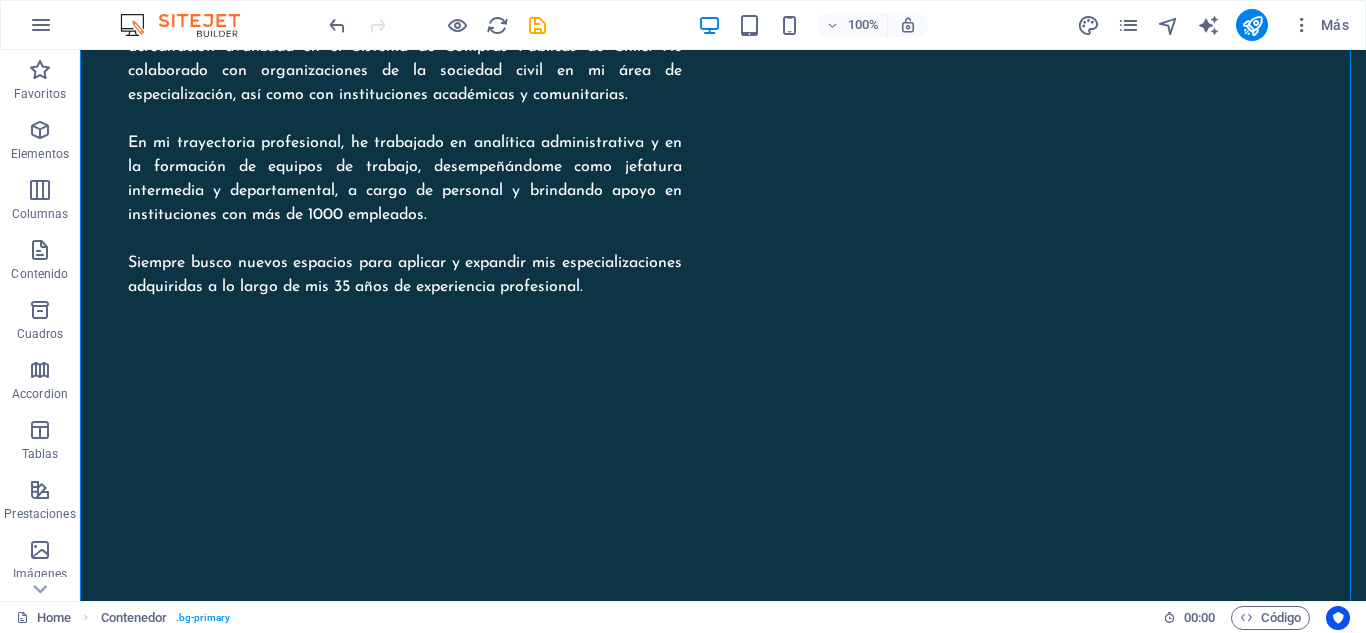 scroll, scrollTop: 1878, scrollLeft: 0, axis: vertical 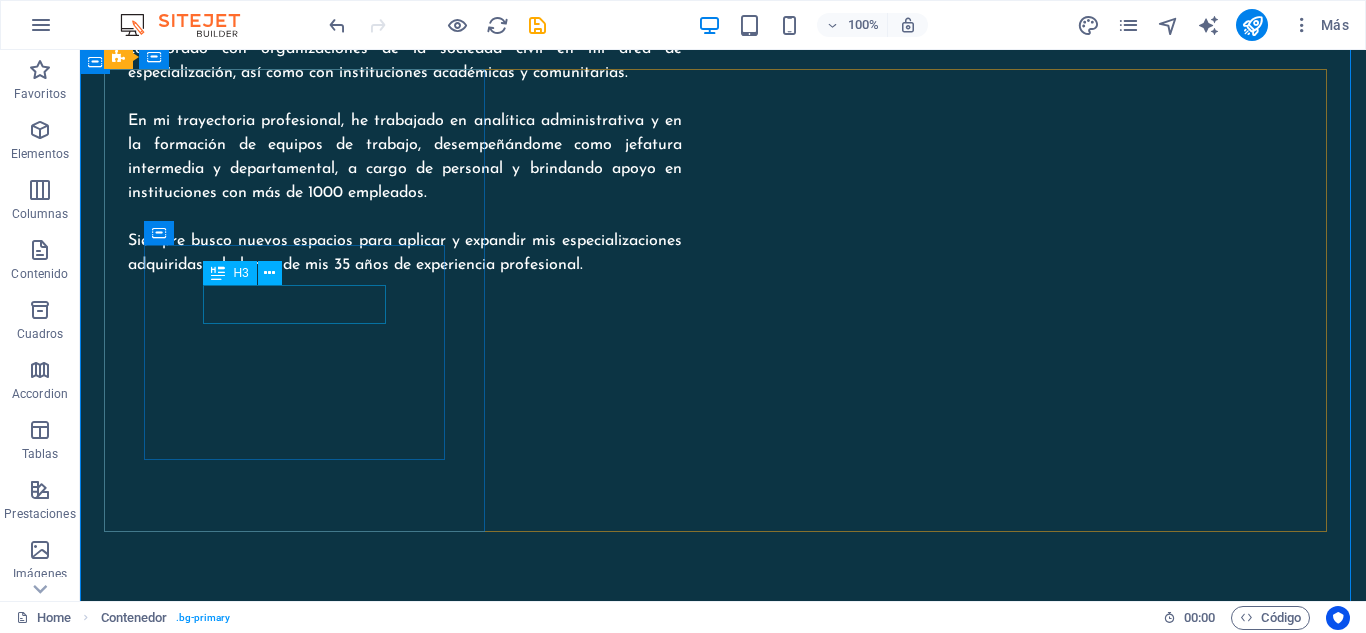 click on "Copywriting" at bounding box center (299, 1122) 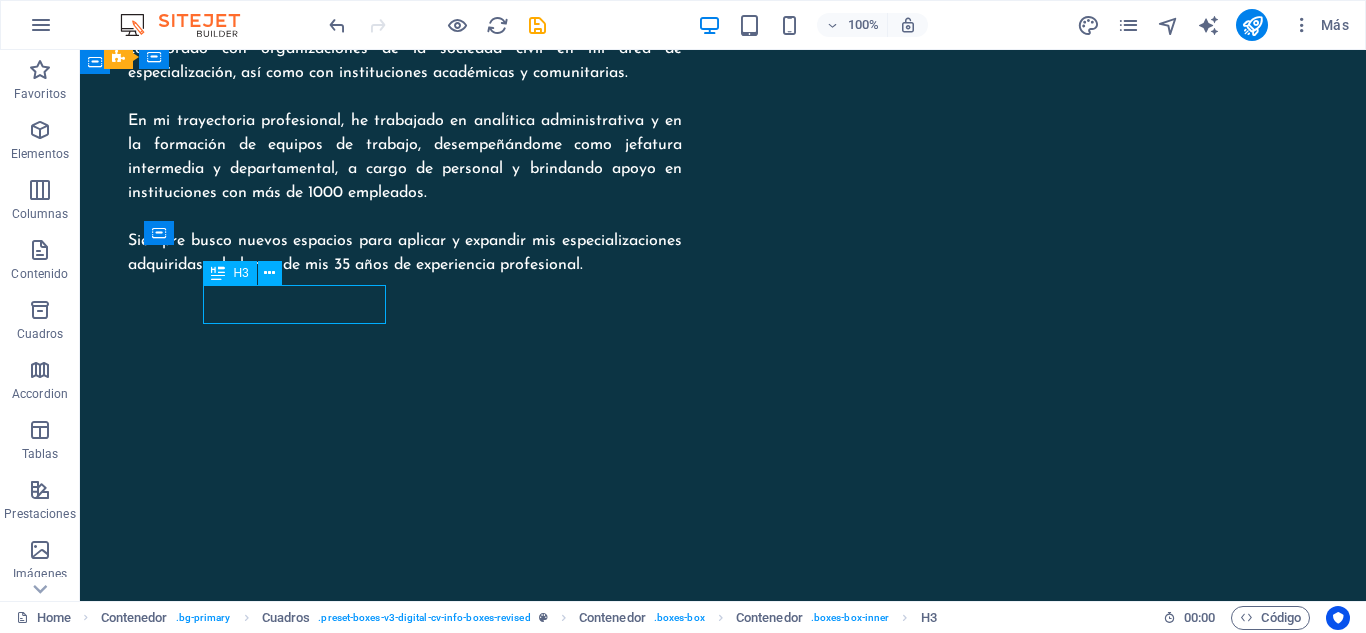 click on "Copywriting" at bounding box center (299, 1122) 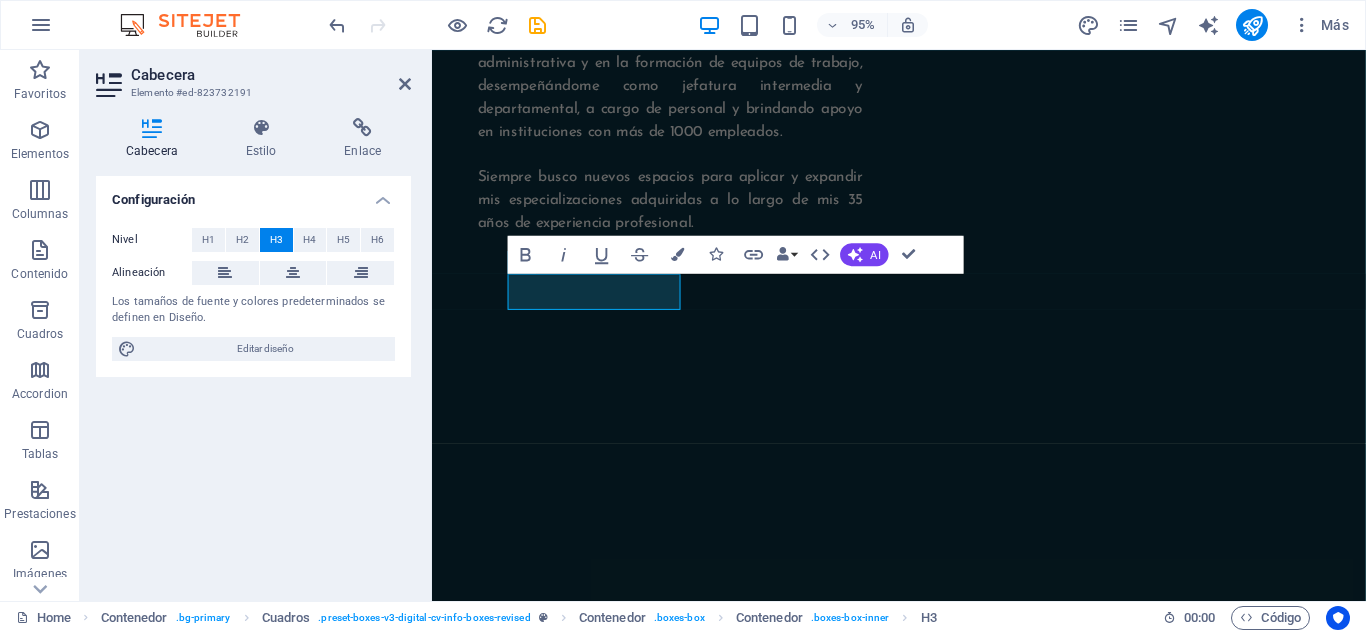 type 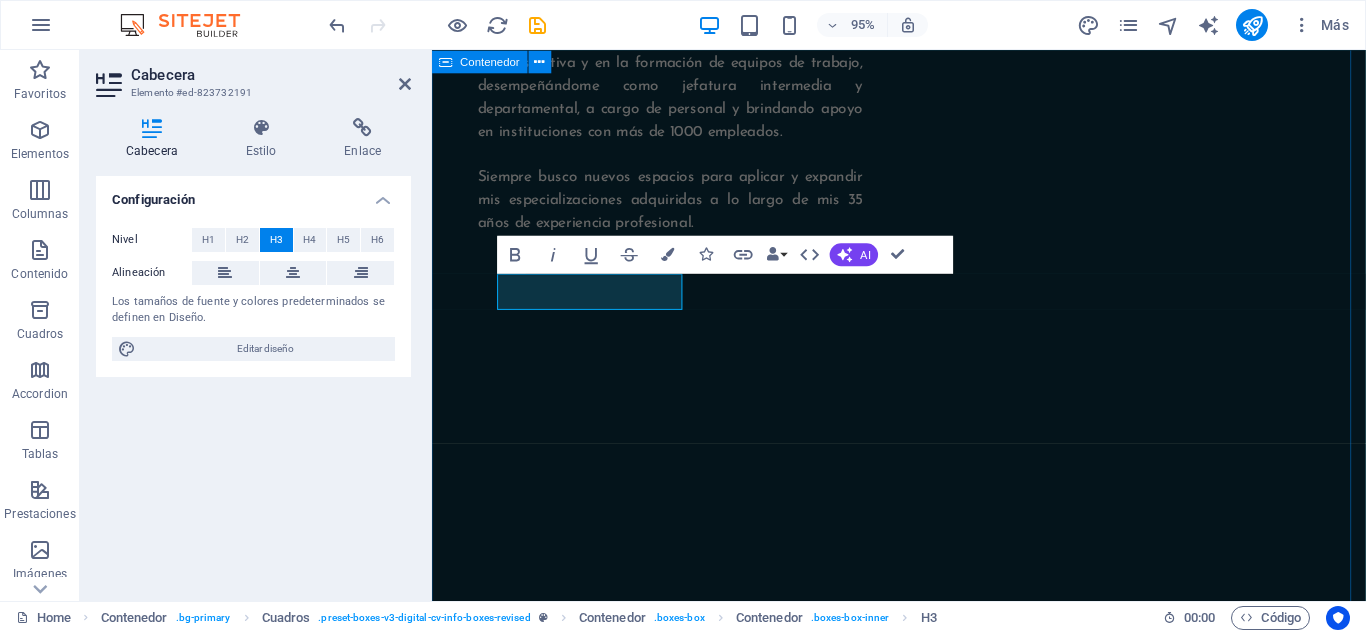 scroll, scrollTop: 0, scrollLeft: 0, axis: both 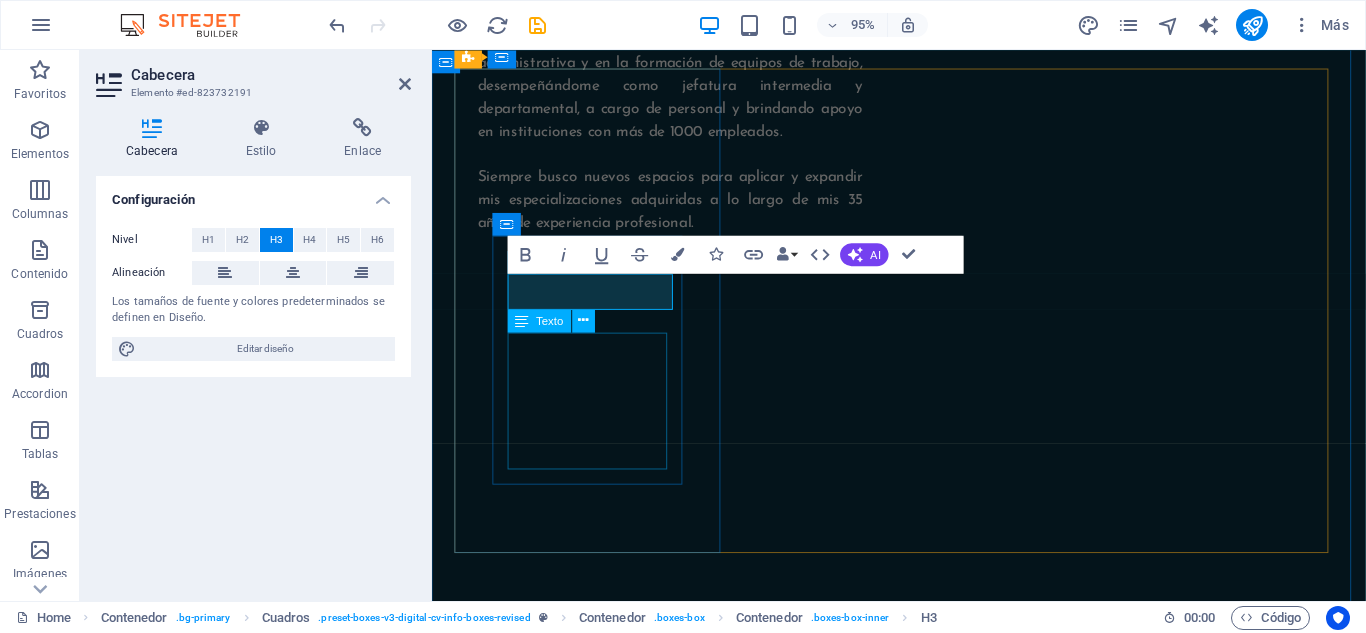 click on "Lorem ipsum dolor sit amet, consectetur adipiscing elit, sed do eiusmod tempor incididunt ut labore et dolore magna aliqua." at bounding box center [598, 1338] 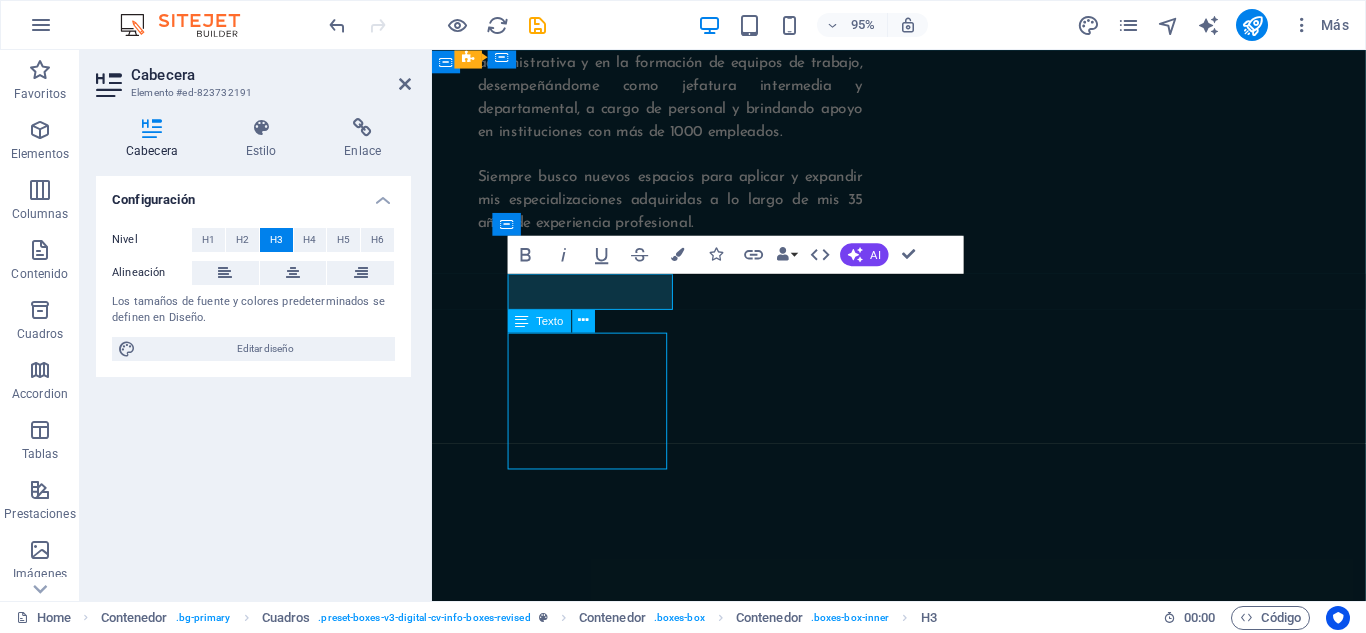 click on "Lorem ipsum dolor sit amet, consectetur adipiscing elit, sed do eiusmod tempor incididunt ut labore et dolore magna aliqua." at bounding box center [598, 1338] 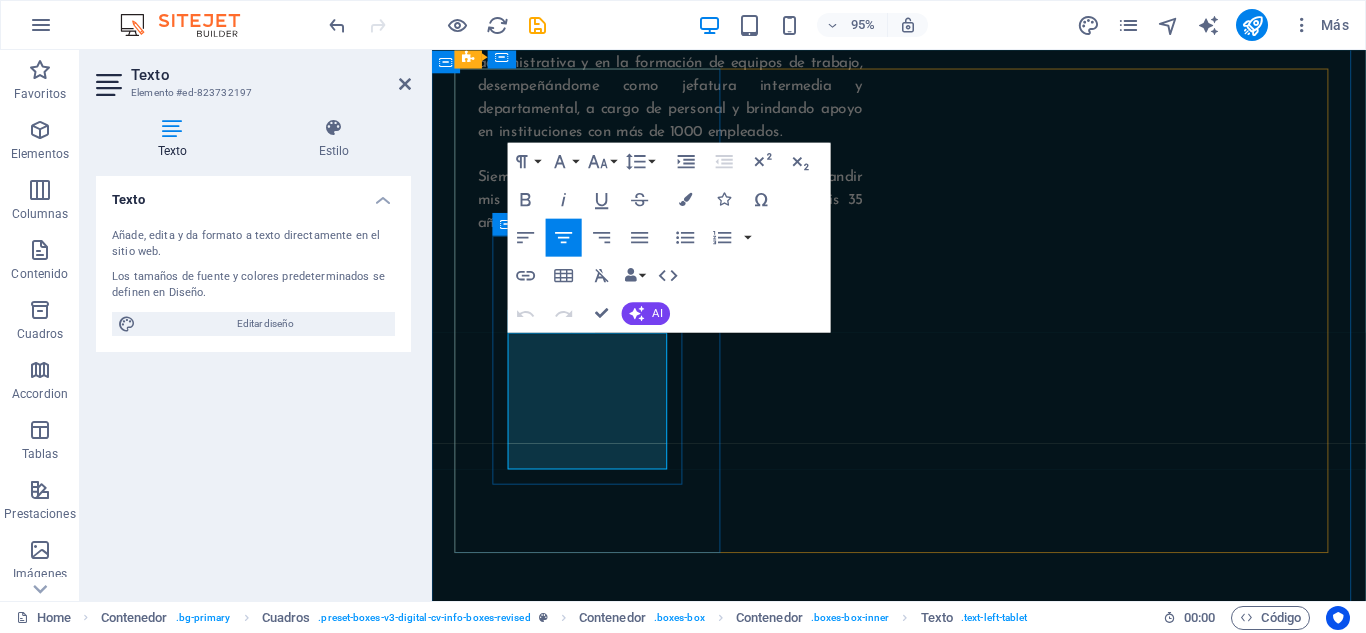 drag, startPoint x: 520, startPoint y: 358, endPoint x: 668, endPoint y: 482, distance: 193.08029 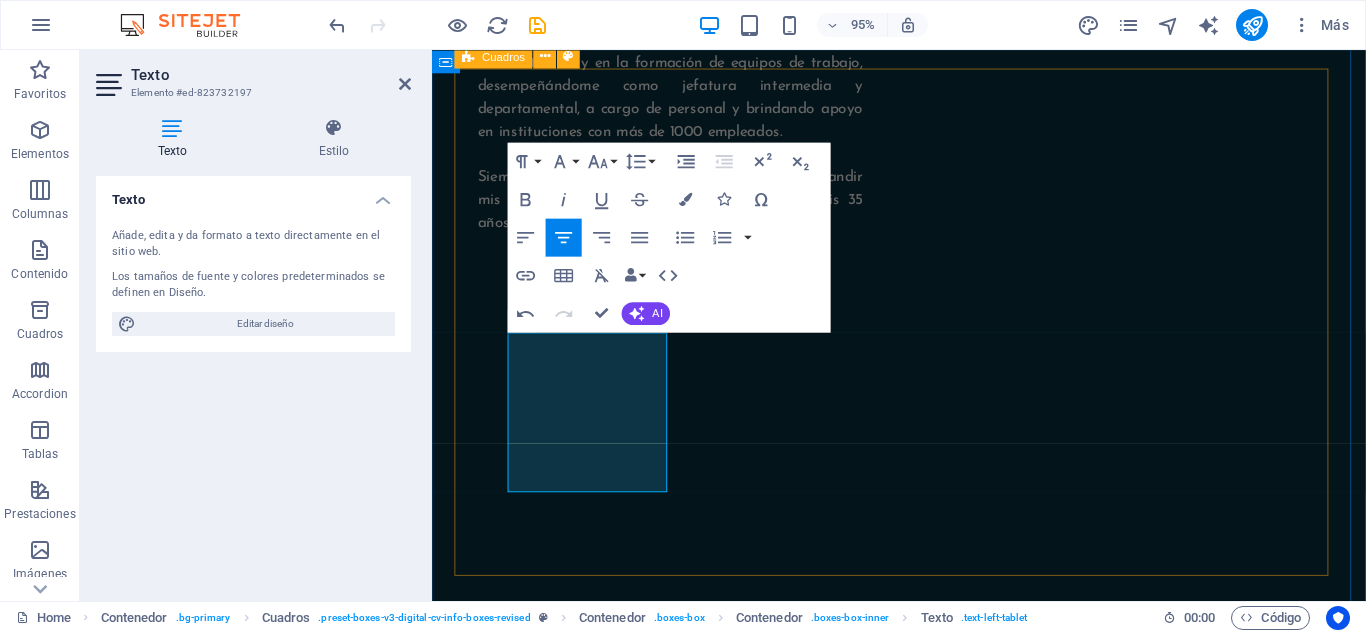 click on "Consultoria Consultoría Especializada en Contratos Estatales y la Gestión Administrativa, Transformación Digital y Comunicaciones. Marketing Lorem ipsum dolor sit amet, consectetur adipiscing elit, sed do eiusmod tempor incididunt ut labore et dolore magna aliqua. Social Media Lorem ipsum dolor sit amet, consectetur adipiscing elit, sed do eiusmod tempor incididunt ut labore et dolore magna aliqua." at bounding box center [923, 1728] 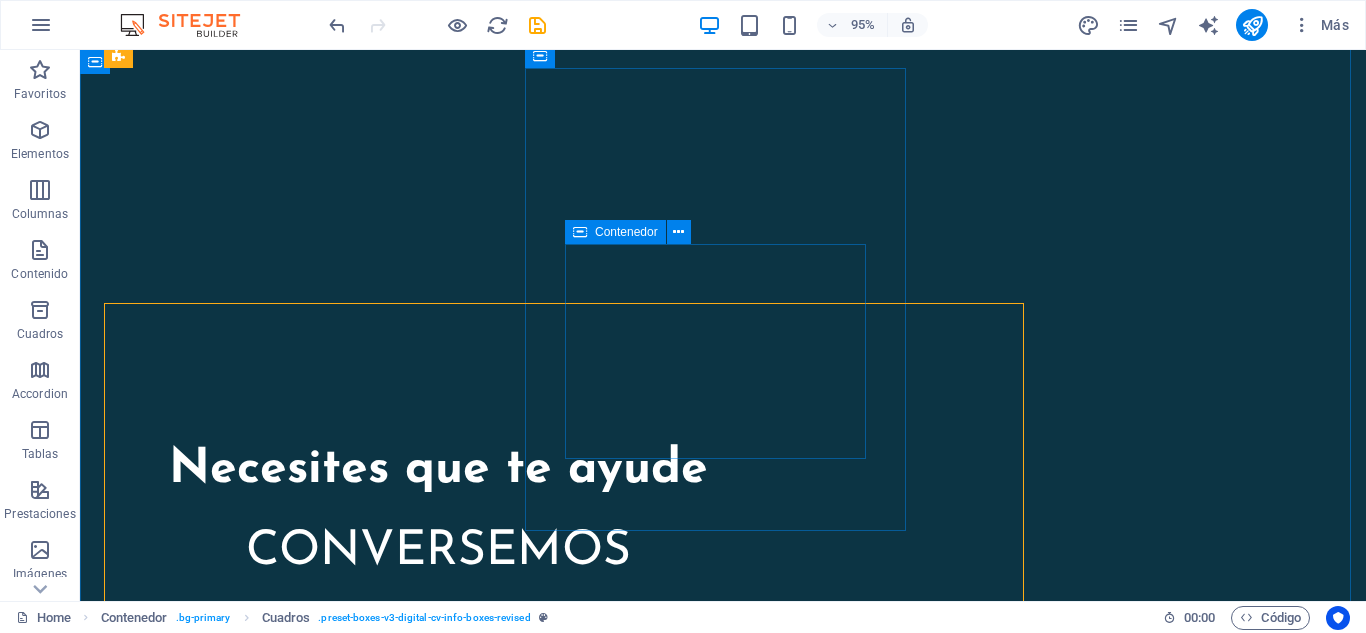 scroll, scrollTop: 1879, scrollLeft: 0, axis: vertical 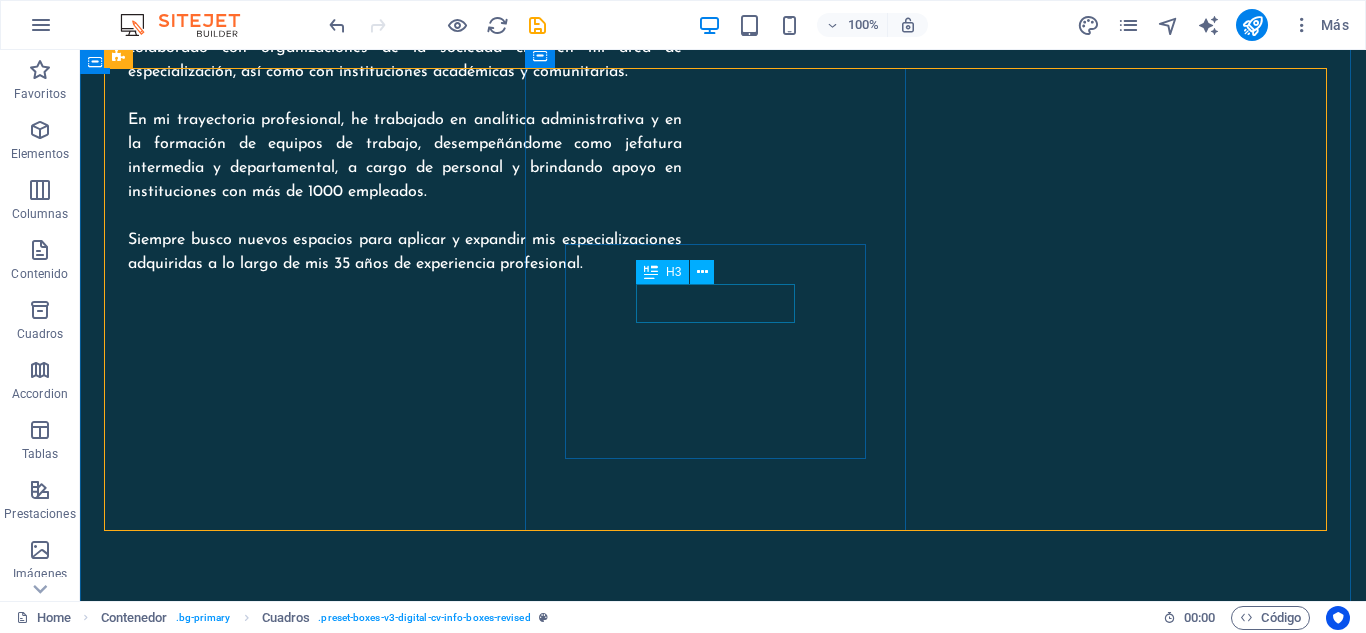 click on "Marketing" at bounding box center (299, 1603) 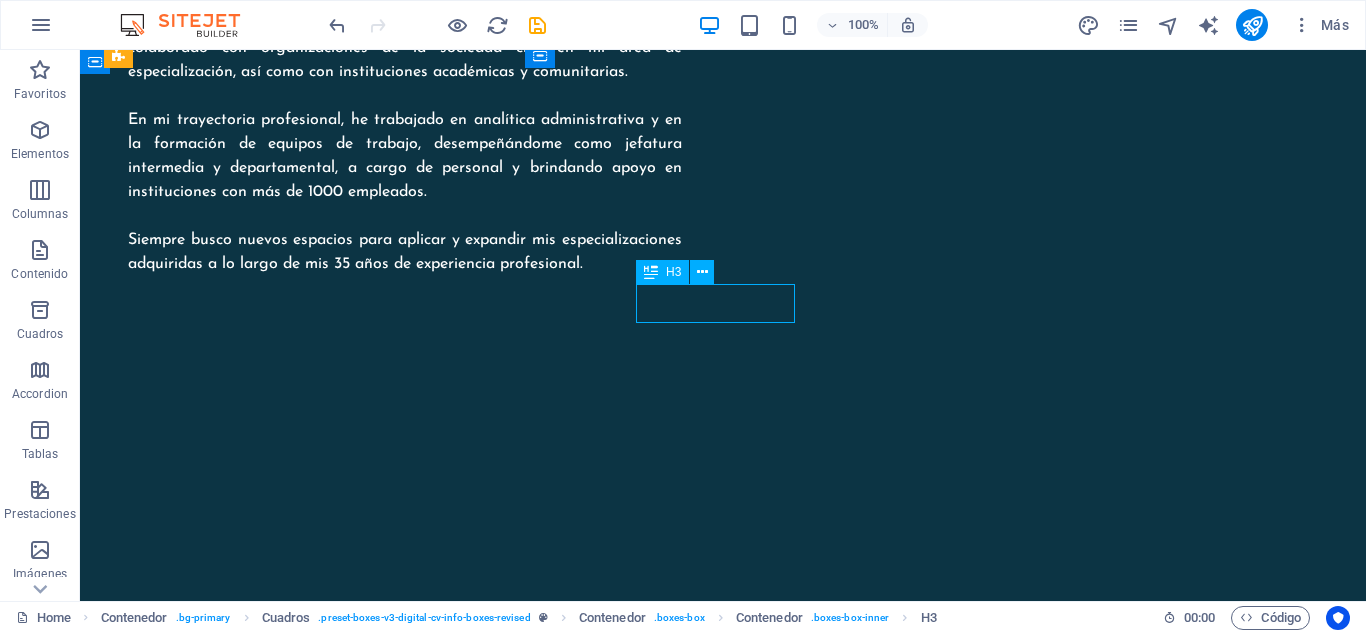 click on "Marketing" at bounding box center [299, 1603] 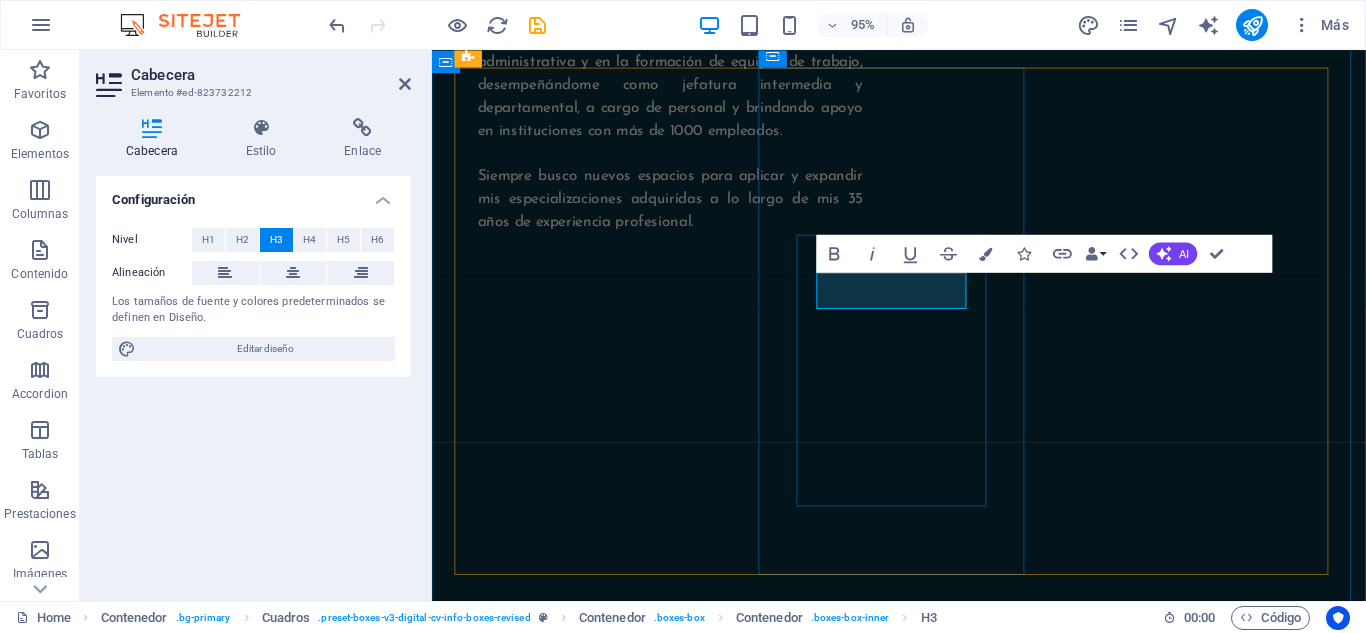 click on "Marketing" at bounding box center [598, 1699] 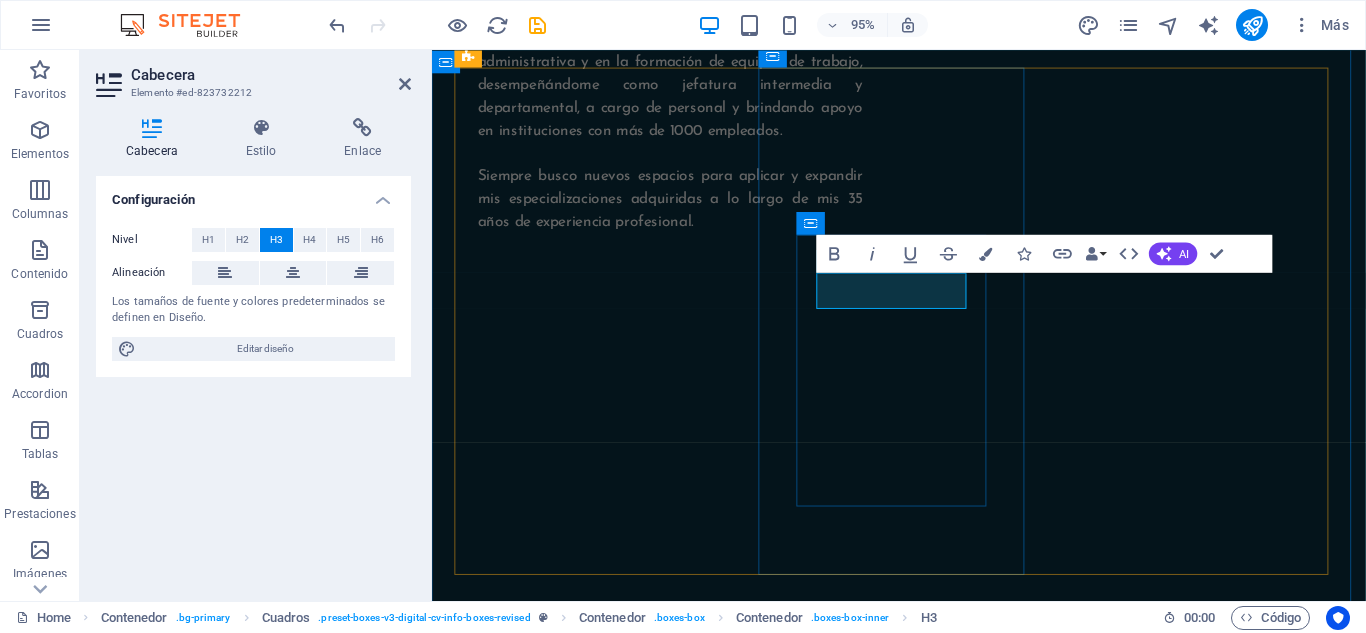 click on "Marketing" at bounding box center (598, 1699) 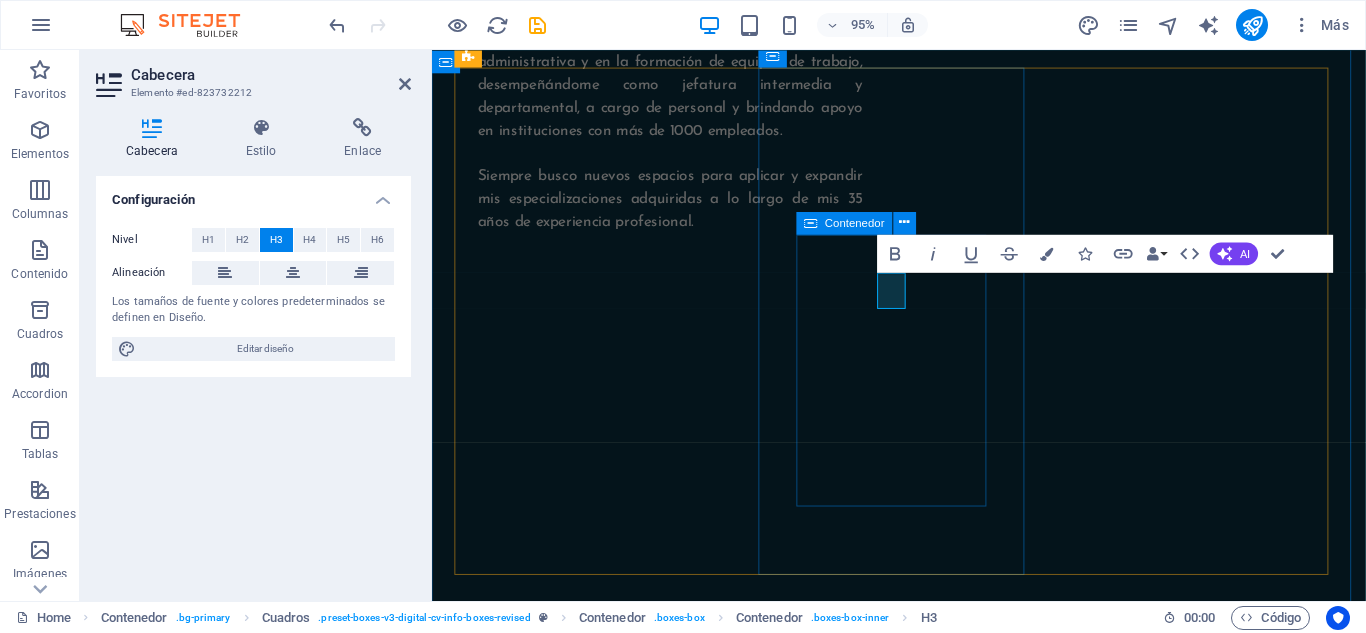 type 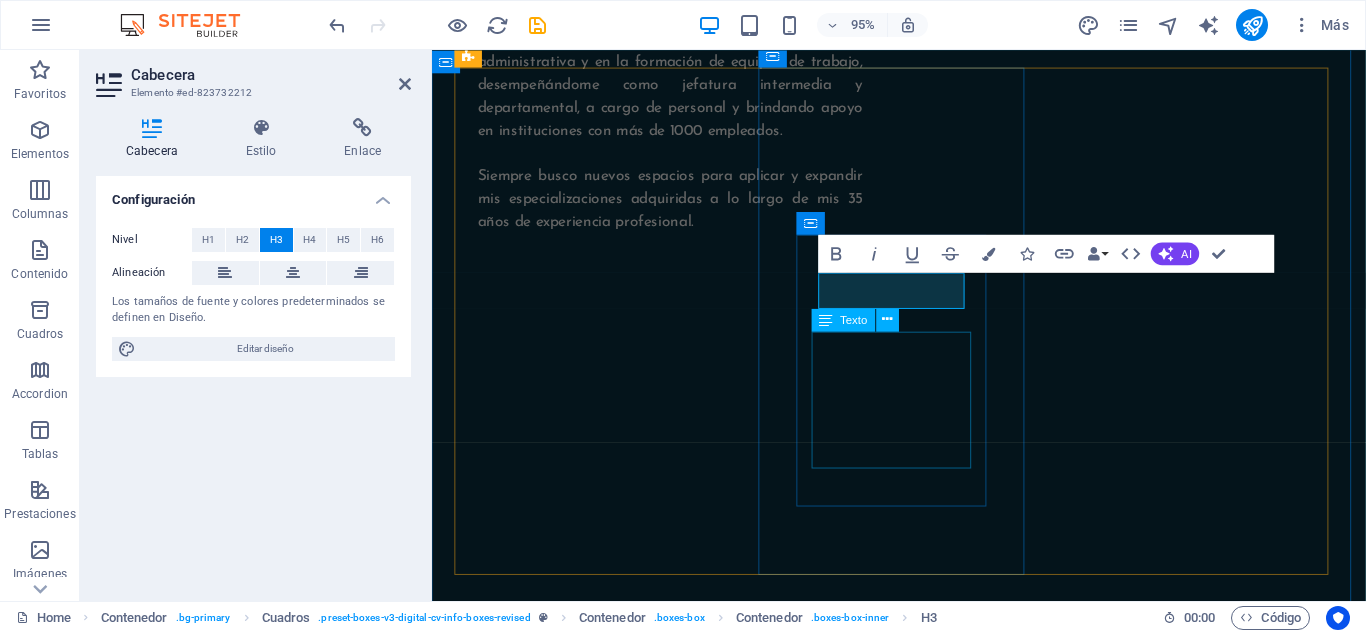 click on "Lorem ipsum dolor sit amet, consectetur adipiscing elit, sed do eiusmod tempor incididunt ut labore et dolore magna aliqua." at bounding box center (598, 1814) 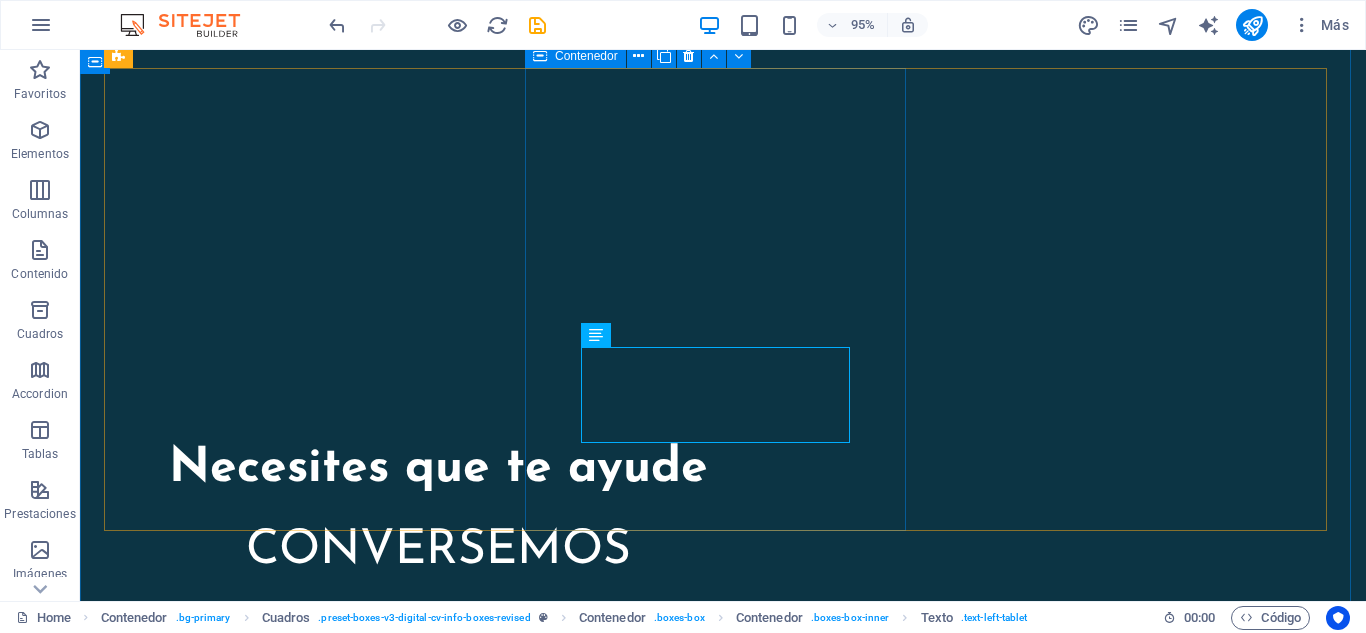 scroll, scrollTop: 1879, scrollLeft: 0, axis: vertical 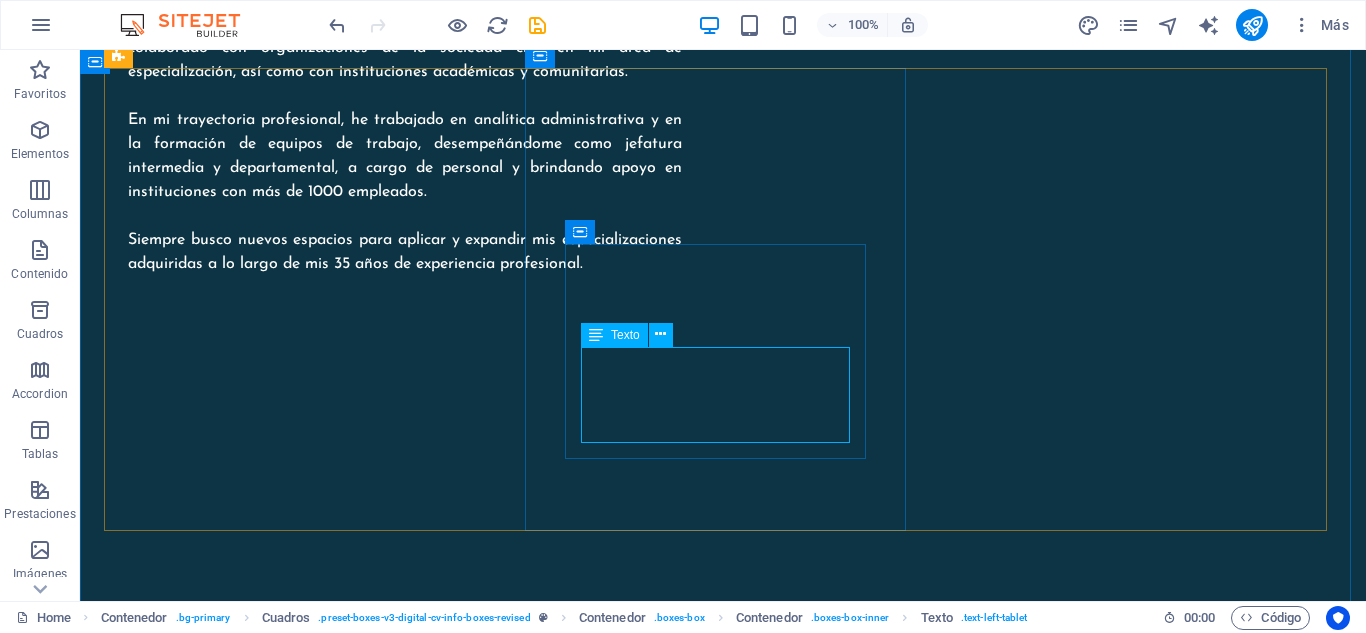 click on "Lorem ipsum dolor sit amet, consectetur adipiscing elit, sed do eiusmod tempor incididunt ut labore et dolore magna aliqua." at bounding box center [299, 1694] 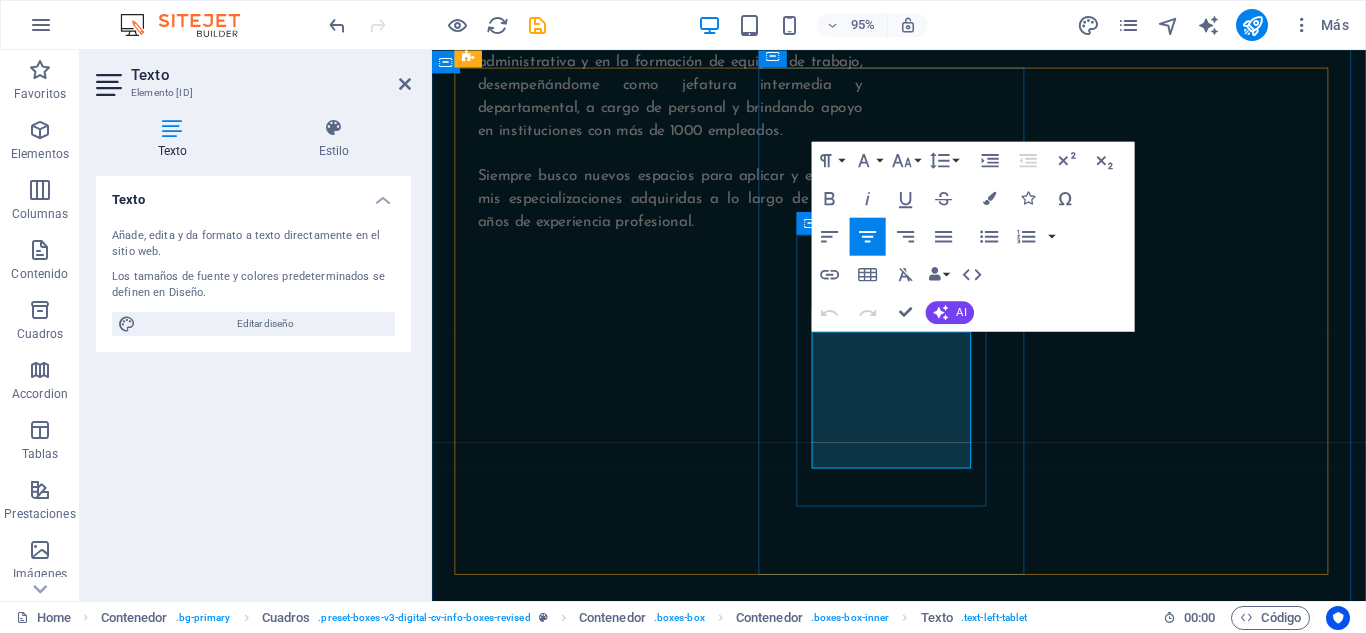 type 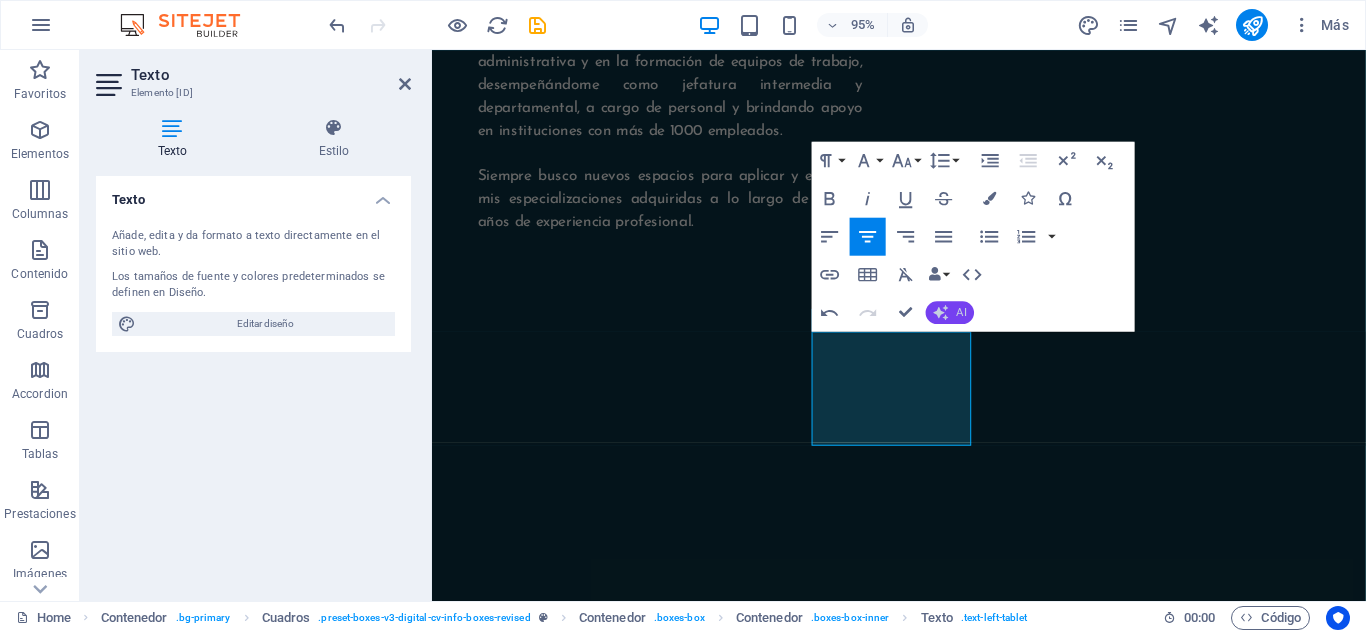 click 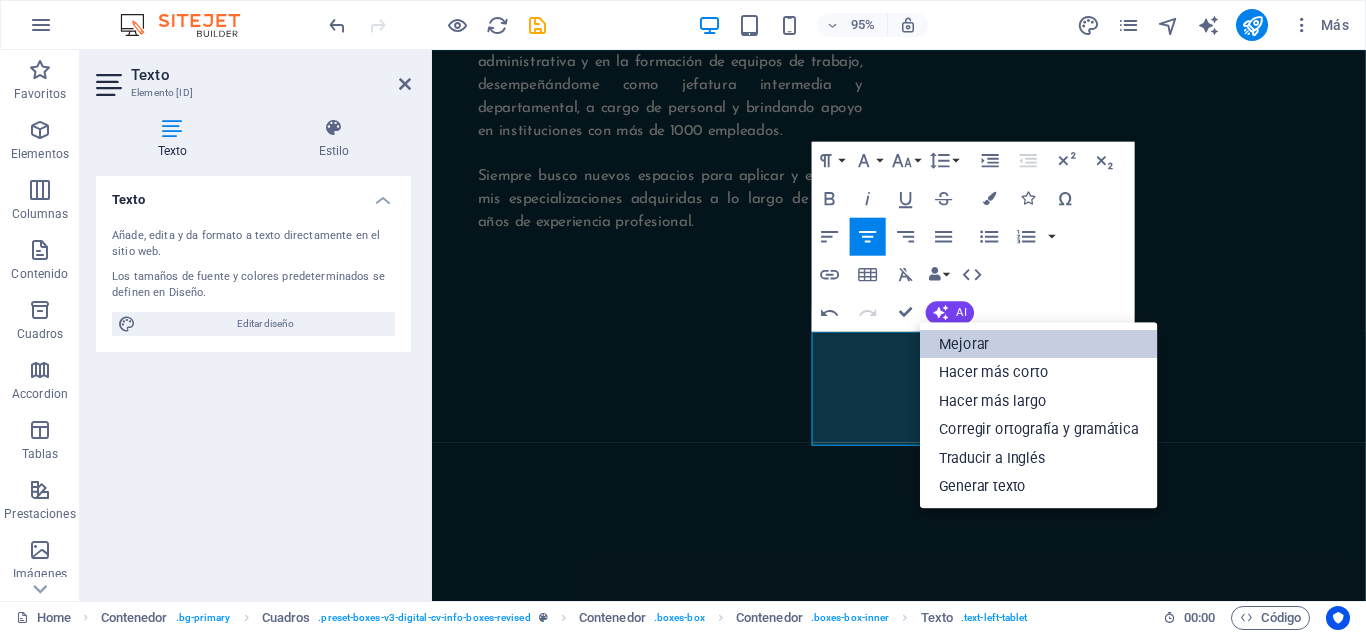 click on "Mejorar" at bounding box center [1039, 343] 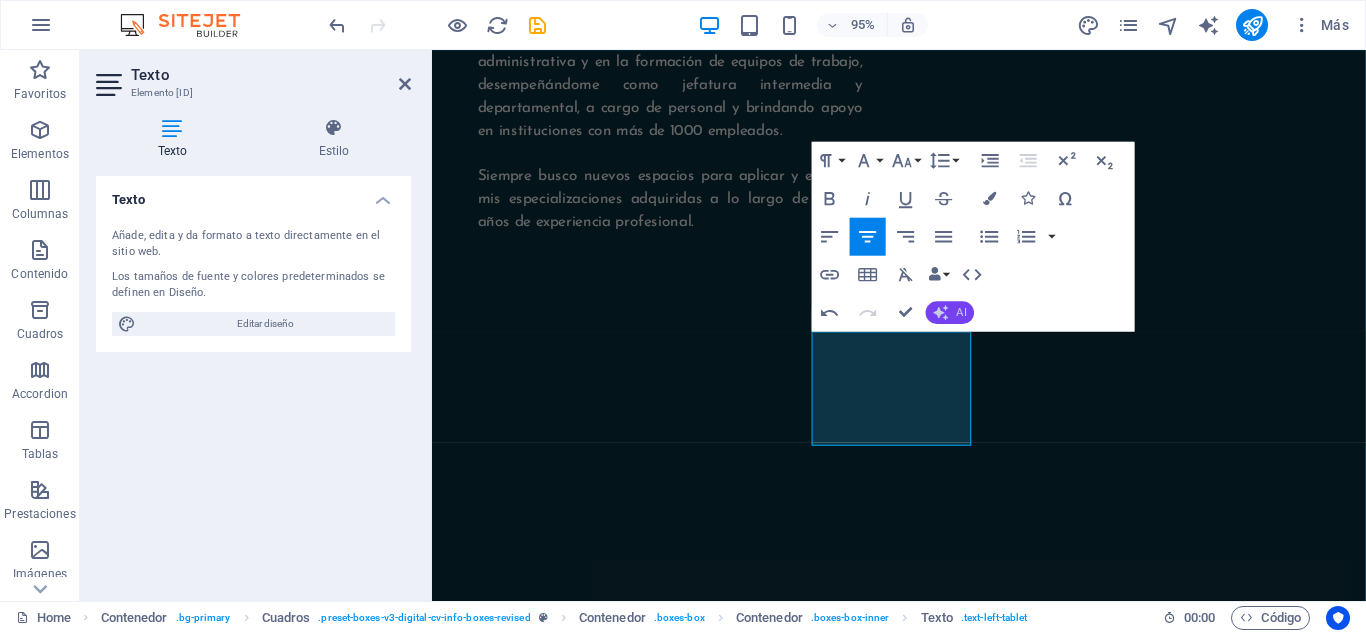 click 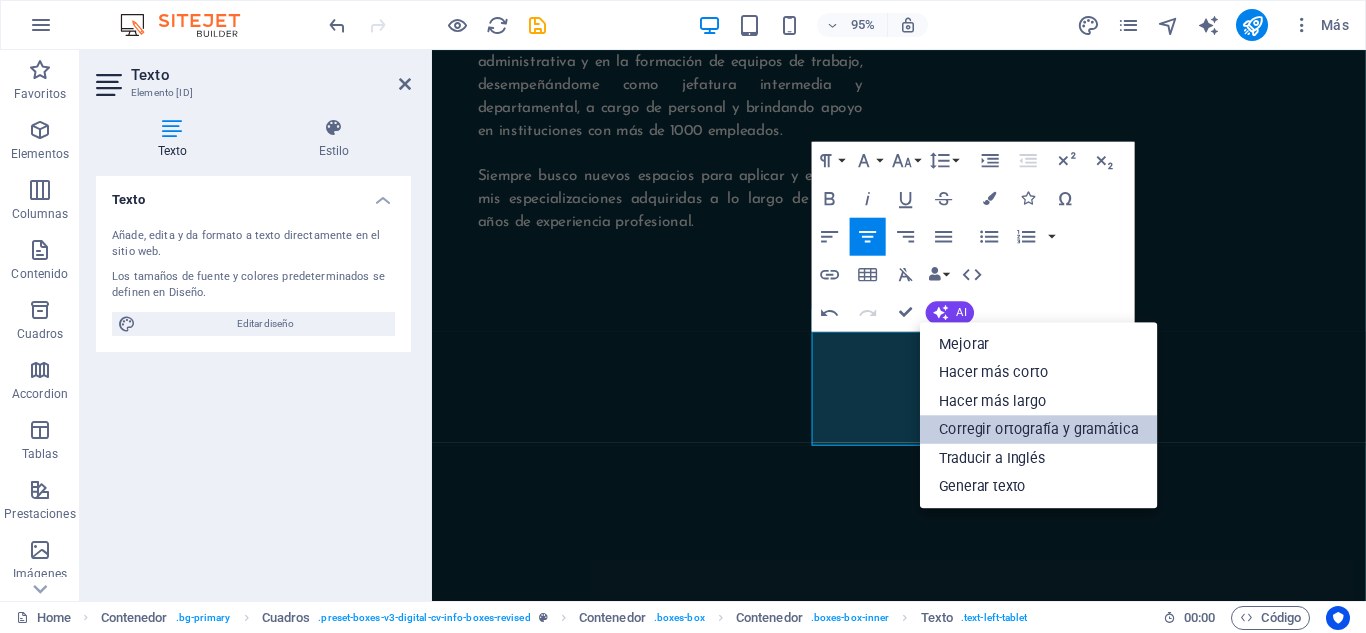 click on "Corregir ortografía y gramática" at bounding box center (1039, 428) 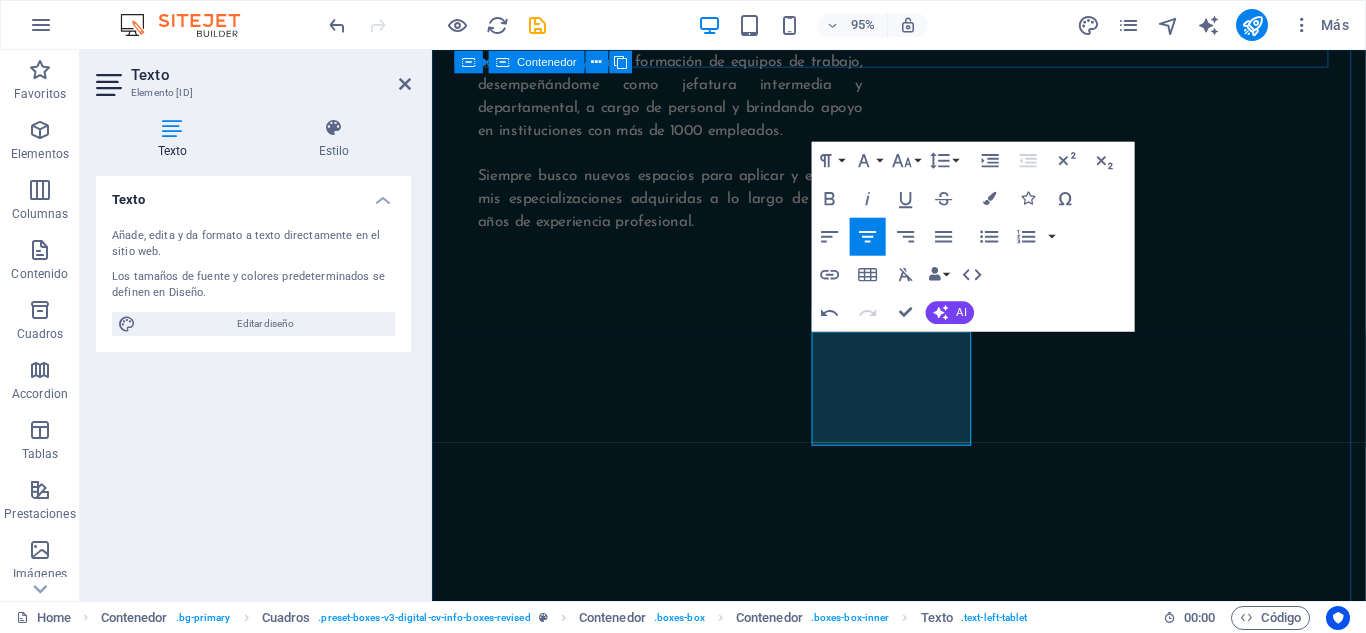 click on "Necesites que te ayude CONVERSEMOS" at bounding box center (923, 776) 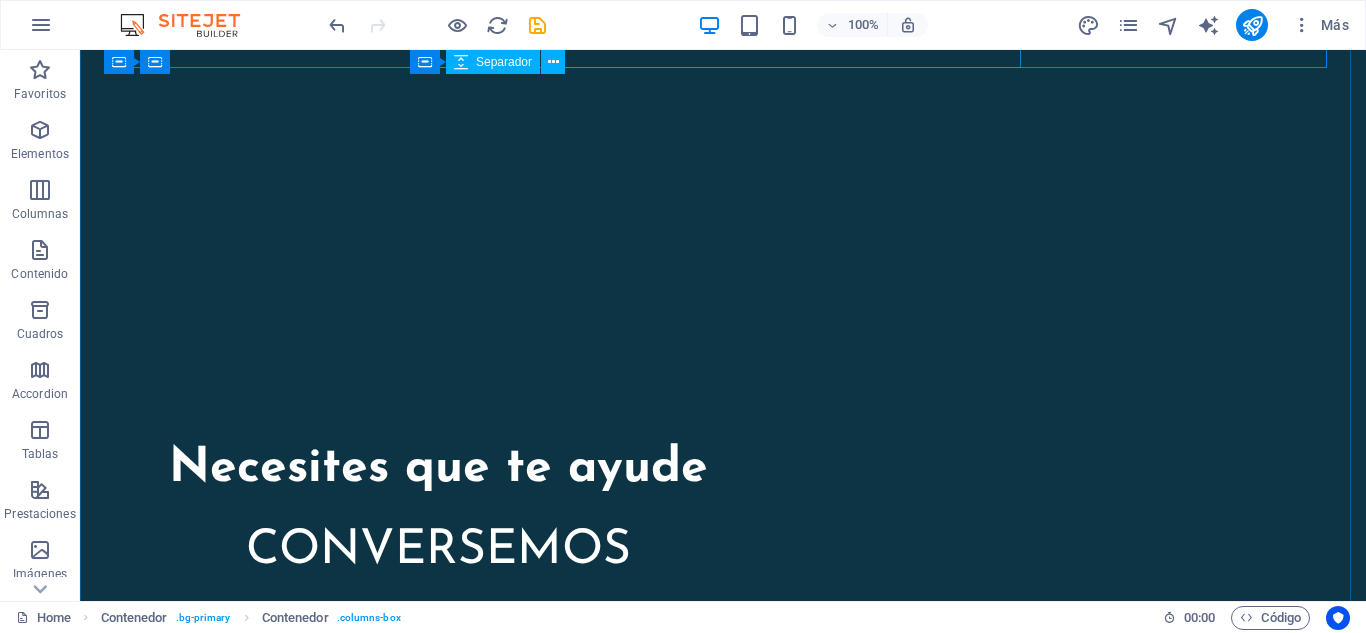 scroll, scrollTop: 1879, scrollLeft: 0, axis: vertical 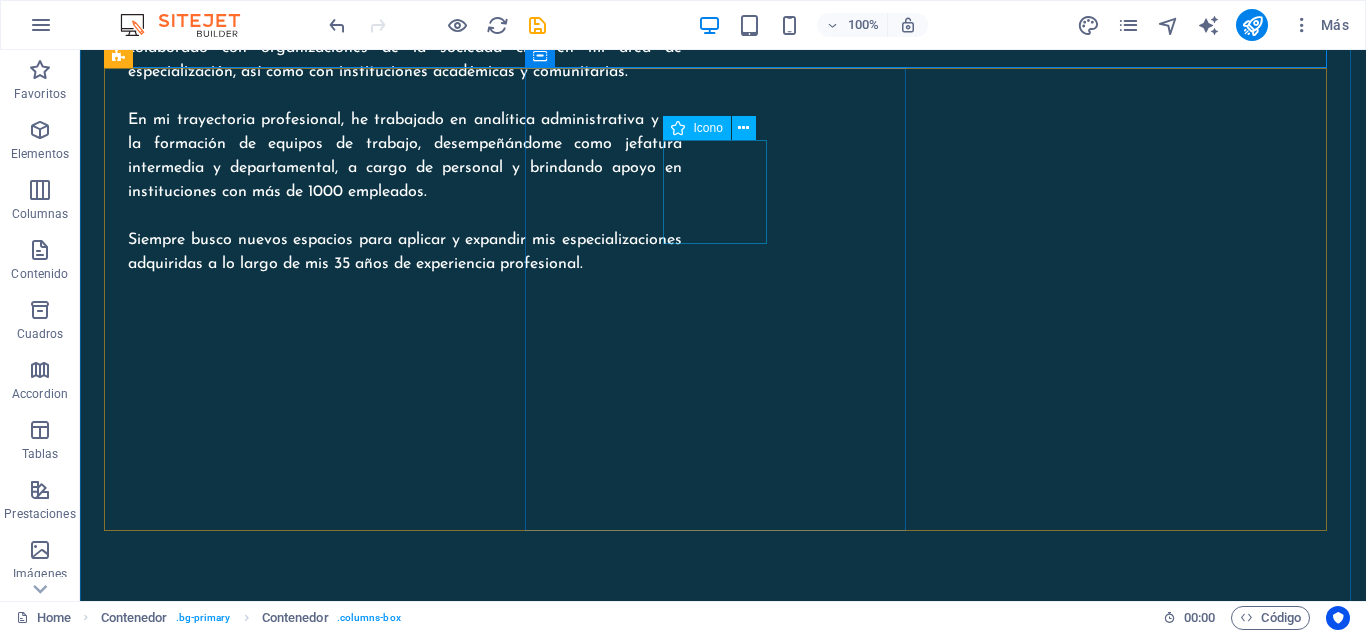 click at bounding box center (299, 1492) 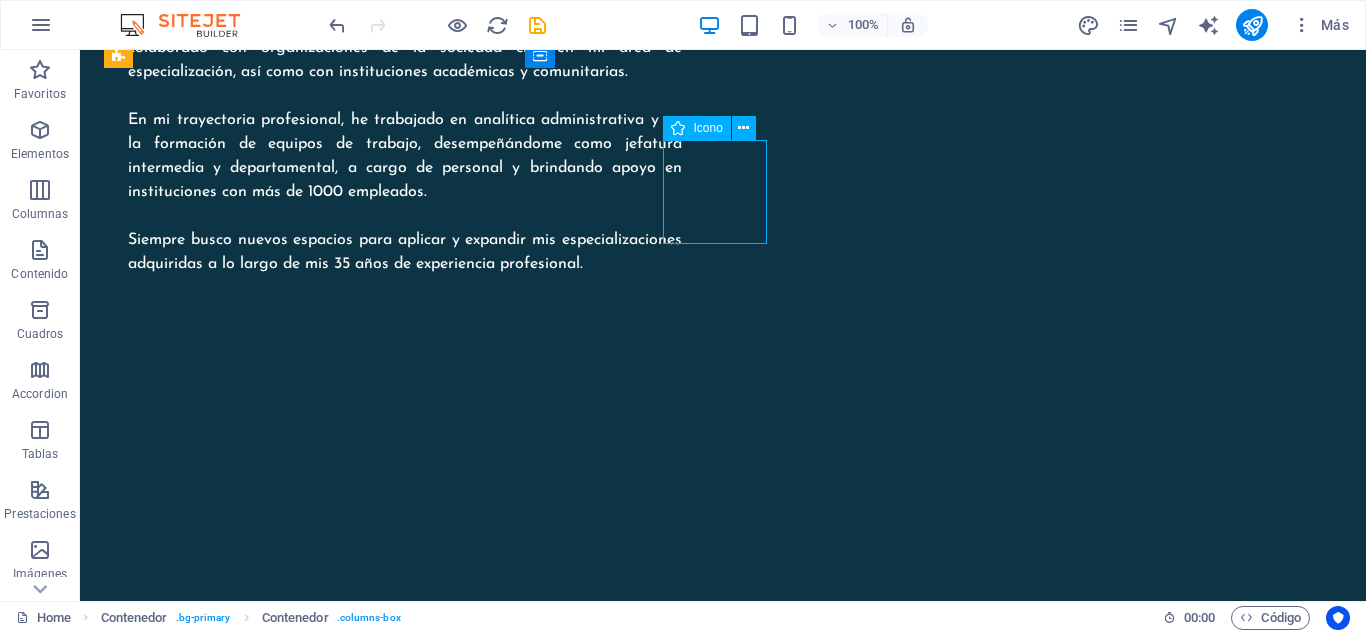 click at bounding box center [299, 1492] 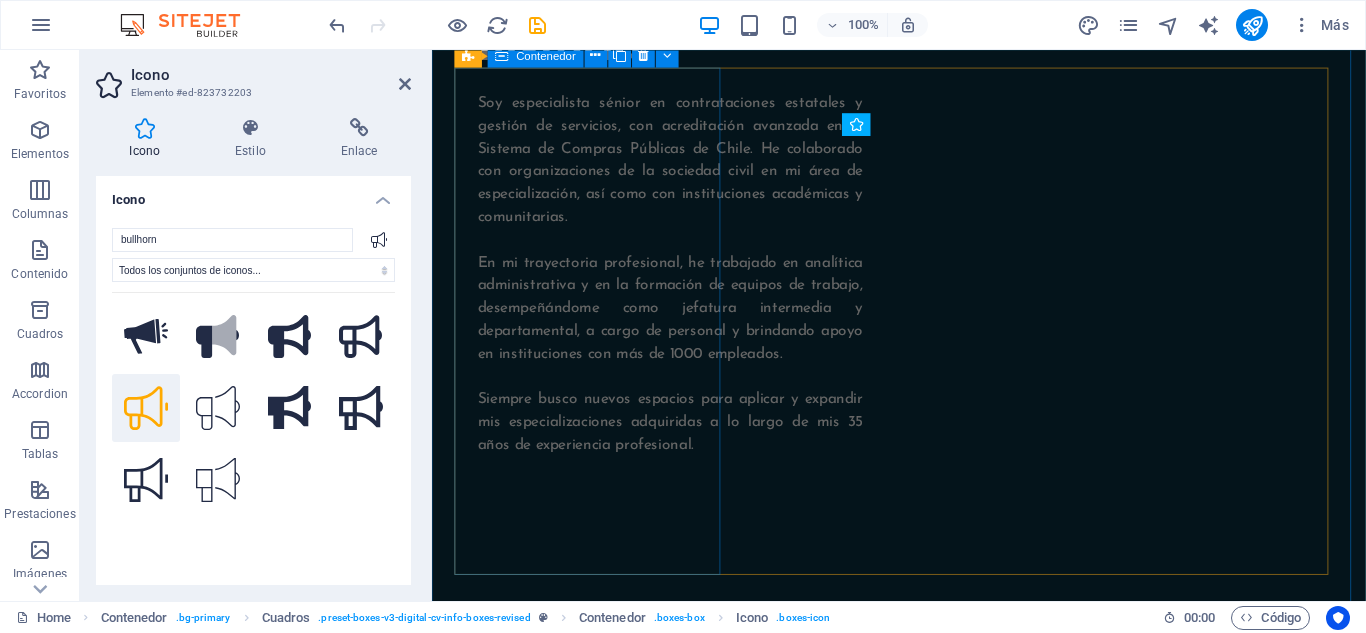 scroll, scrollTop: 2114, scrollLeft: 0, axis: vertical 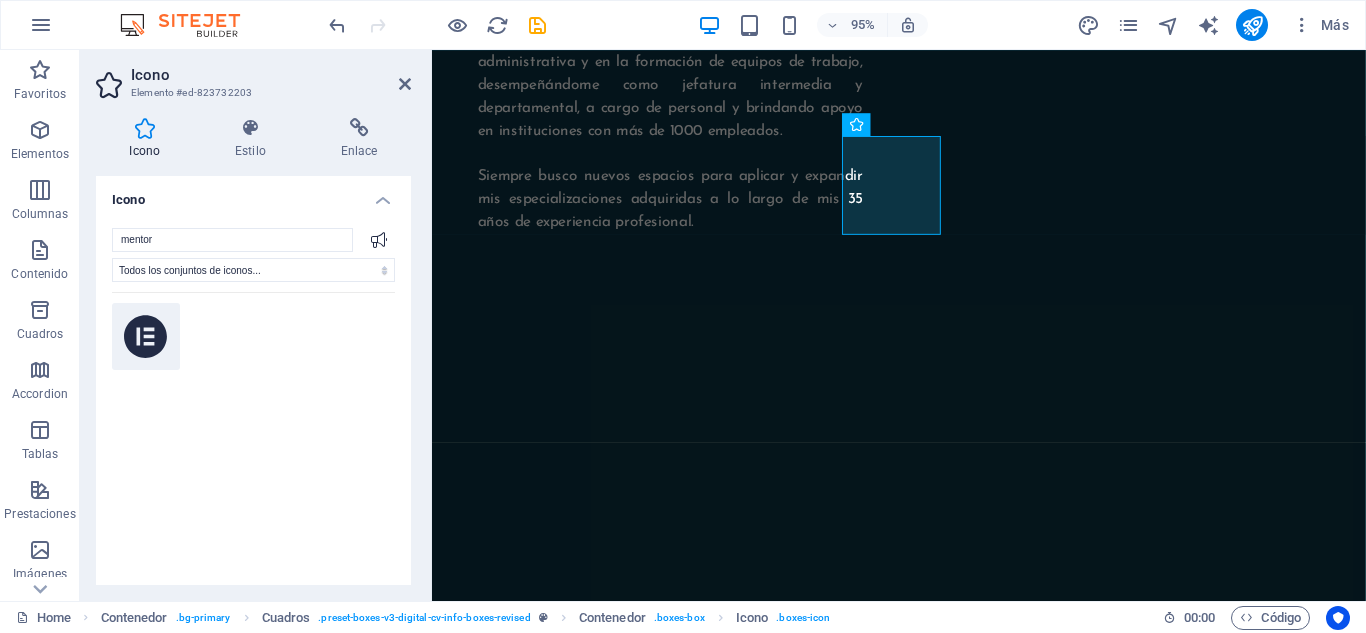 type on "mentor" 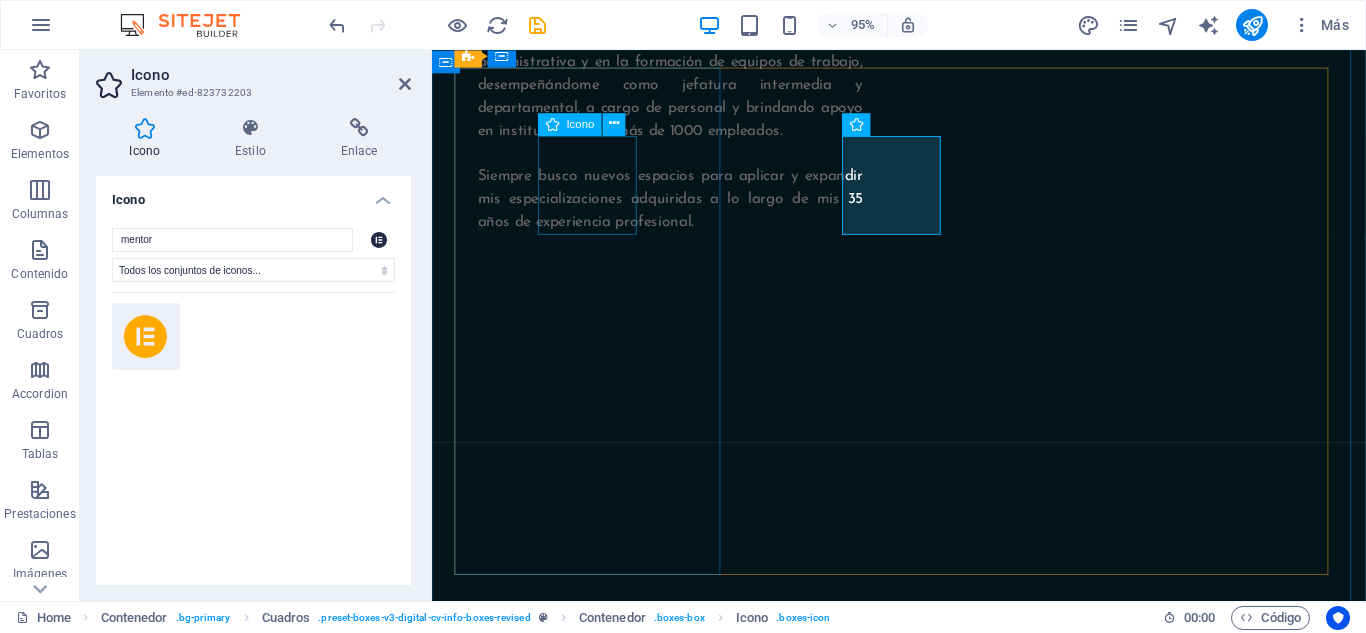 click at bounding box center [598, 1034] 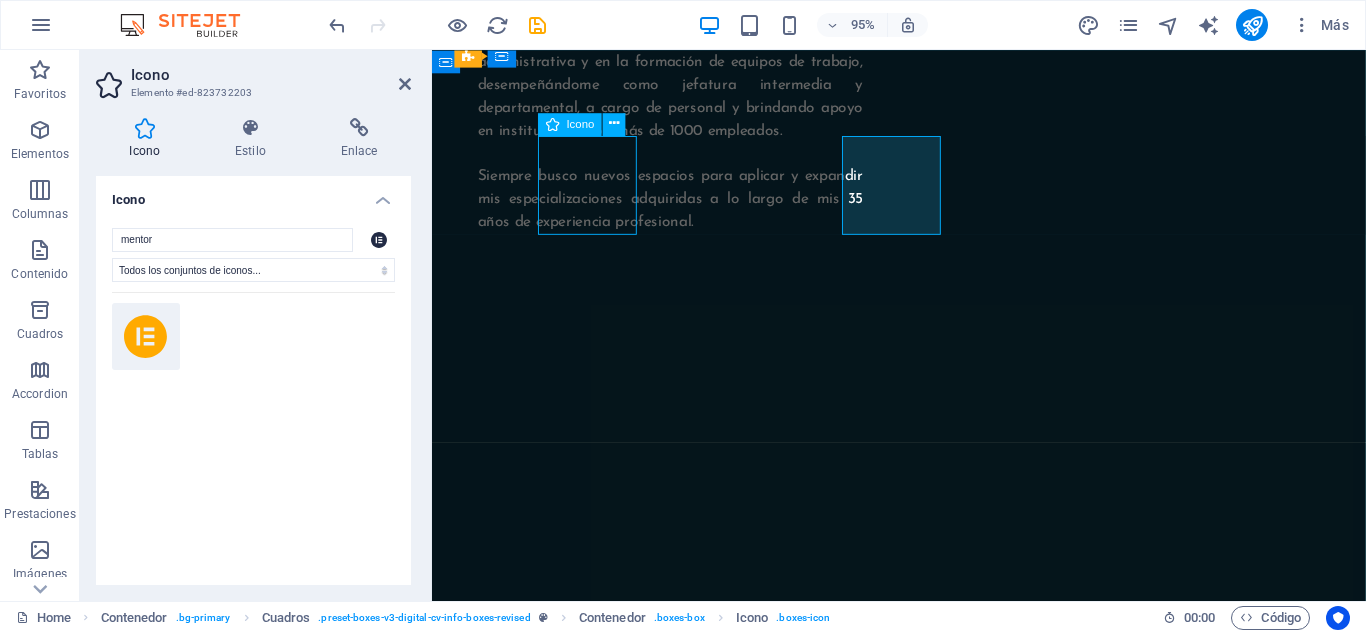 click at bounding box center [598, 1034] 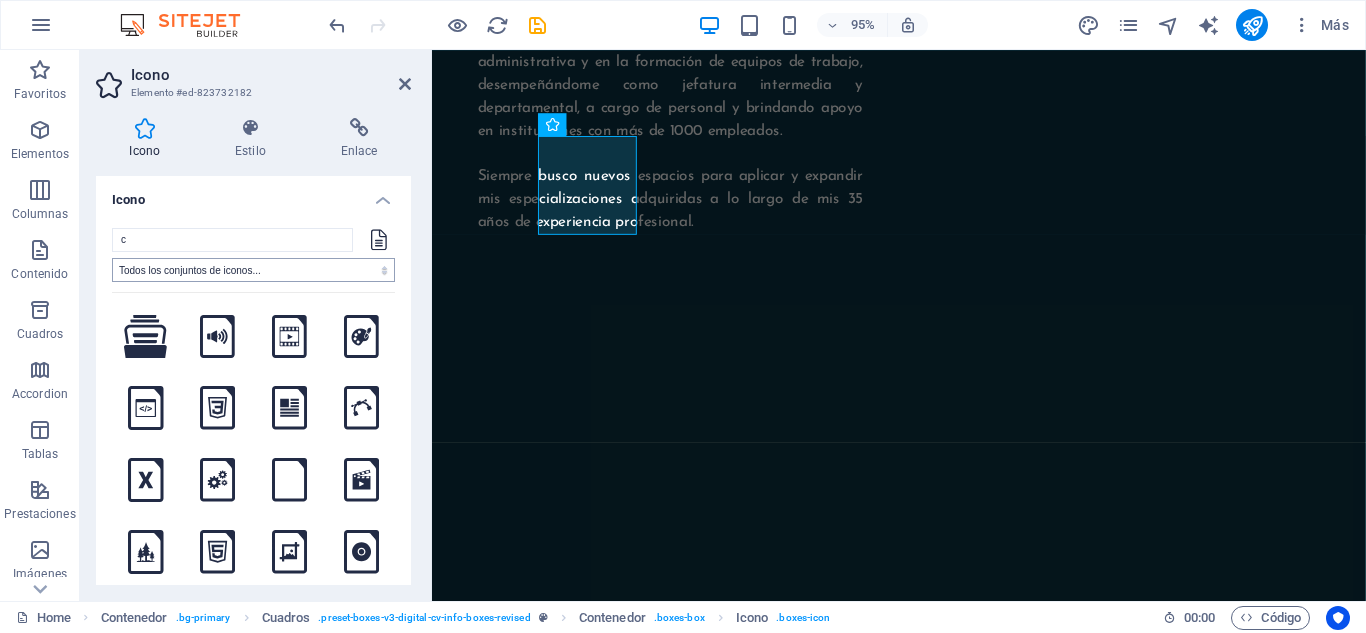 type on "co" 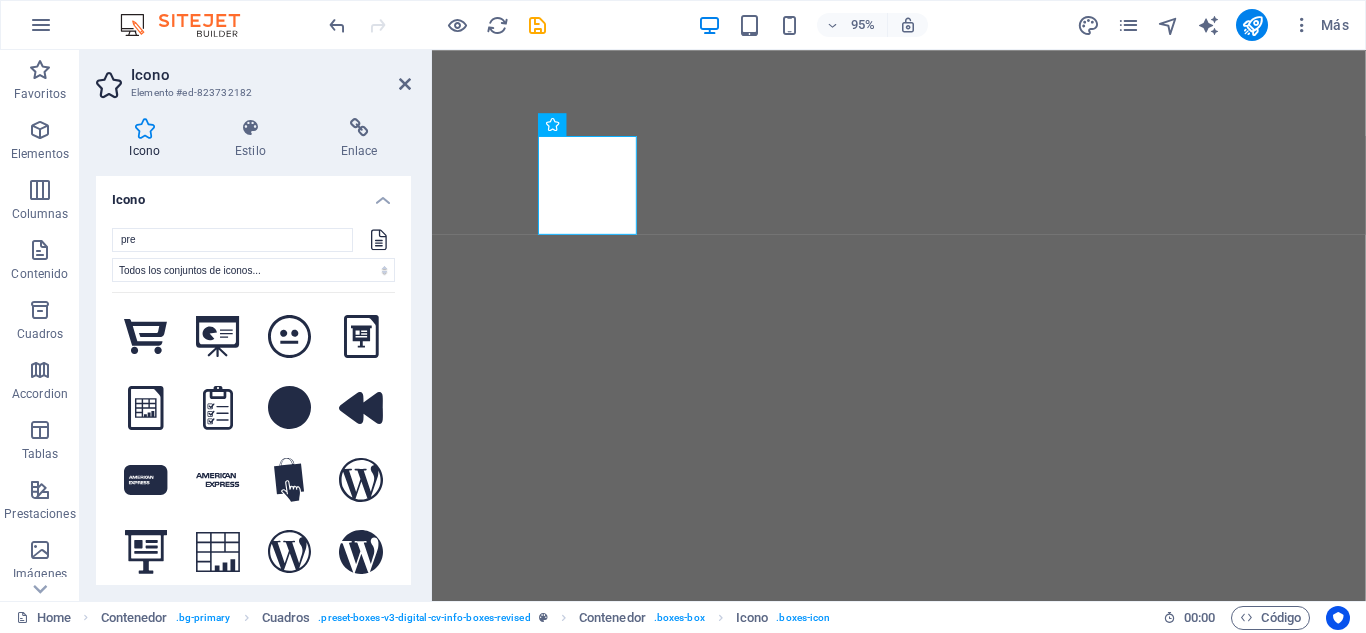 select on "xMidYMid" 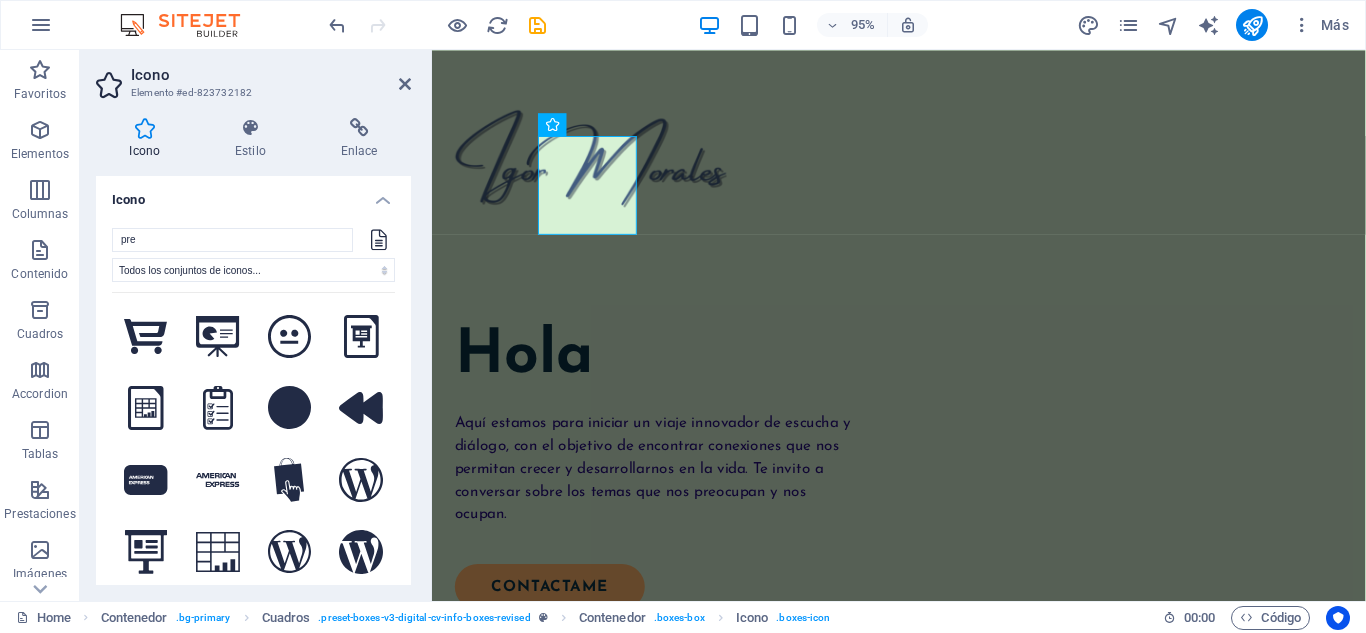 scroll, scrollTop: 0, scrollLeft: 0, axis: both 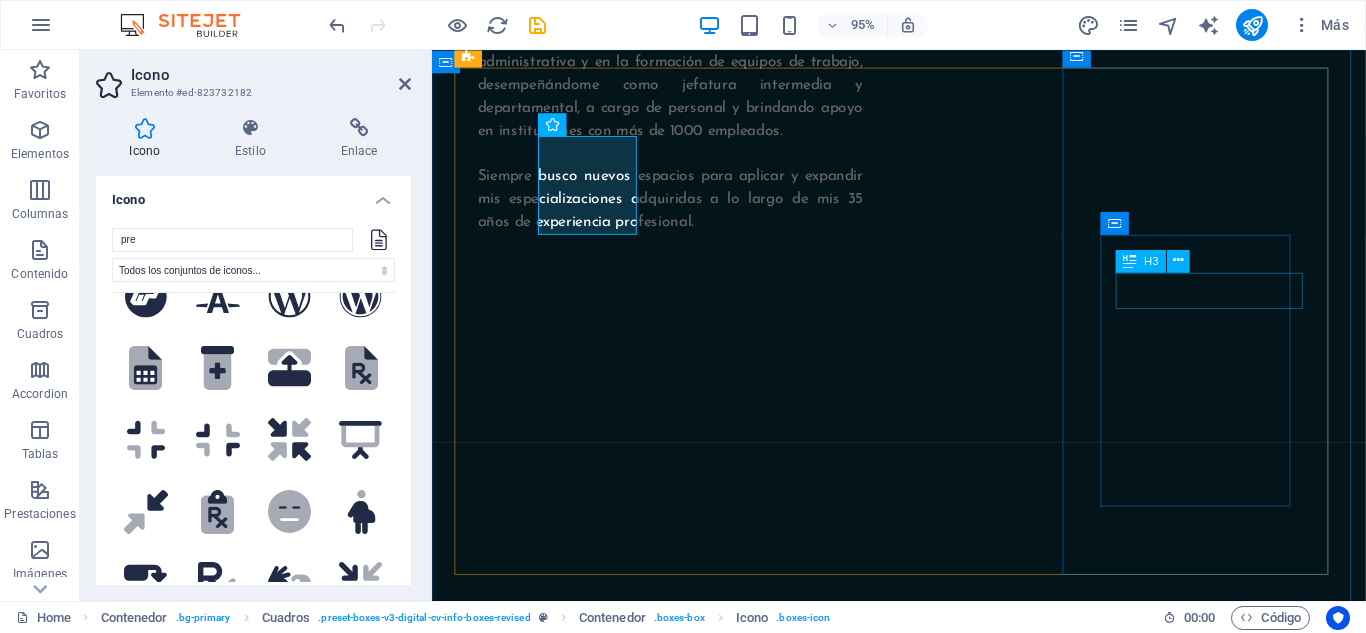 click on "Social Media" at bounding box center (598, 2224) 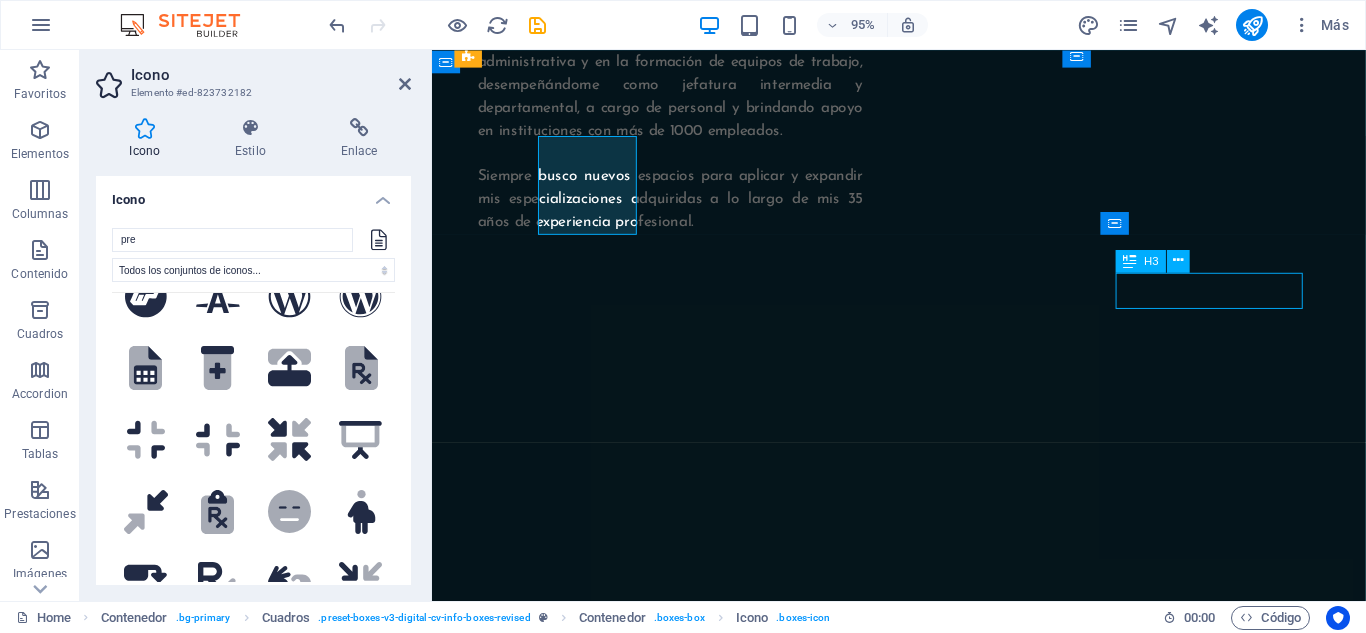 click on "Social Media" at bounding box center (598, 2224) 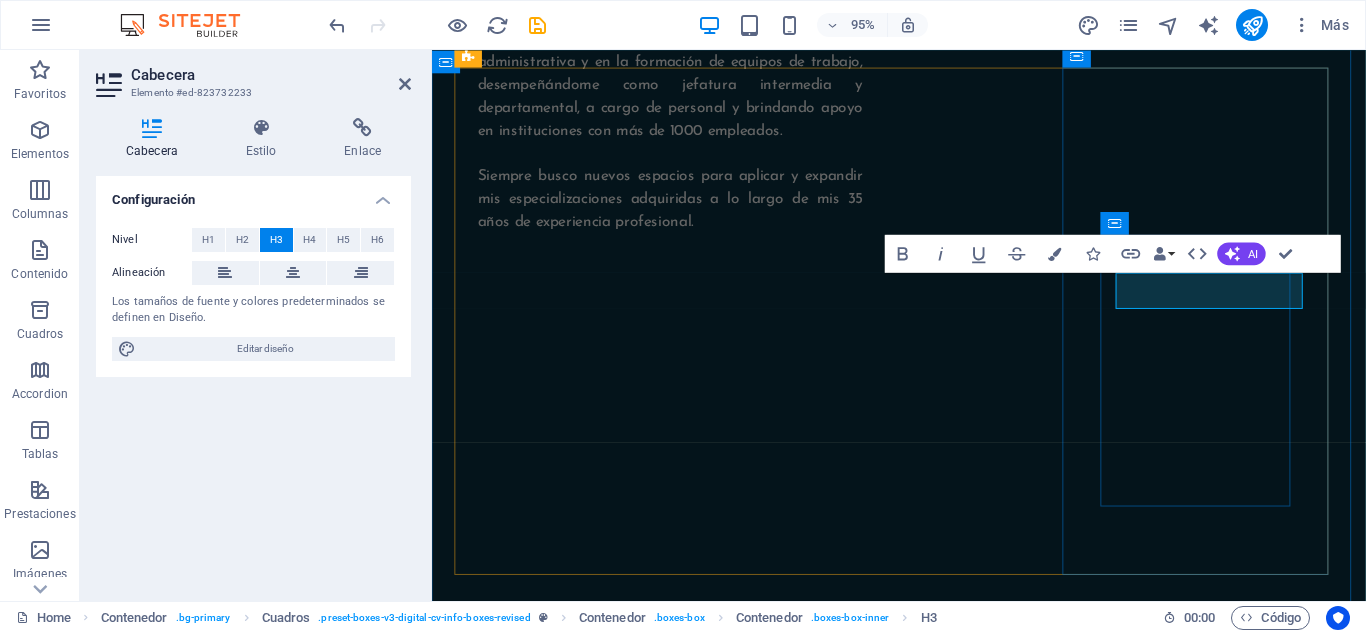 type 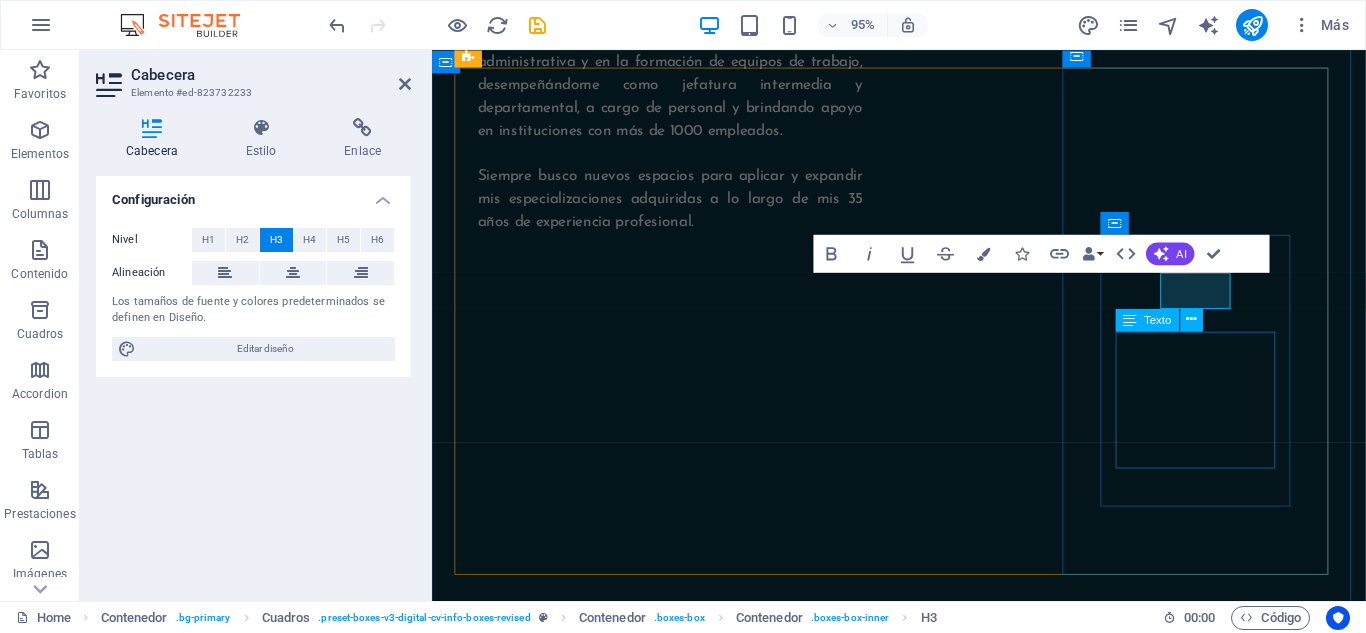 click on "Lorem ipsum dolor sit amet, consectetur adipiscing elit, sed do eiusmod tempor incididunt ut labore et dolore magna aliqua." at bounding box center (598, 2321) 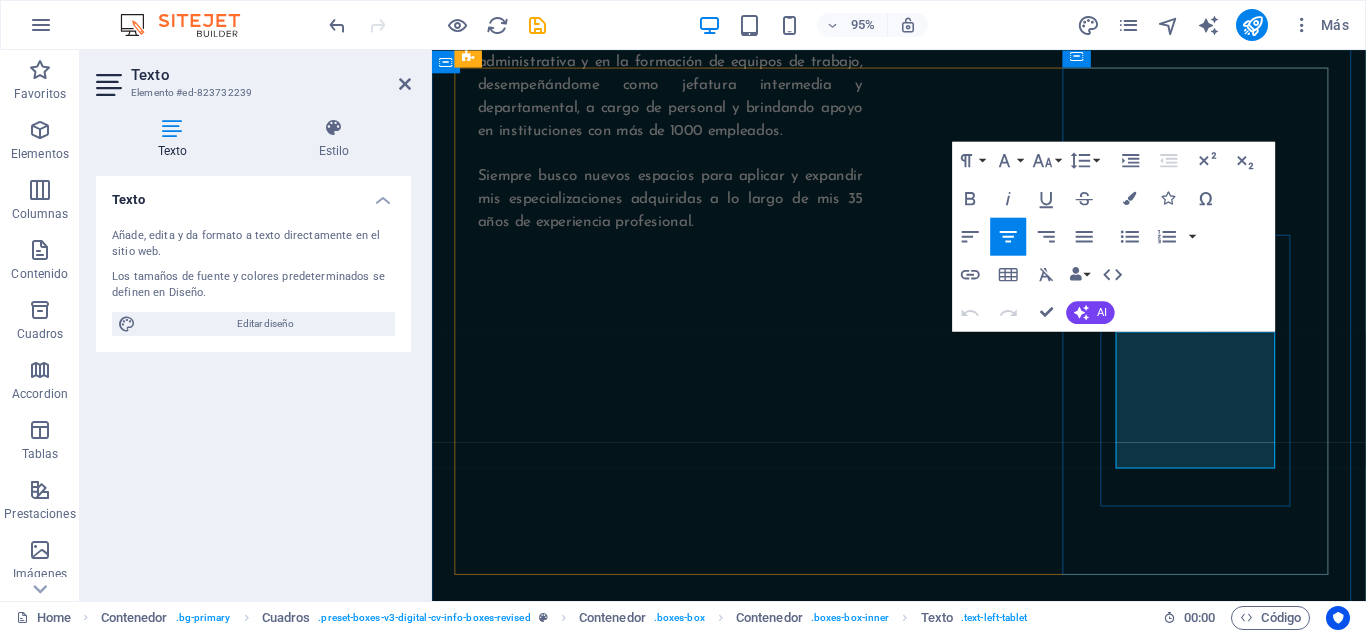drag, startPoint x: 1311, startPoint y: 480, endPoint x: 1154, endPoint y: 355, distance: 200.68384 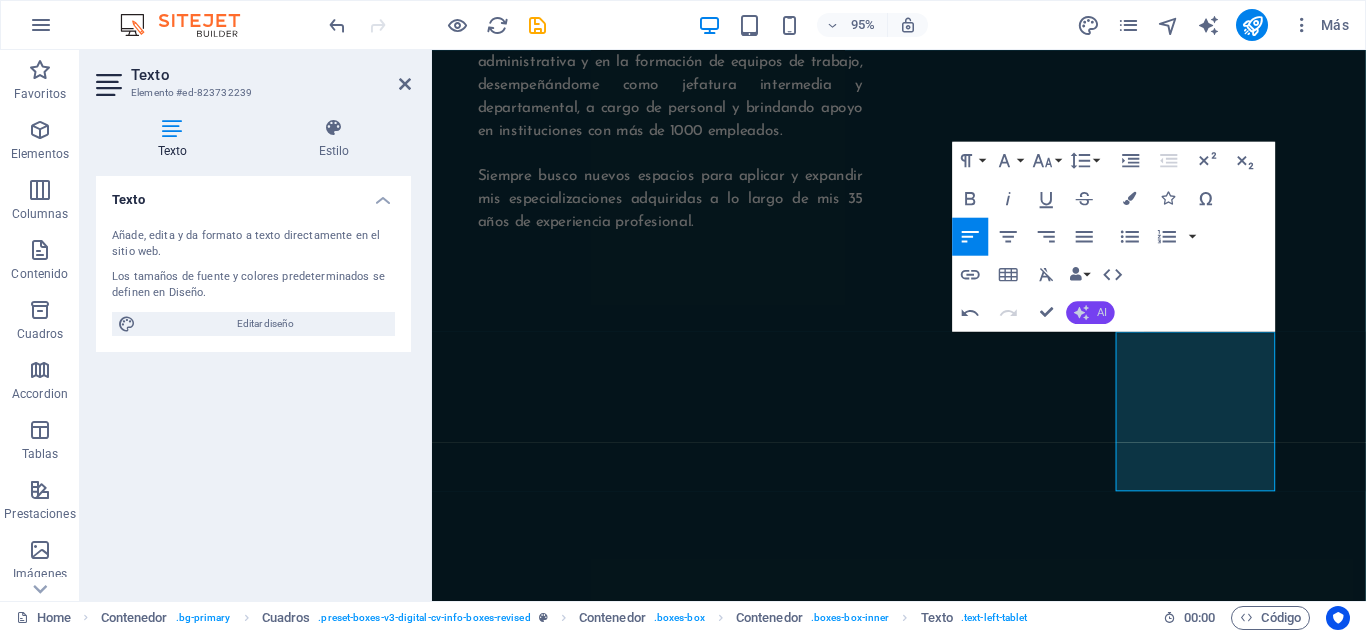 click on "AI" at bounding box center [1102, 311] 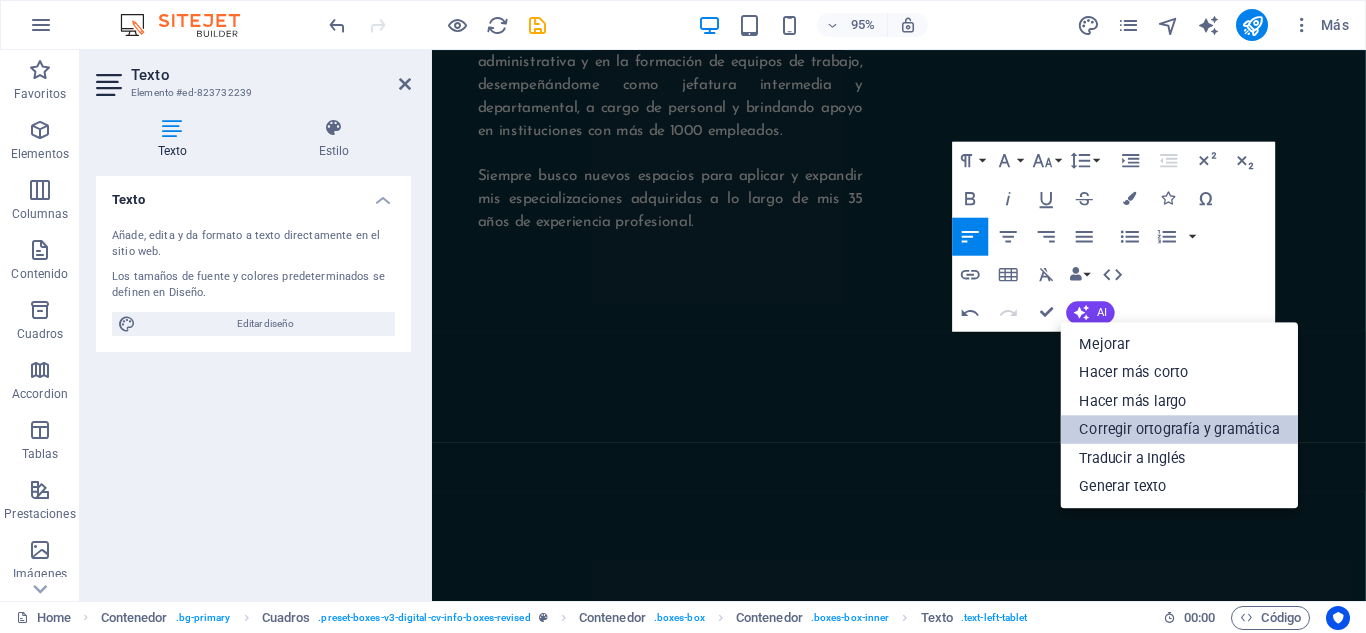 click on "Corregir ortografía y gramática" at bounding box center (1180, 428) 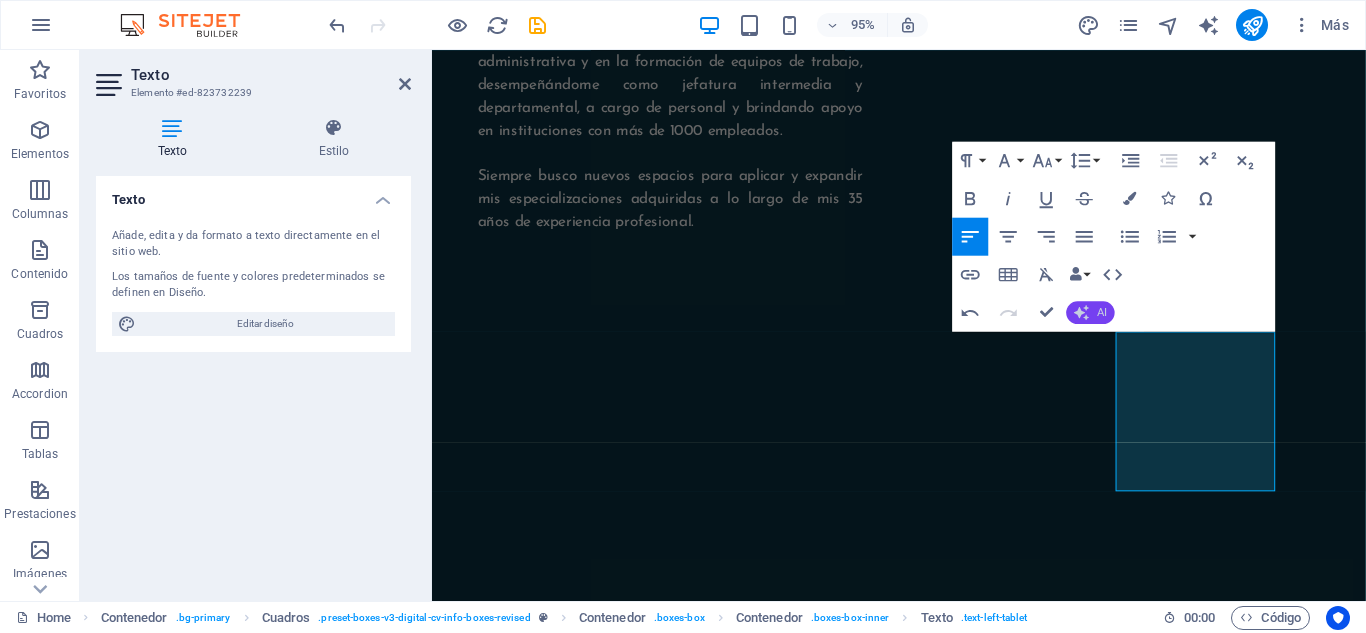 click on "AI" at bounding box center [1091, 312] 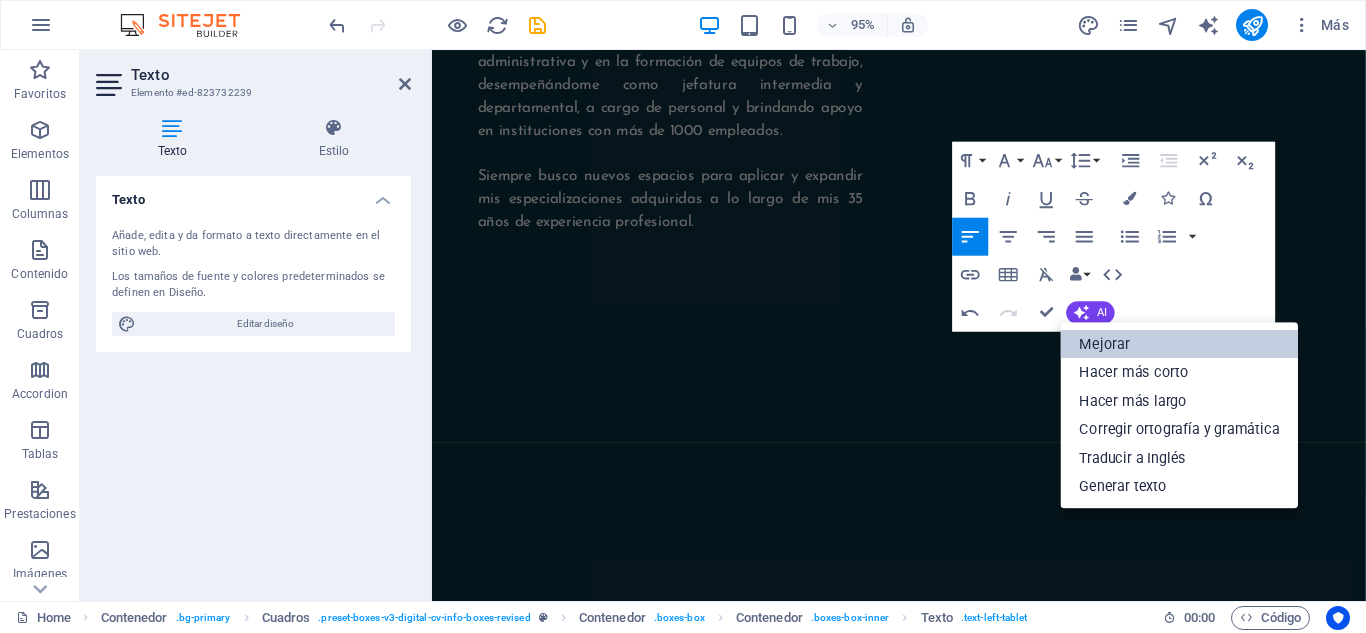 click on "Mejorar" at bounding box center [1180, 343] 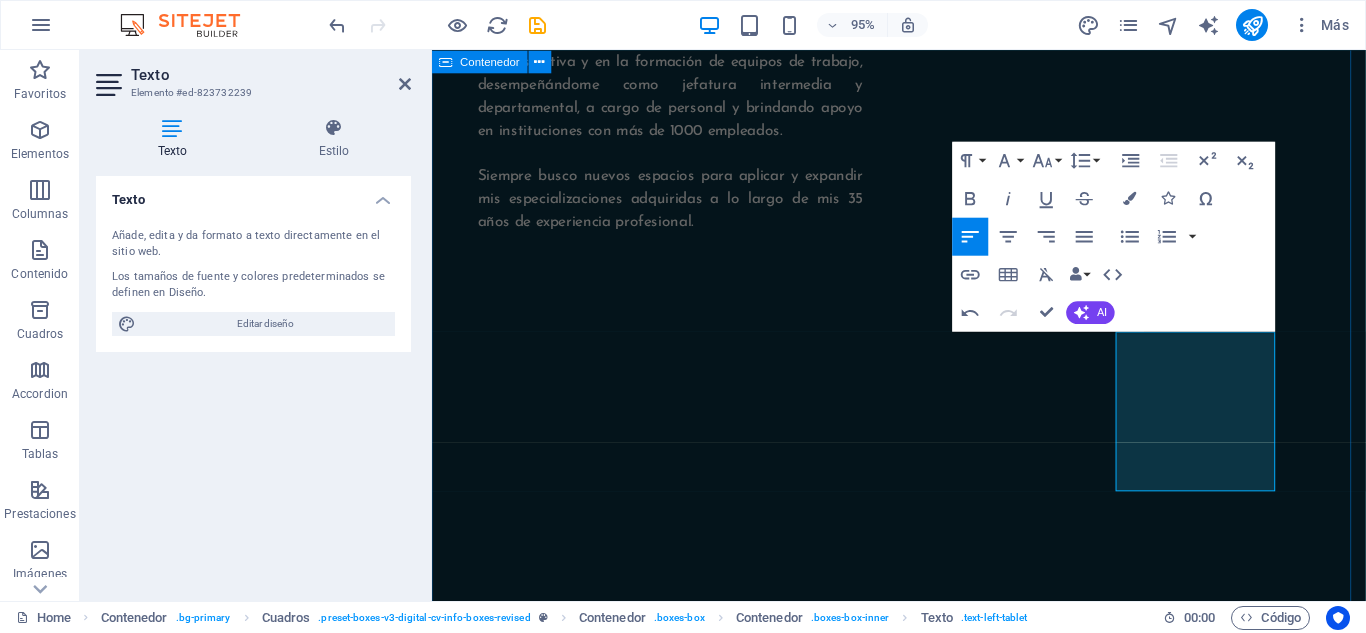 click on "Necesites que te ayude CONVERSEMOS Consultoria Consultoría Especializada en Contratos Estatales y la Gestión Administrativa, Transformación Digital y Comunicaciones. Mentorias Transferencia de conocimientos prácticos para el inicio en el camino laboral o su mejora. Q&A Apoyo logístico y administrativo, tanto a nivel nacional como internacional, para cumplir con las necesidades del ciclo de vida." at bounding box center [923, 1574] 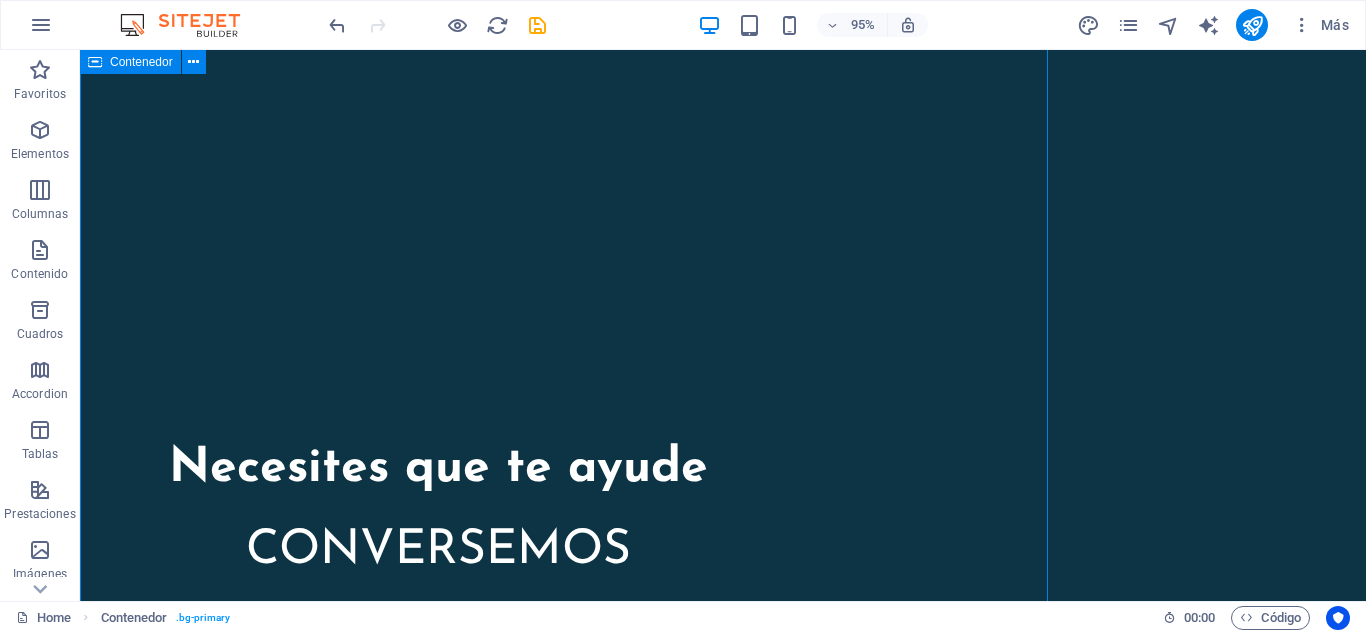 scroll, scrollTop: 1879, scrollLeft: 0, axis: vertical 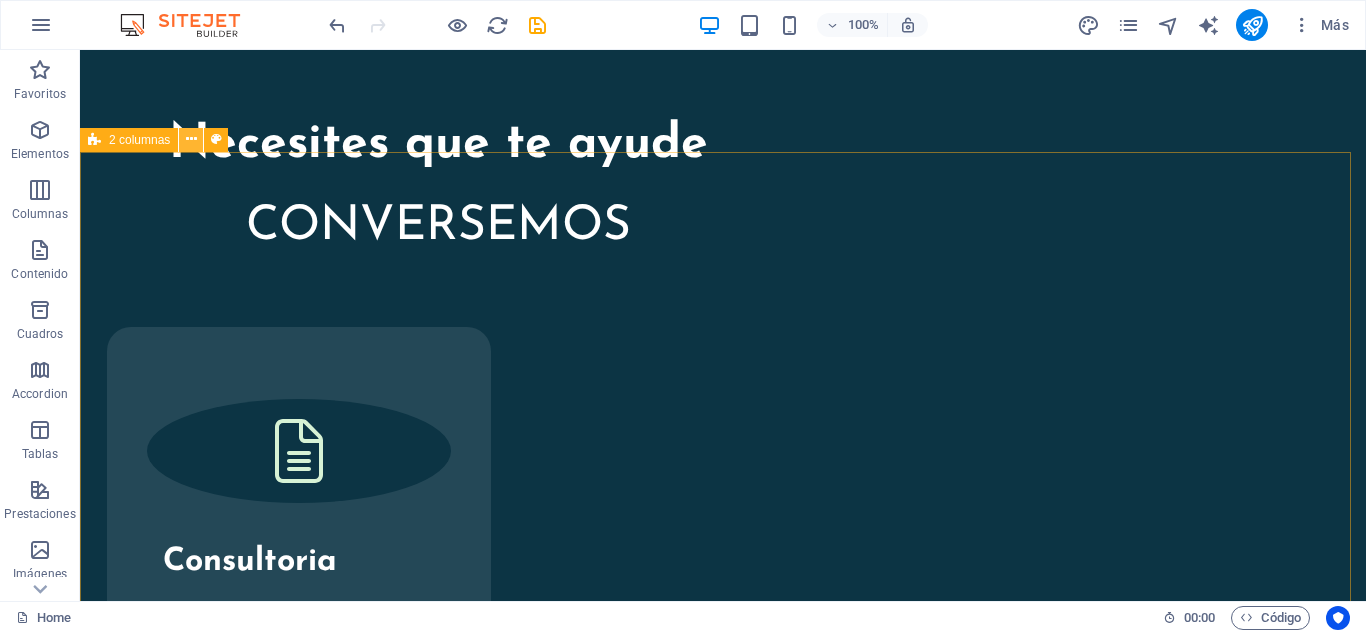 click at bounding box center [191, 139] 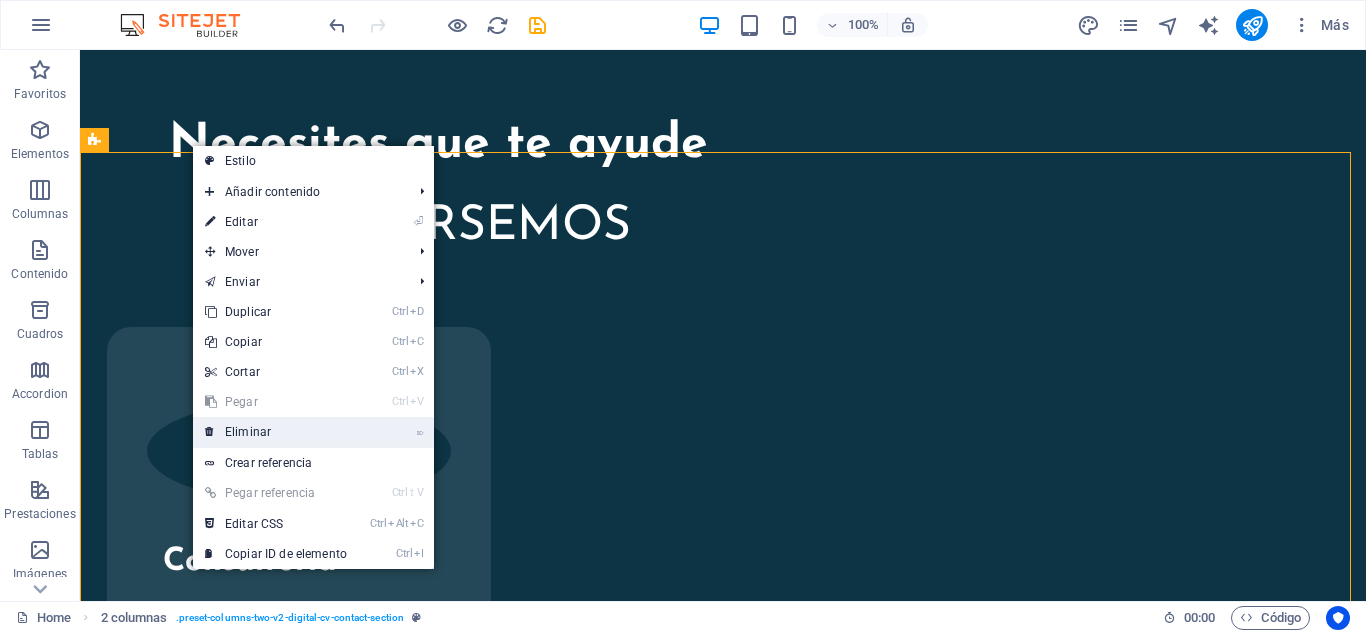 click on "⌦  Eliminar" at bounding box center (276, 432) 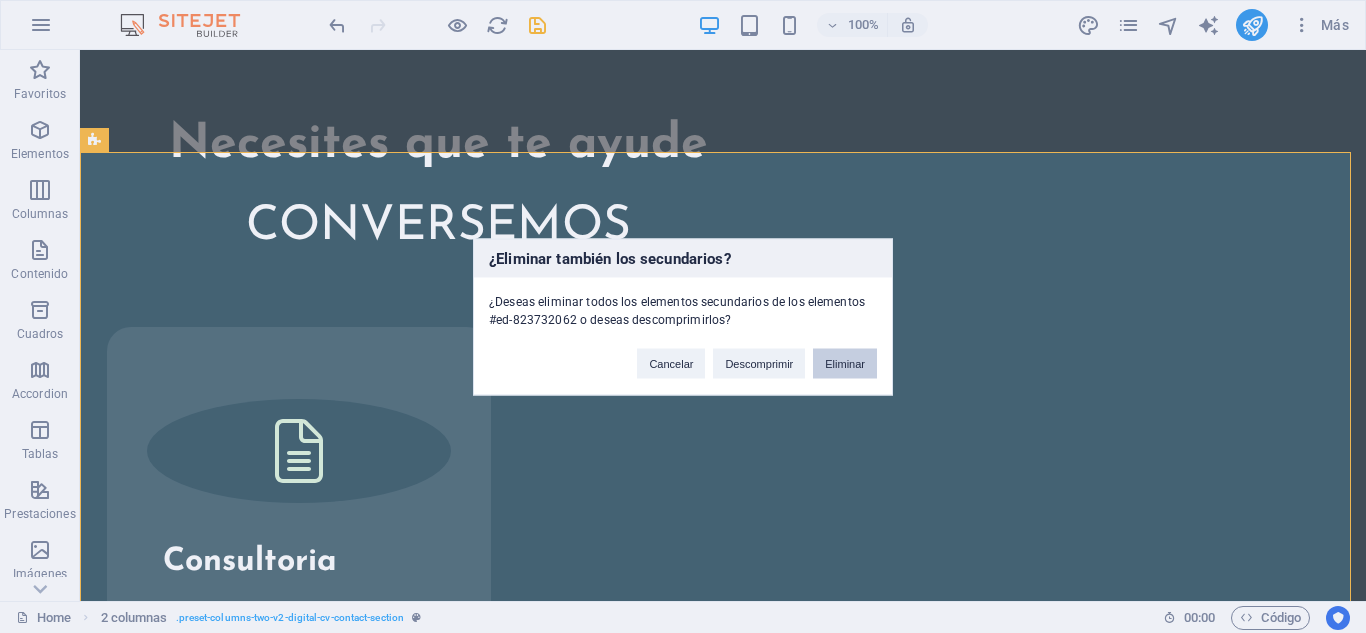 click on "Eliminar" at bounding box center [845, 363] 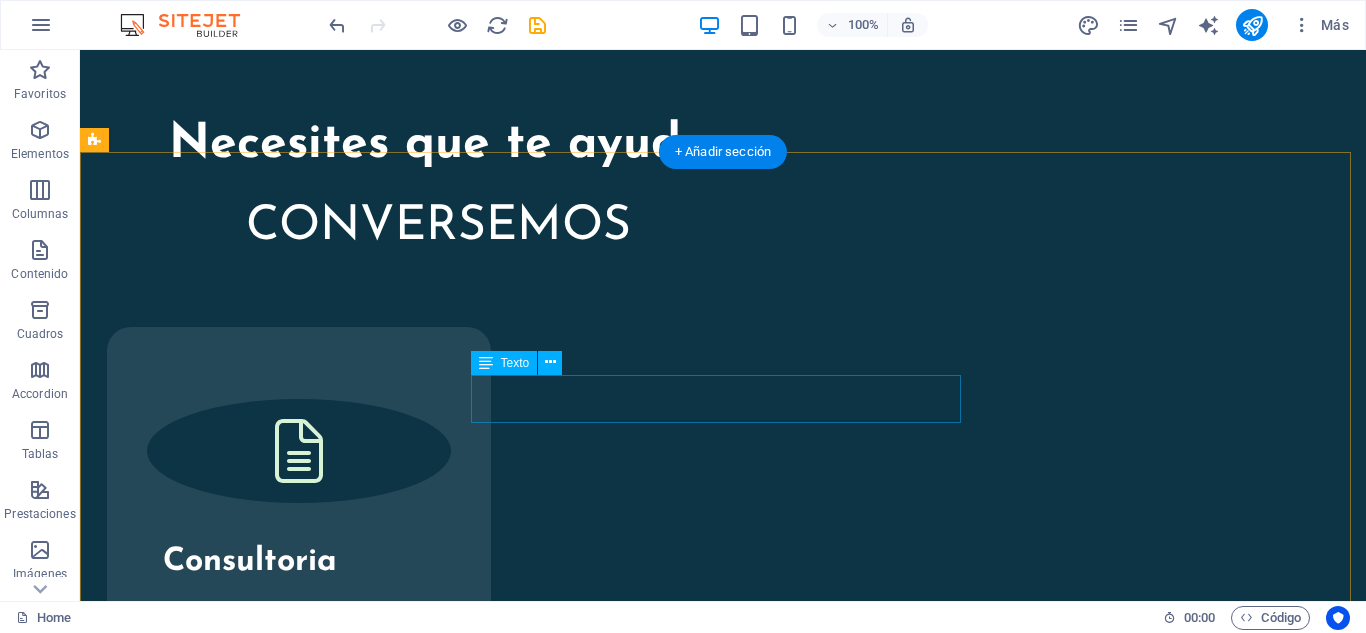 click on "Lorem ipsum dolor sit amet, consectetur adipiscing elit. Consectetur auctor id viverra nunc, ultrices convallis sit." at bounding box center (723, 2145) 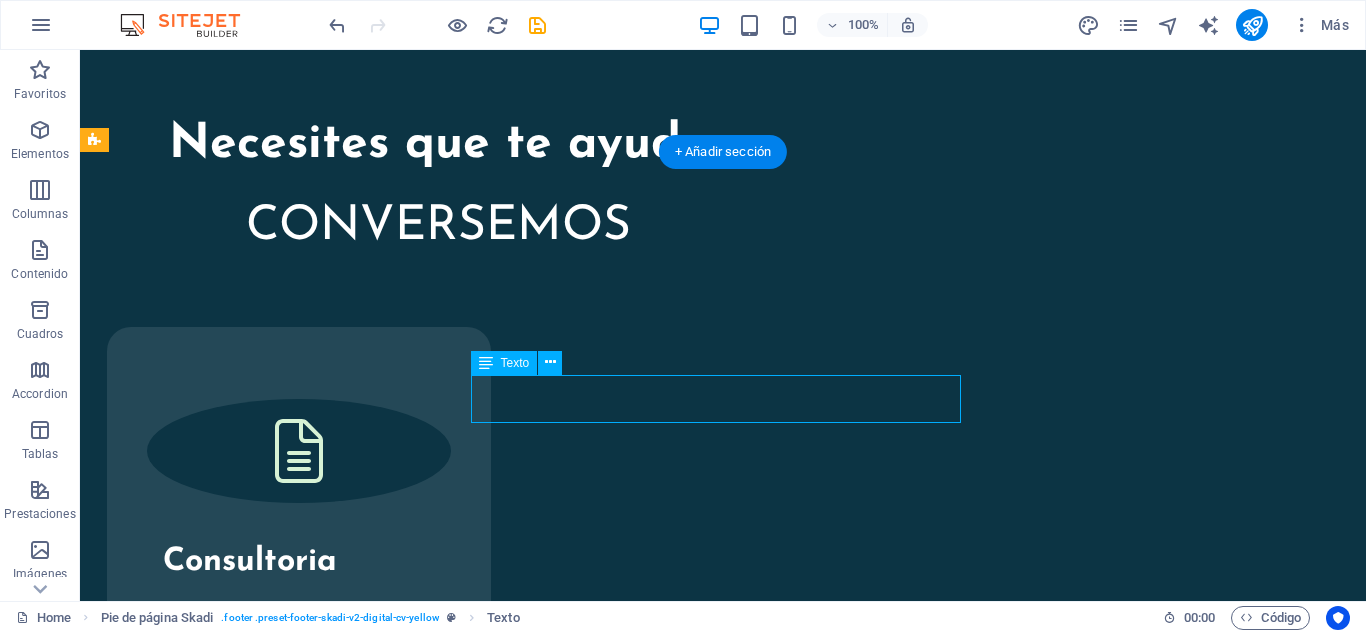click on "Lorem ipsum dolor sit amet, consectetur adipiscing elit. Consectetur auctor id viverra nunc, ultrices convallis sit." at bounding box center (723, 2145) 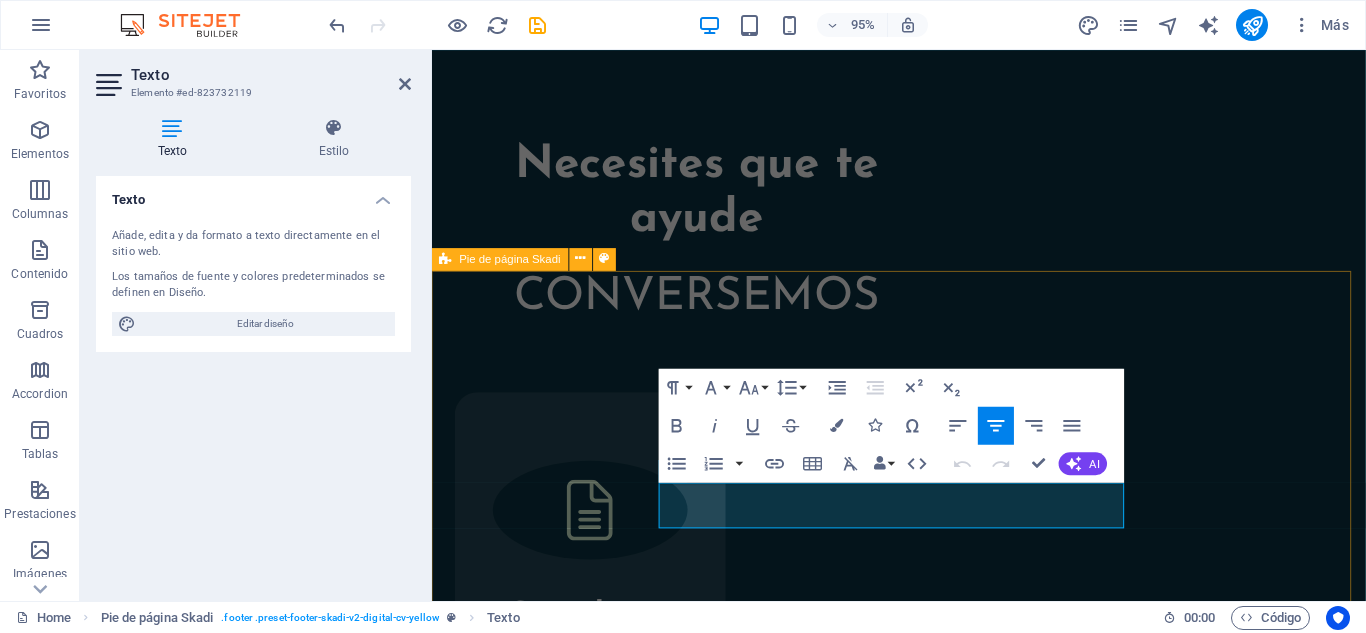 click on "Lorem ipsum dolor sit amet, consectetur adipiscing elit. Consectetur auctor id viverra nunc, ultrices convallis sit. © 2023. JohannaJames. All Rights Reserved.
Privacy Policy  |  Legal Notice" at bounding box center (923, 2561) 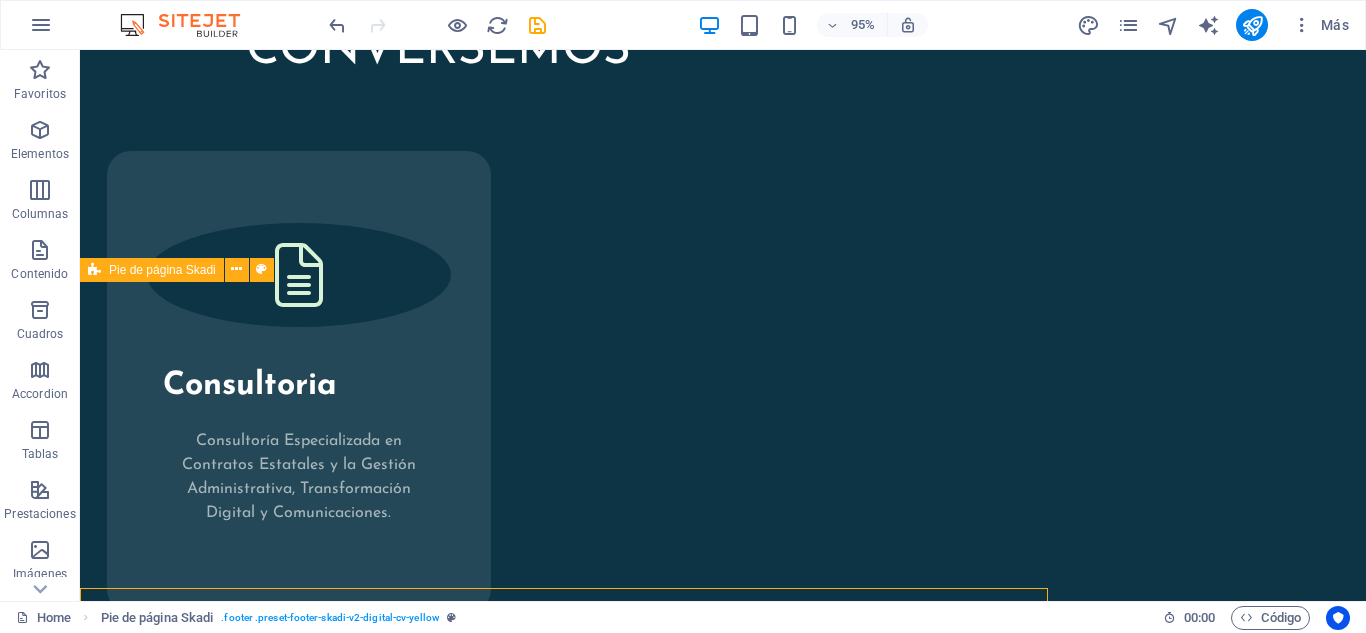 scroll, scrollTop: 2308, scrollLeft: 0, axis: vertical 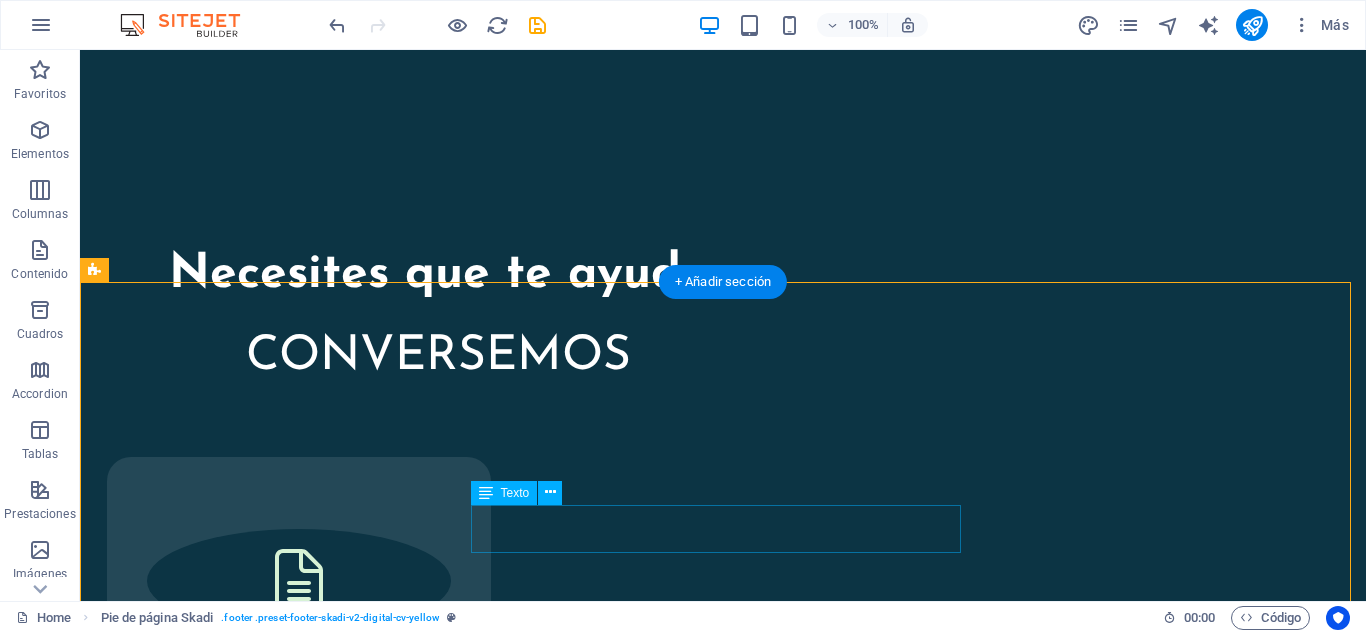 click on "Lorem ipsum dolor sit amet, consectetur adipiscing elit. Consectetur auctor id viverra nunc, ultrices convallis sit." at bounding box center [723, 2275] 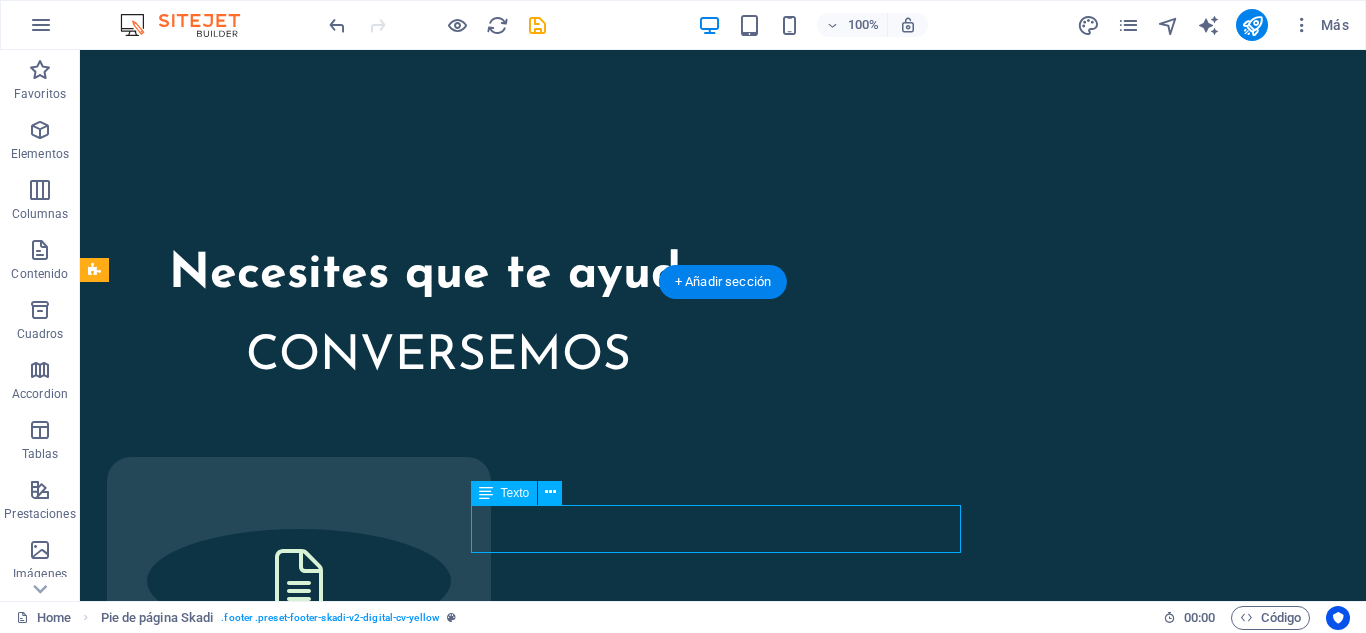 click on "Lorem ipsum dolor sit amet, consectetur adipiscing elit. Consectetur auctor id viverra nunc, ultrices convallis sit." at bounding box center [723, 2275] 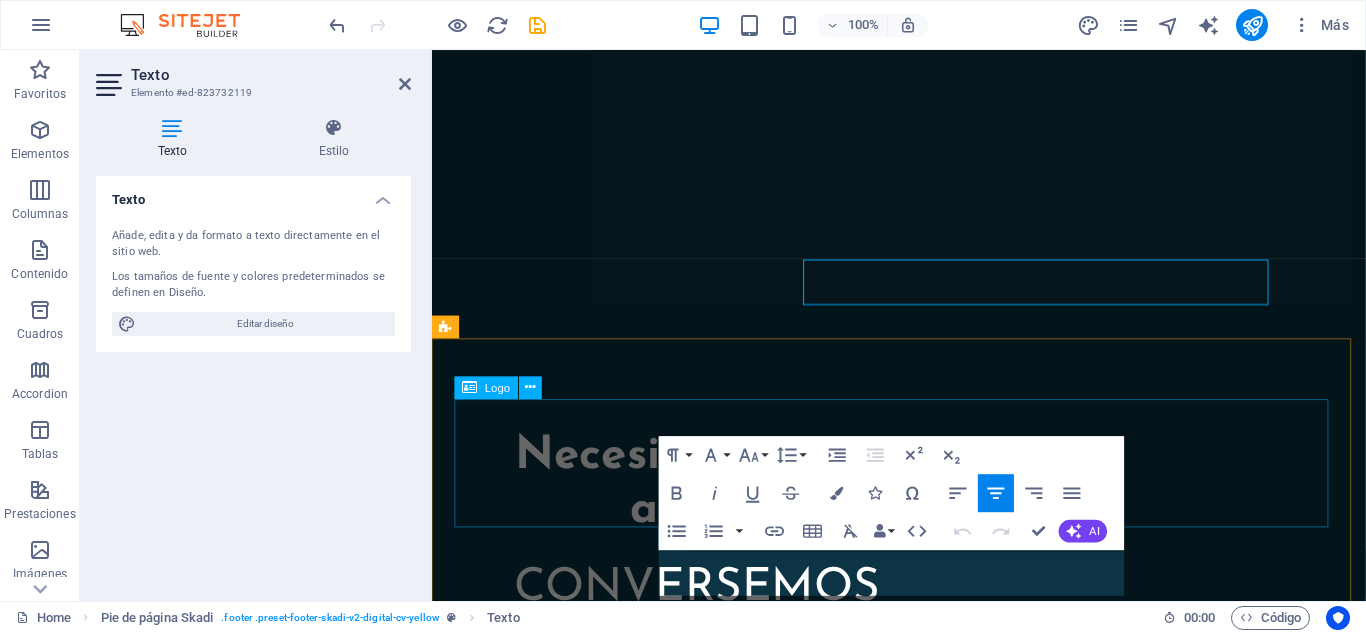 scroll, scrollTop: 2543, scrollLeft: 0, axis: vertical 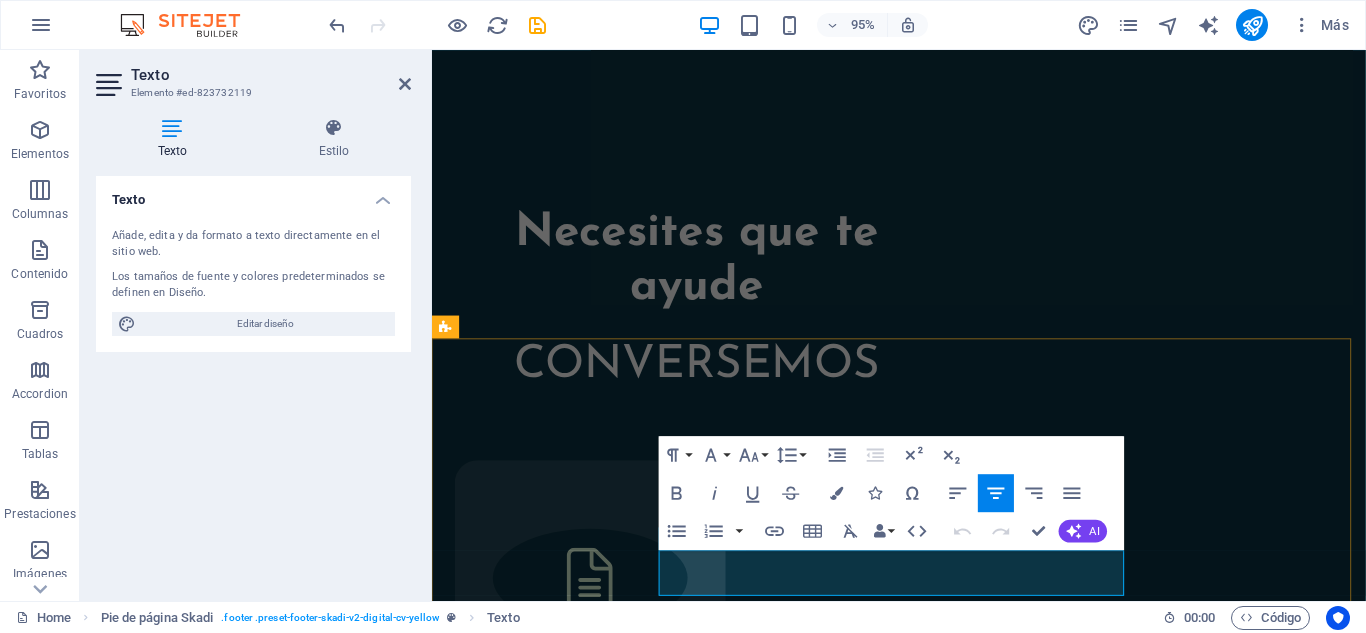 click on "Lorem ipsum dolor sit amet, consectetur adipiscing elit. Consectetur auctor id viverra nunc, ultrices convallis sit." at bounding box center (923, 2491) 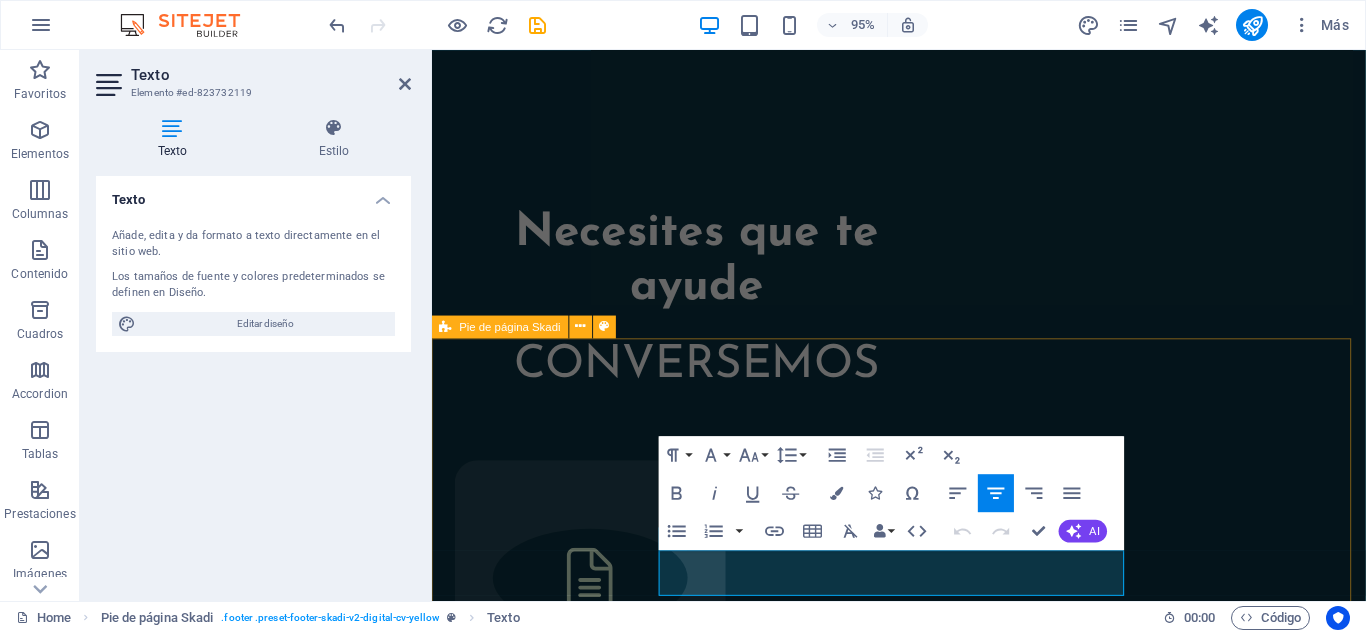 drag, startPoint x: 1075, startPoint y: 618, endPoint x: 663, endPoint y: 579, distance: 413.84177 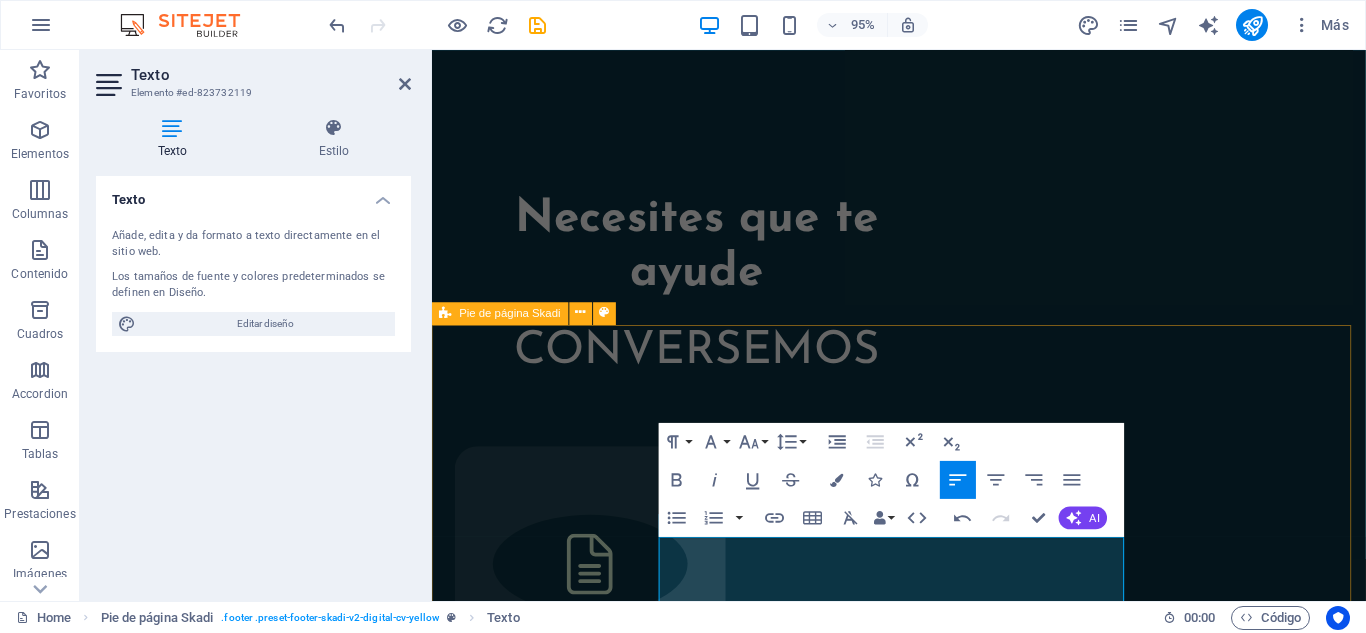 scroll, scrollTop: 2581, scrollLeft: 0, axis: vertical 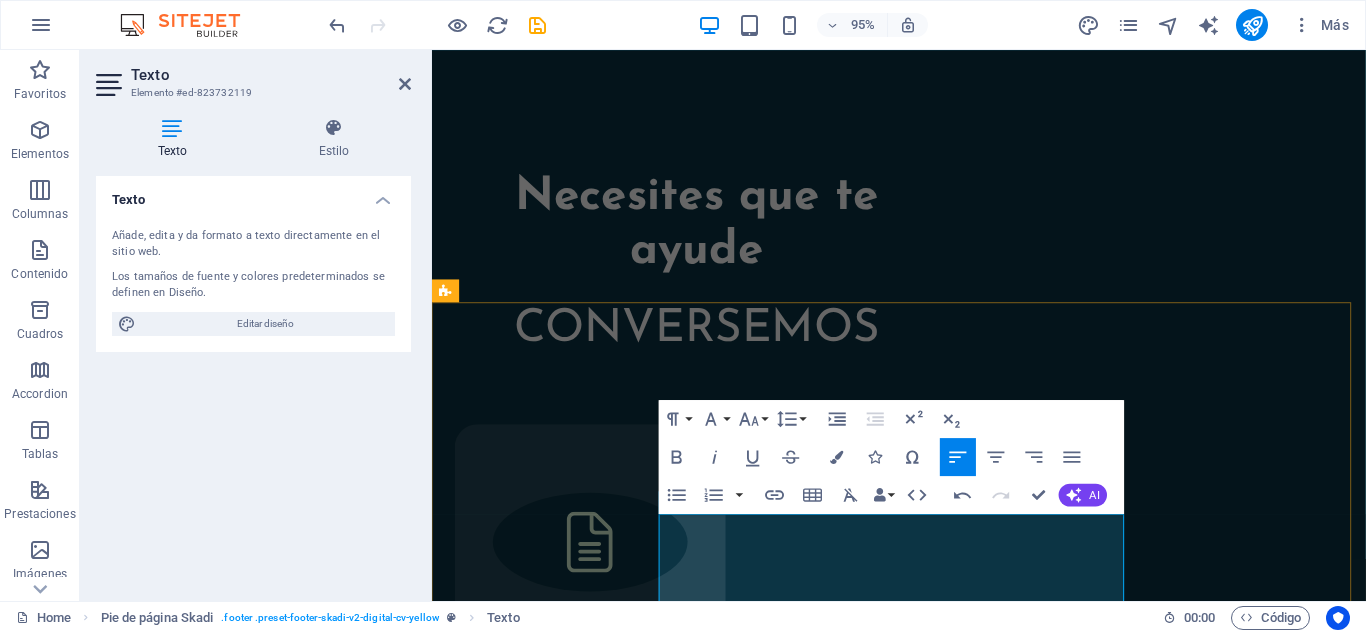 drag, startPoint x: 879, startPoint y: 612, endPoint x: 673, endPoint y: 547, distance: 216.01157 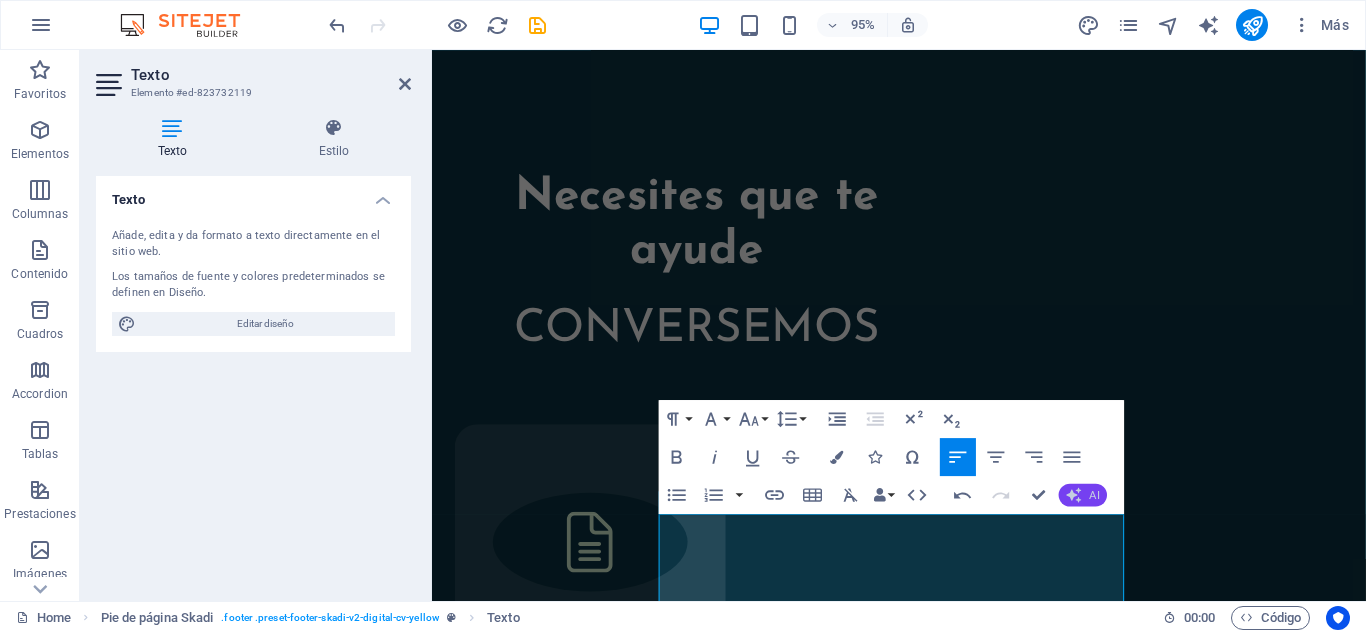 click 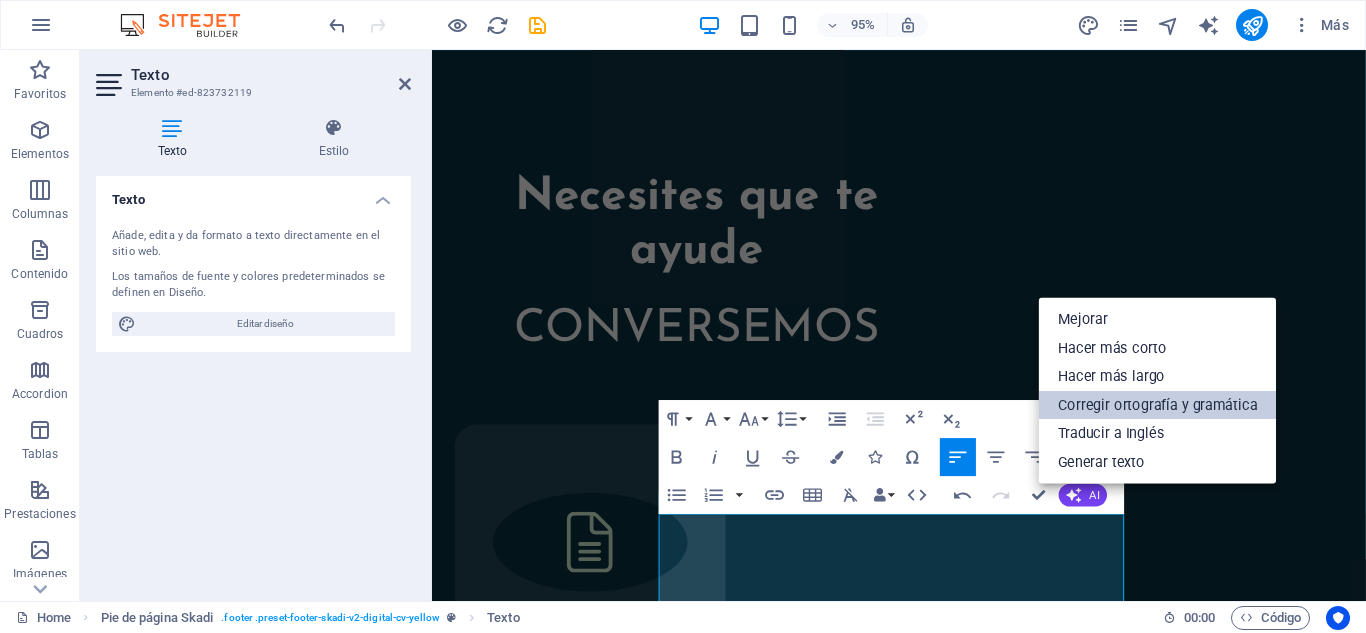 click on "Corregir ortografía y gramática" at bounding box center [1158, 404] 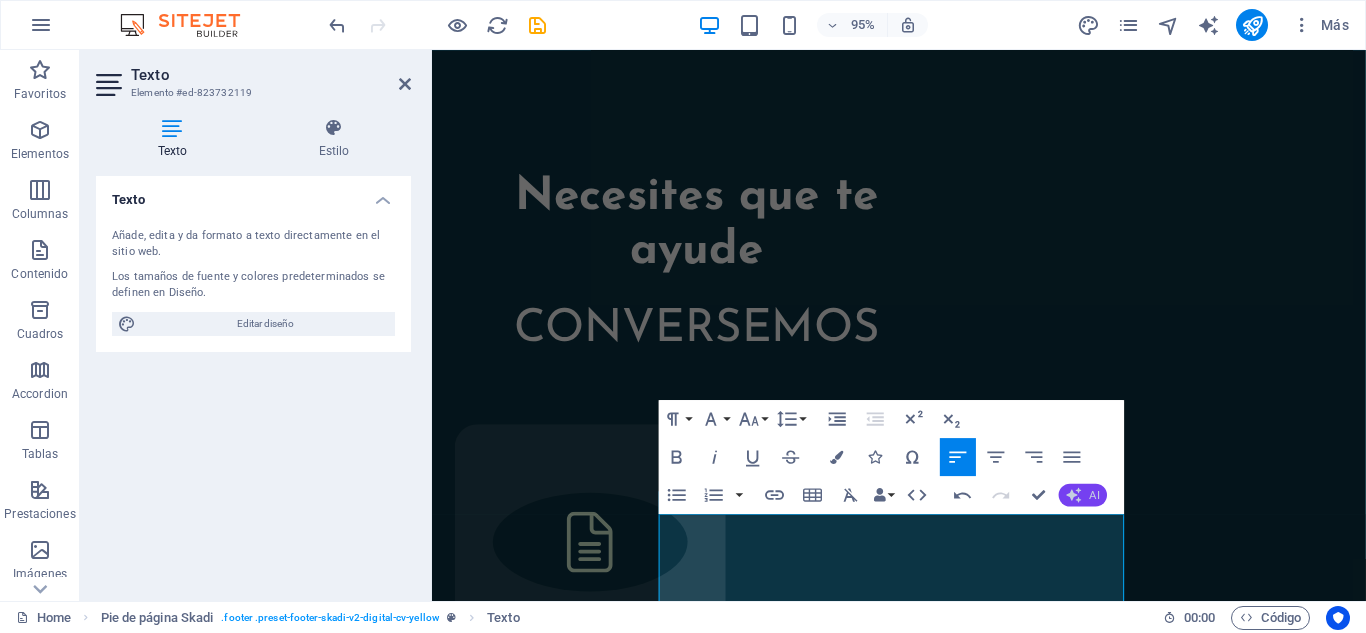 click 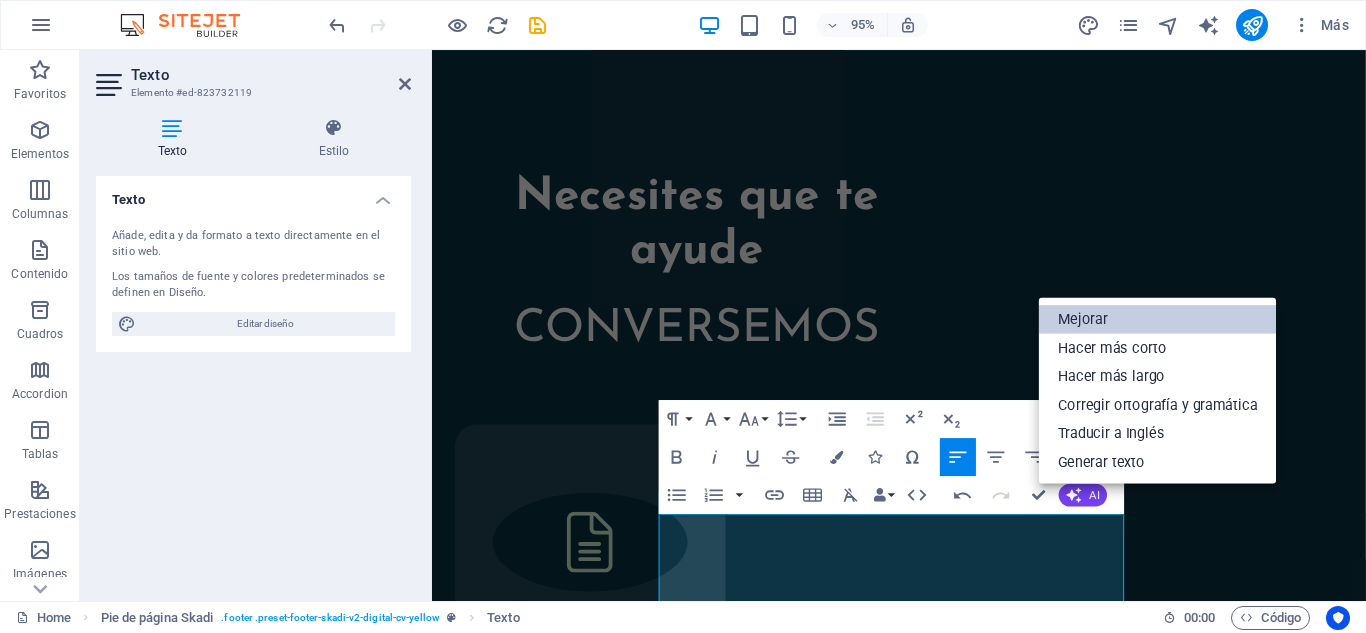 click on "Mejorar" at bounding box center [1158, 319] 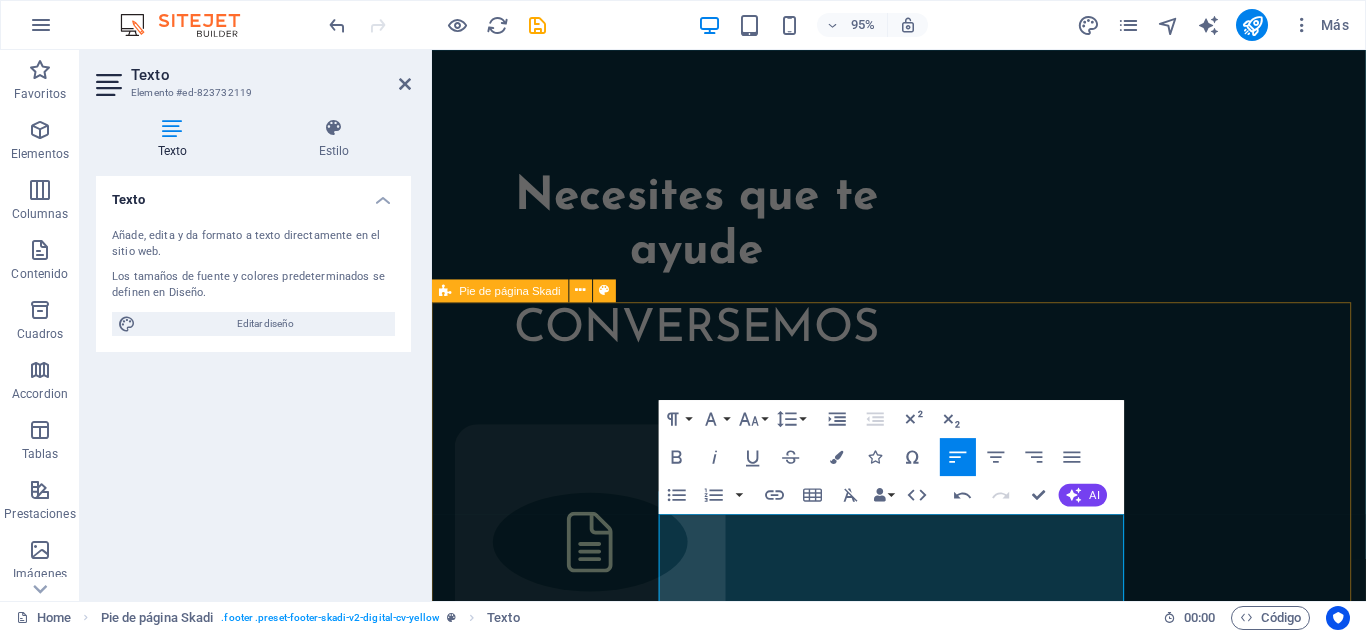 drag, startPoint x: 871, startPoint y: 624, endPoint x: 666, endPoint y: 542, distance: 220.79176 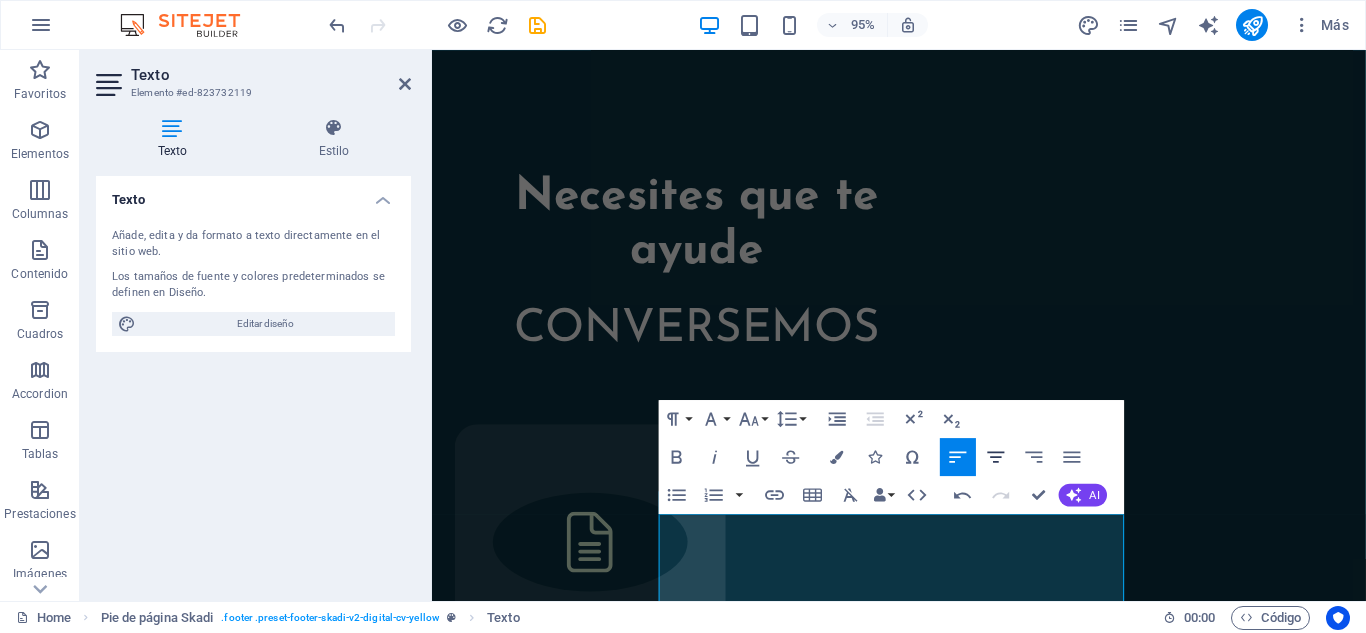 click 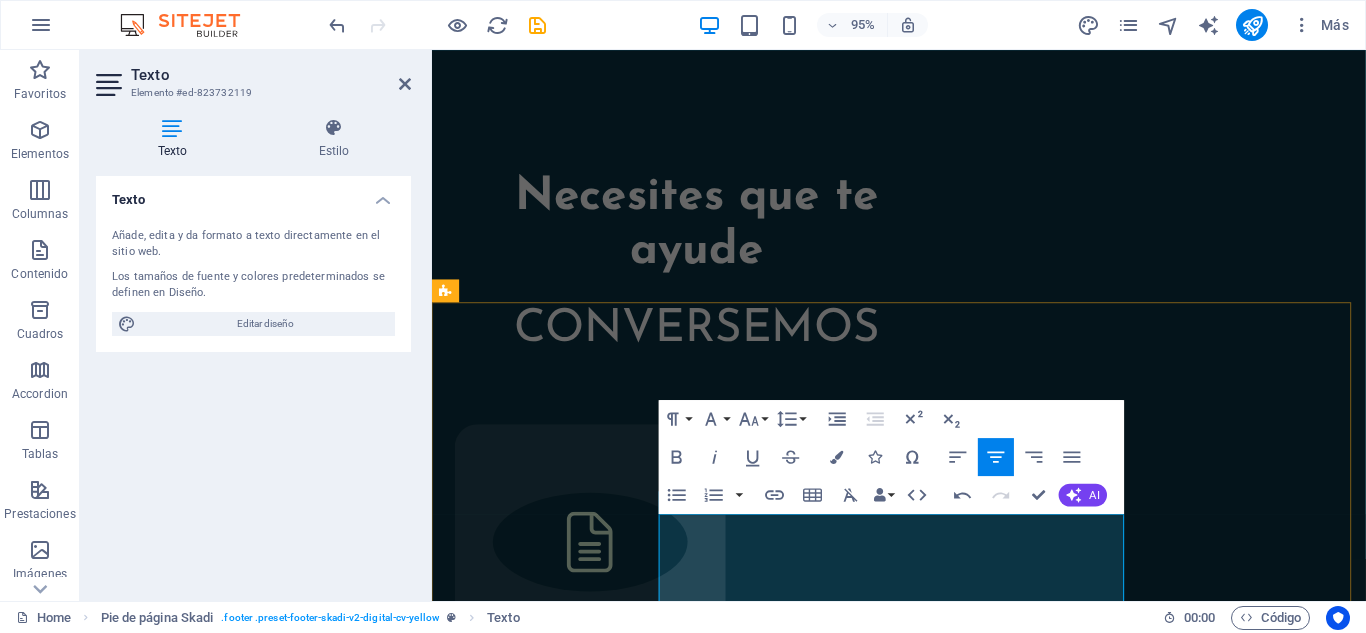 click on "Todos los derechos reservados. Queda estrictamente prohibida la copia o transmisión del contenido de esta página, a menos que se cuente con la autorización expresa del contacto: asistencia@igormorales.cl." at bounding box center (923, 2465) 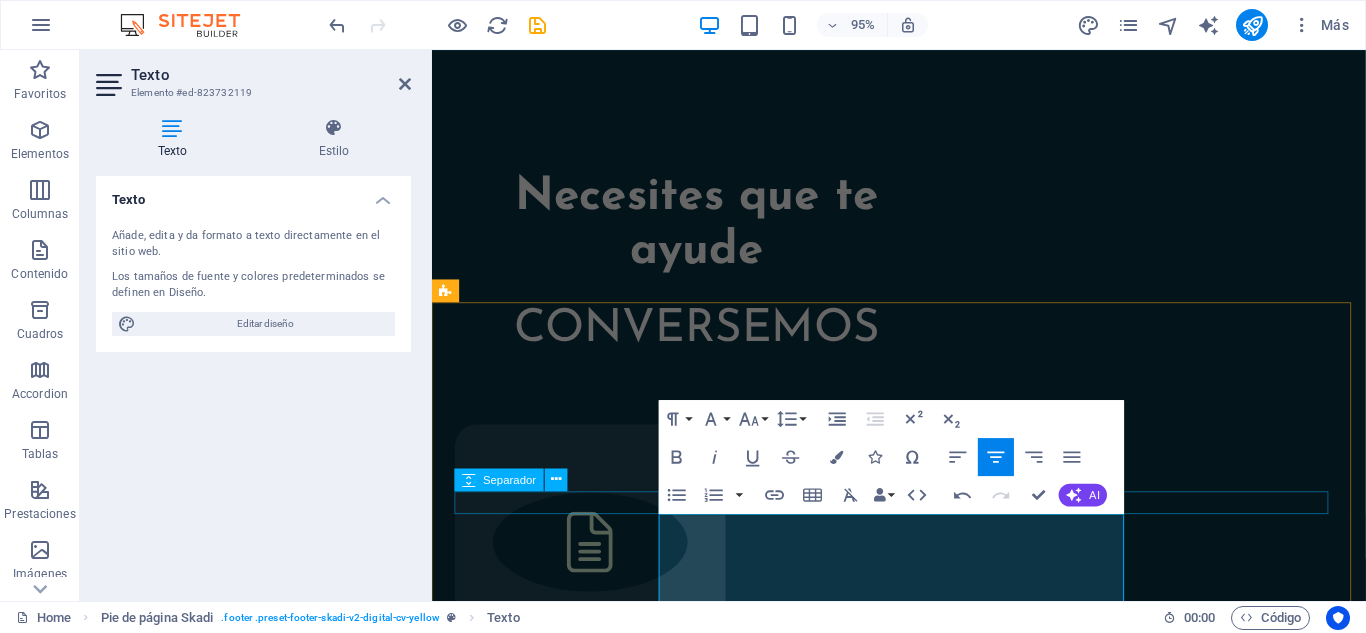 click at bounding box center (923, 2429) 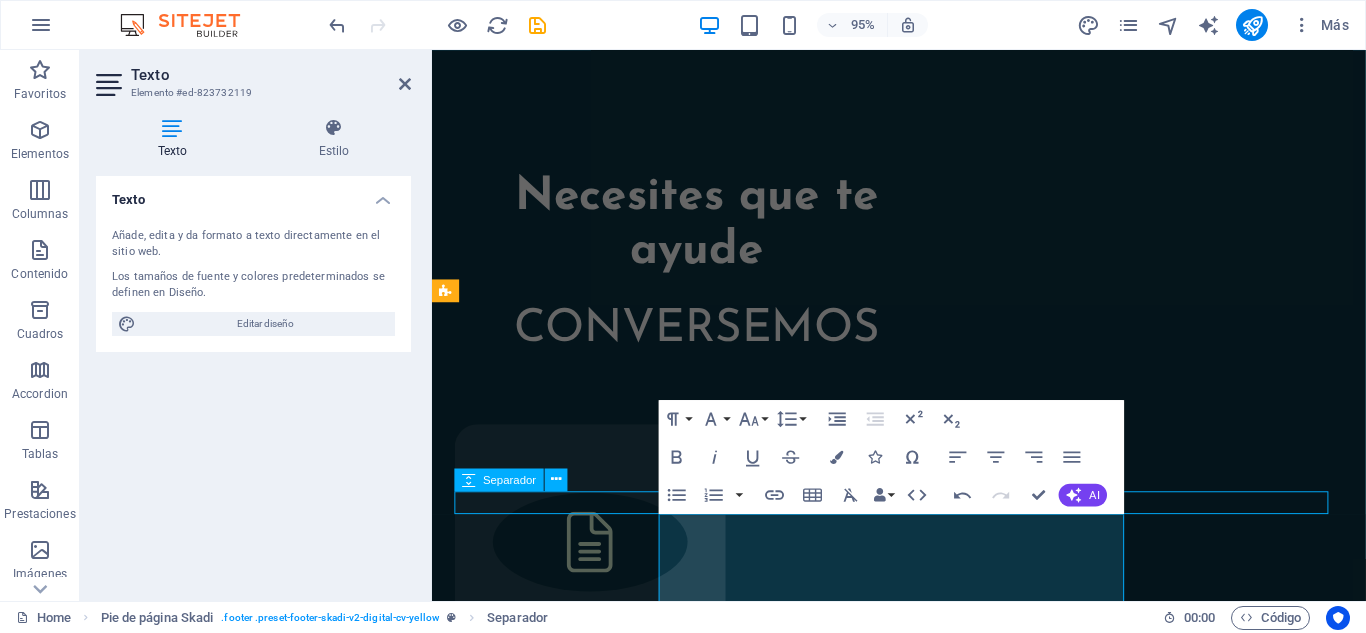 scroll, scrollTop: 2346, scrollLeft: 0, axis: vertical 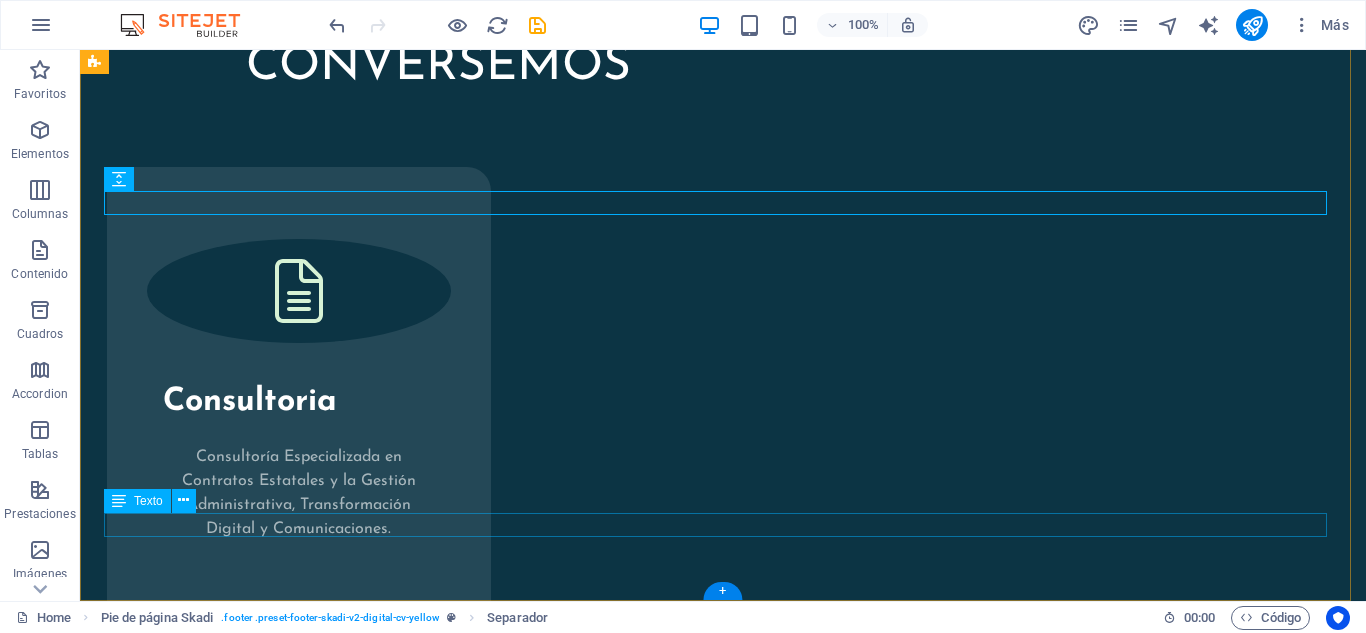 click on "© 2023. JohannaJames. All Rights Reserved." at bounding box center [723, 2451] 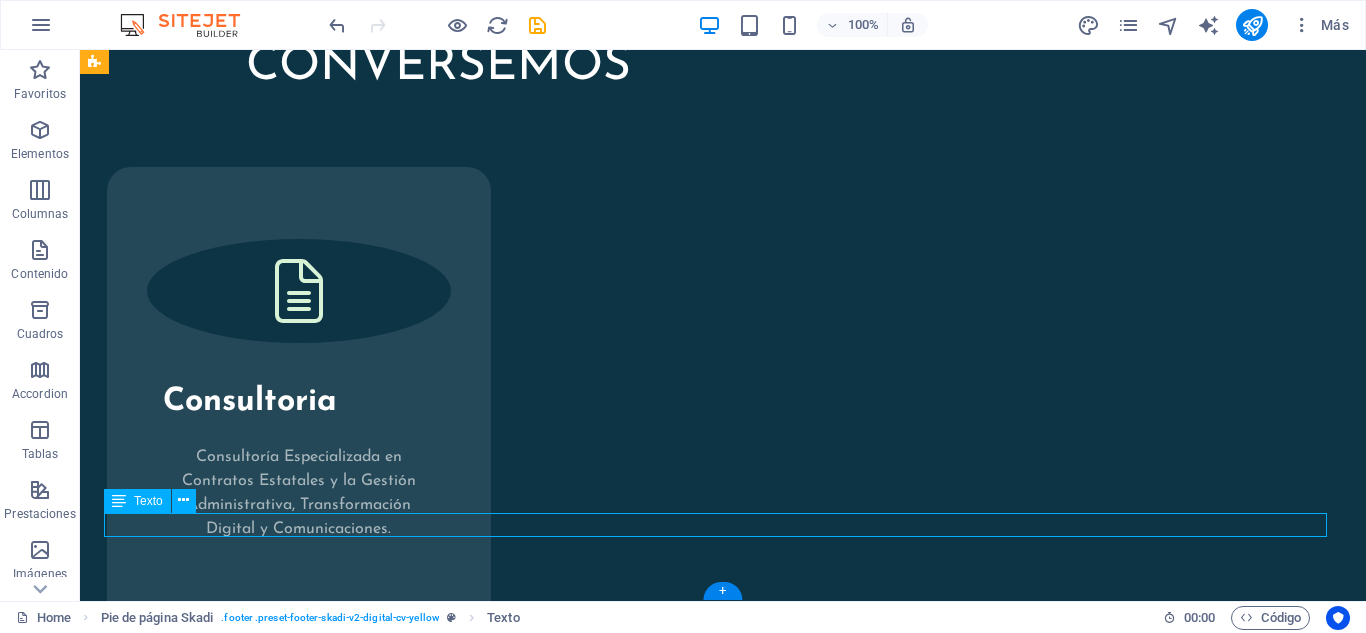 click on "© 2023. JohannaJames. All Rights Reserved." at bounding box center (723, 2451) 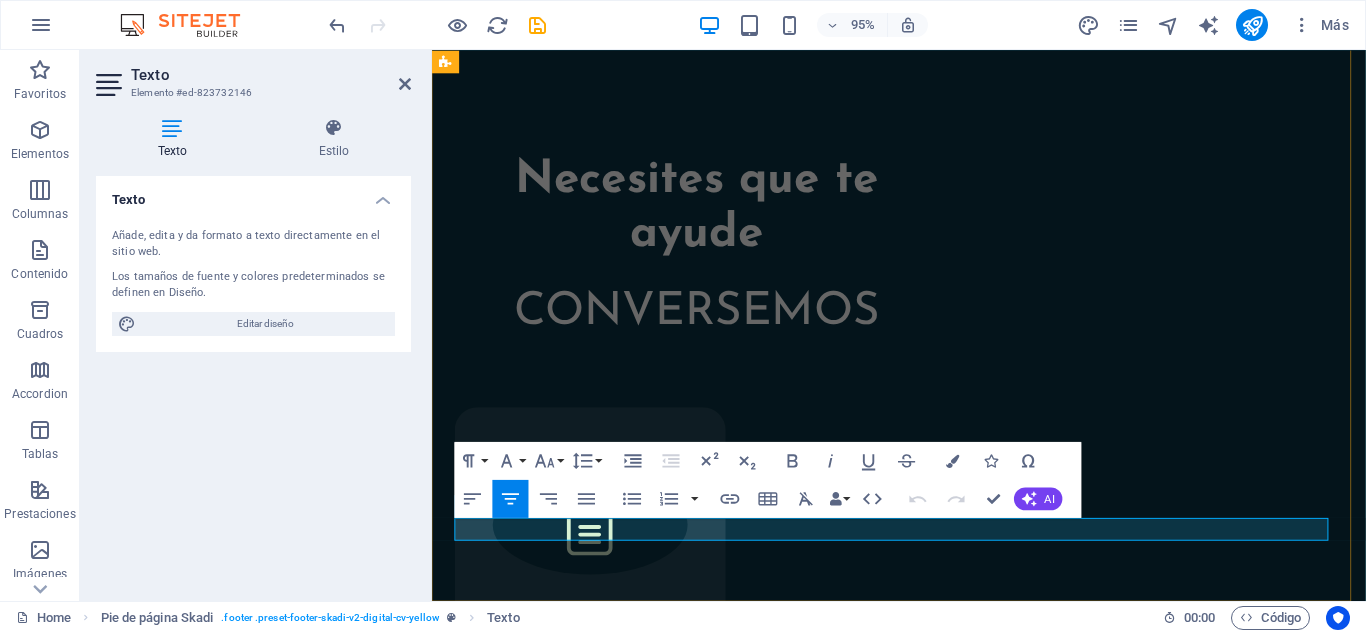 scroll, scrollTop: 2875, scrollLeft: 0, axis: vertical 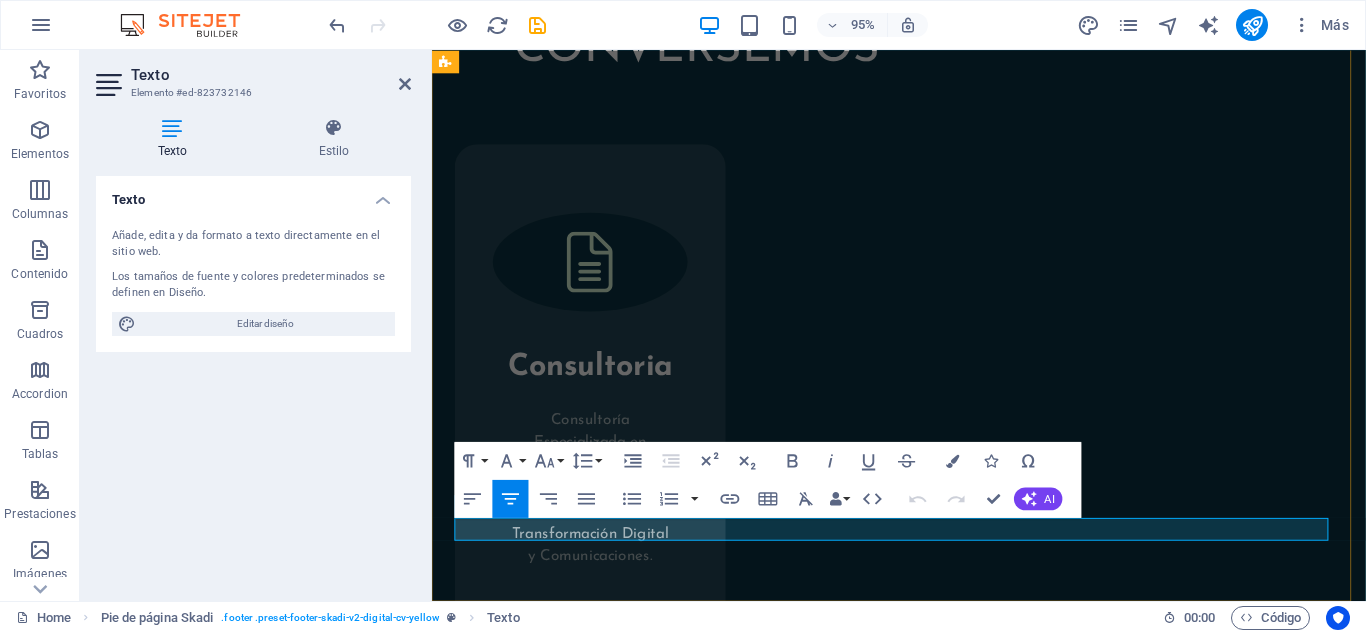 click on "© 2023. JohannaJames. All Rights Reserved." at bounding box center [924, 2625] 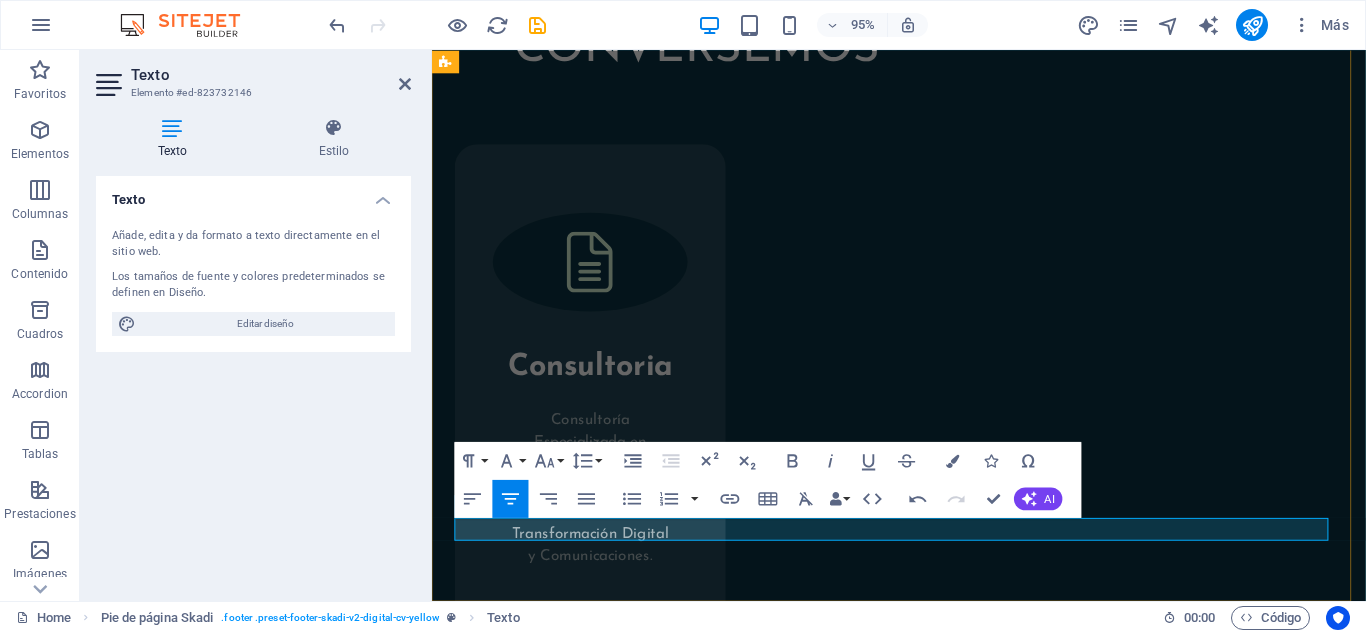 type 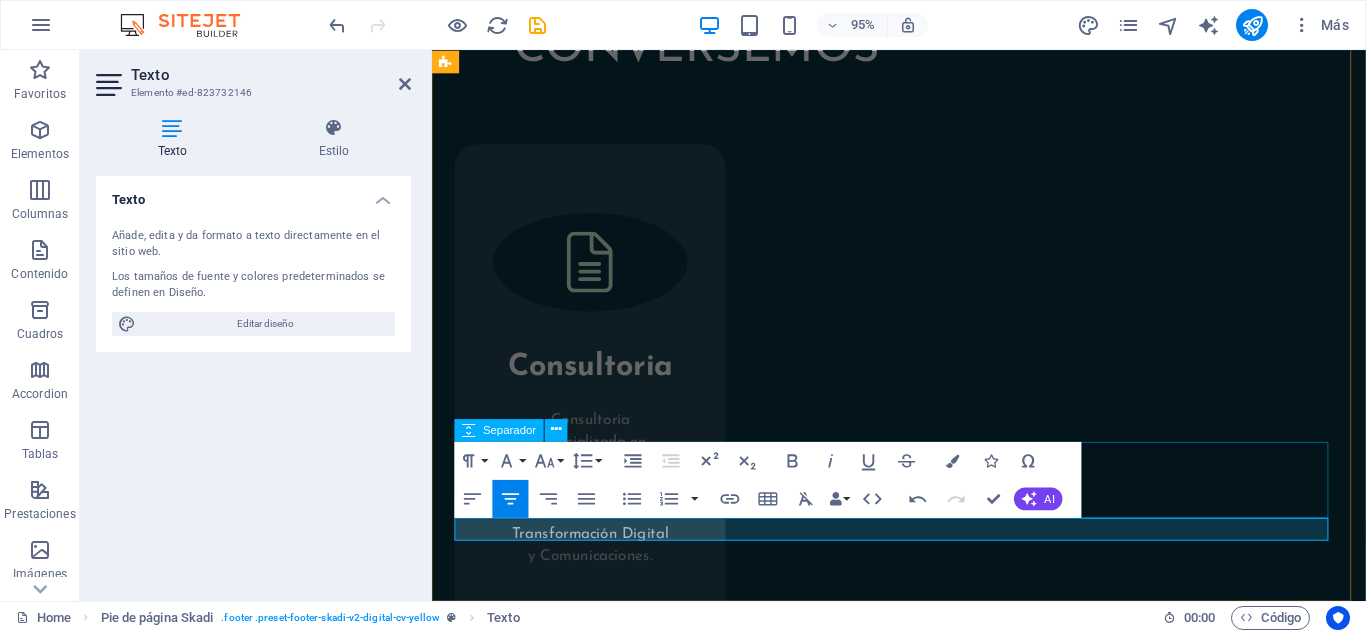 click at bounding box center (923, 2573) 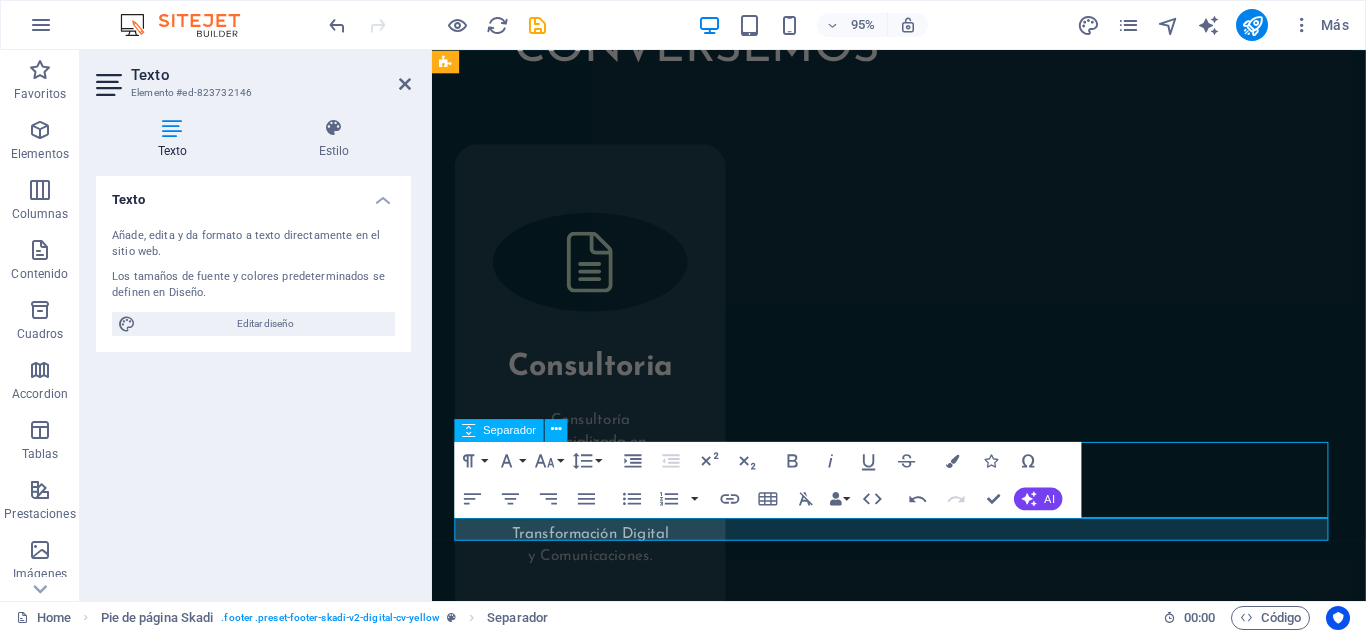 scroll, scrollTop: 2569, scrollLeft: 0, axis: vertical 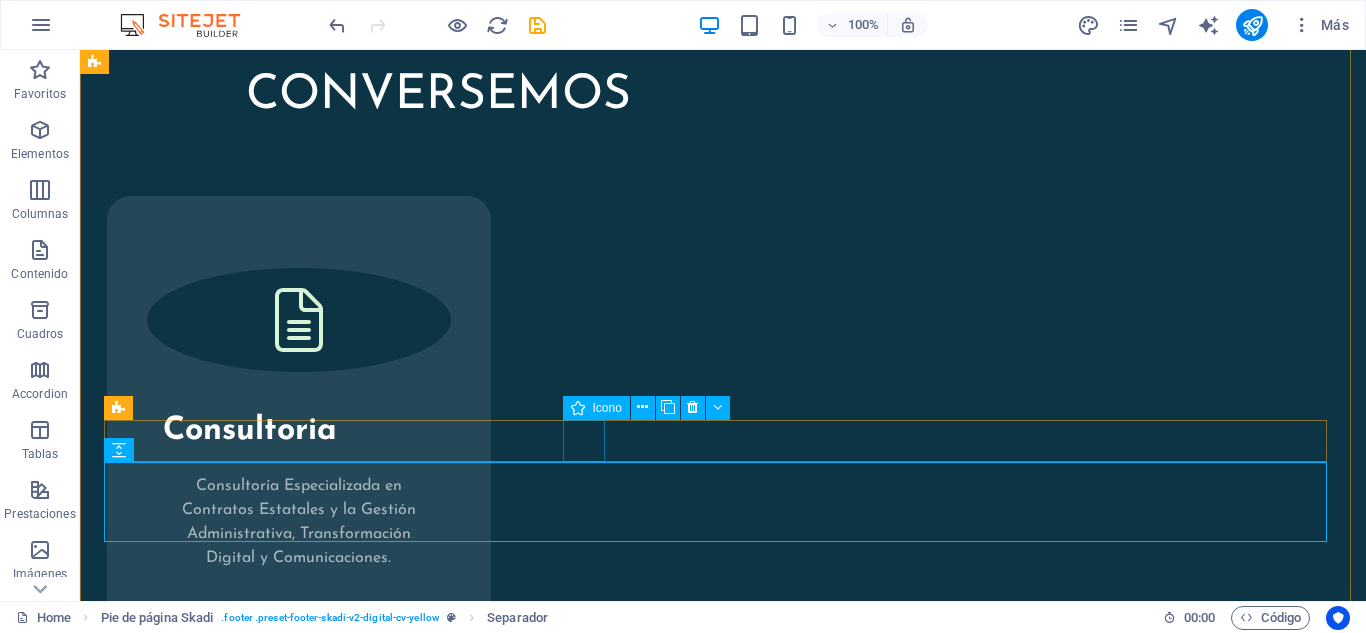 click at bounding box center [723, 2151] 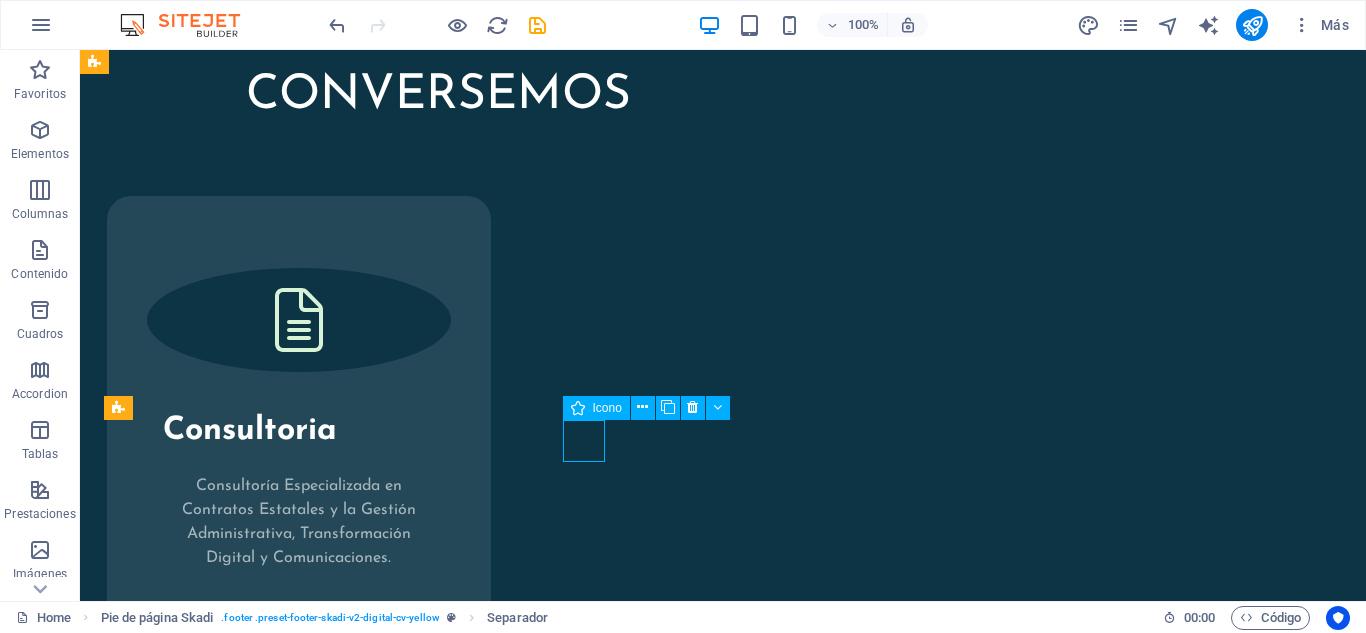 click at bounding box center [723, 2151] 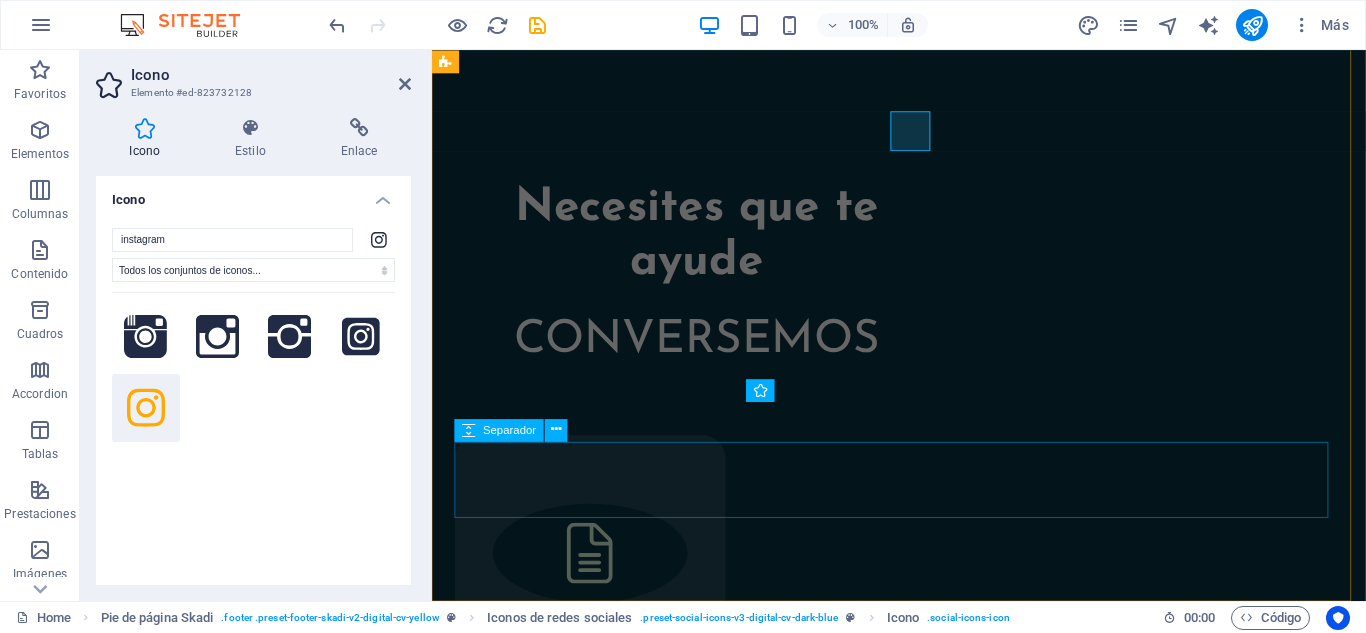 scroll, scrollTop: 2875, scrollLeft: 0, axis: vertical 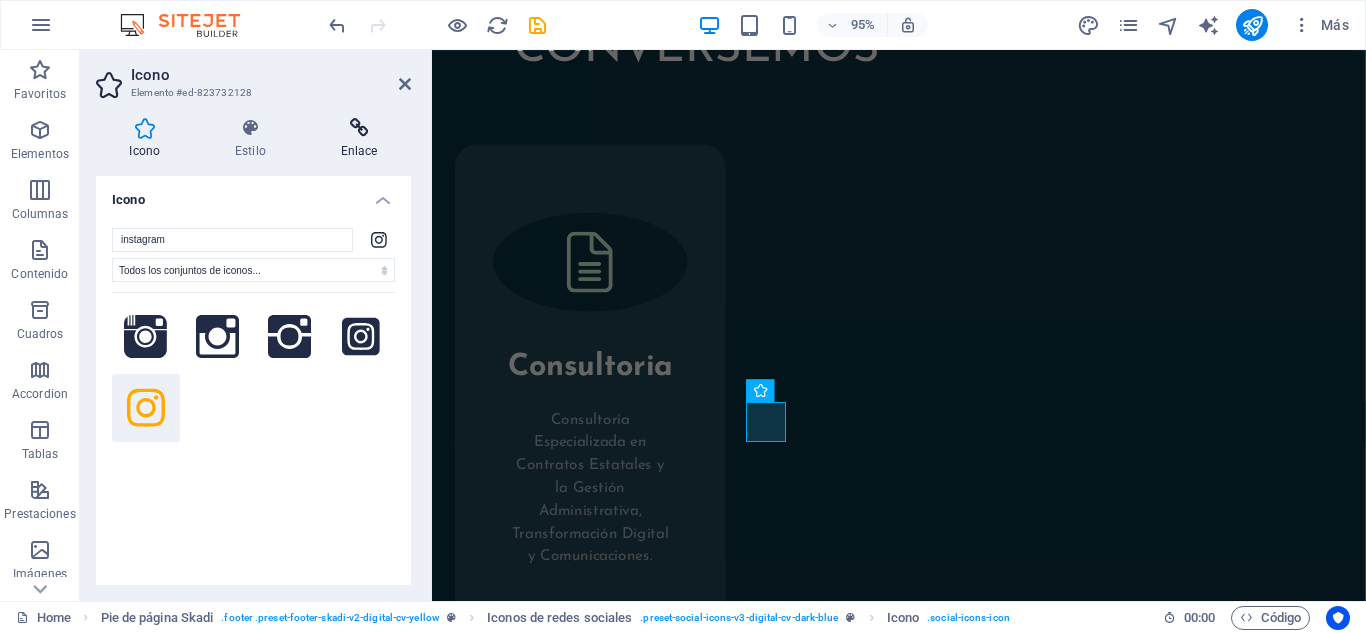 click at bounding box center (359, 128) 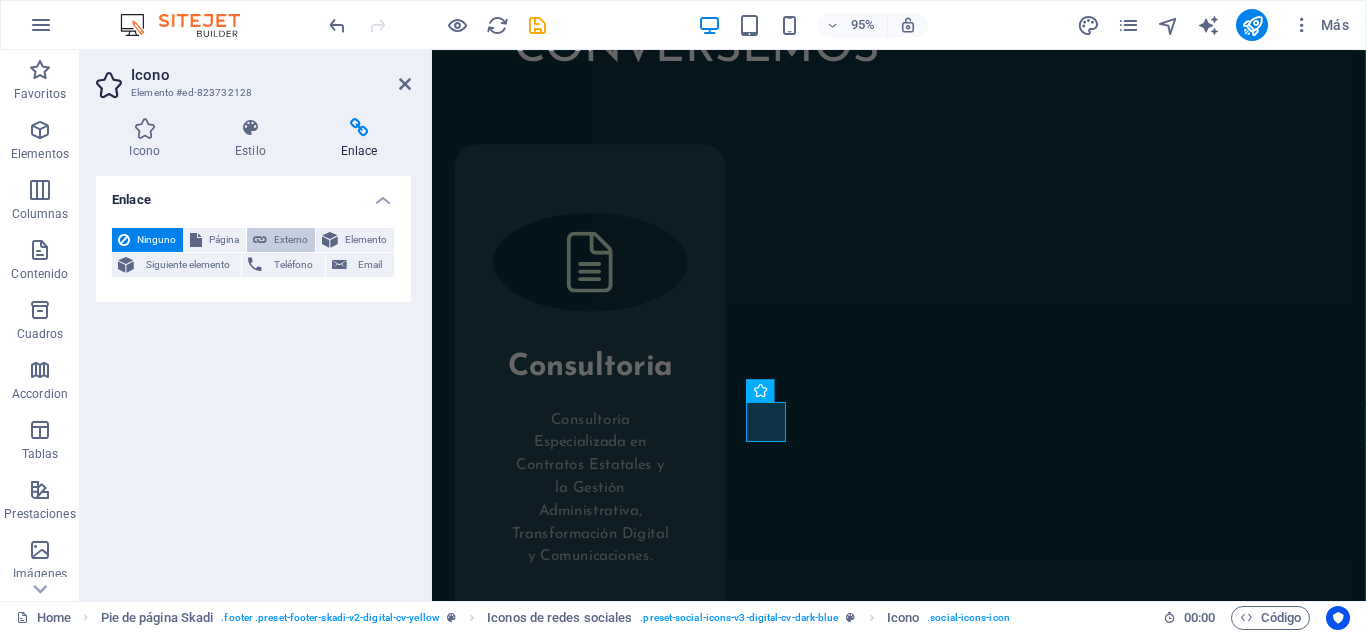 click on "Externo" at bounding box center [291, 240] 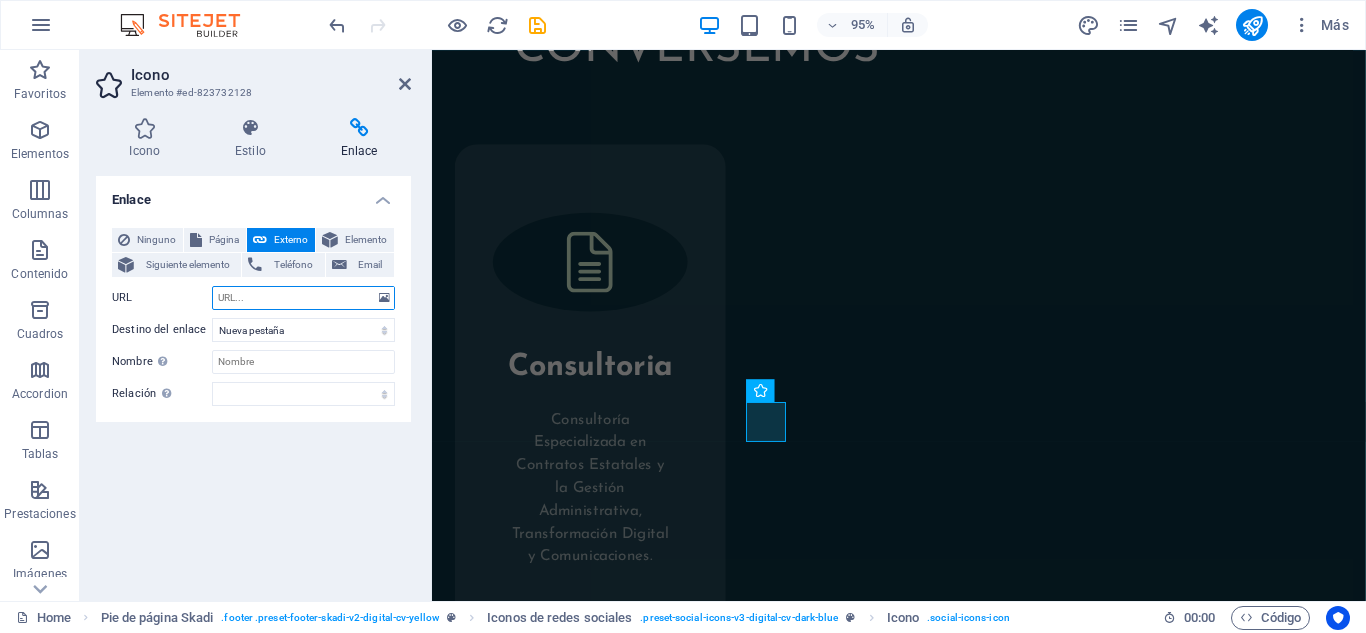 paste on "https://www.instagram.com/[NOMBRE_USUARIO]/" 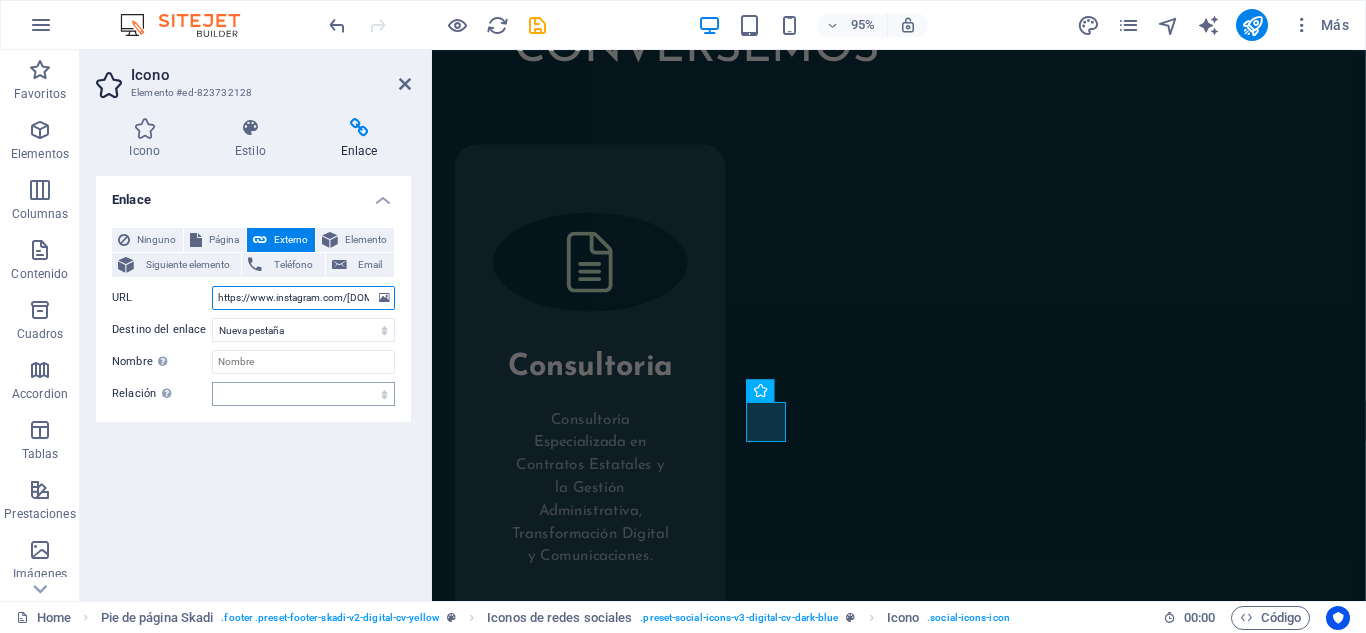 scroll, scrollTop: 0, scrollLeft: 55, axis: horizontal 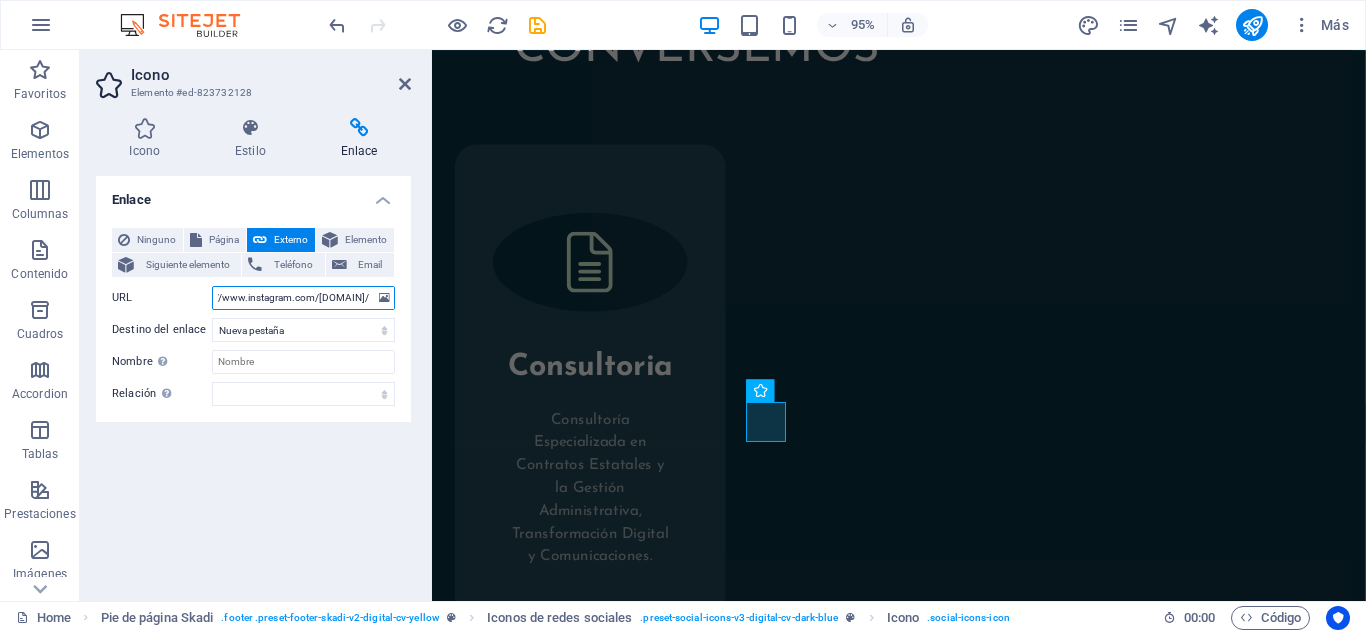 type on "https://www.instagram.com/[NOMBRE_USUARIO]/" 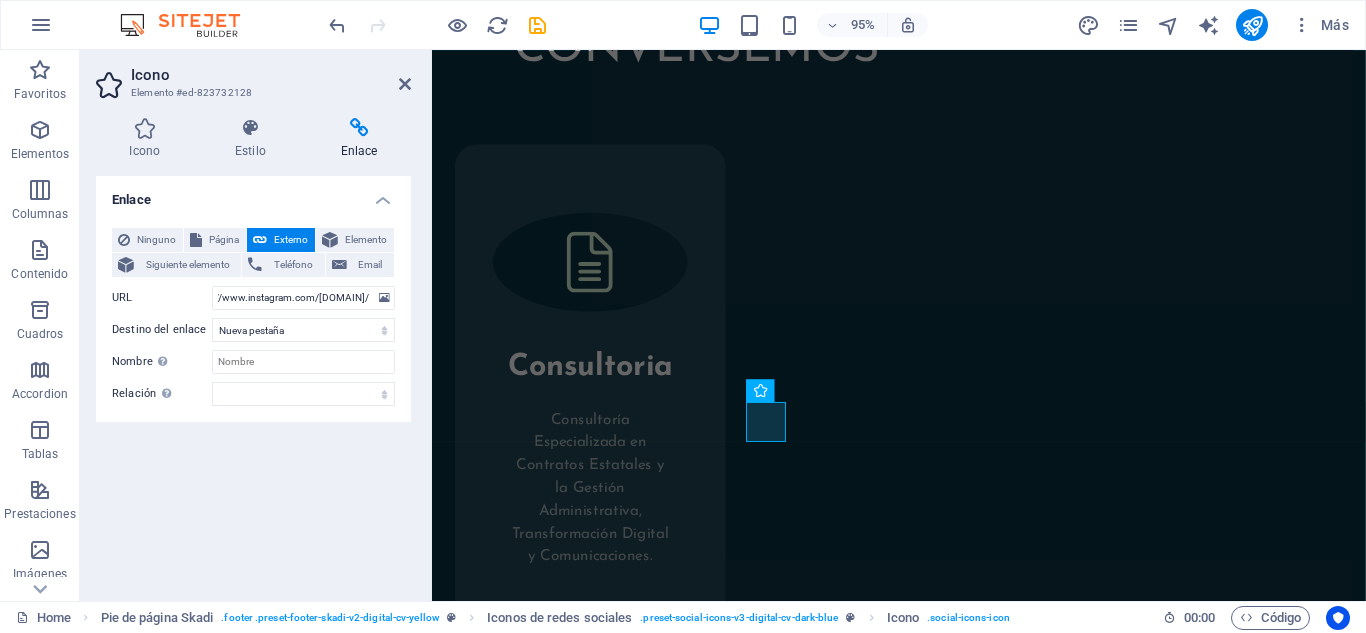 click on "Enlace" at bounding box center (253, 194) 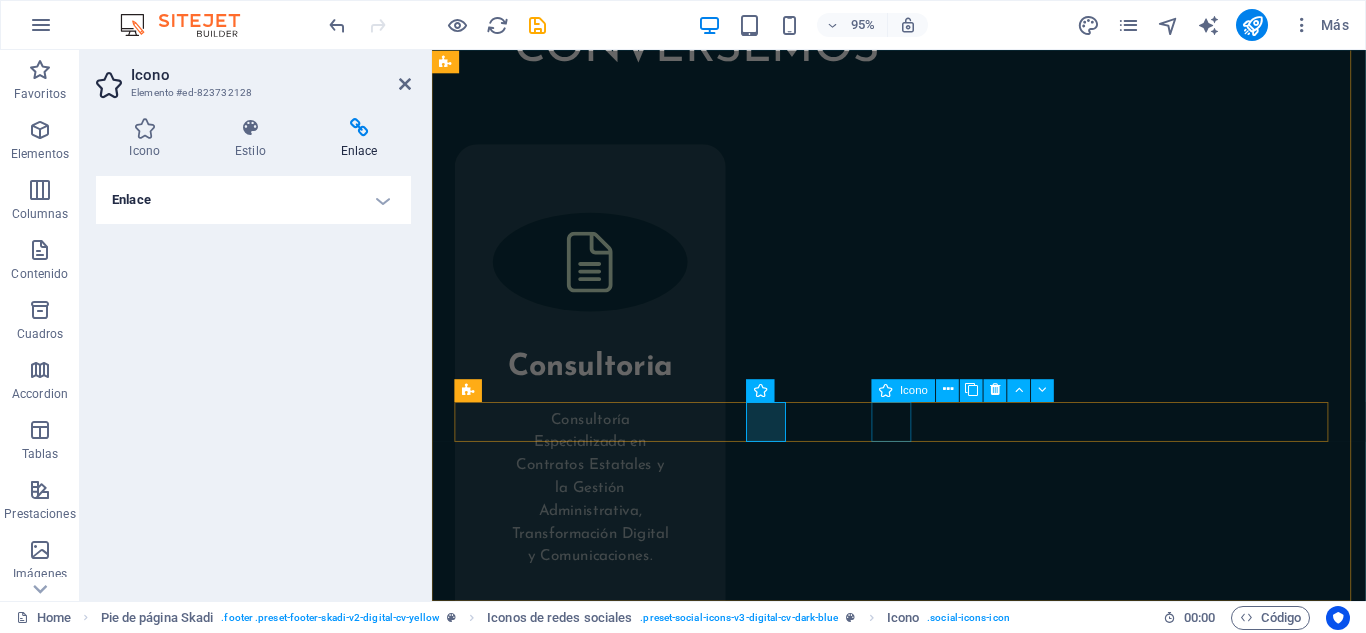 click at bounding box center [923, 2404] 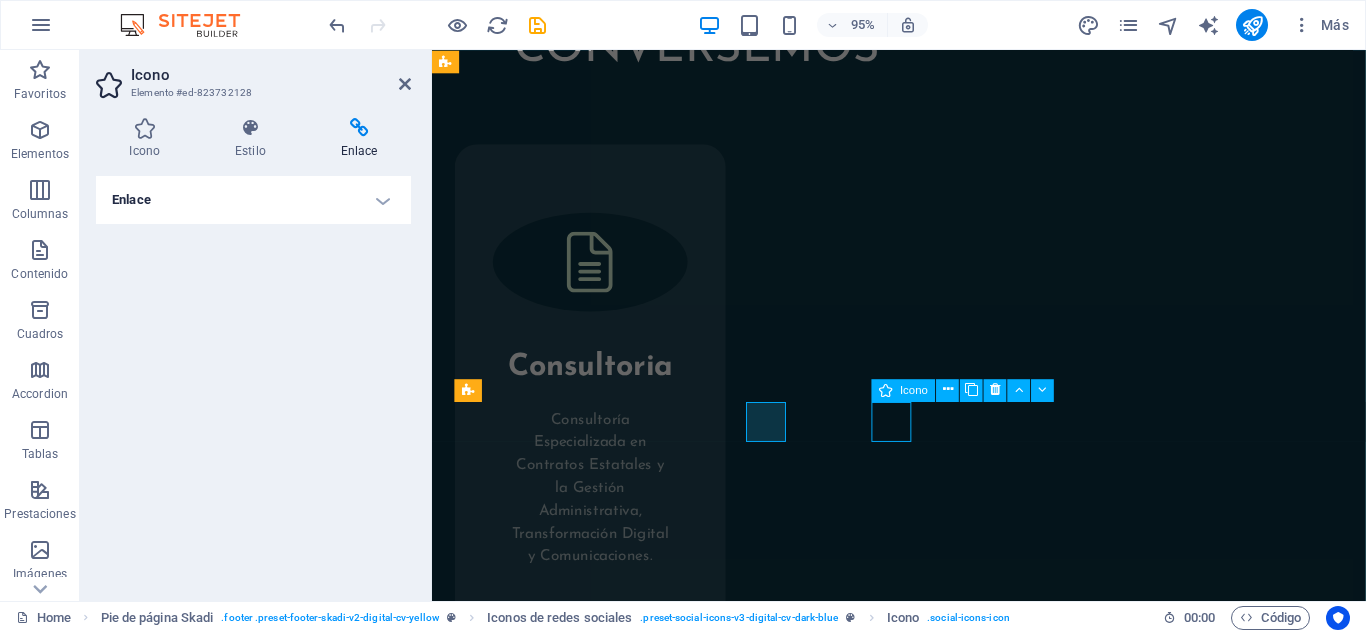 click at bounding box center [923, 2404] 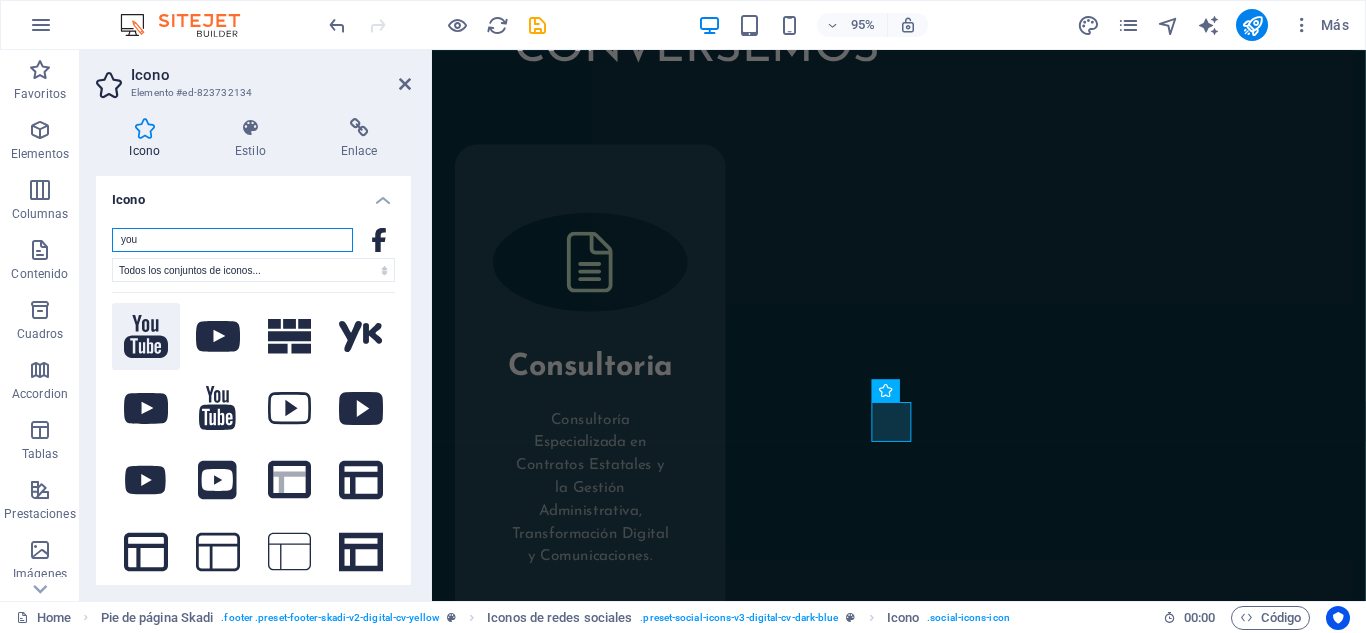 type on "you" 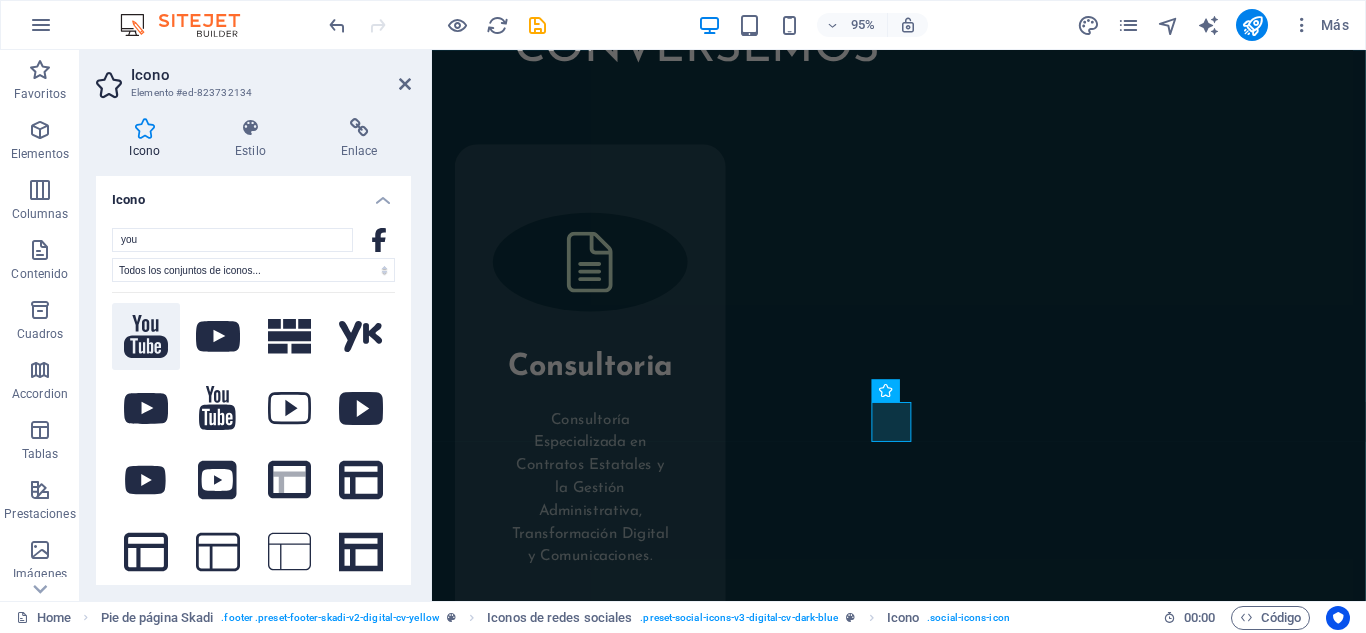 click 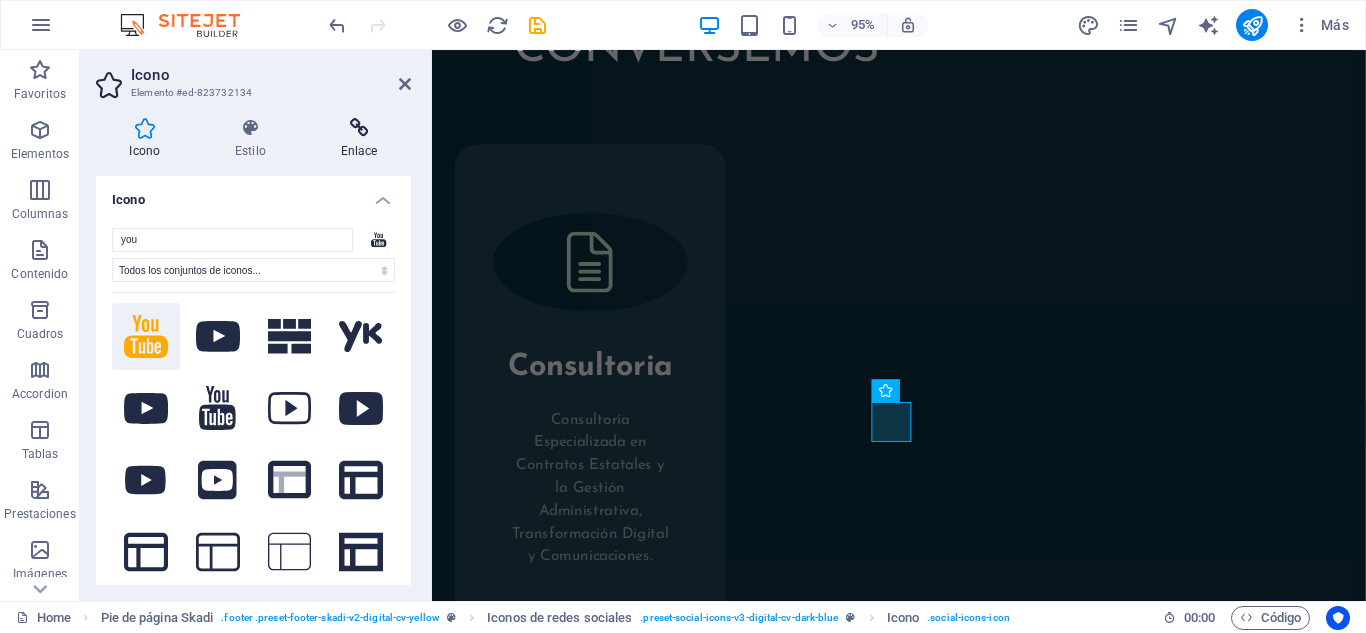 click at bounding box center [359, 128] 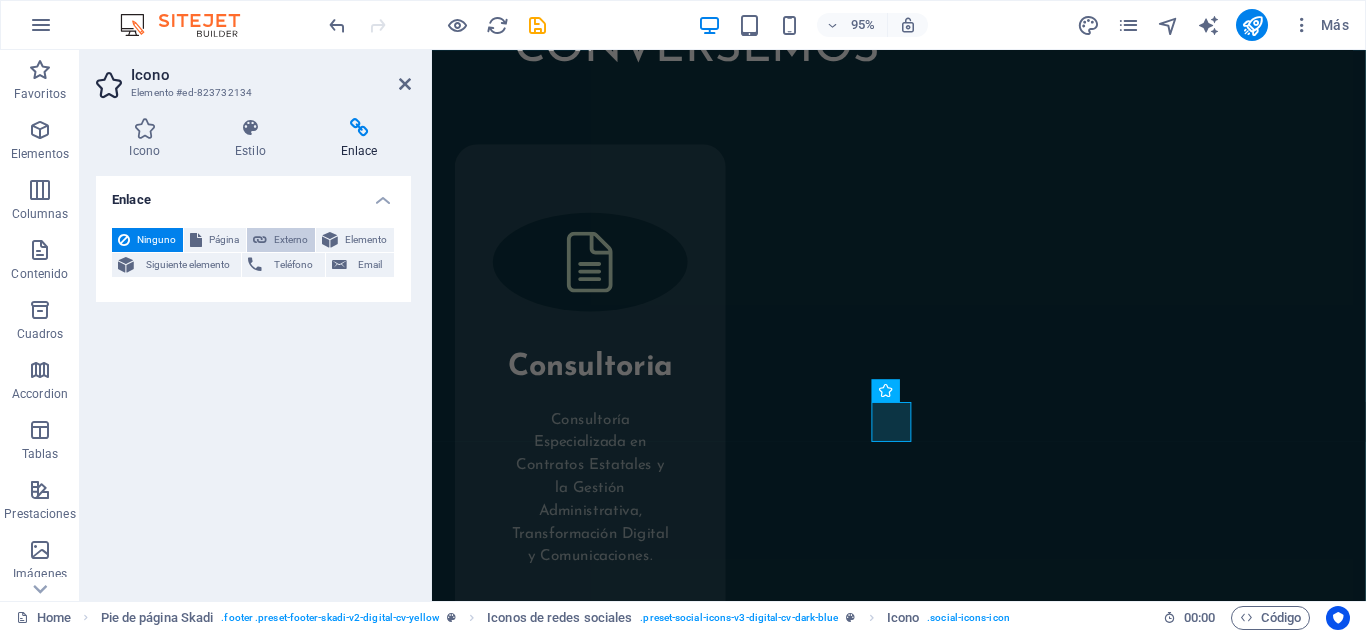 click on "Externo" at bounding box center (291, 240) 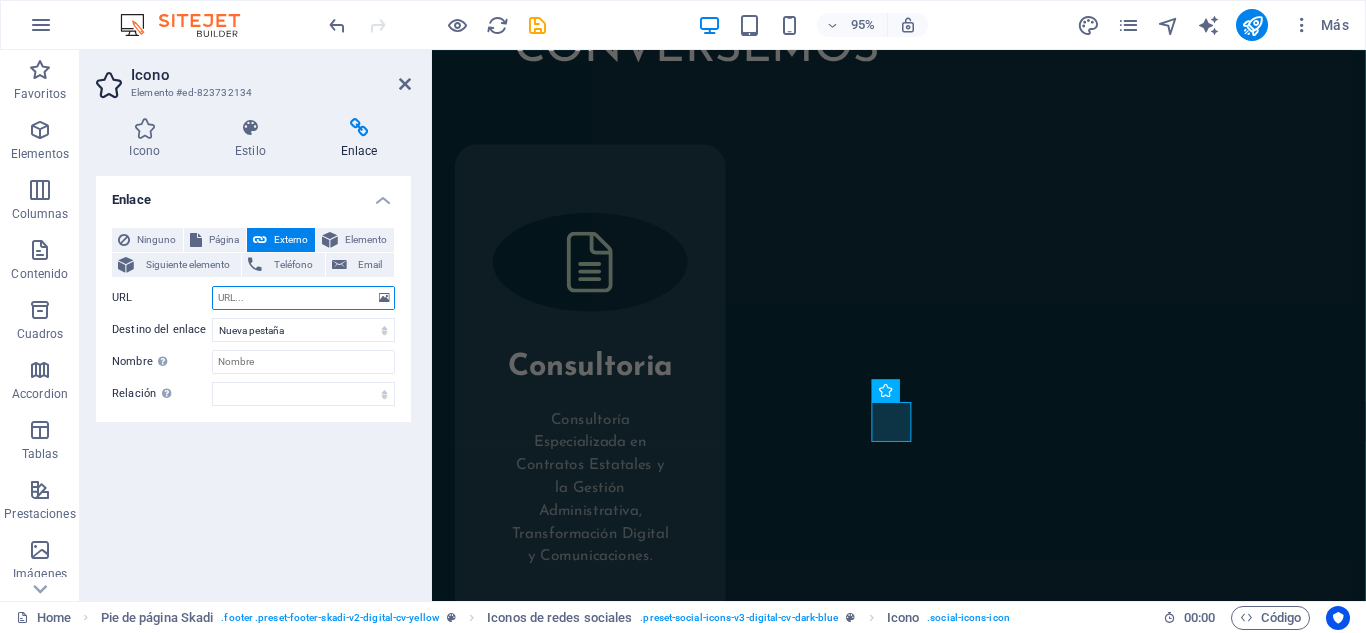 paste on "https://www.youtube.com/[NOMBRE_CANAL]/" 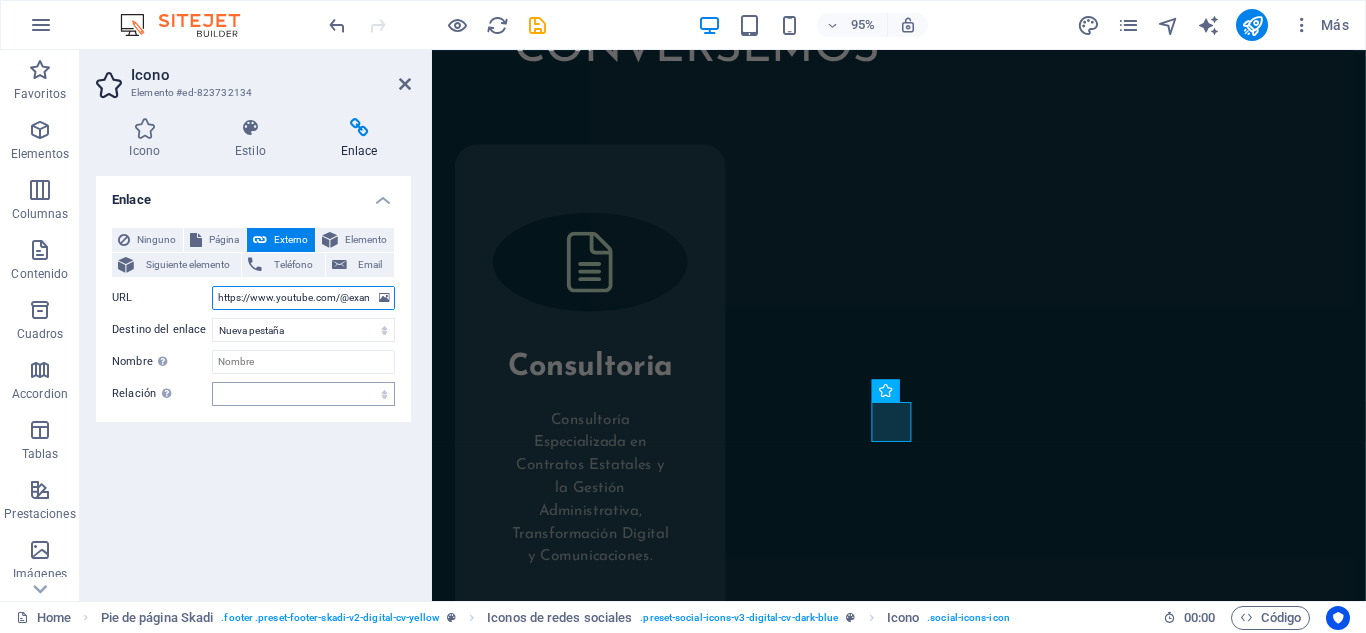 scroll, scrollTop: 0, scrollLeft: 54, axis: horizontal 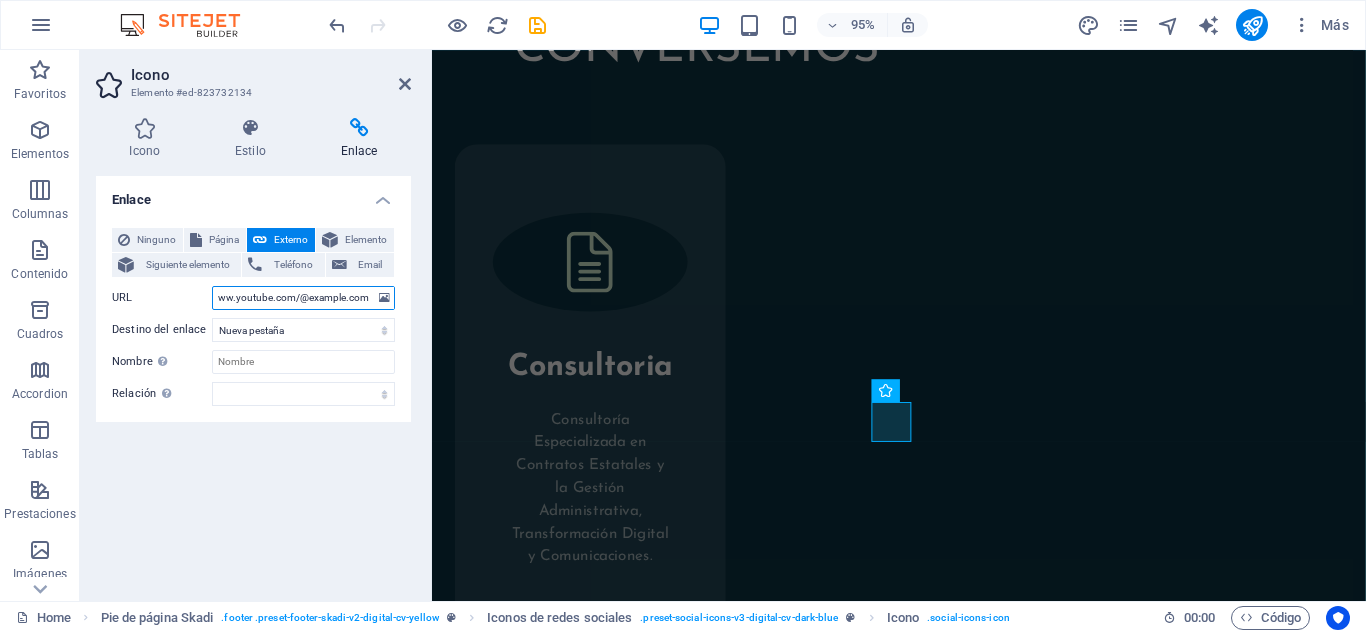 type on "https://www.youtube.com/[NOMBRE_CANAL]/" 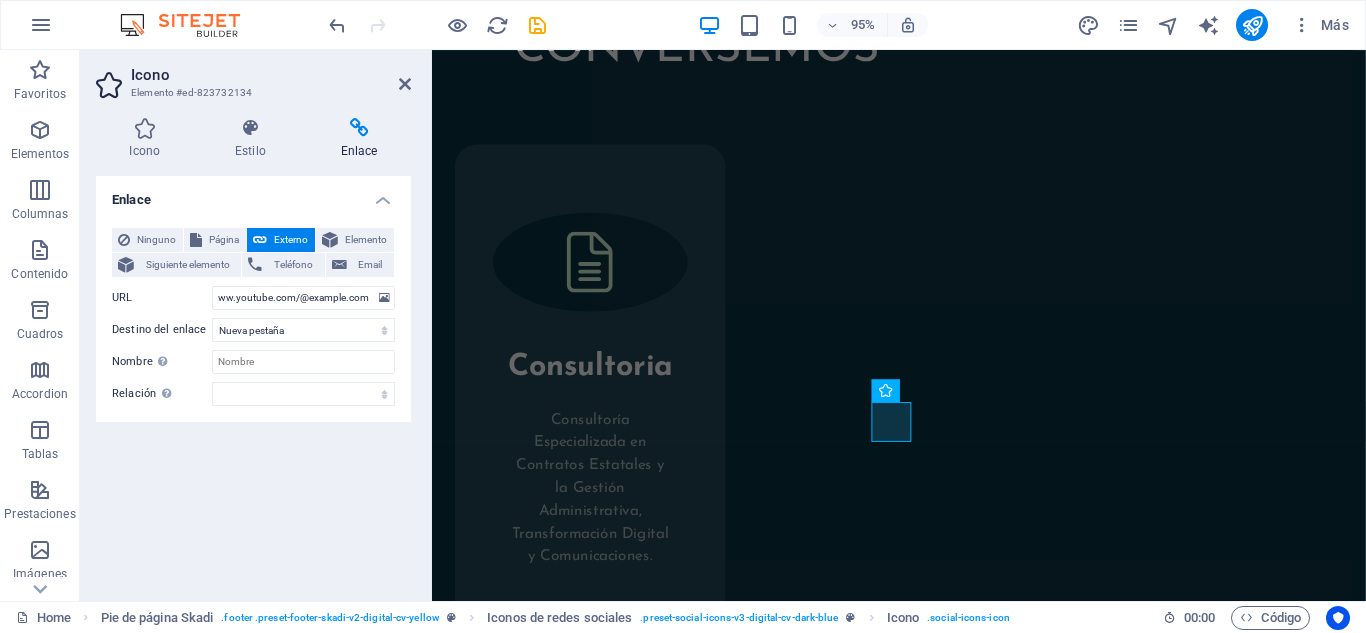 scroll, scrollTop: 0, scrollLeft: 0, axis: both 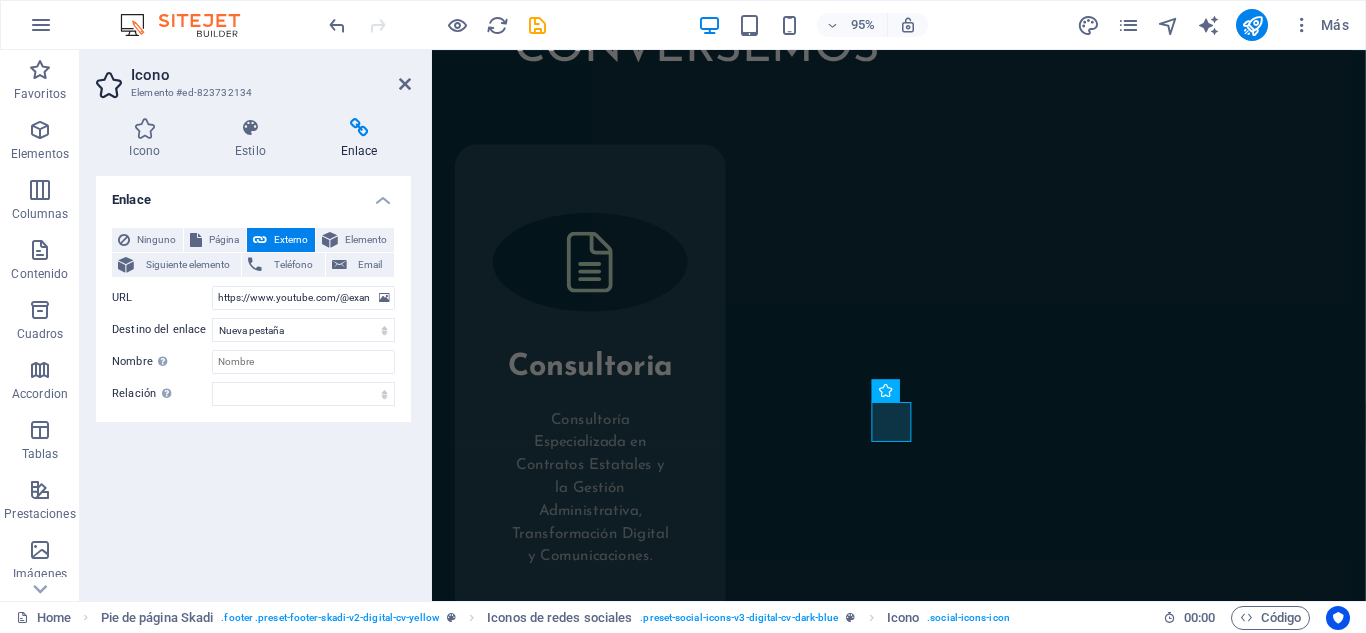 click on "Enlace Ninguno Página Externo Elemento Siguiente elemento Teléfono Email Página Home Legal Notice Privacy Subpage Test Elemento
URL https://www.youtube.com/@igormoralescanal Teléfono Email Destino del enlace Nueva pestaña Misma pestaña Superposición Nombre Una descripción adicional del enlace no debería ser igual al texto del enlace. El título suele mostrarse como un texto de información cuando se mueve el ratón por encima del elemento. Déjalo en blanco en caso de dudas. Relación Define la  relación de este enlace con el destino del enlace . Por ejemplo, el valor "nofollow" indica a los buscadores que no sigan al enlace. Puede dejarse vacío. alternativo autor marcador externo ayuda licencia siguiente nofollow noreferrer noopener ant buscar etiqueta" at bounding box center (253, 380) 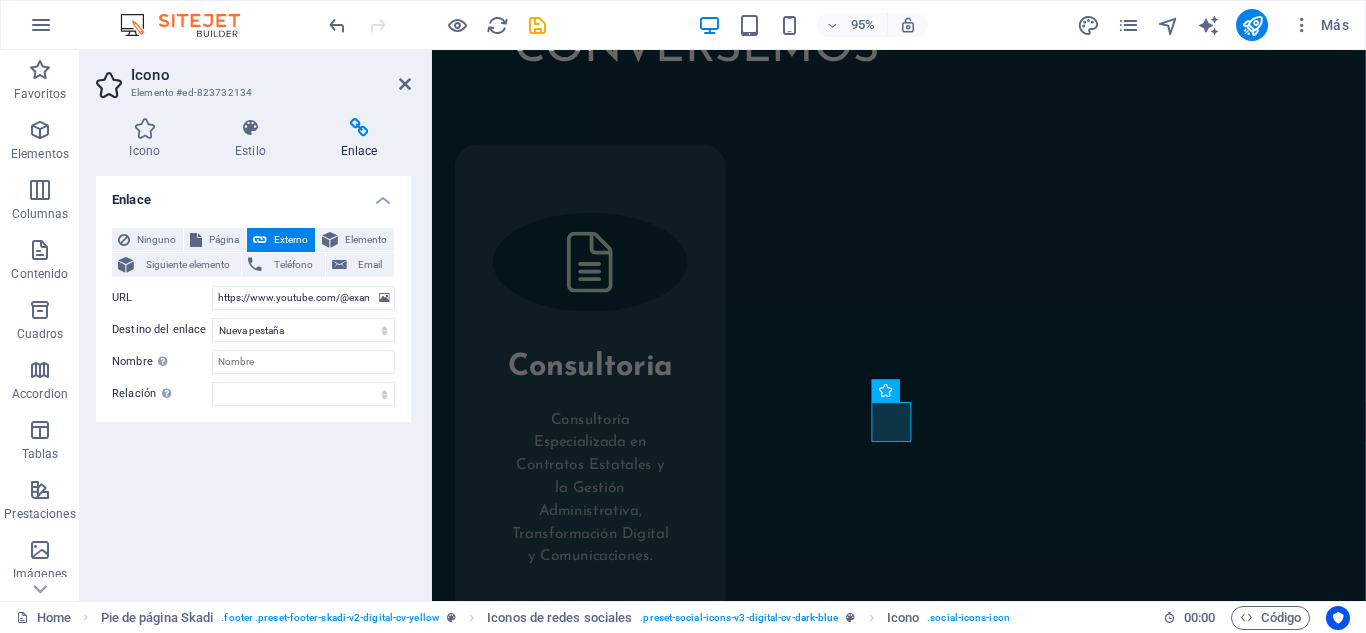click at bounding box center [359, 128] 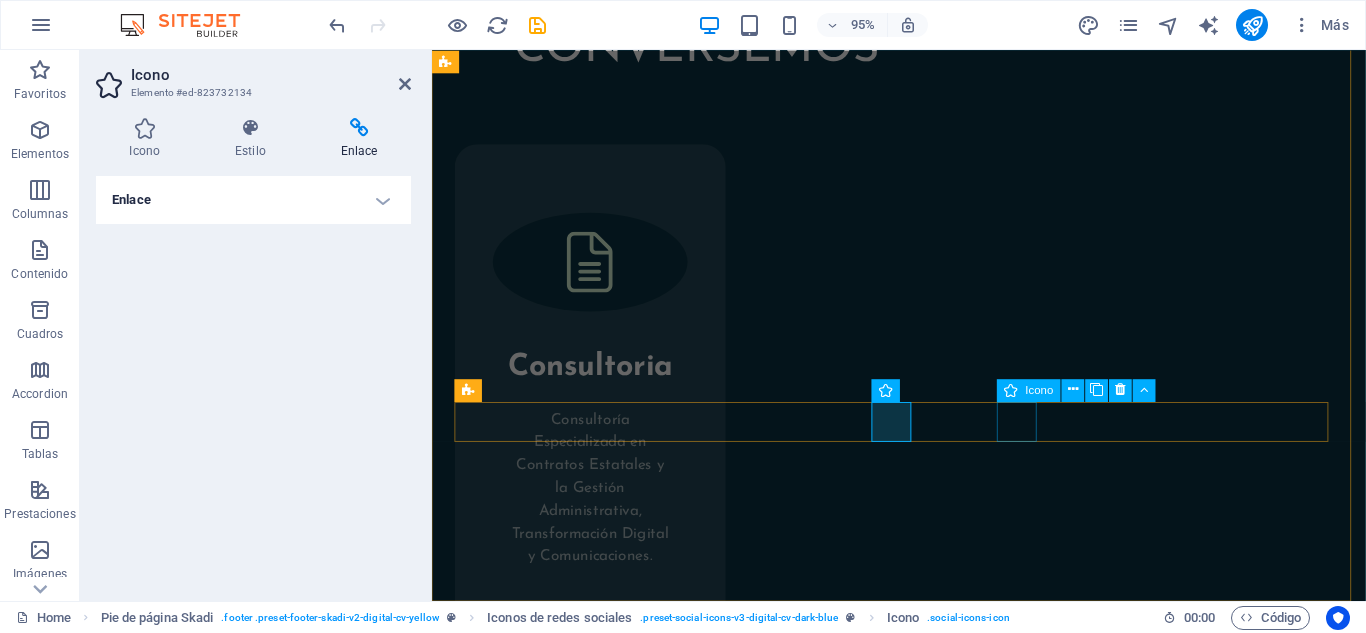 click at bounding box center [923, 2512] 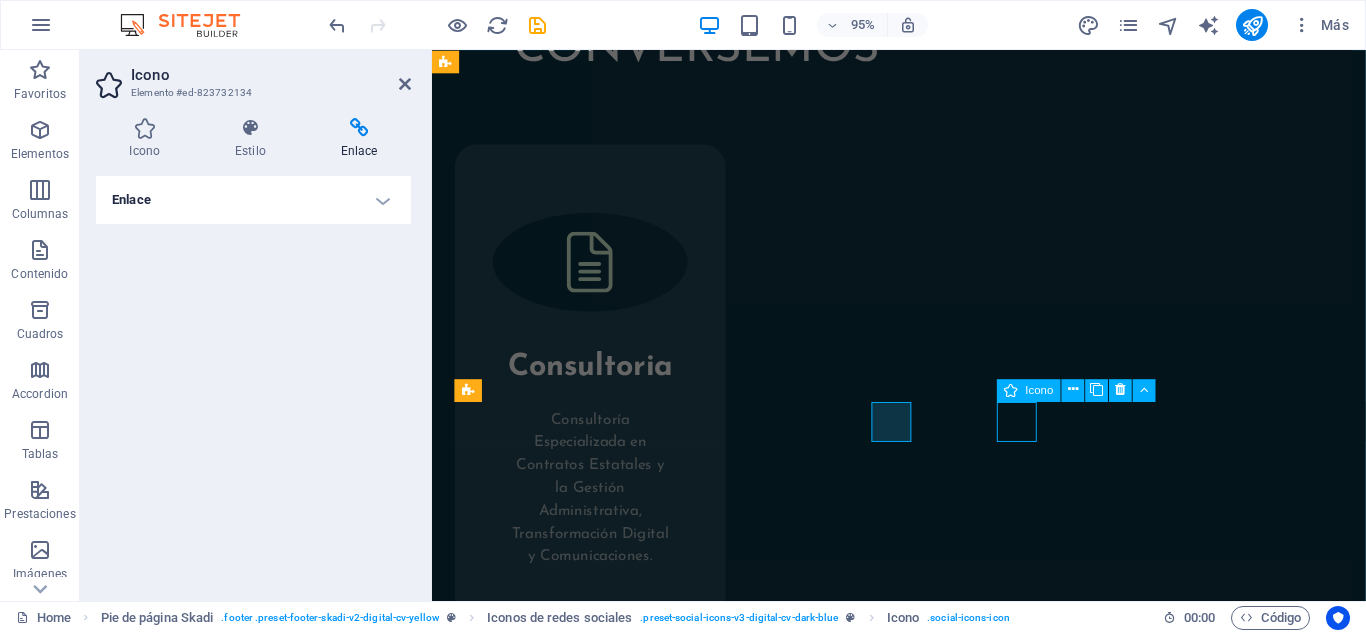 click at bounding box center (923, 2512) 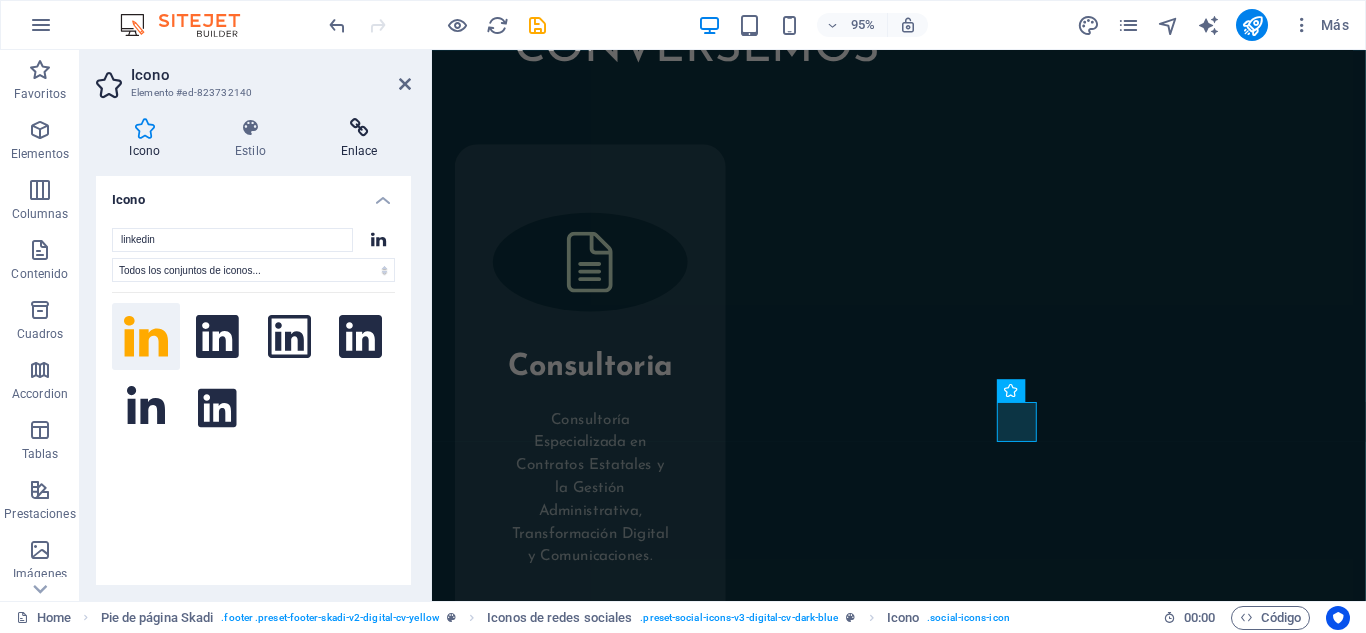 click on "Enlace" at bounding box center (359, 139) 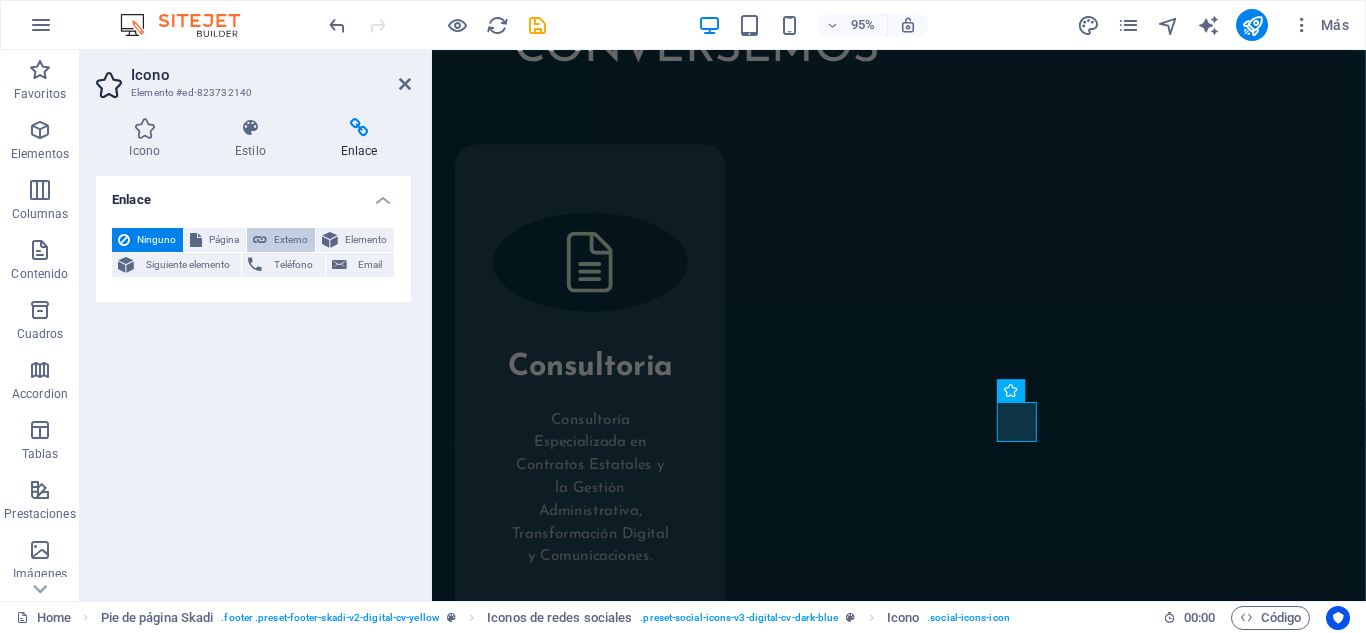 click on "Externo" at bounding box center (291, 240) 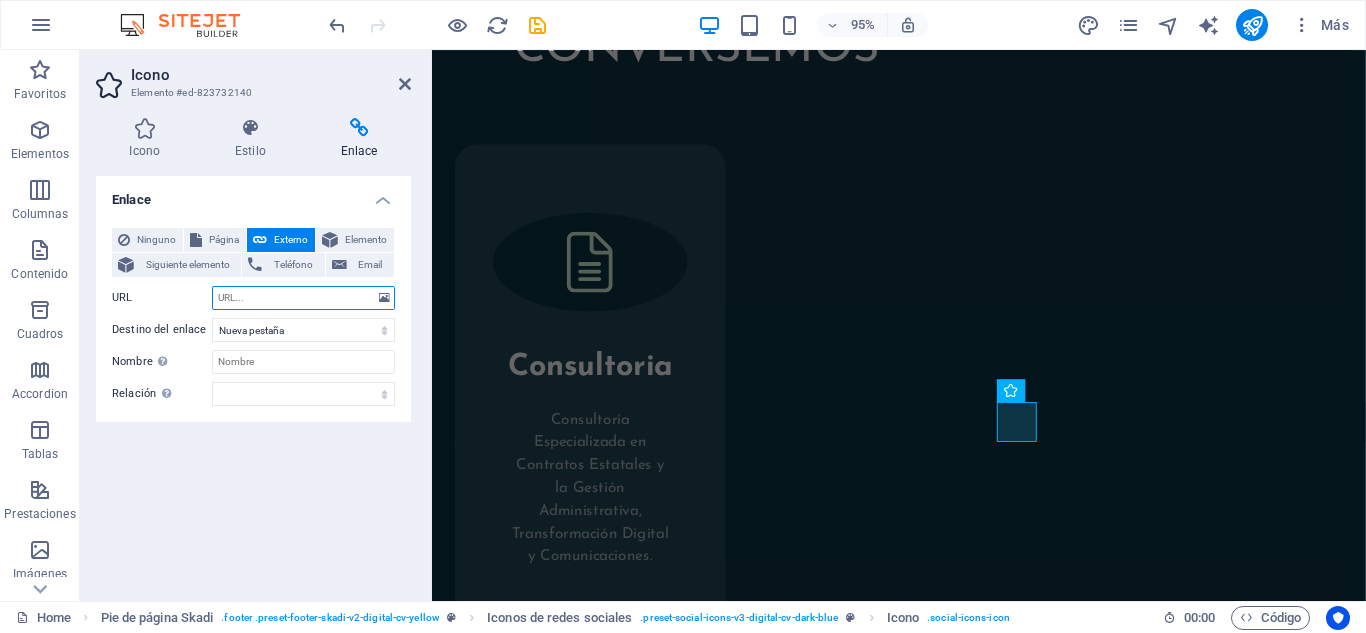paste on "https://www.linkedin.com/in/[NOMBRE]/" 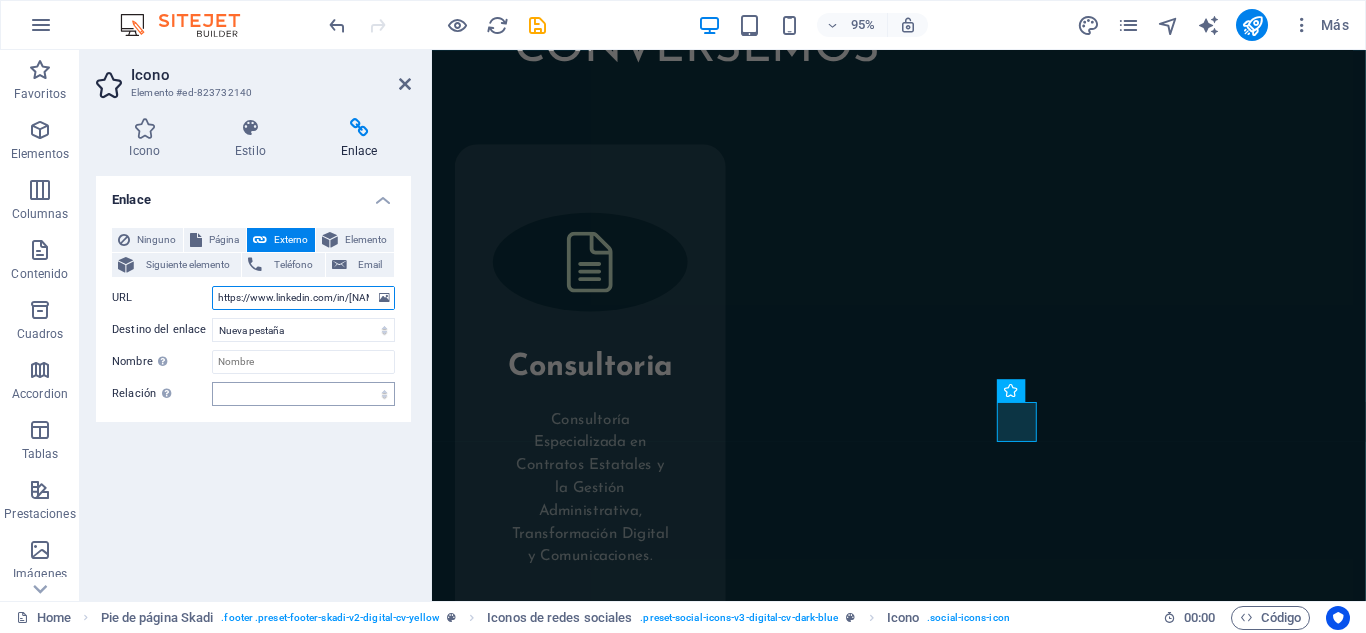 scroll, scrollTop: 0, scrollLeft: 36, axis: horizontal 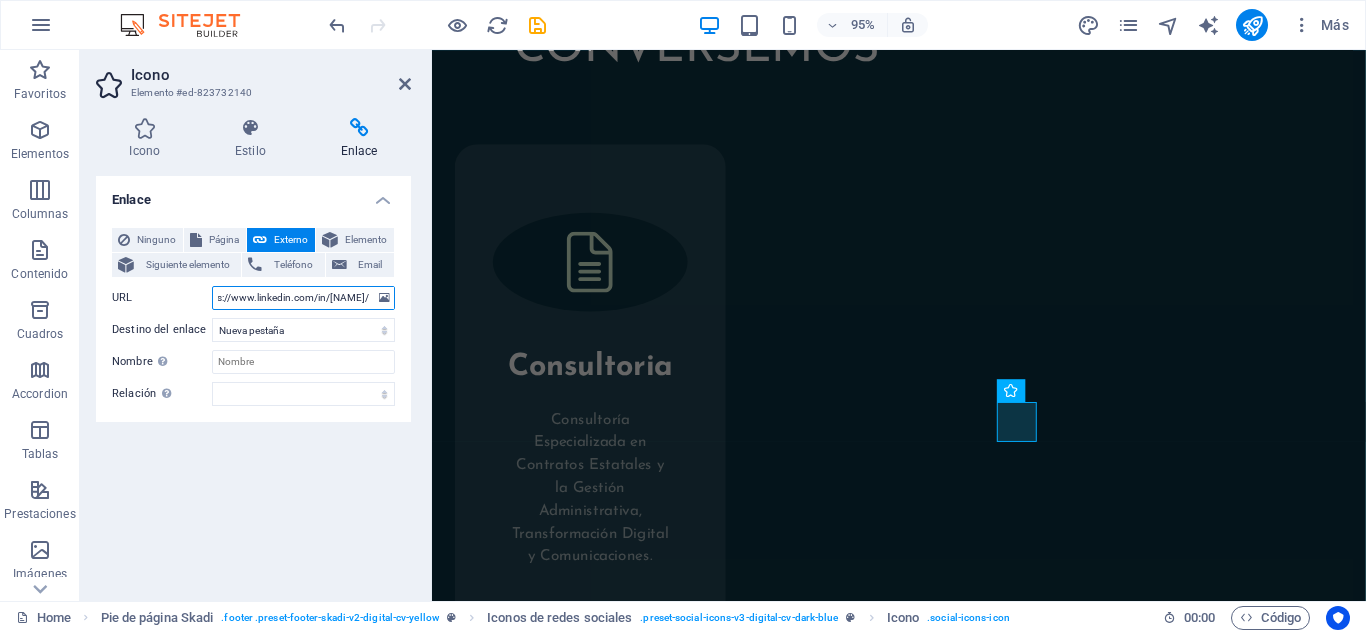 type on "https://www.linkedin.com/in/[NOMBRE]/" 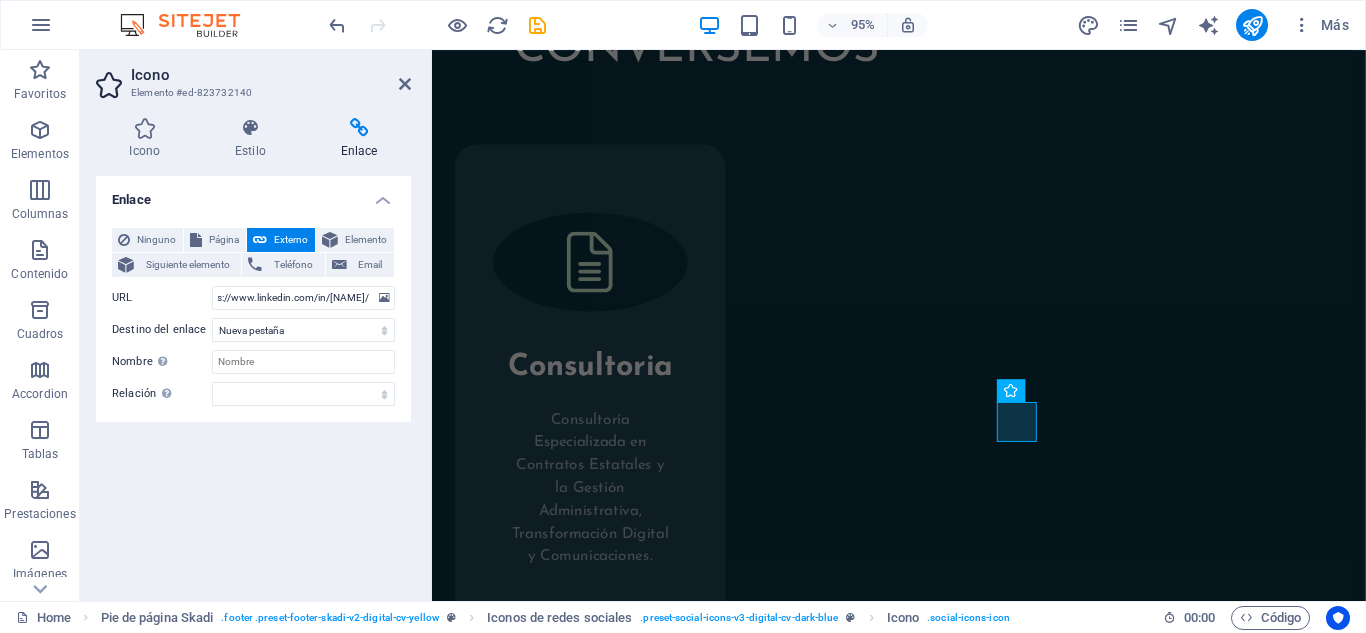 click on "Enlace" at bounding box center (253, 194) 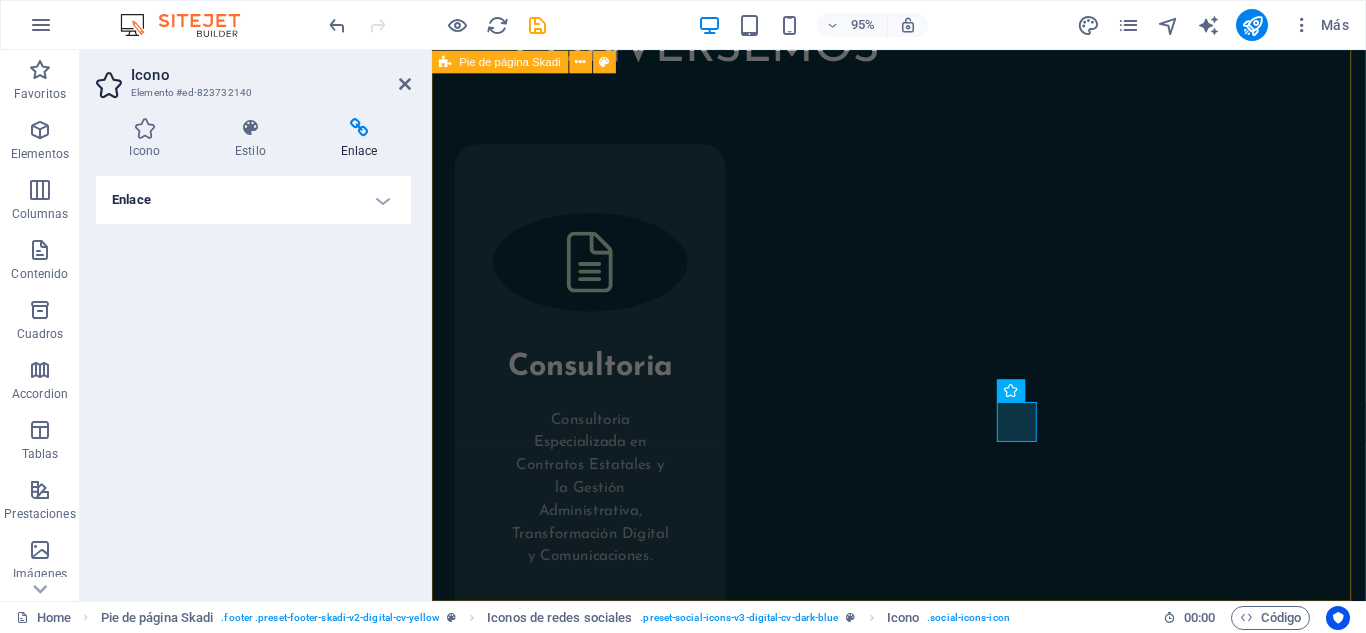 click on "Todos los derechos reservados. Queda estrictamente prohibida la copia o transmisión del contenido de esta página, a menos que se cuente con la autorización expresa del contacto: asistencia@igormorales.cl. © 2025 Igor Morales. All Rights Reserved.
Privacy Policy  |  Legal Notice" at bounding box center (923, 2312) 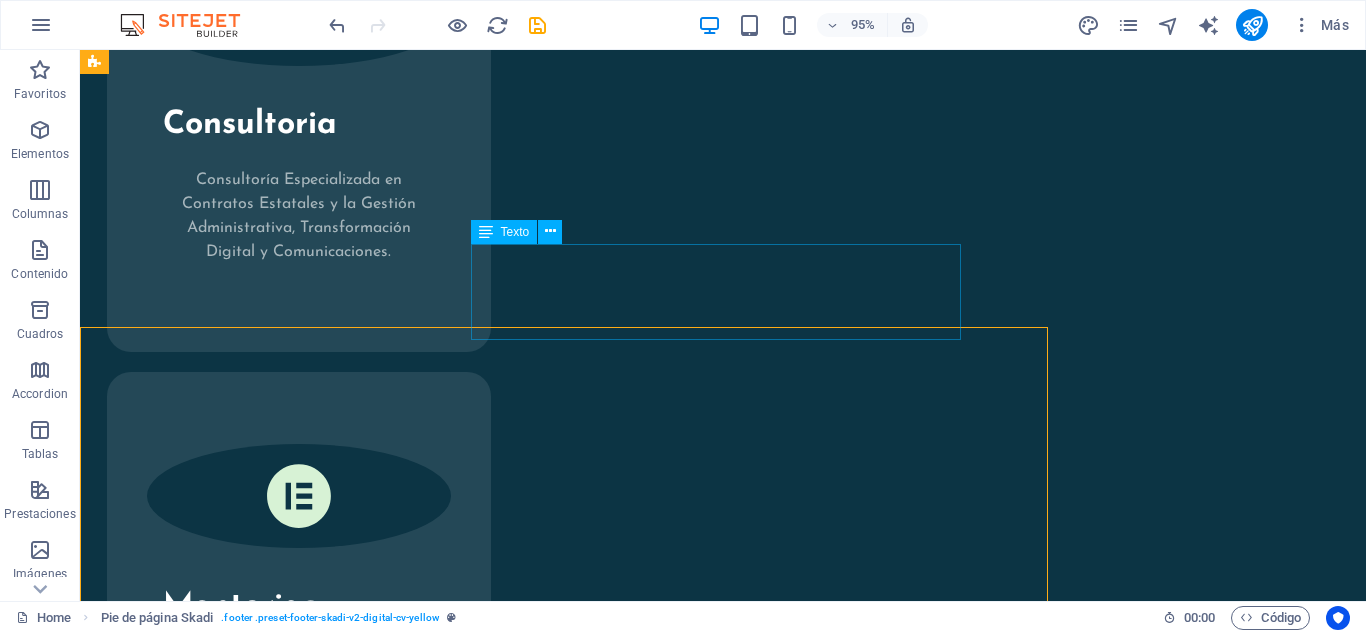 scroll, scrollTop: 2569, scrollLeft: 0, axis: vertical 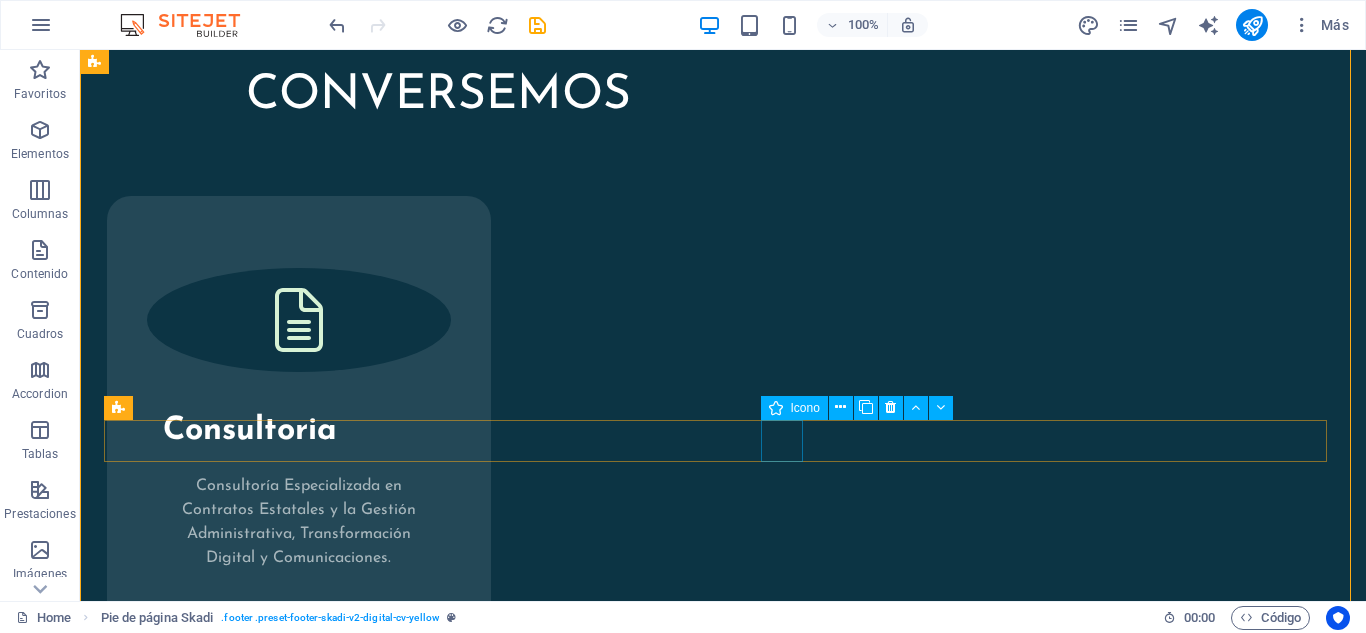 click at bounding box center [723, 2313] 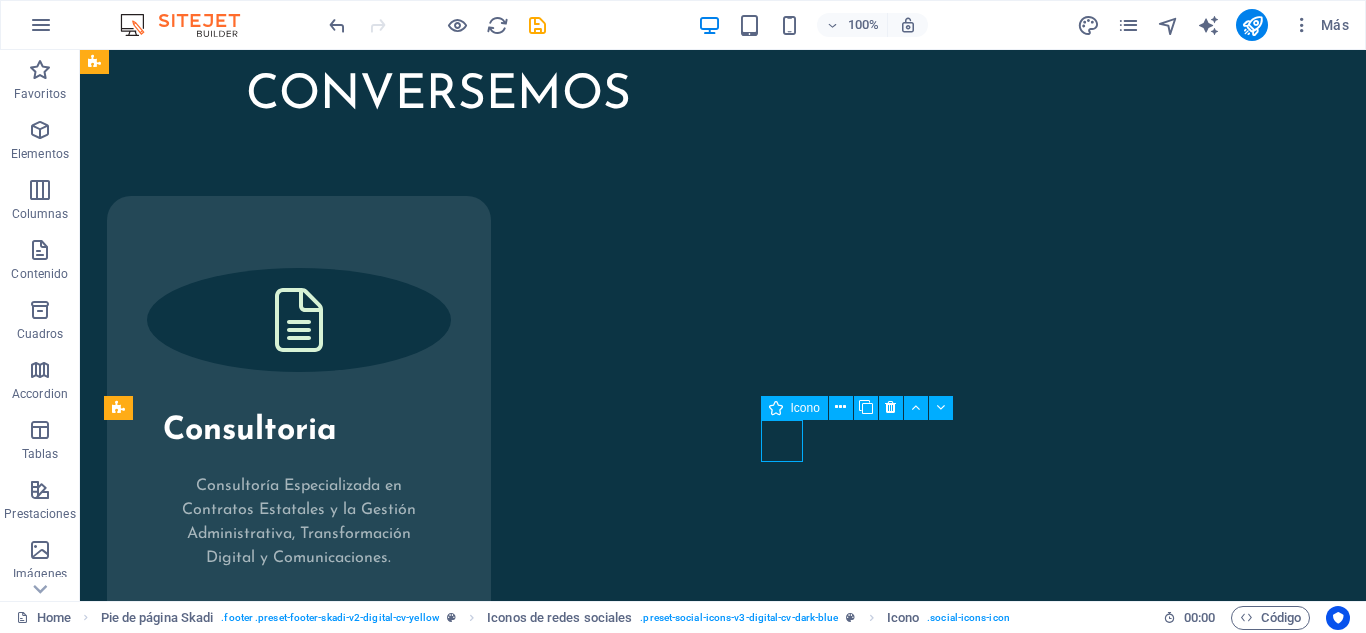 click at bounding box center (723, 2313) 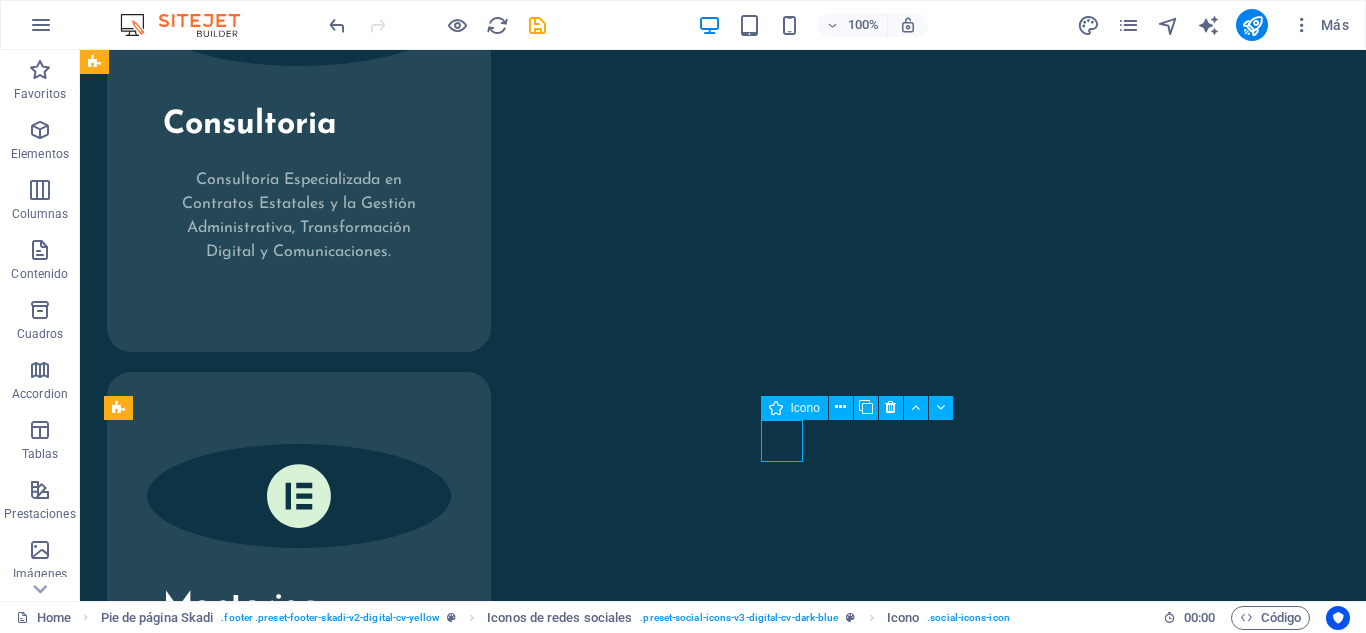 select on "xMidYMid" 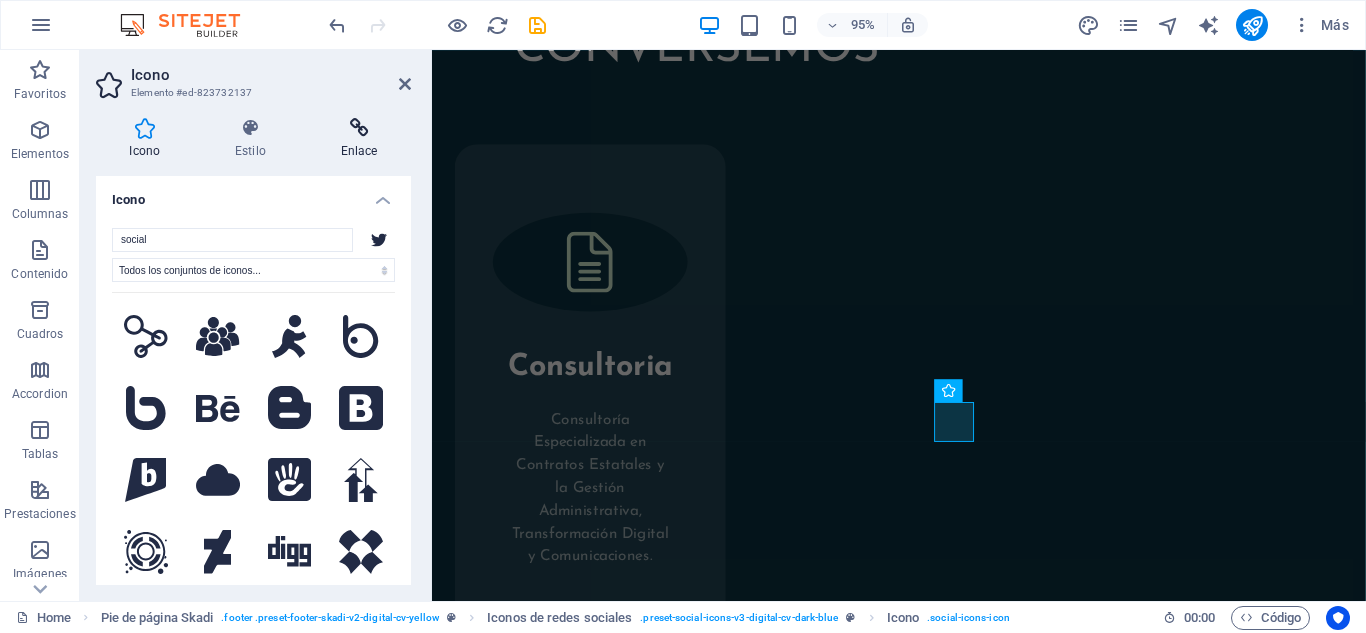 click on "Enlace" at bounding box center [359, 139] 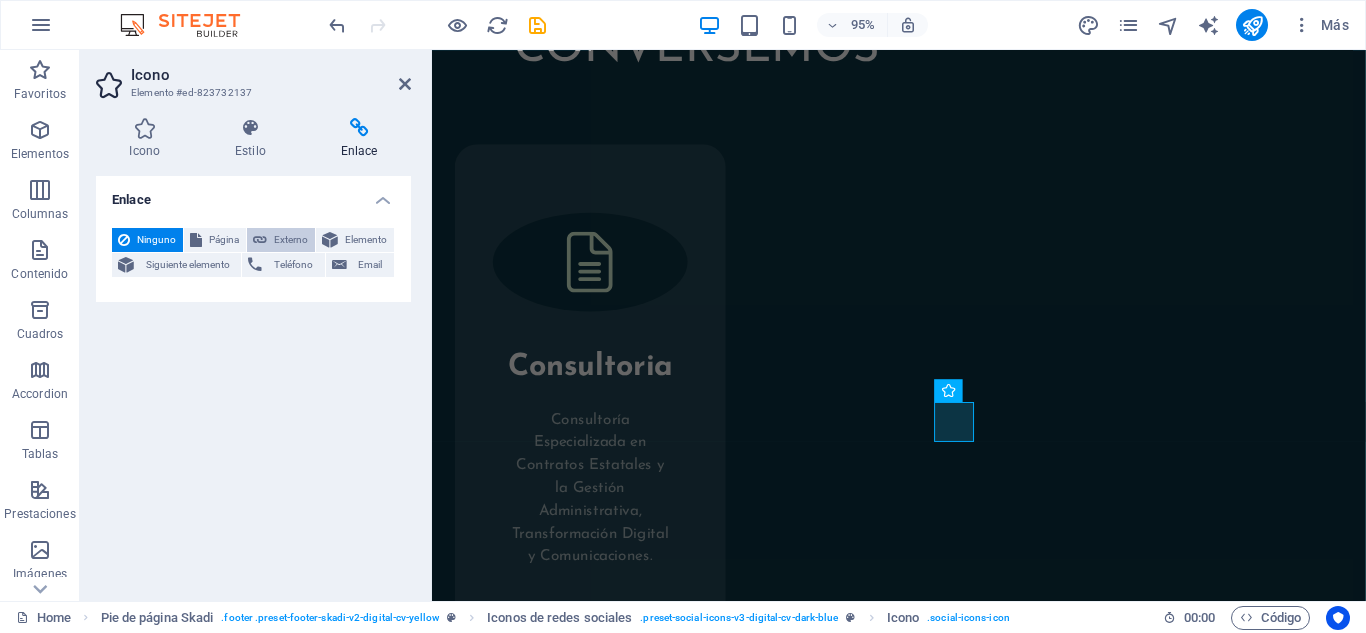 click on "Externo" at bounding box center [281, 240] 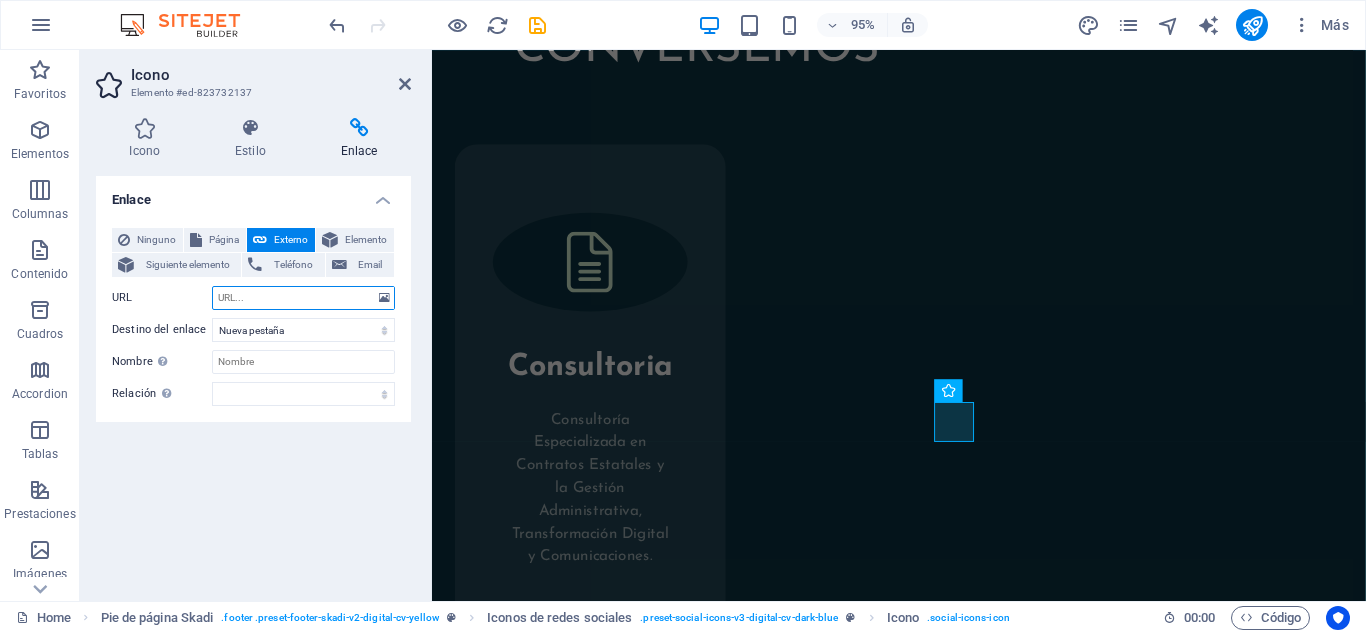 paste on "https://x.com/igormoralesv" 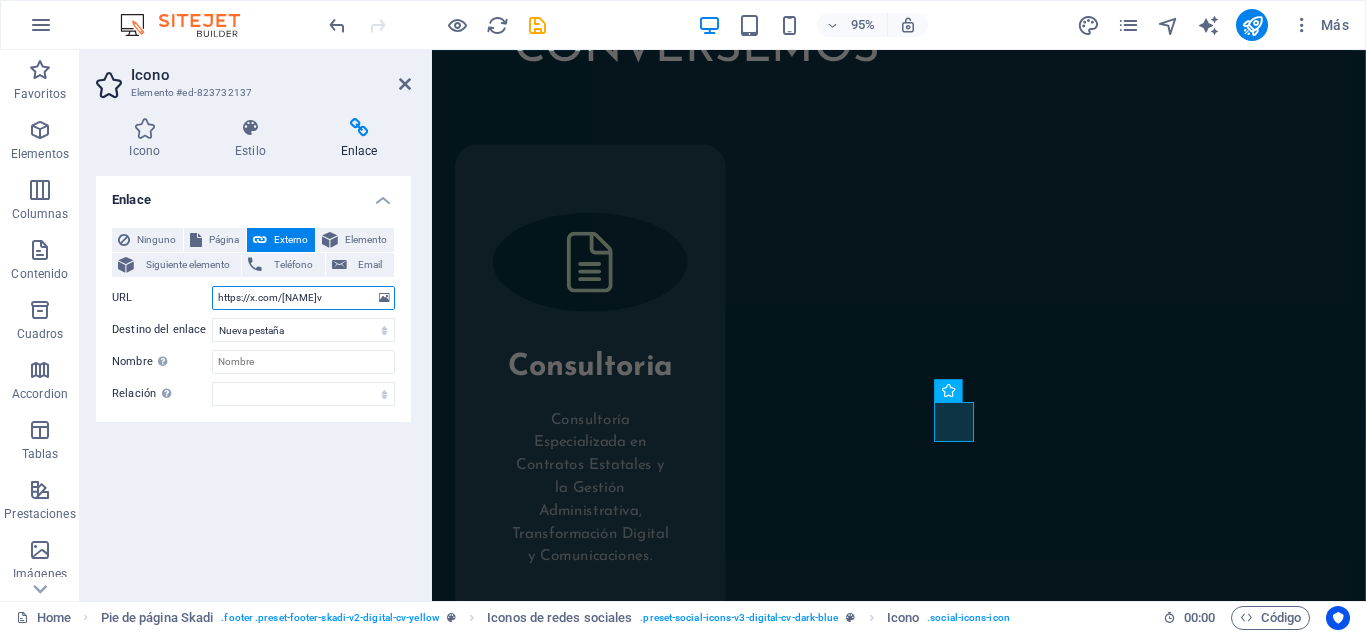 type on "https://x.com/igormoralesv" 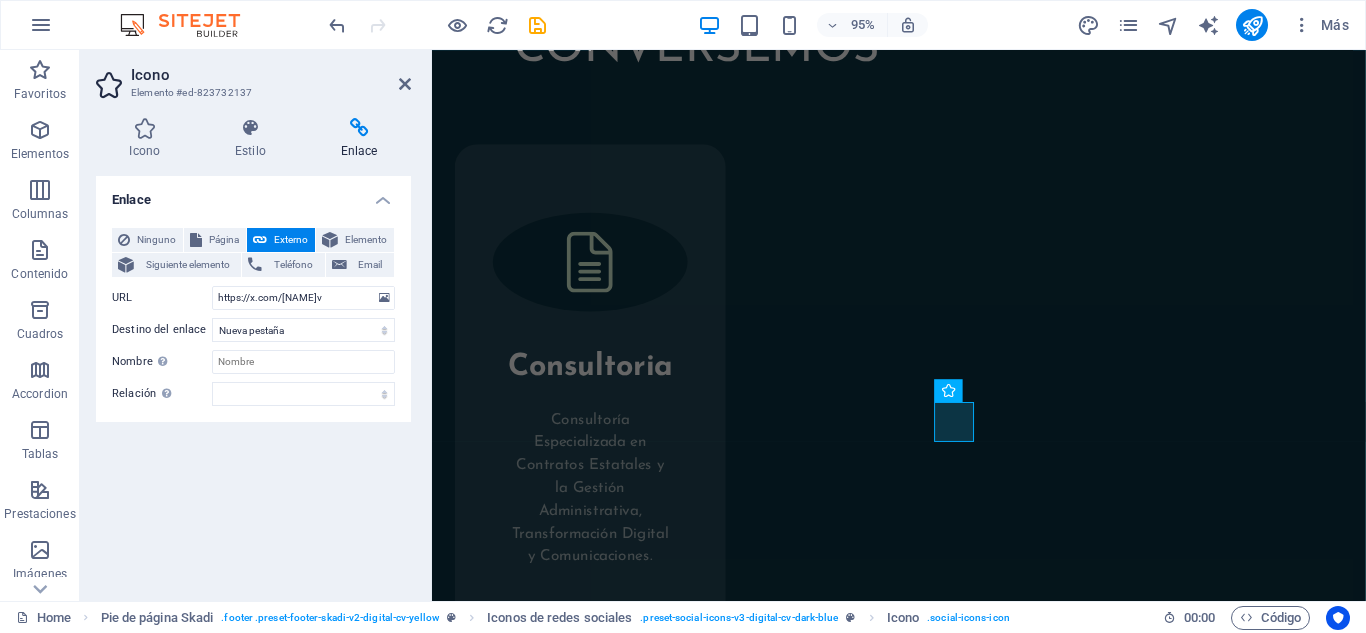 click on "Enlace" at bounding box center (253, 194) 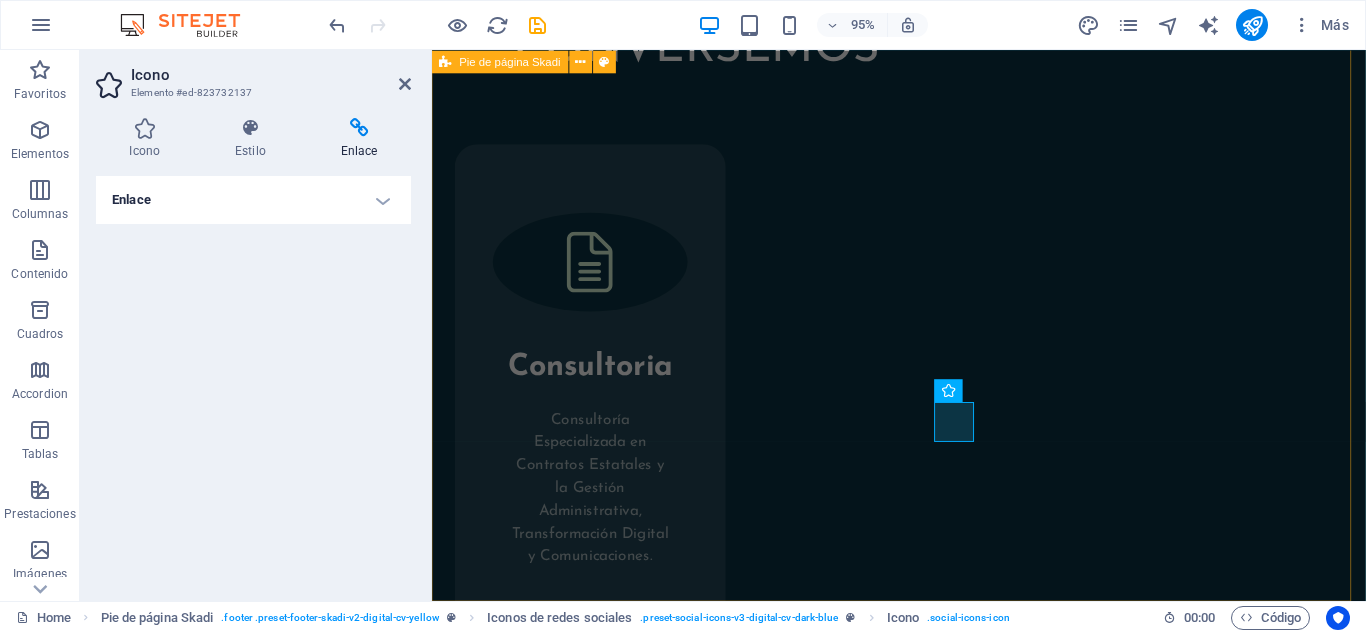click on "Todos los derechos reservados. Queda estrictamente prohibida la copia o transmisión del contenido de esta página, a menos que se cuente con la autorización expresa del contacto: asistencia@igormorales.cl. © 2025 Igor Morales. All Rights Reserved.
Privacy Policy  |  Legal Notice" at bounding box center [923, 2312] 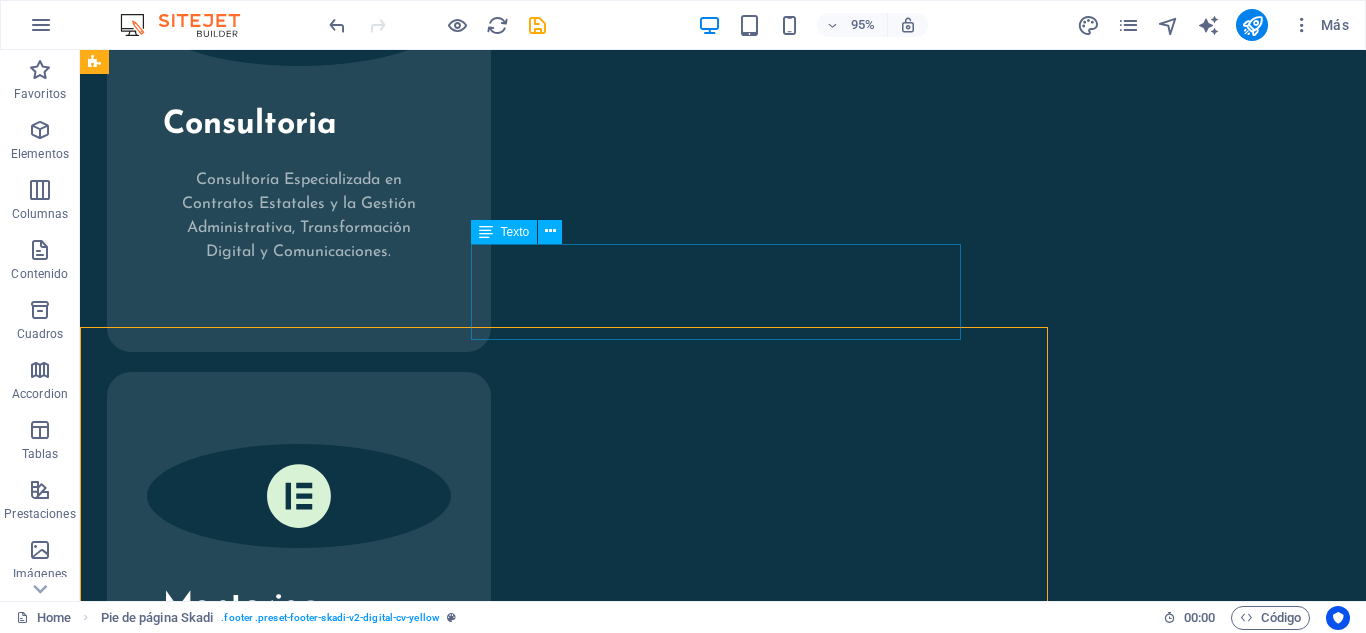 scroll, scrollTop: 2569, scrollLeft: 0, axis: vertical 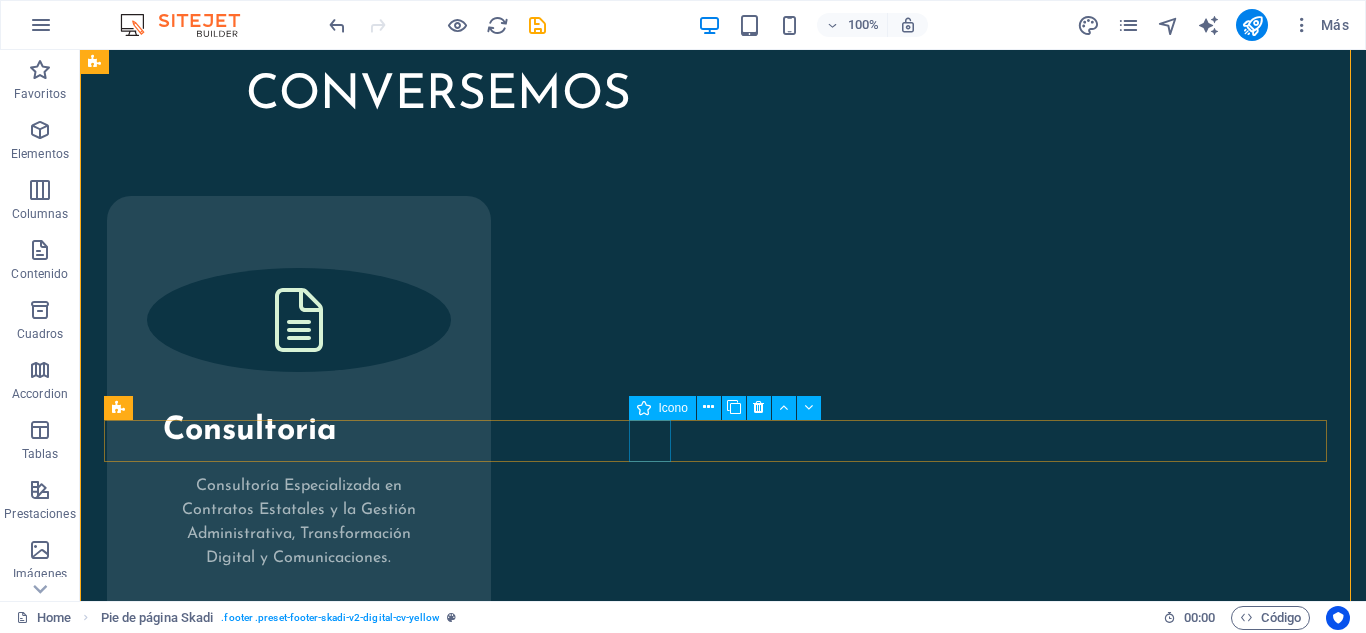 click at bounding box center [723, 2205] 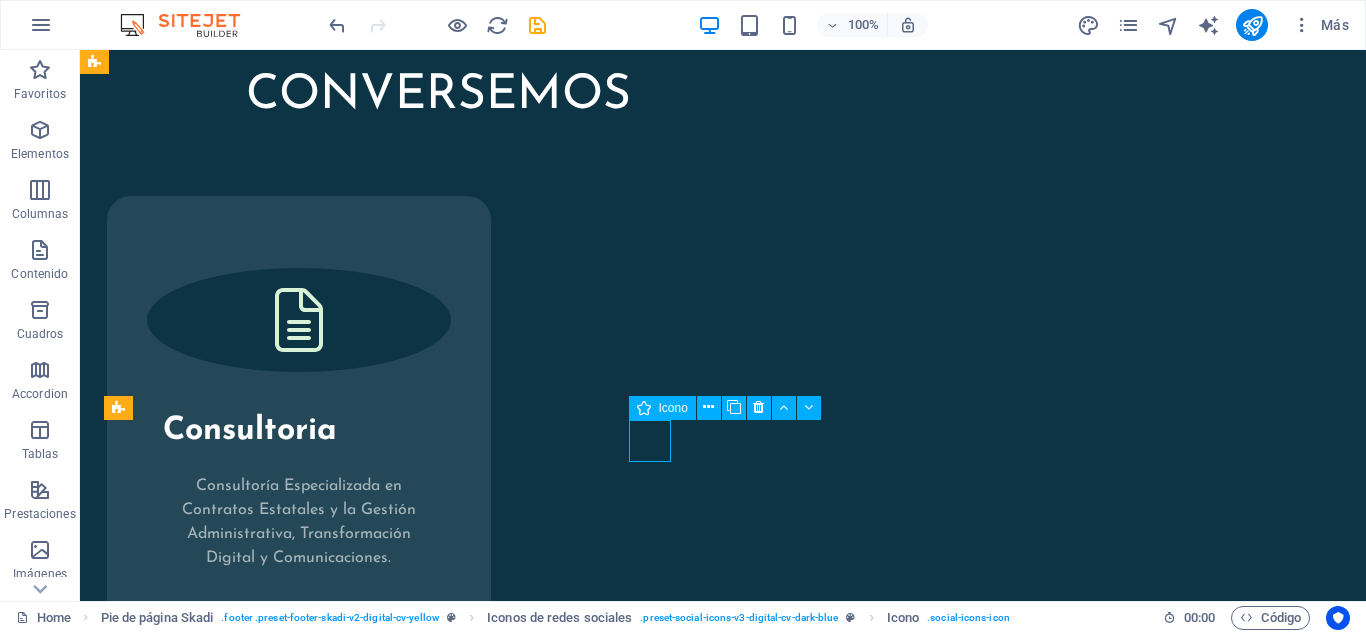 click at bounding box center [723, 2205] 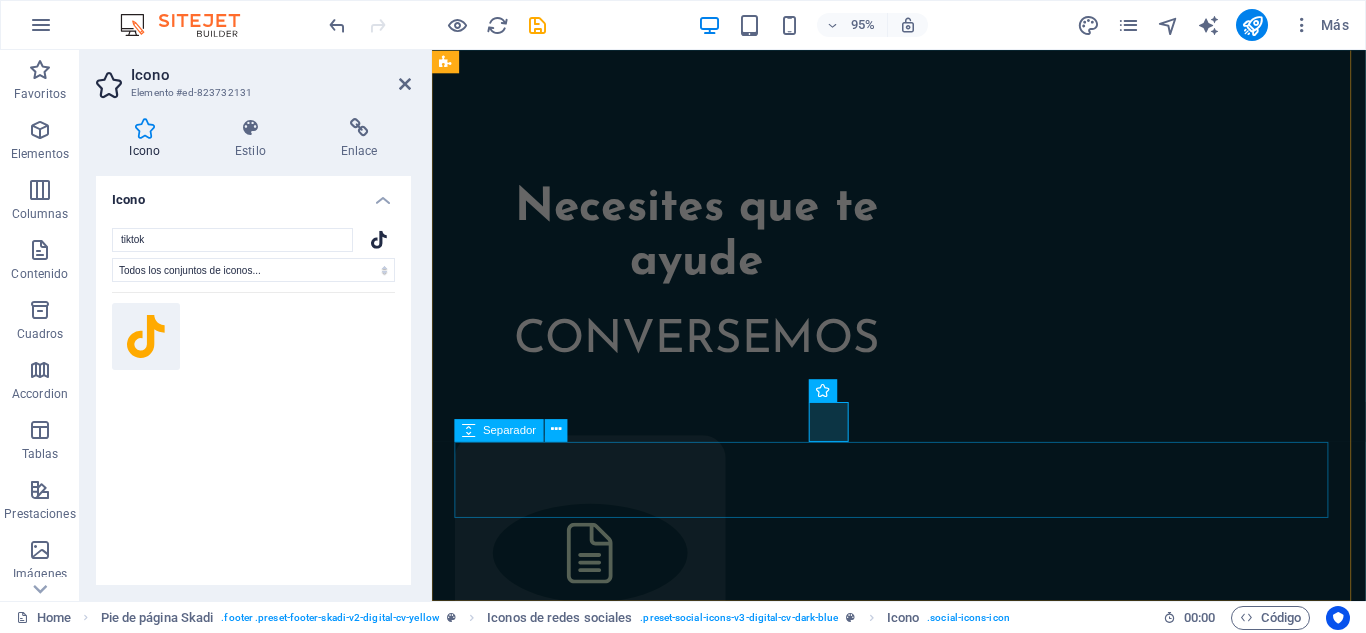 scroll, scrollTop: 2875, scrollLeft: 0, axis: vertical 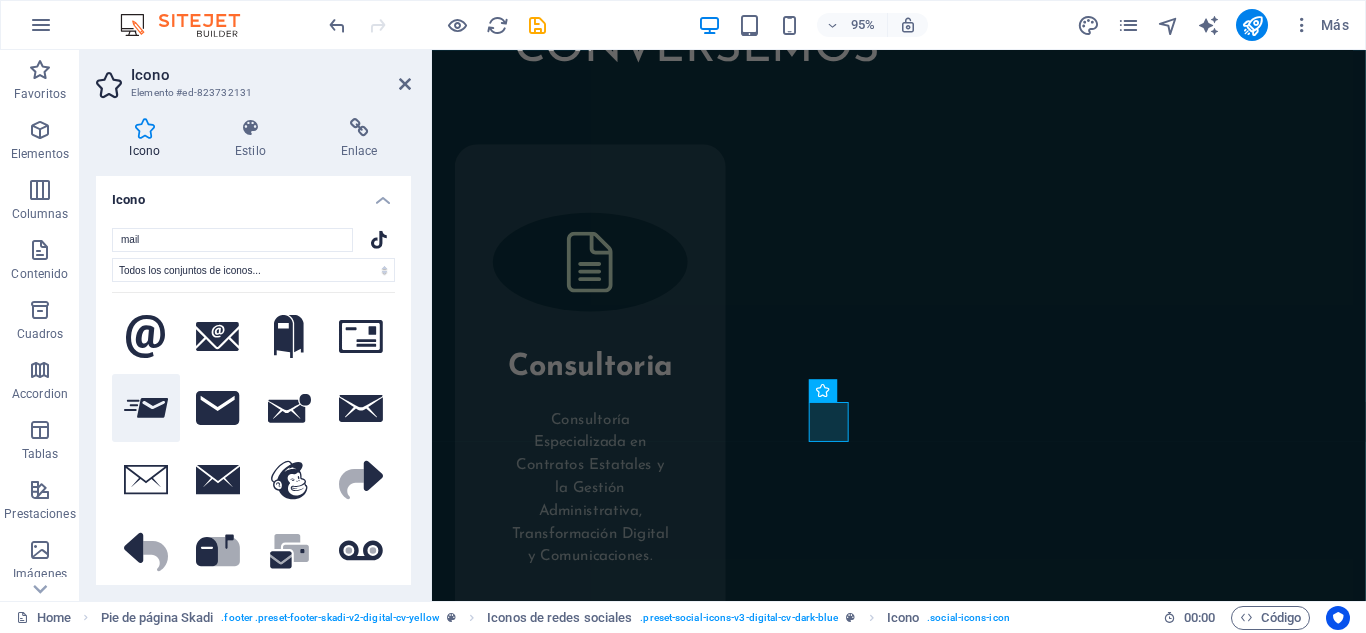 type on "mail" 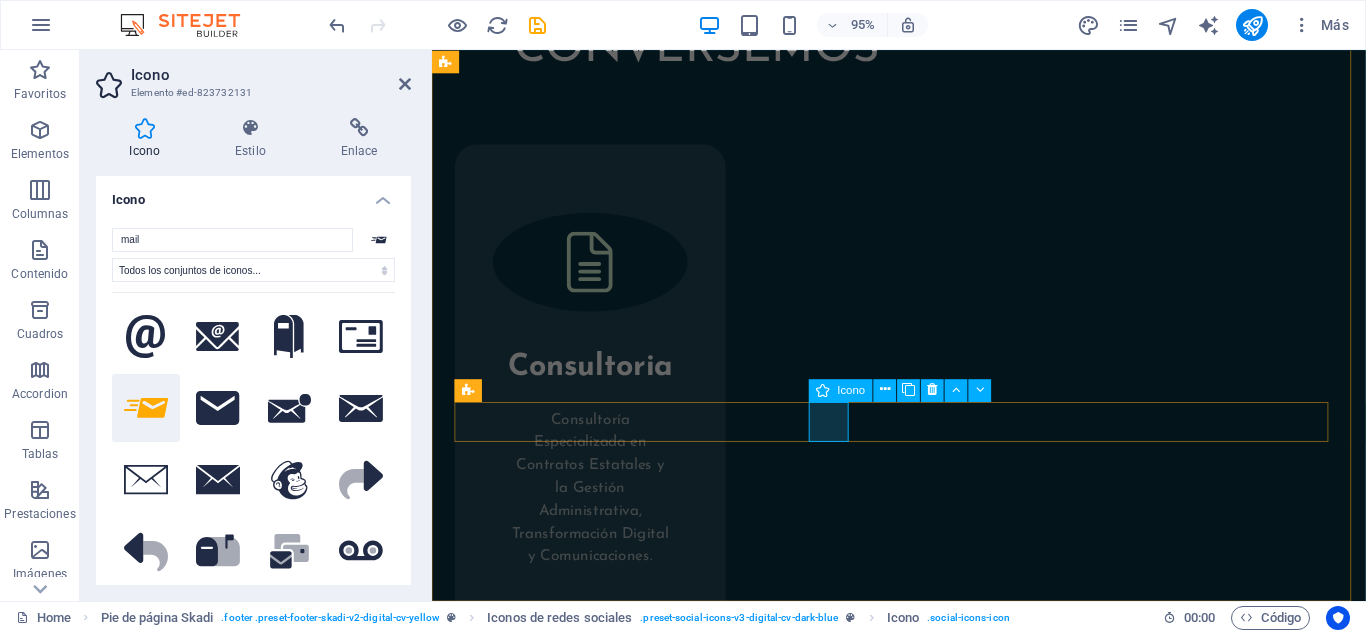 click at bounding box center [923, 2350] 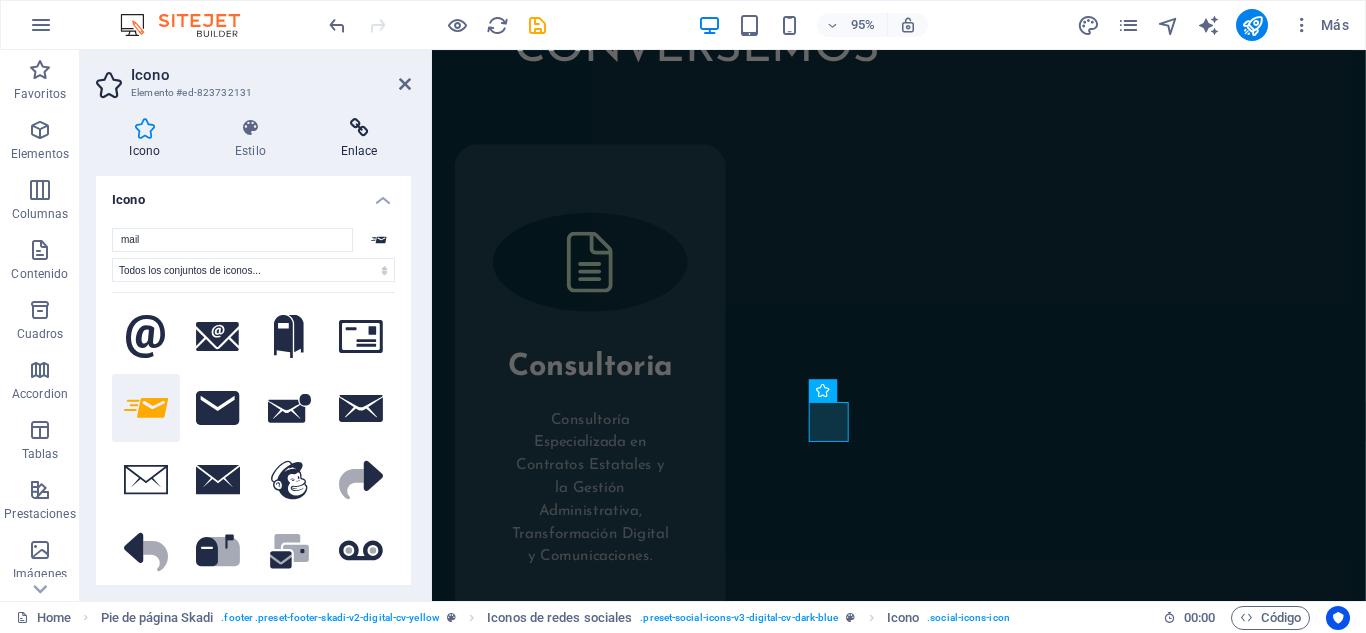 click at bounding box center [359, 128] 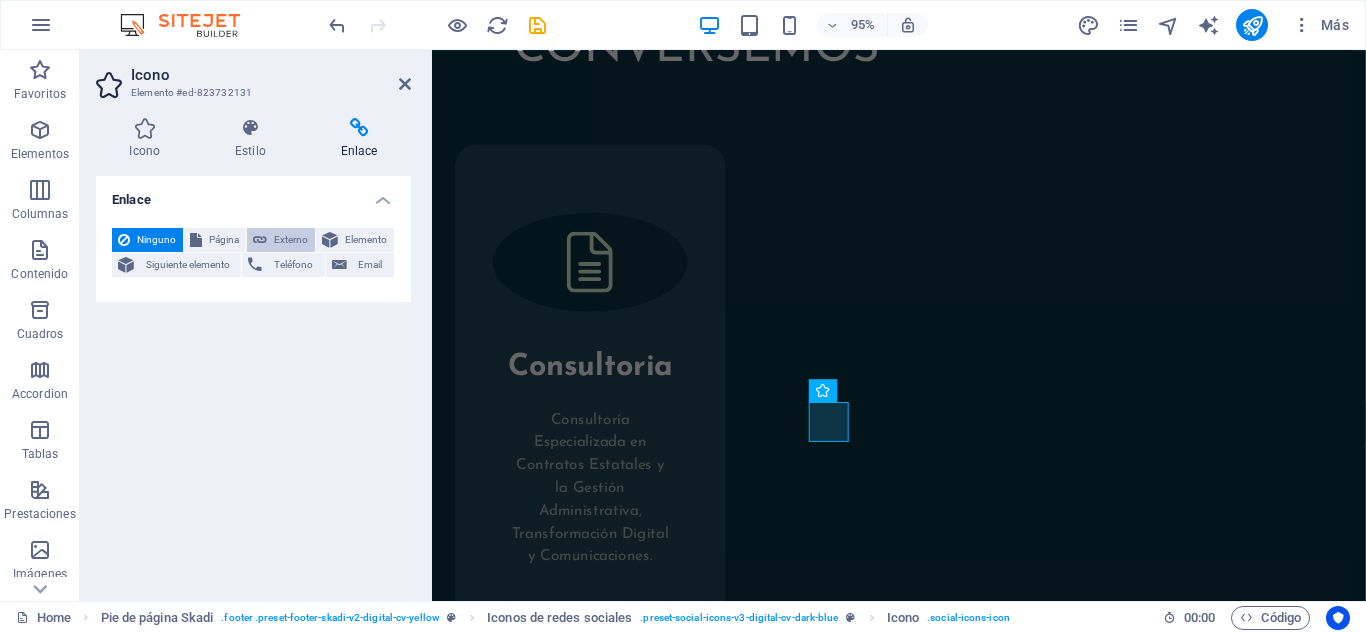 click on "Externo" at bounding box center [291, 240] 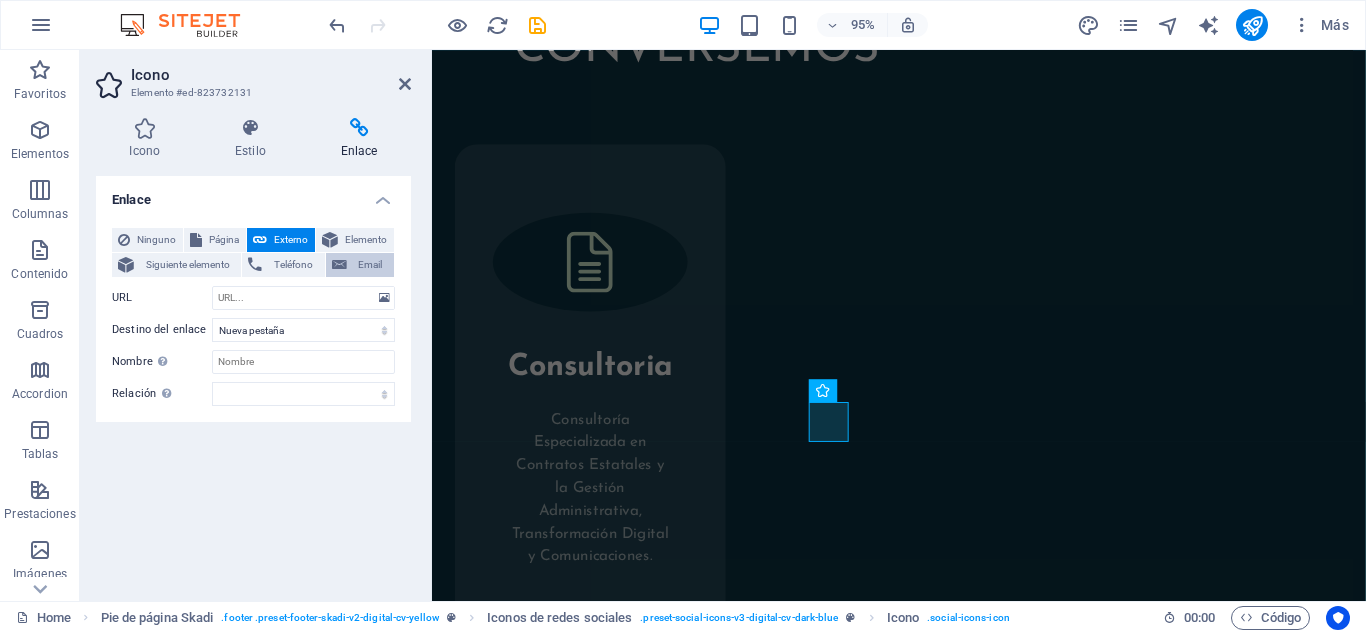 click on "Email" at bounding box center (370, 265) 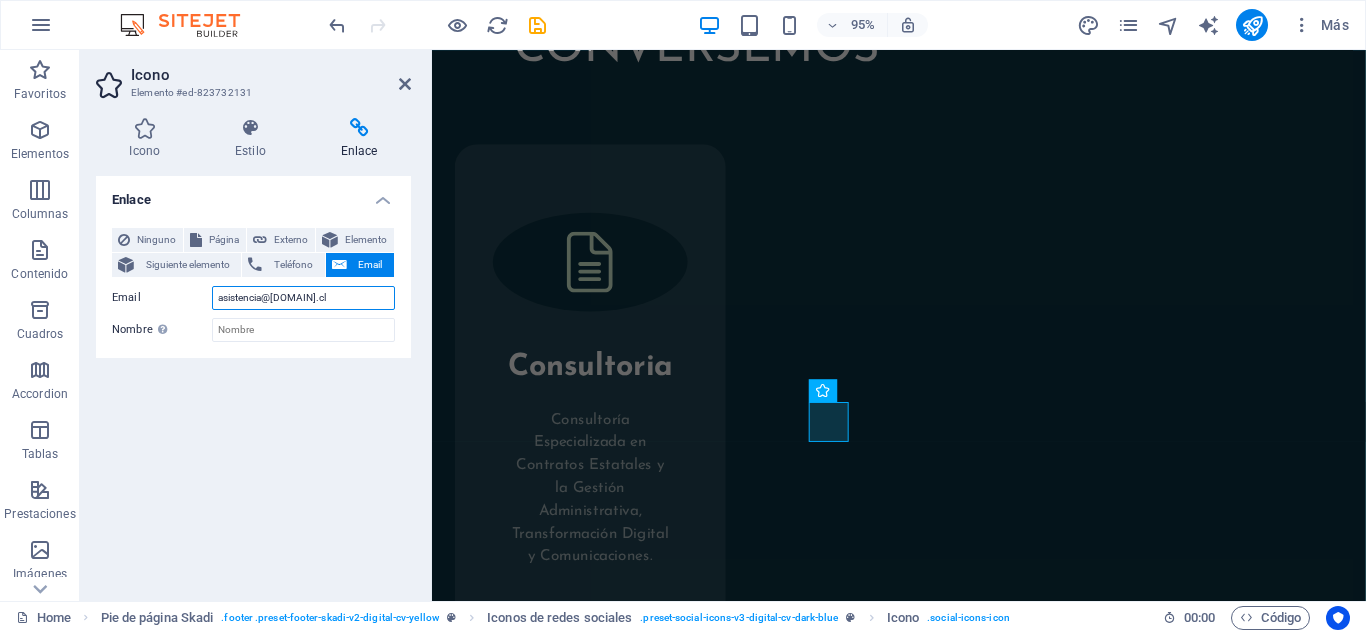 click on "asistencia@[DOMAIN]" at bounding box center [303, 298] 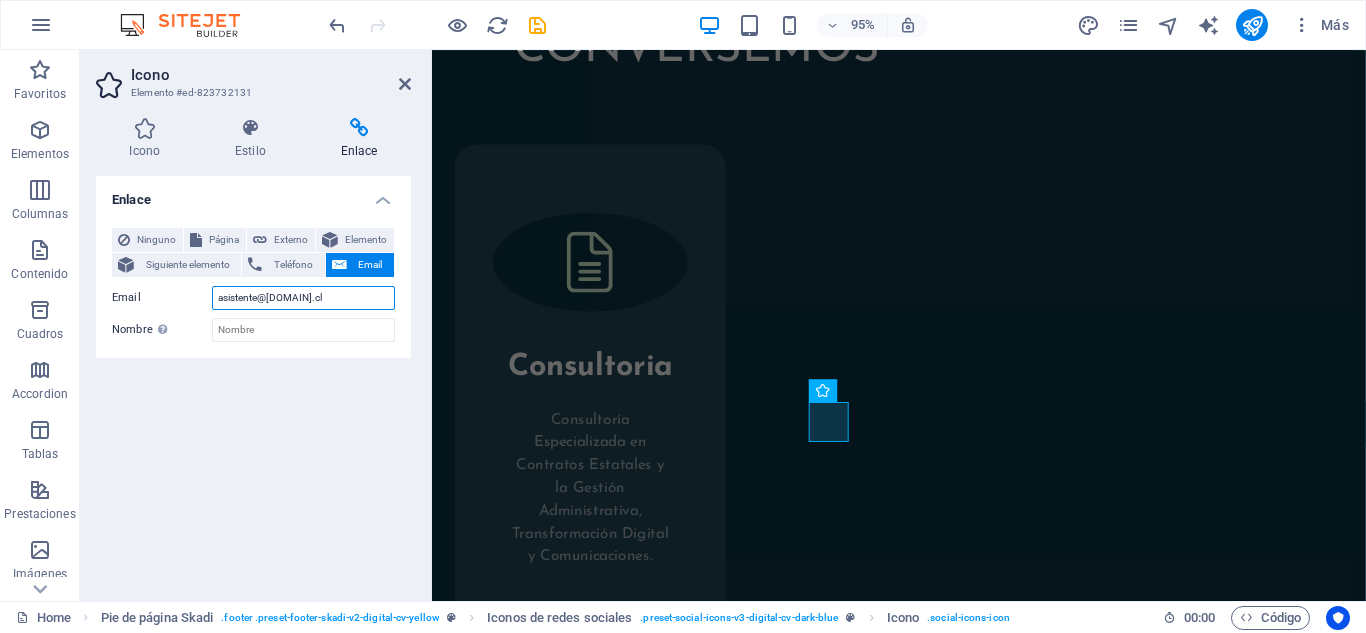 type on "asistente@igormorales.cl" 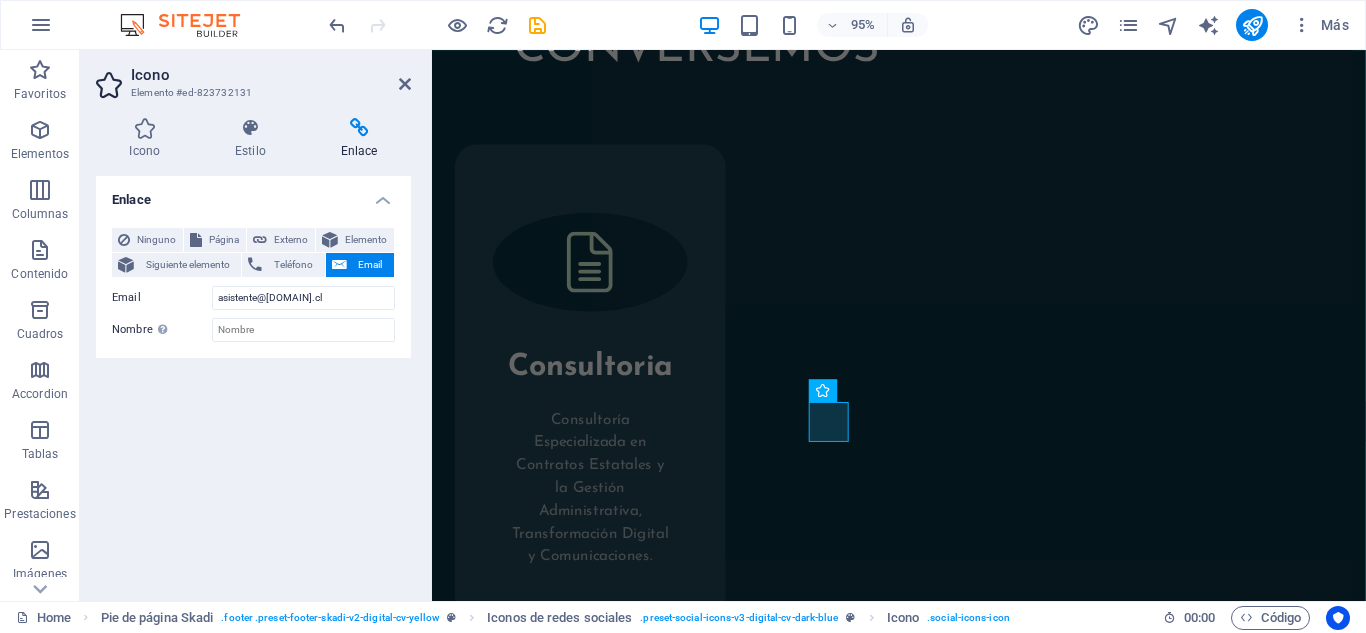 click on "Enlace" at bounding box center (253, 194) 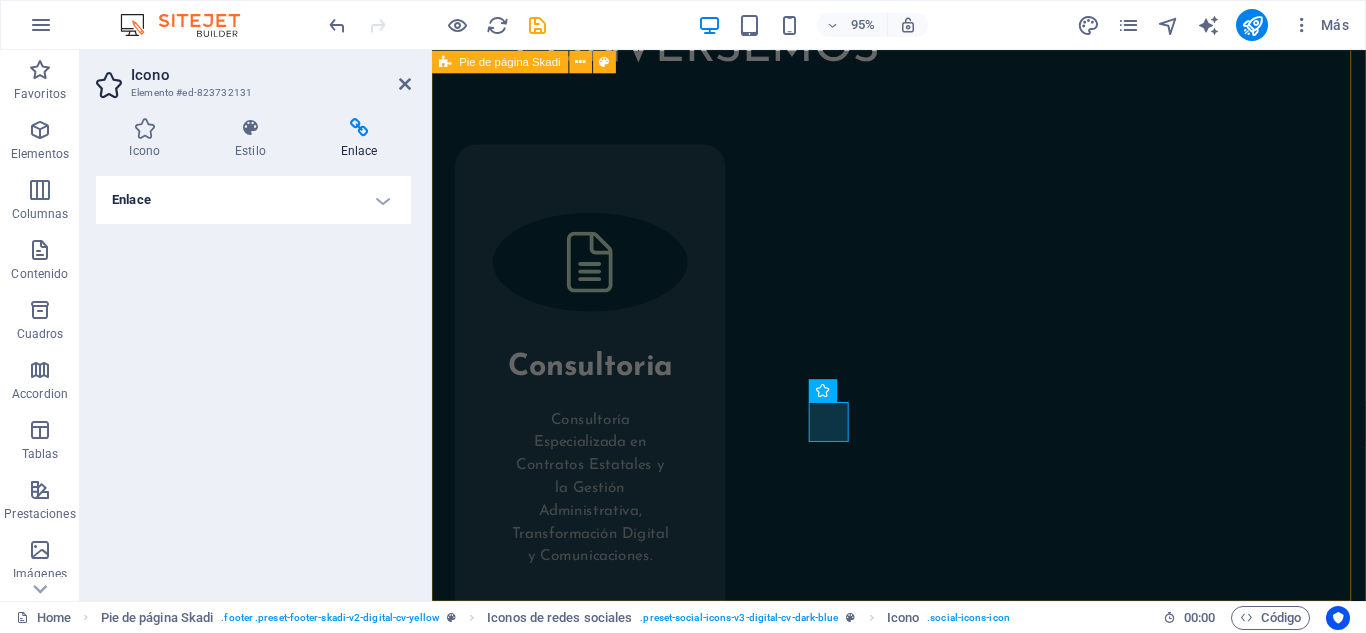 click on "Todos los derechos reservados. Queda estrictamente prohibida la copia o transmisión del contenido de esta página, a menos que se cuente con la autorización expresa del contacto: asistencia@igormorales.cl. © 2025 Igor Morales. All Rights Reserved.
Privacy Policy  |  Legal Notice" at bounding box center [923, 2312] 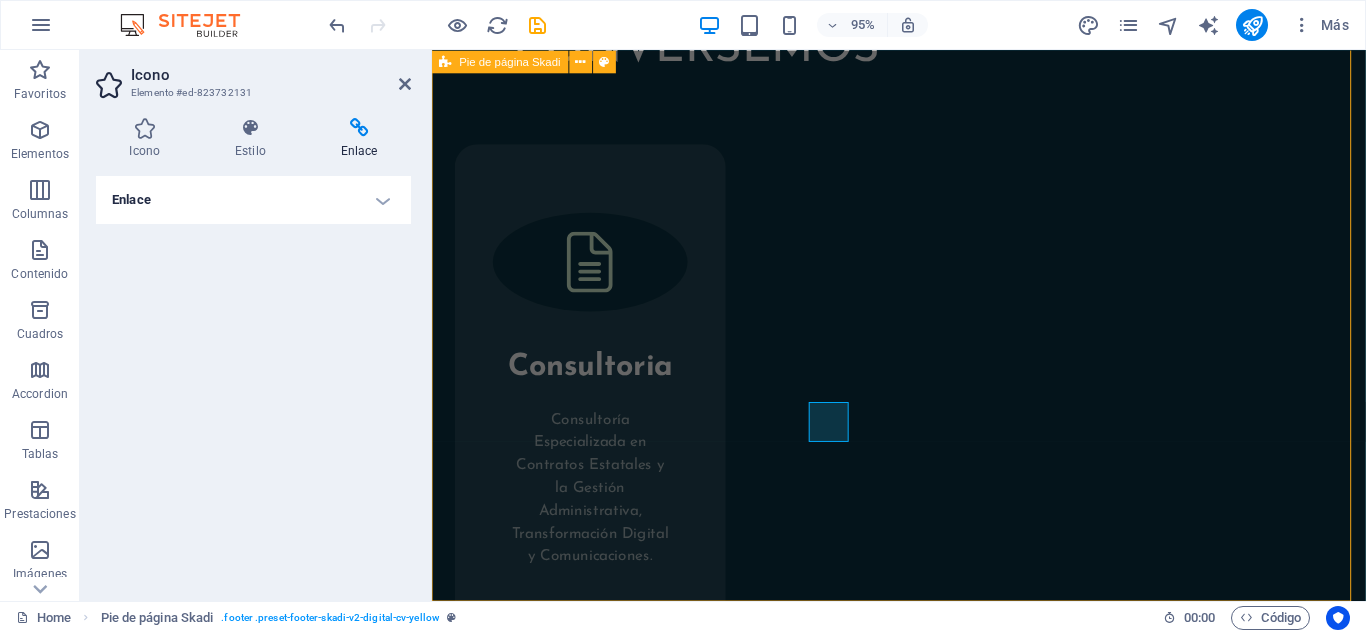 scroll, scrollTop: 2569, scrollLeft: 0, axis: vertical 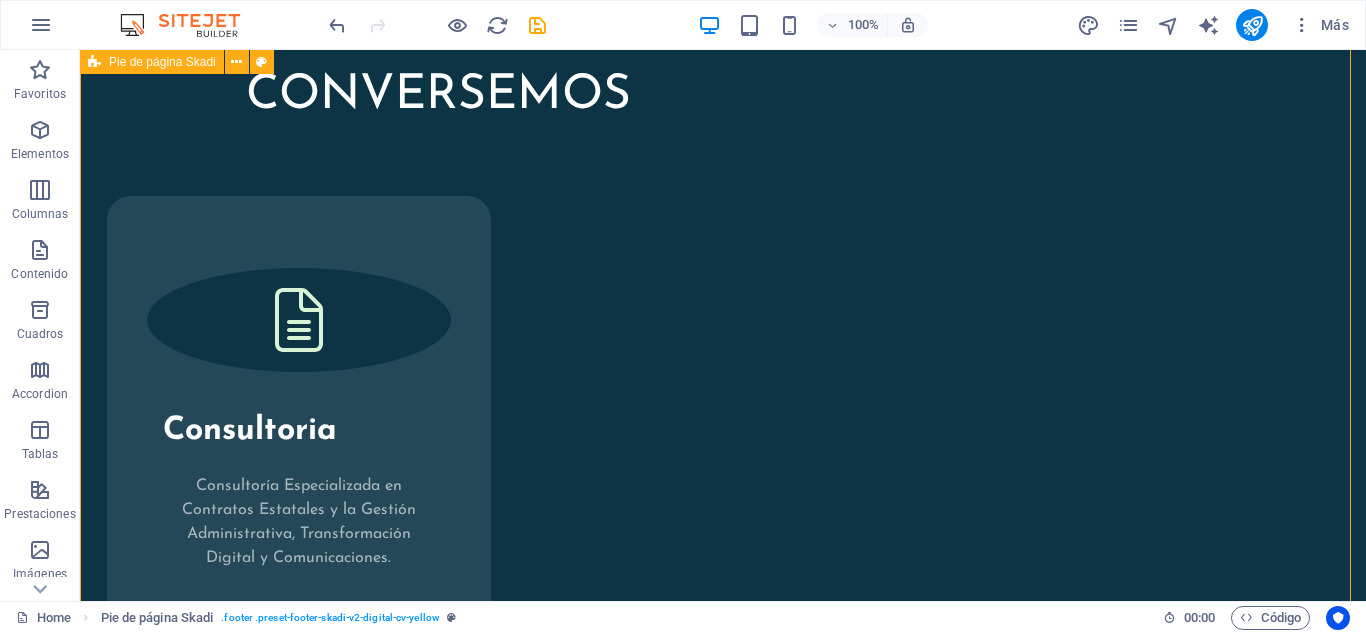 click on "Todos los derechos reservados. Queda estrictamente prohibida la copia o transmisión del contenido de esta página, a menos que se cuente con la autorización expresa del contacto: asistencia@igormorales.cl. © 2025 Igor Morales. All Rights Reserved.
Privacy Policy  |  Legal Notice" at bounding box center (723, 2167) 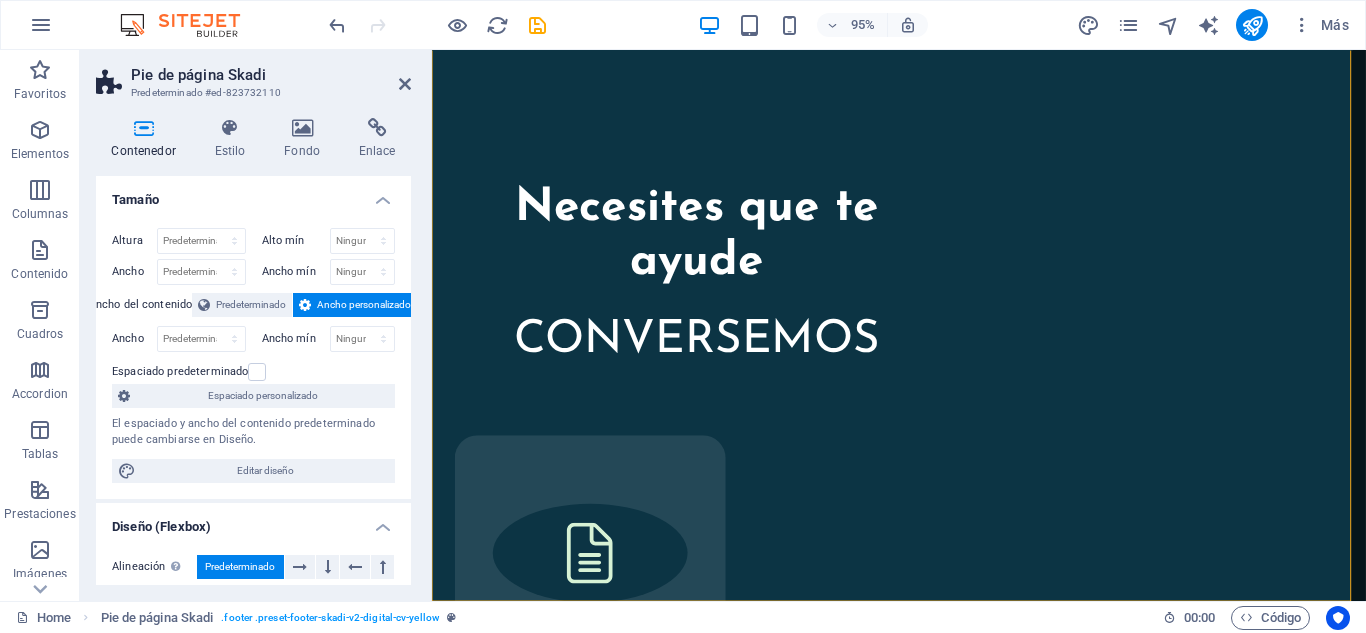 scroll, scrollTop: 2875, scrollLeft: 0, axis: vertical 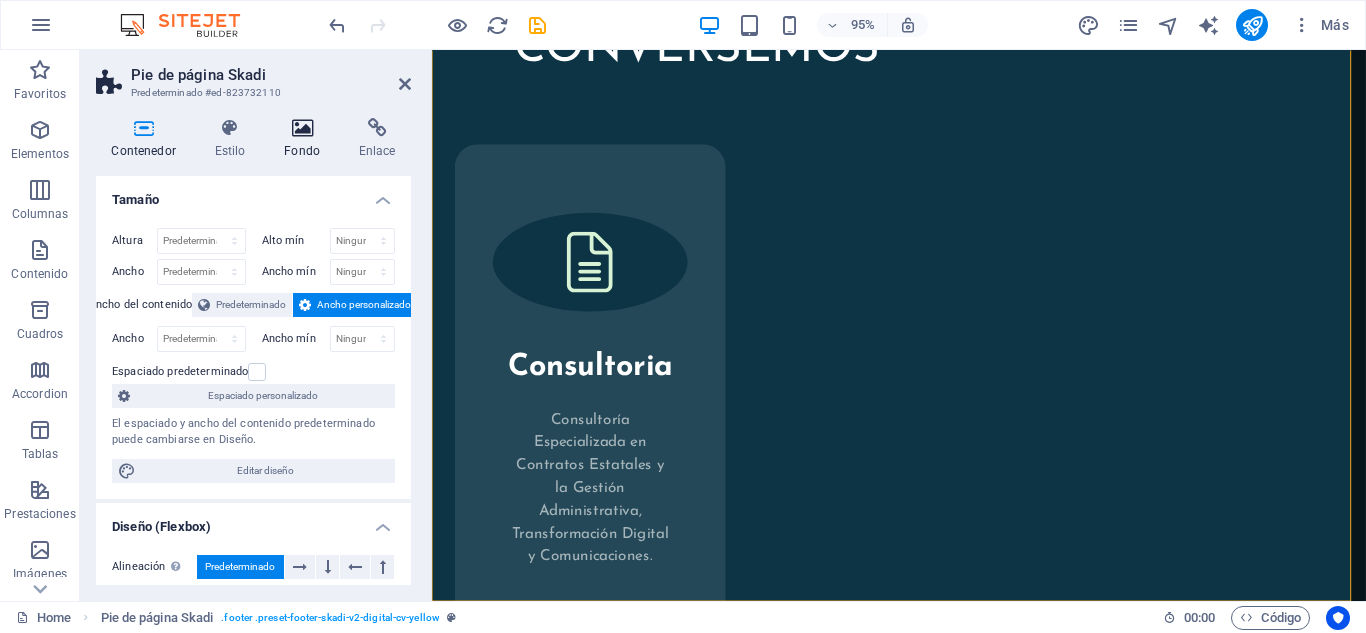 click at bounding box center (302, 128) 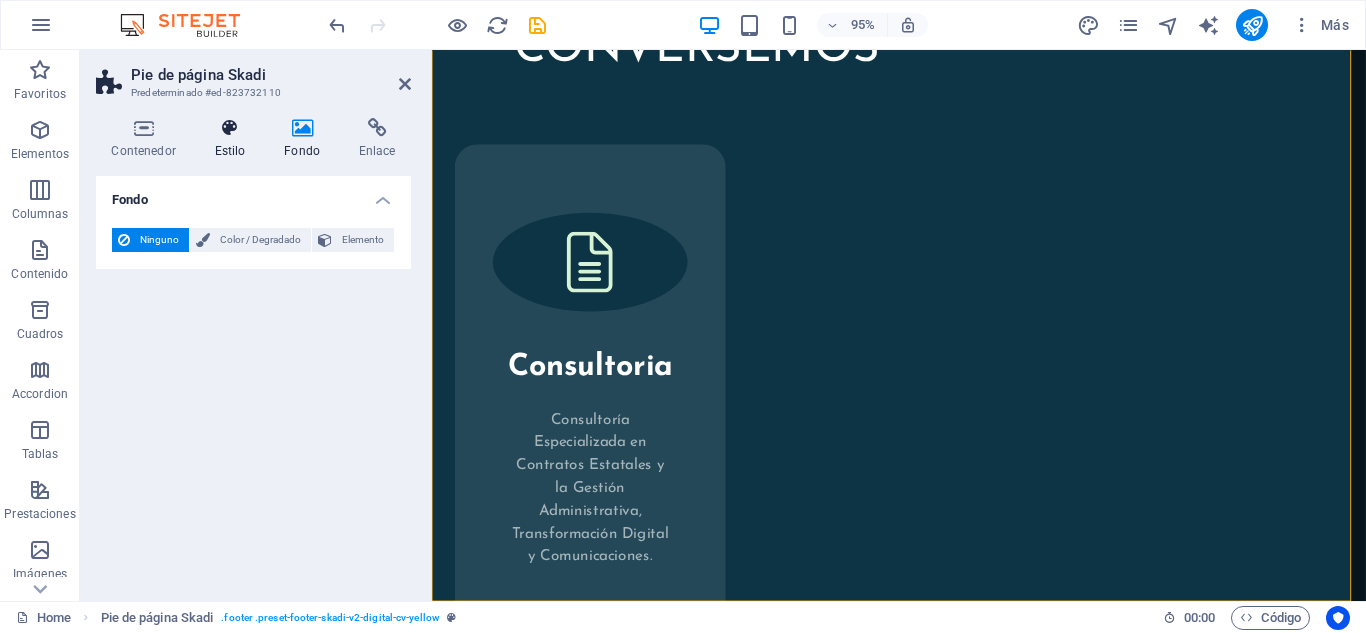 click at bounding box center (230, 128) 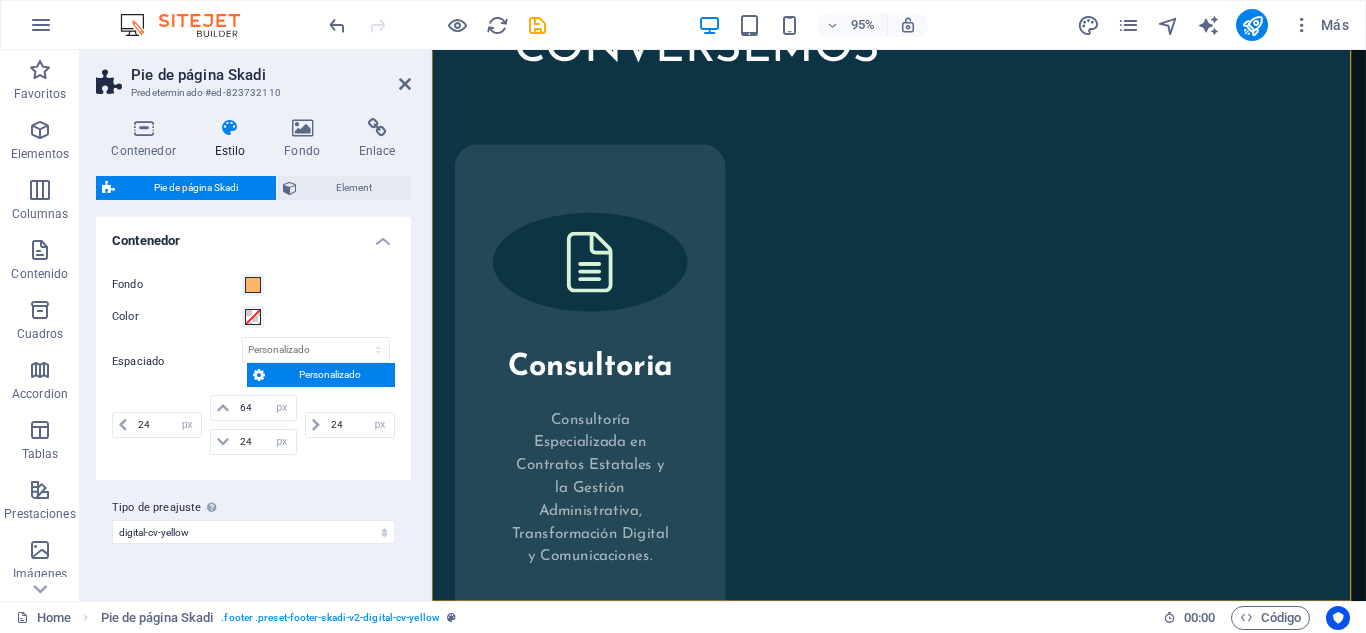 click on "Fondo" at bounding box center (253, 285) 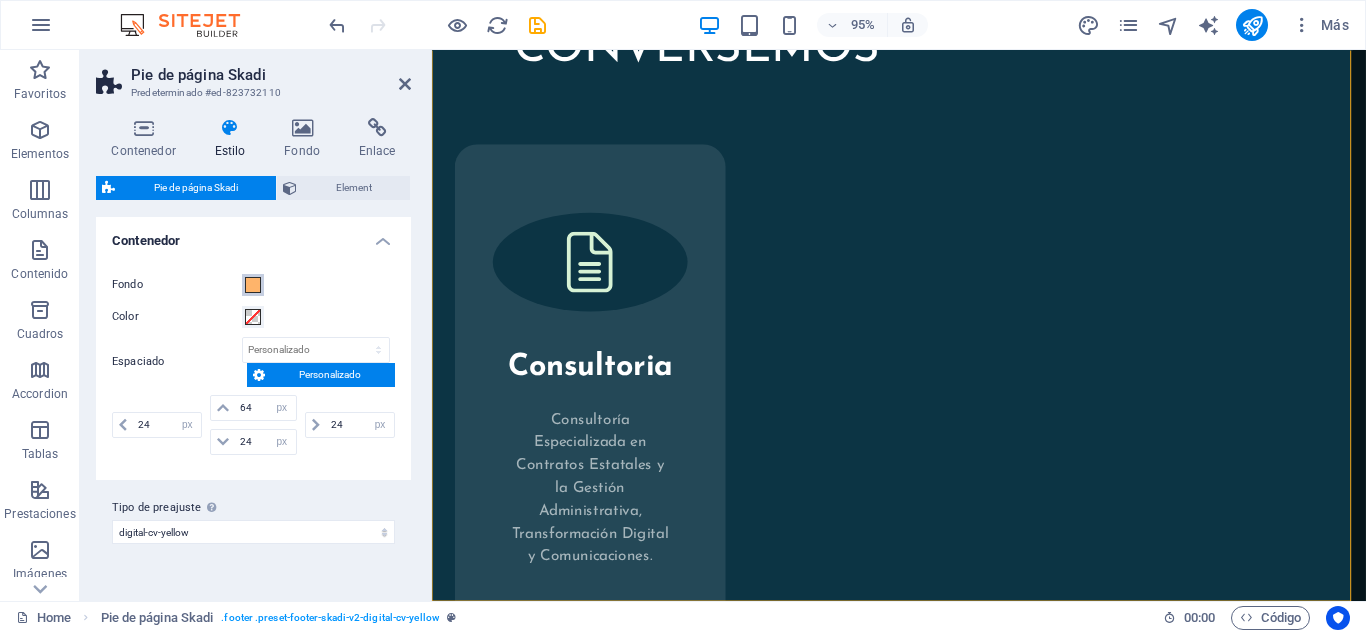 click at bounding box center (253, 285) 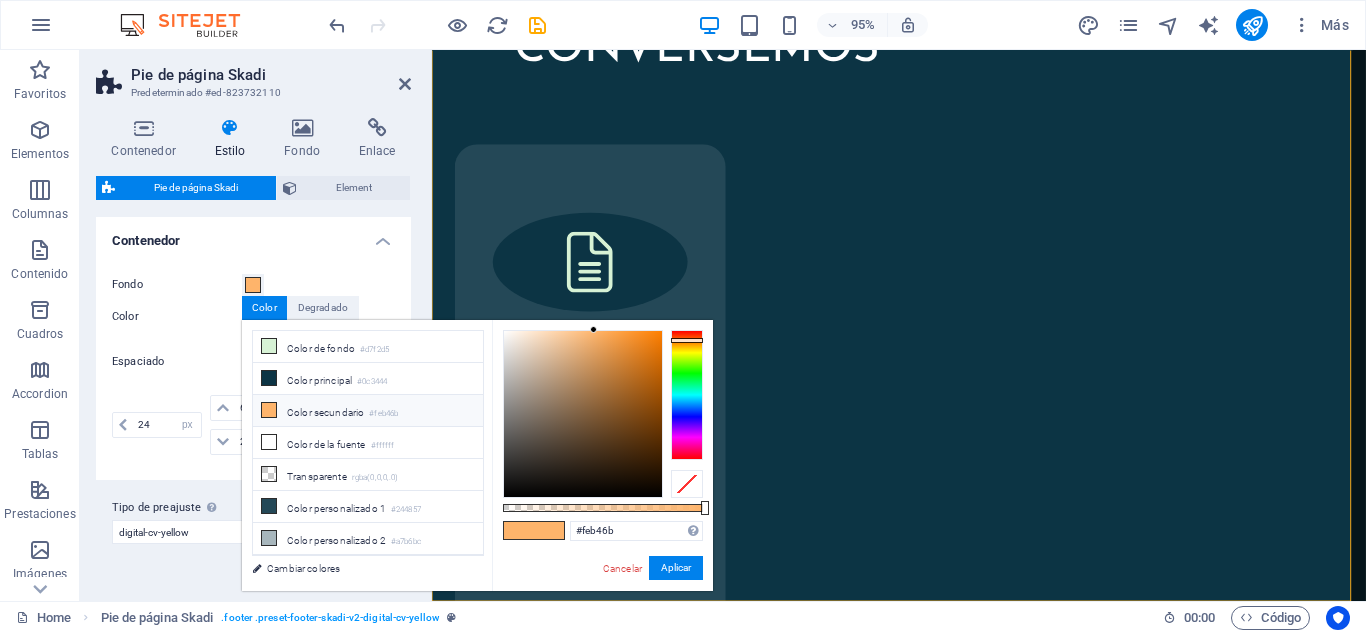 click at bounding box center (549, 530) 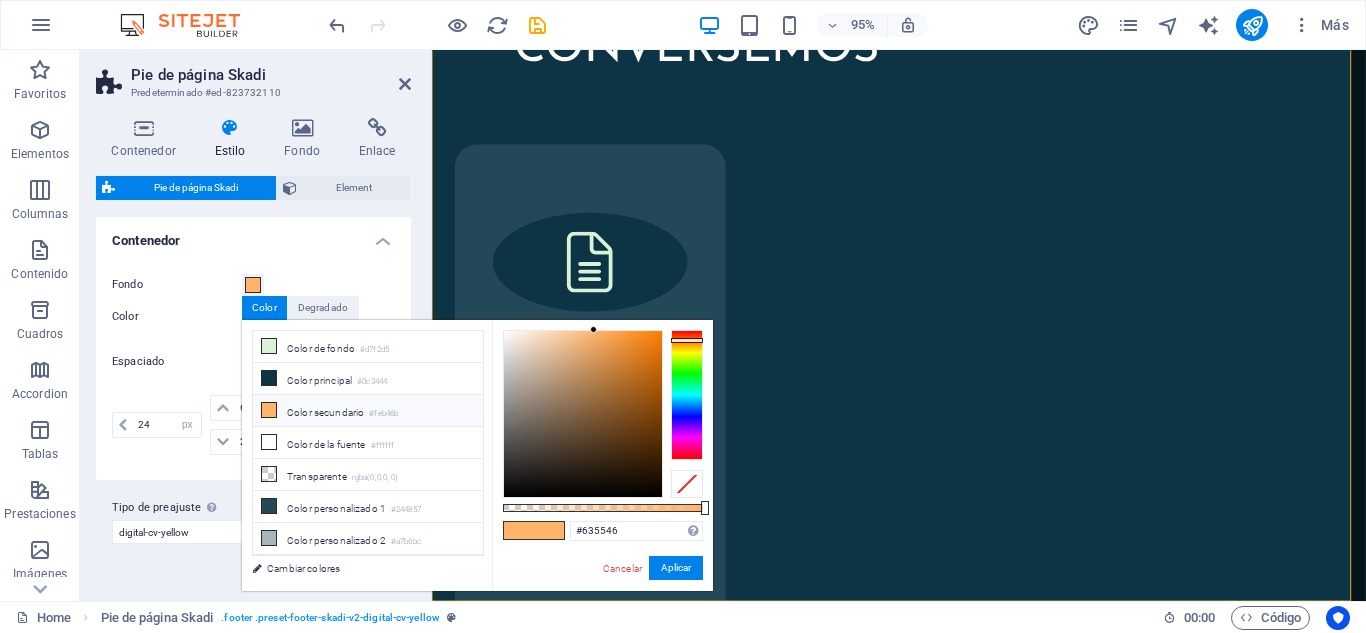 click at bounding box center (583, 414) 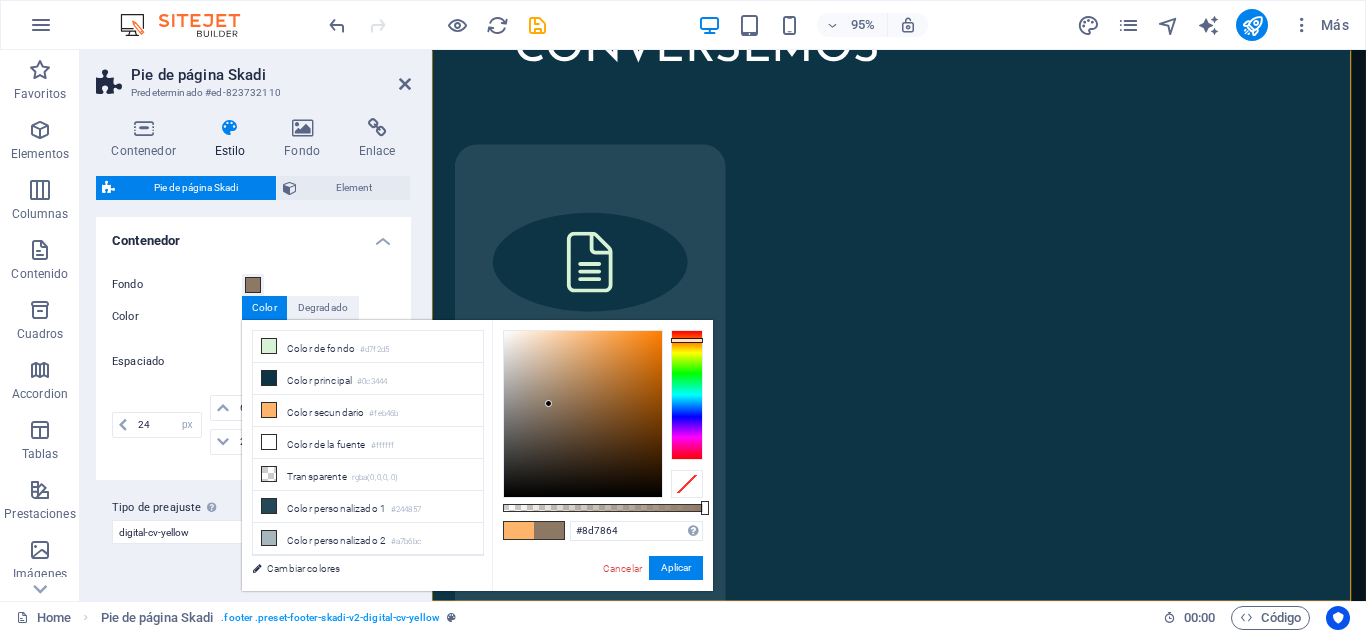 click at bounding box center (583, 414) 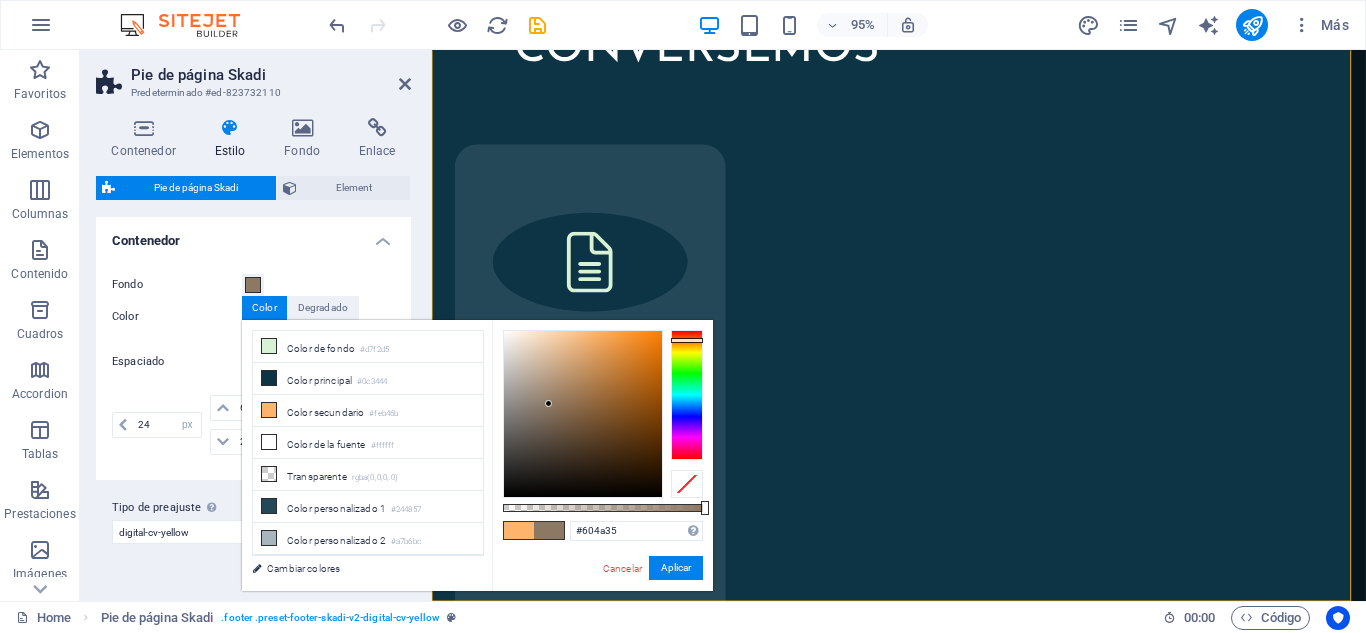 click at bounding box center (583, 414) 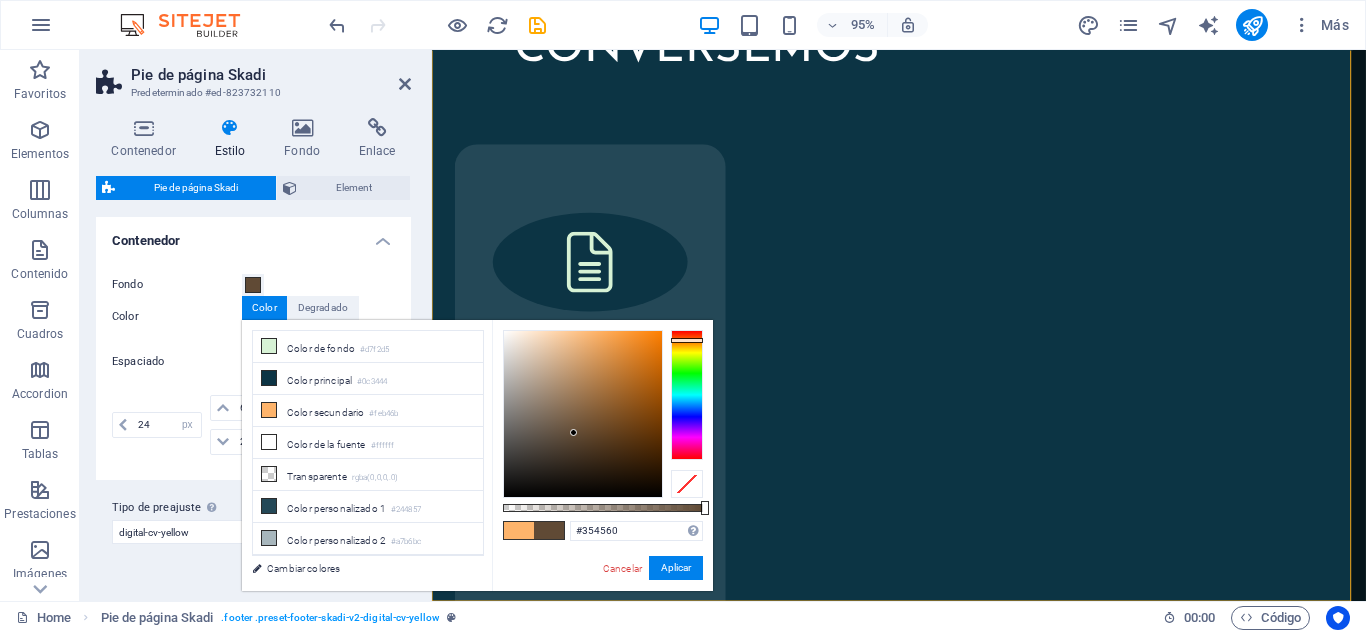 click at bounding box center (687, 395) 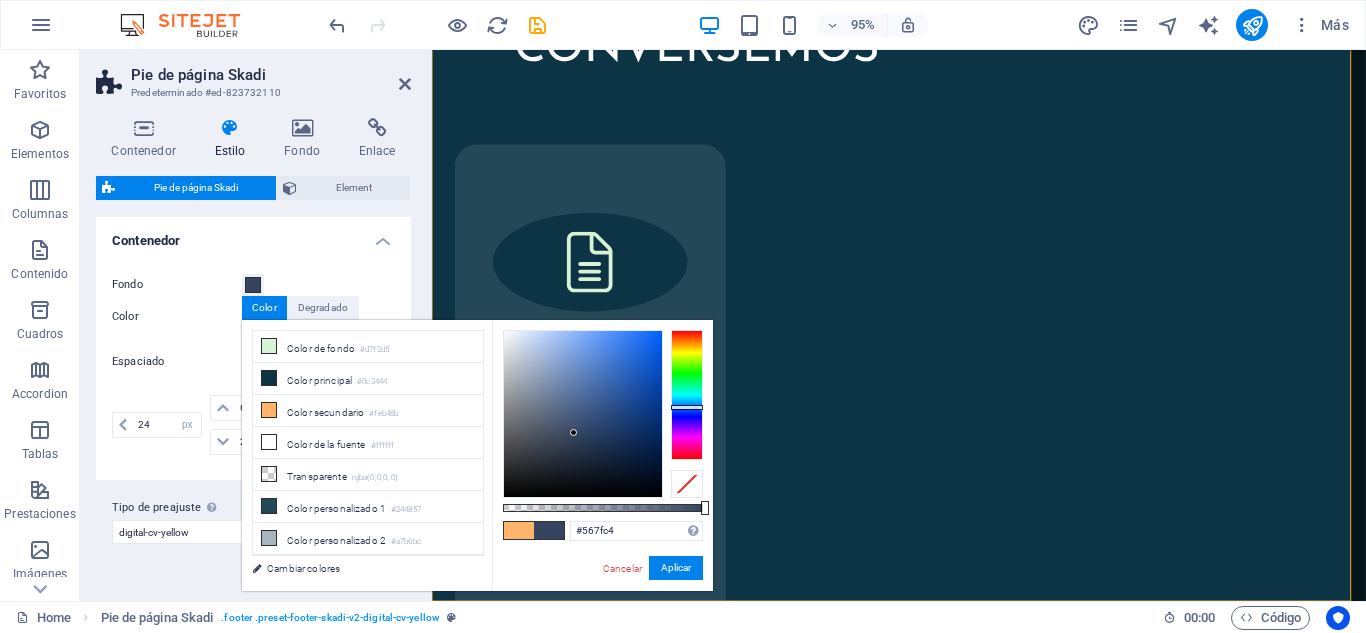 click at bounding box center [583, 414] 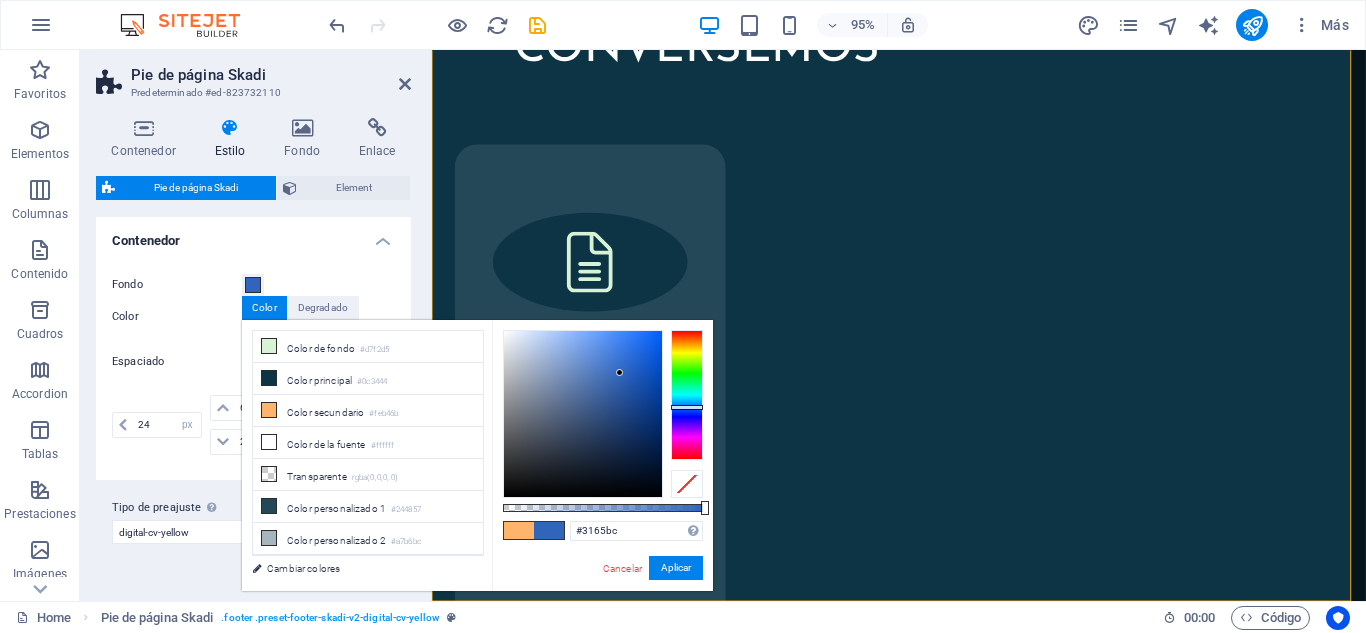 click at bounding box center [583, 414] 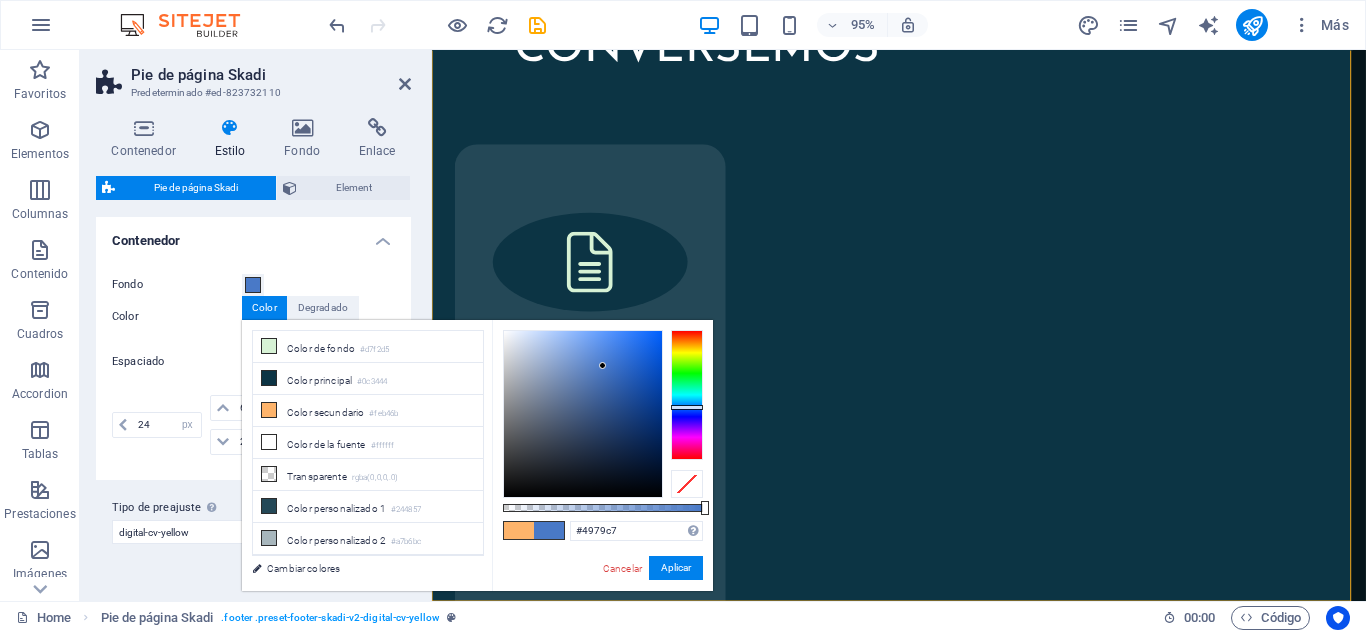 click at bounding box center (583, 414) 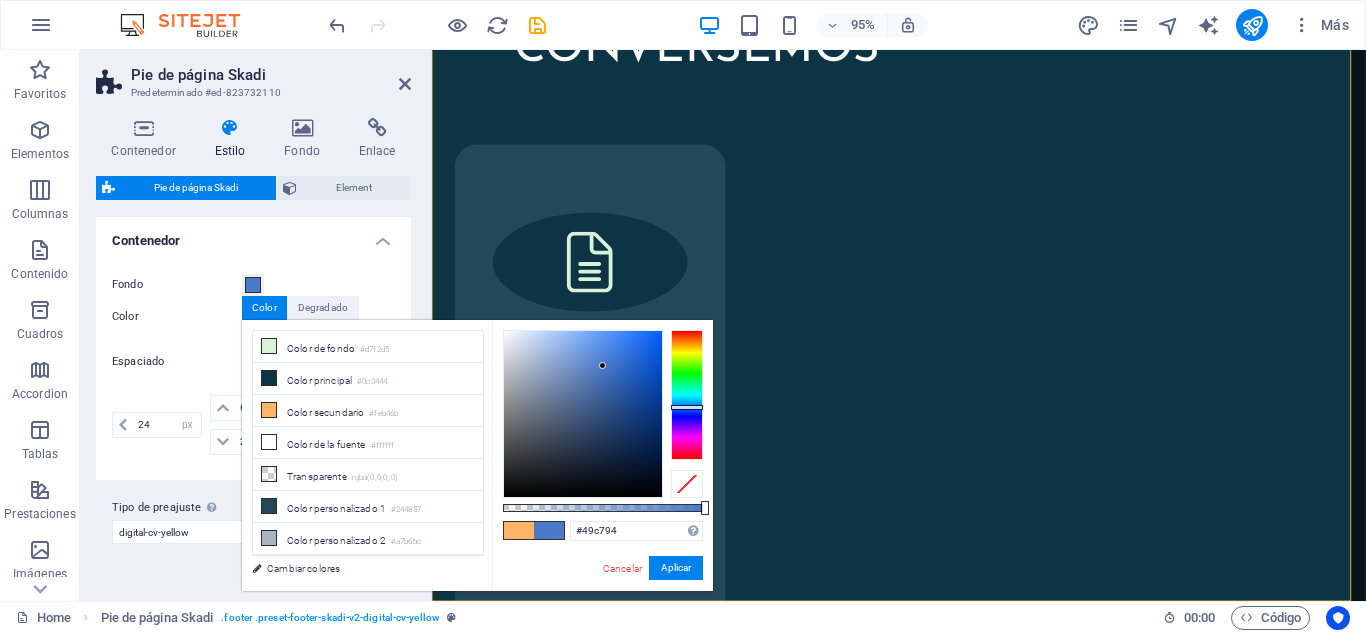 click at bounding box center [687, 395] 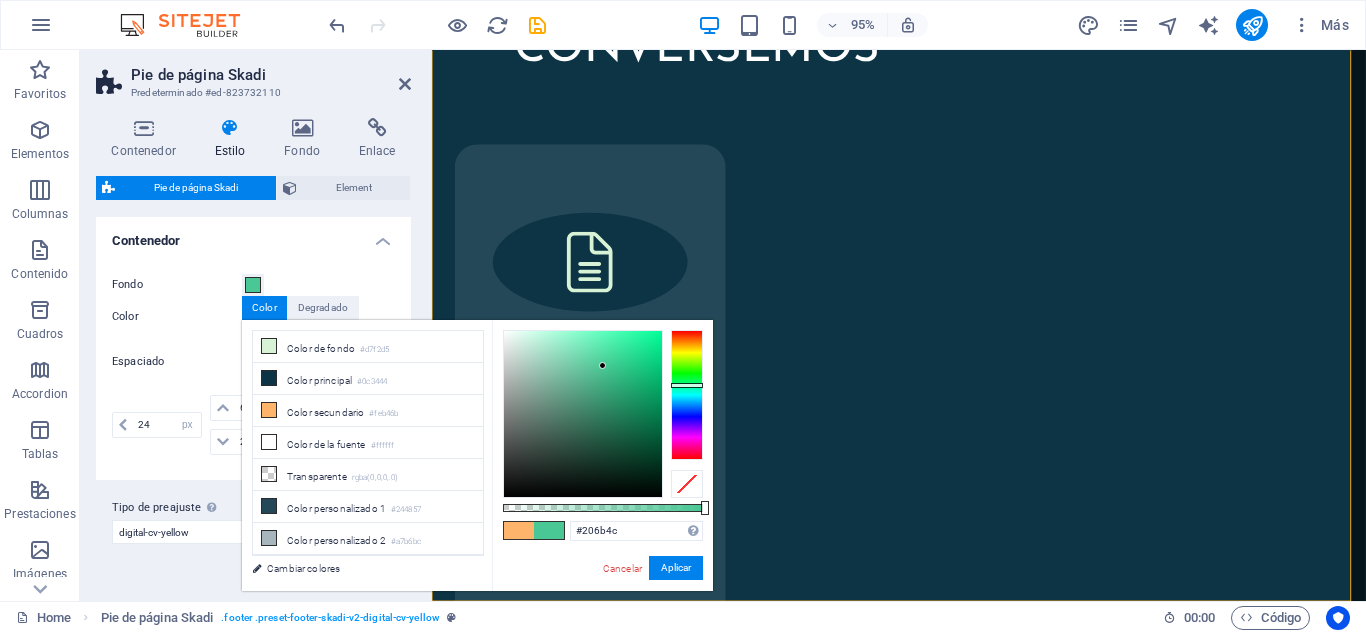 click at bounding box center (583, 414) 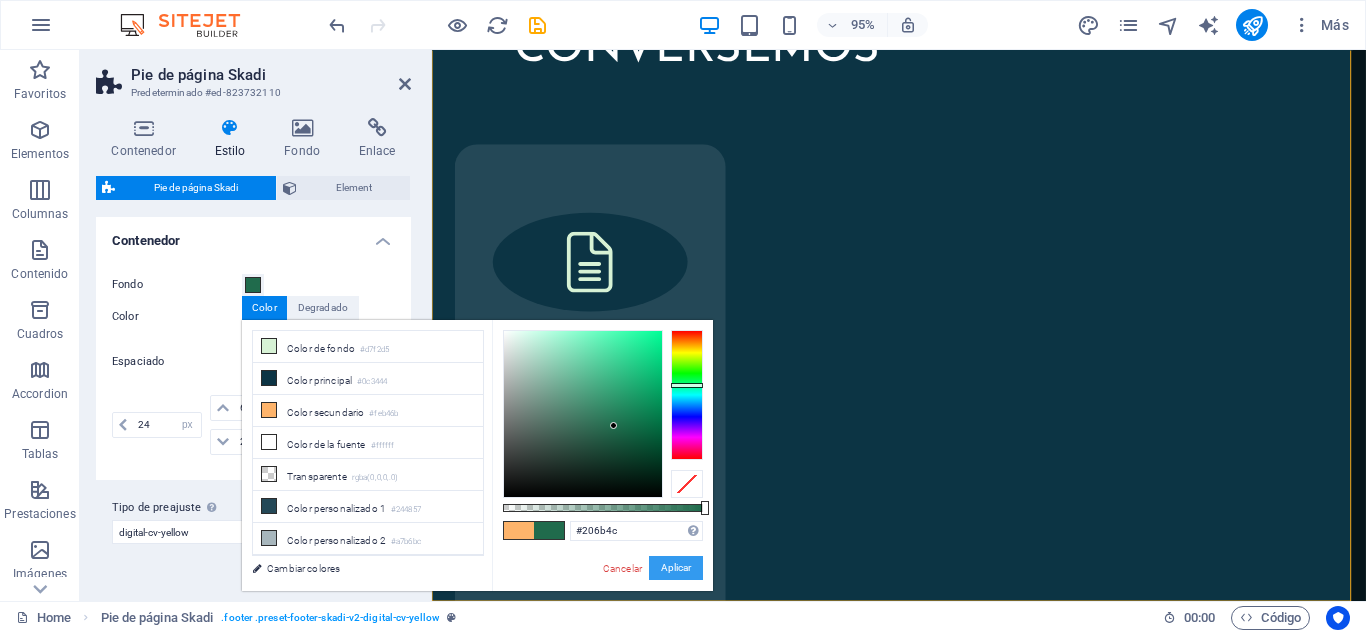 click on "Aplicar" at bounding box center [676, 568] 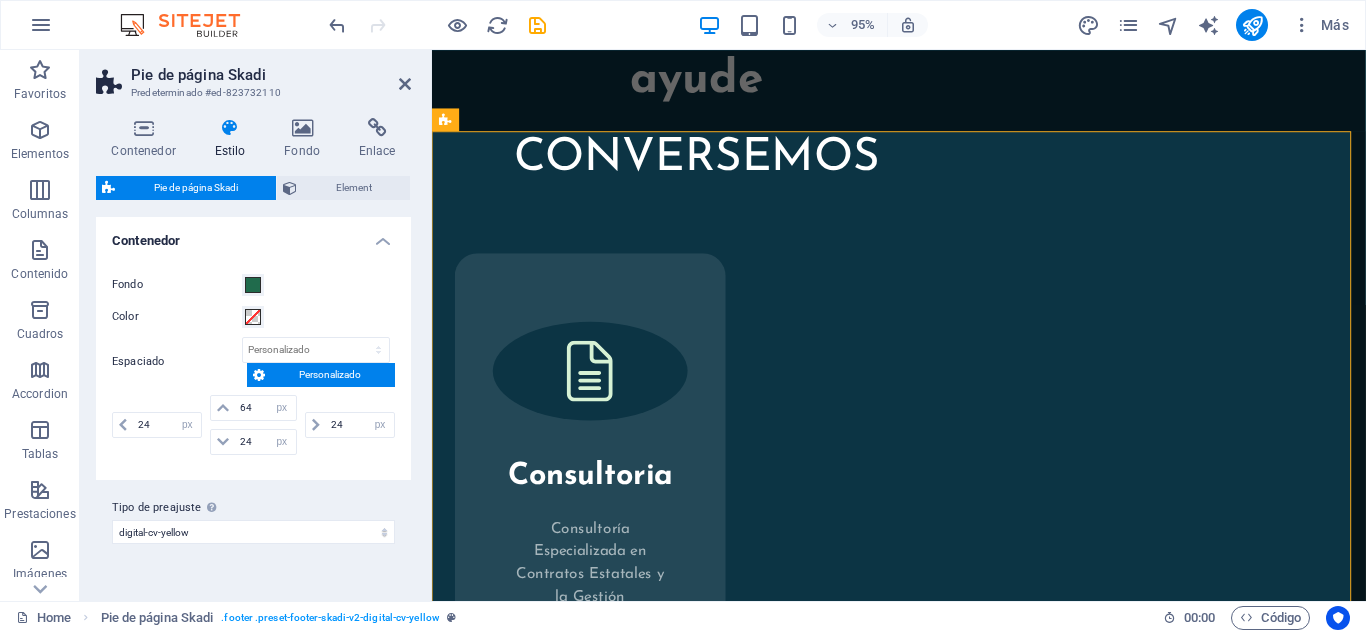 scroll, scrollTop: 2855, scrollLeft: 0, axis: vertical 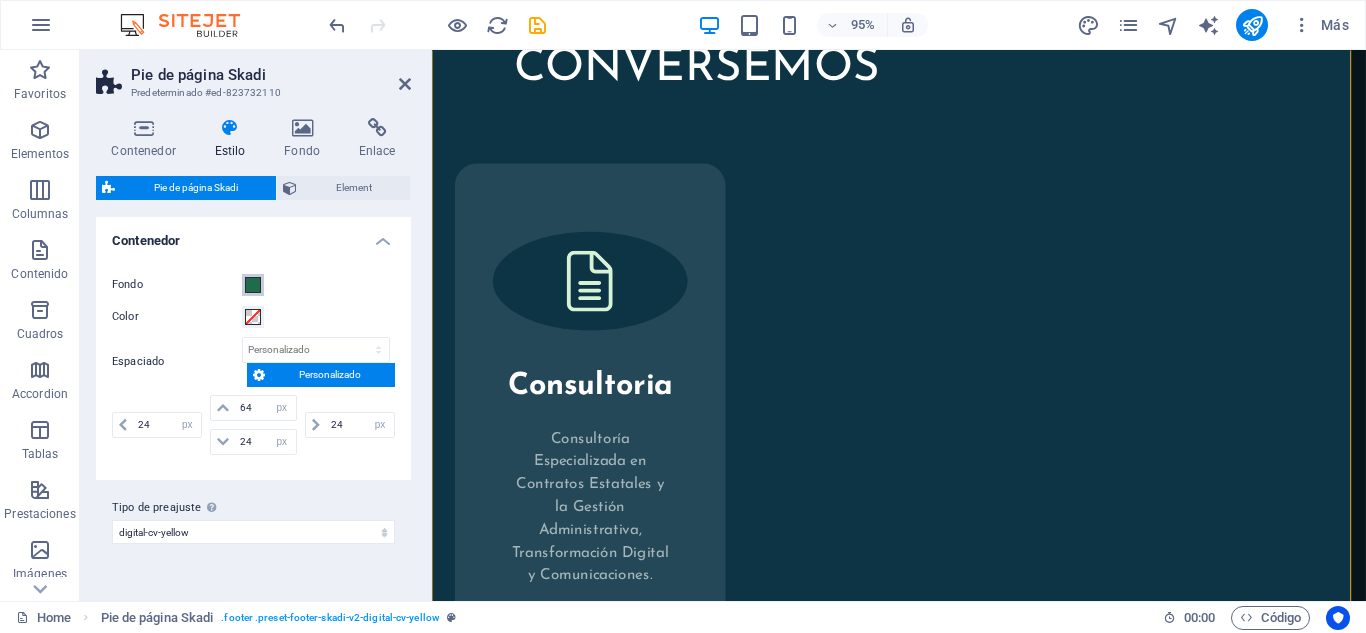 click at bounding box center (253, 285) 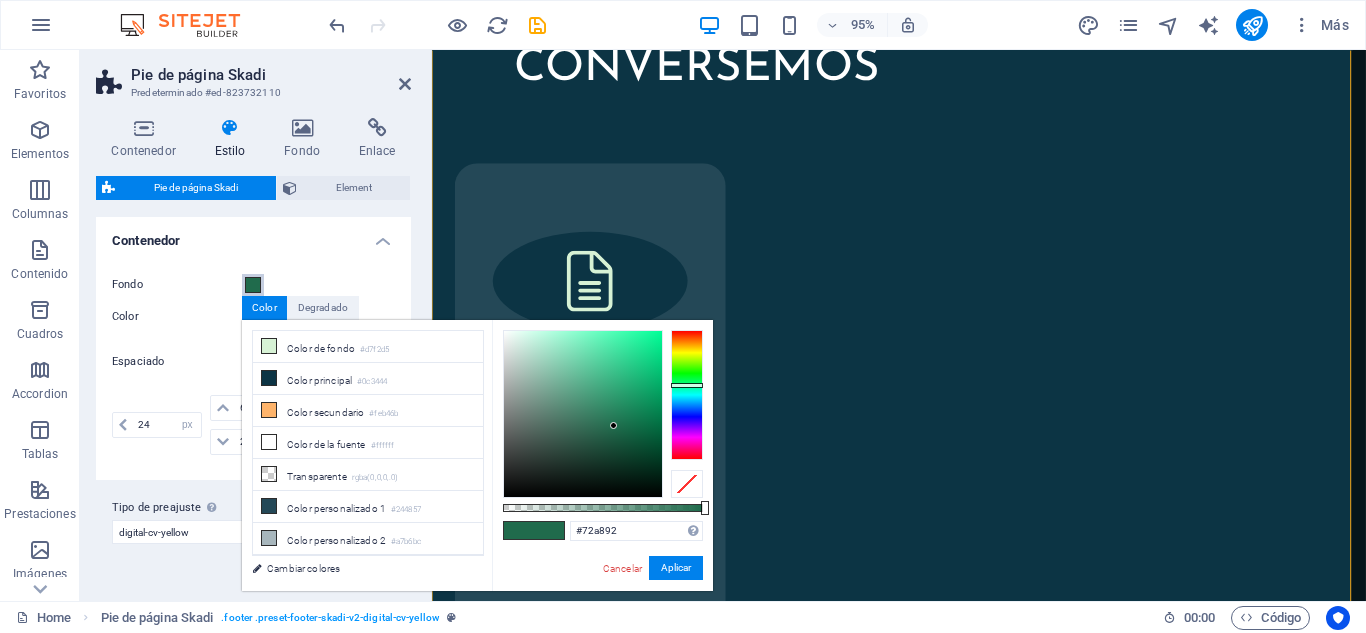 click at bounding box center (583, 414) 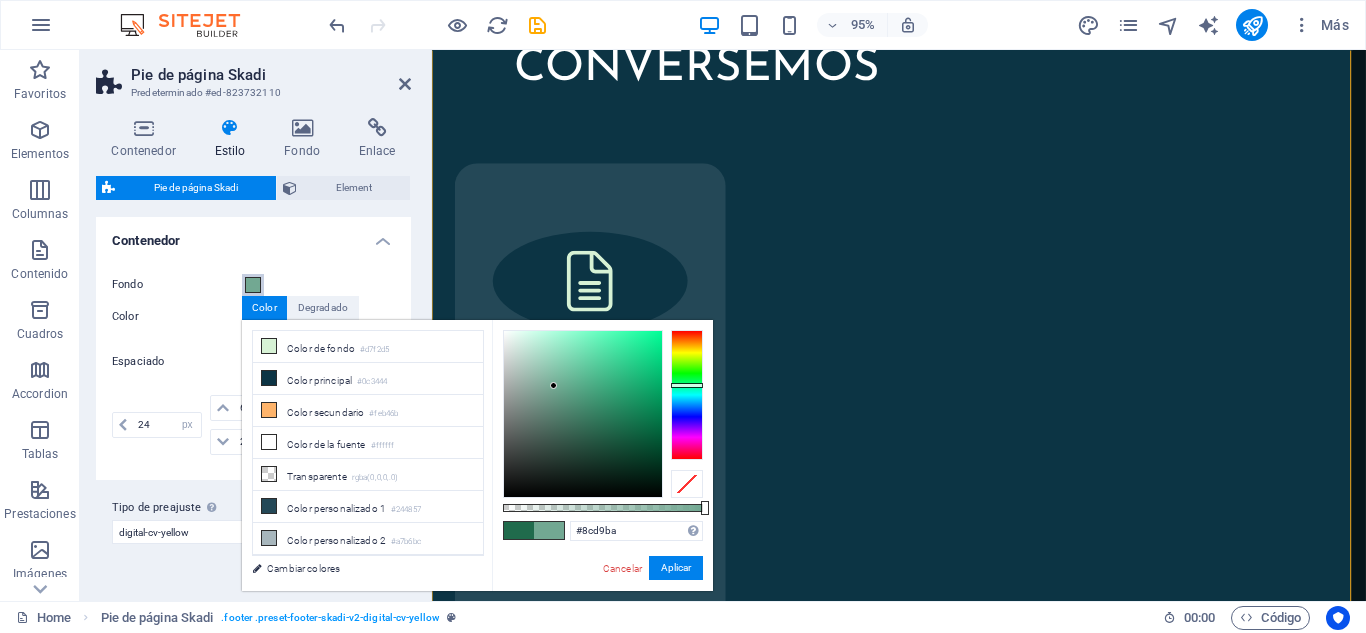 click at bounding box center (583, 414) 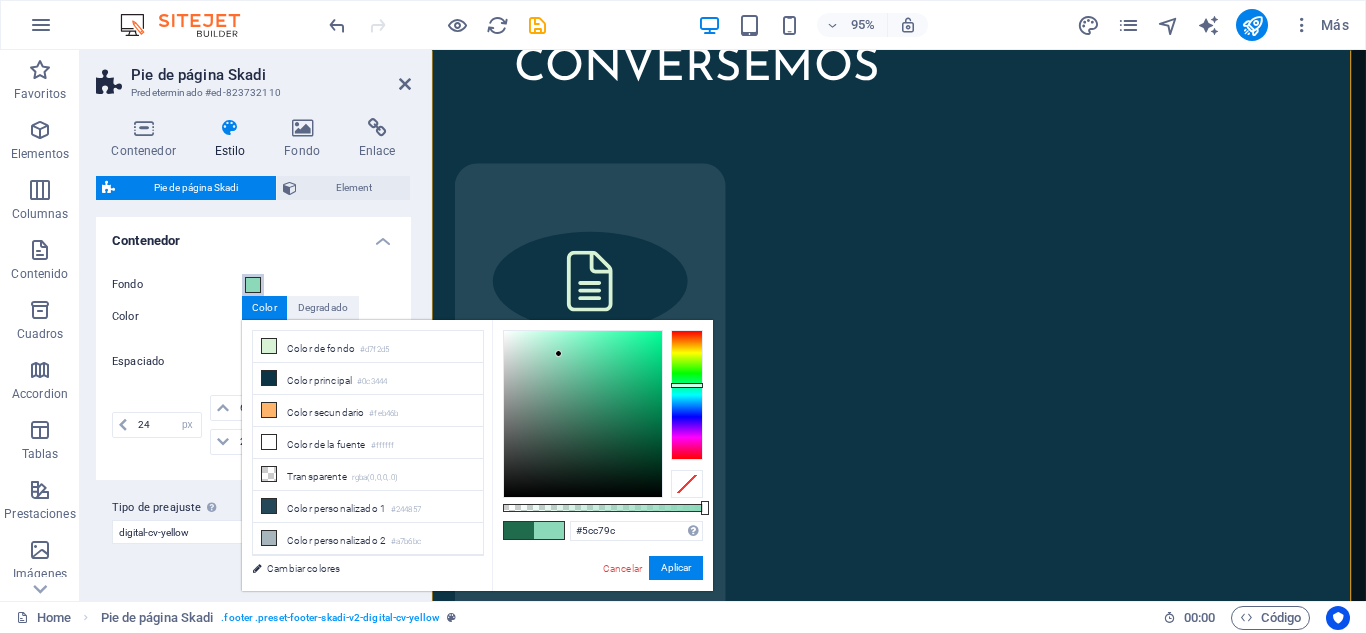 click at bounding box center [583, 414] 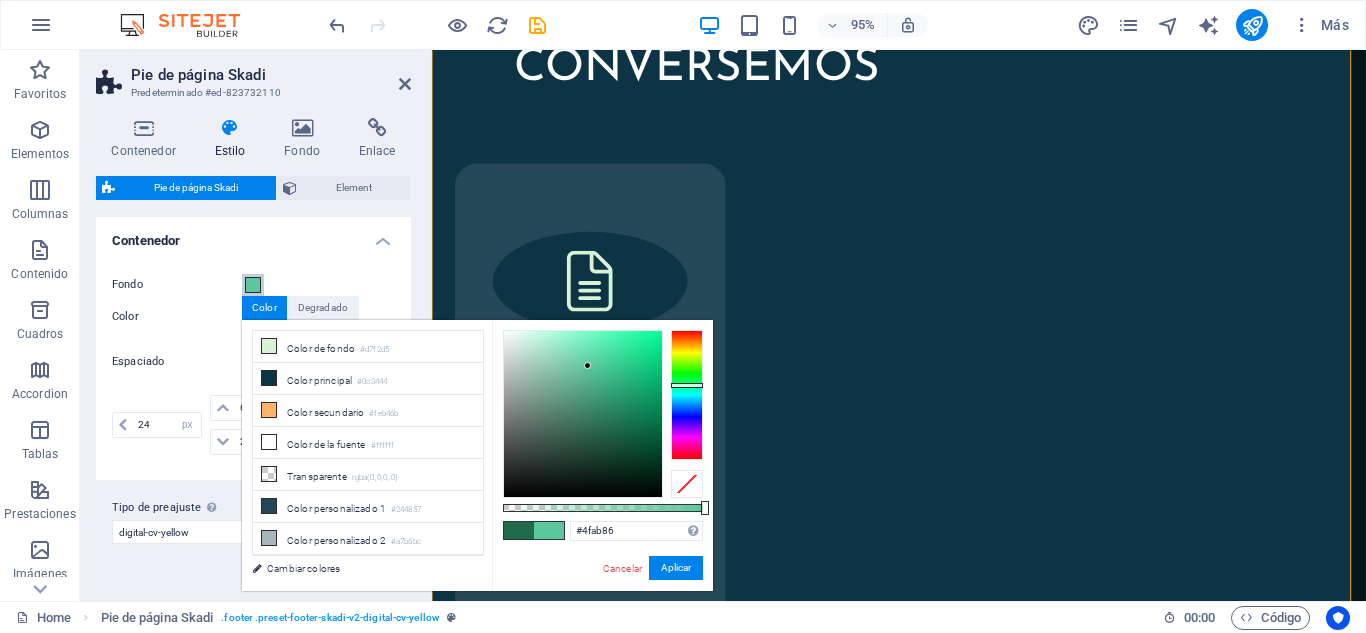 click at bounding box center (583, 414) 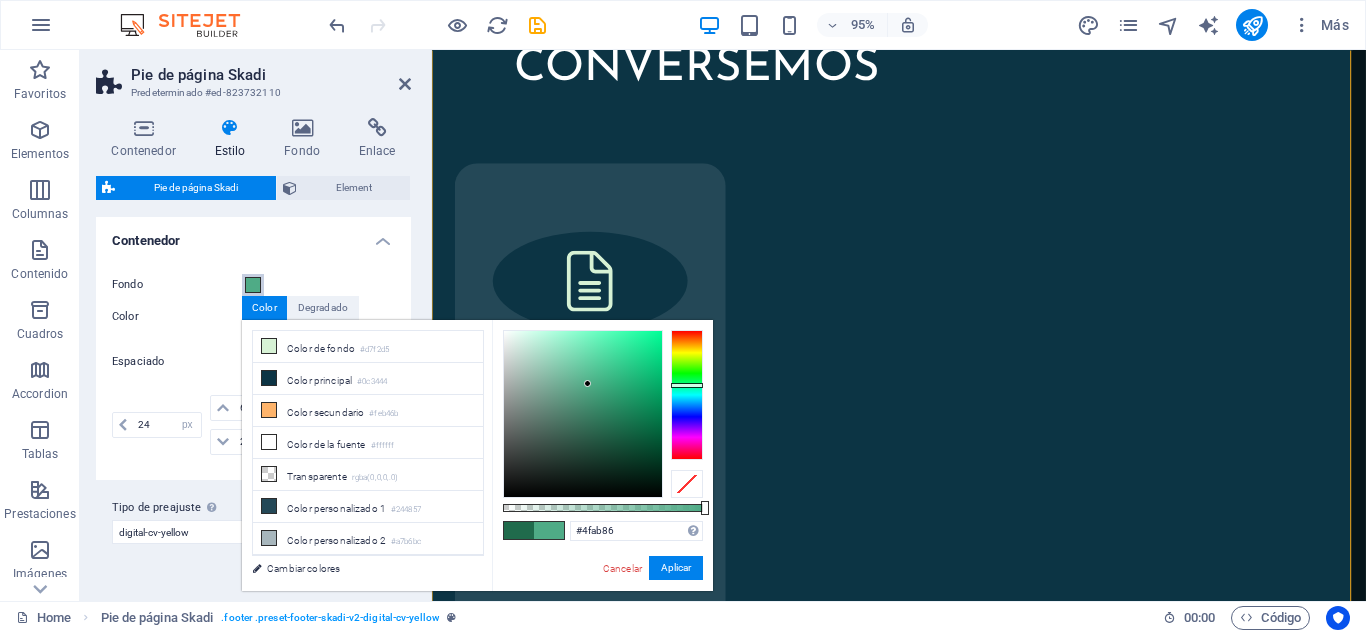 type on "#72d3ac" 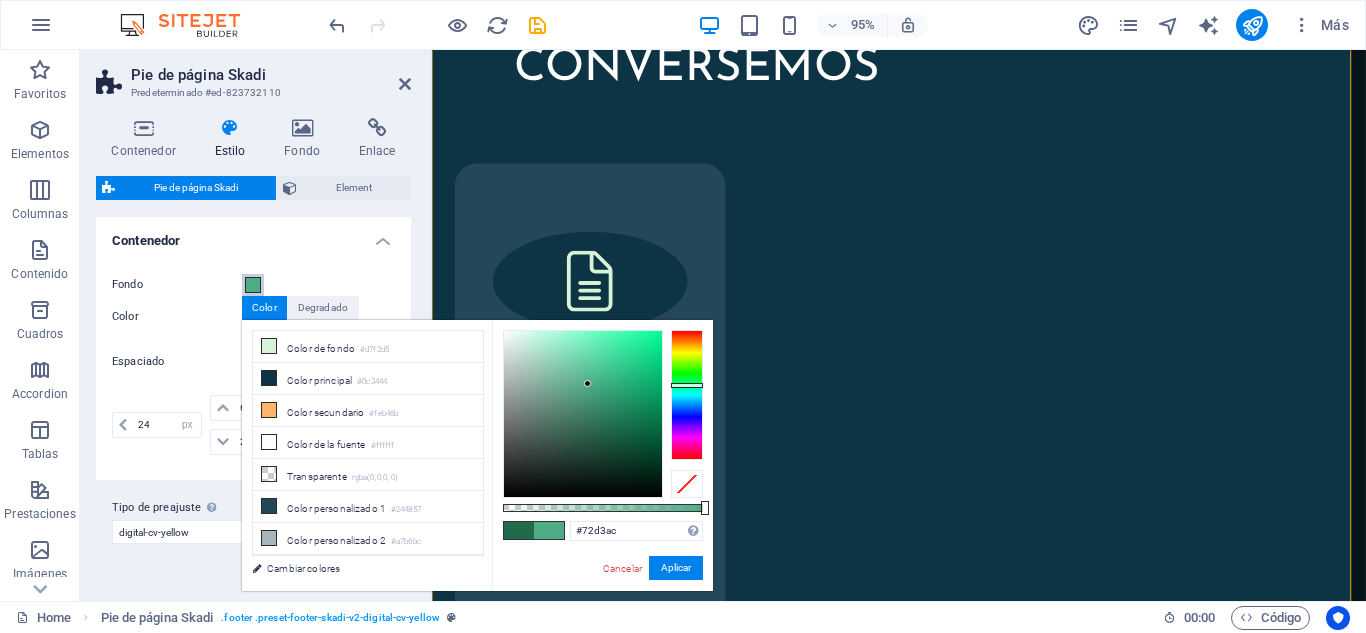 click at bounding box center [583, 414] 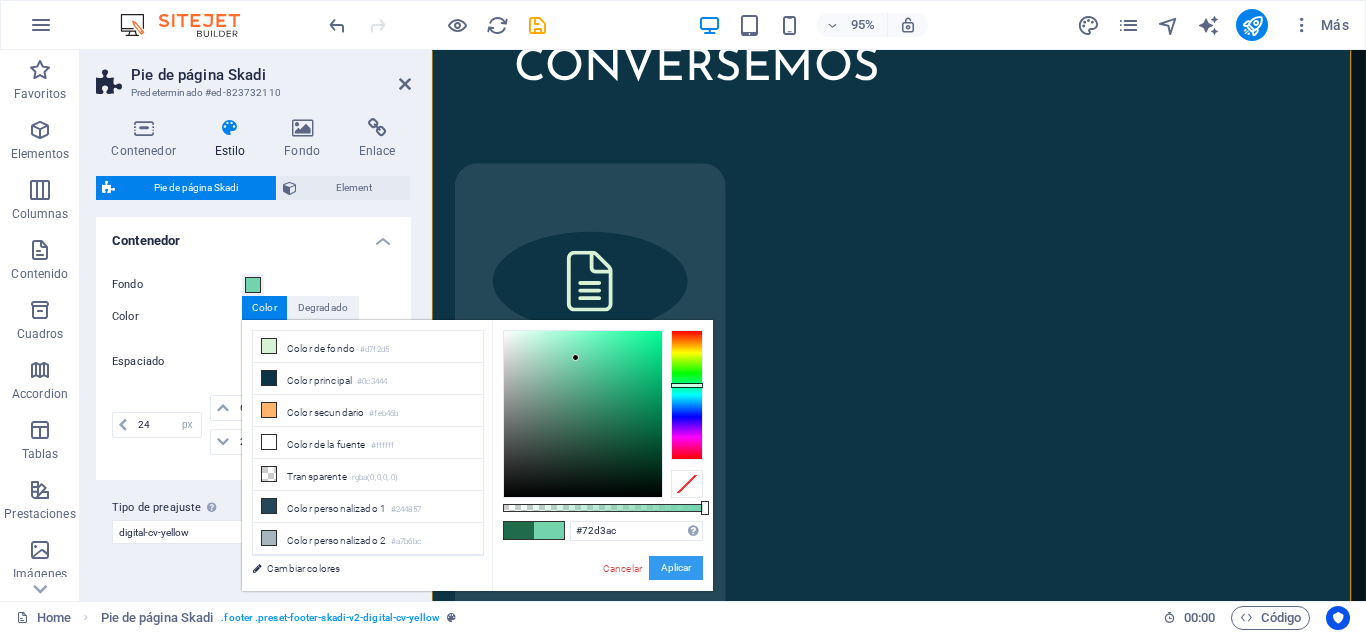 click on "Aplicar" at bounding box center [676, 568] 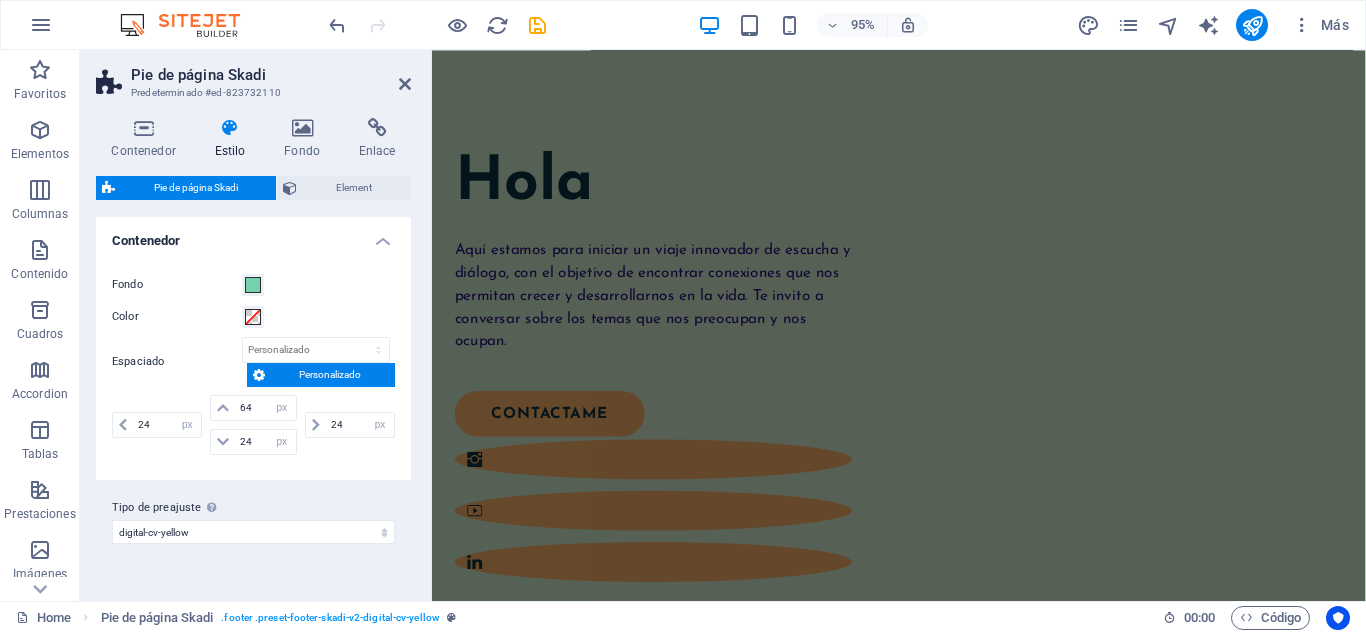 scroll, scrollTop: 0, scrollLeft: 0, axis: both 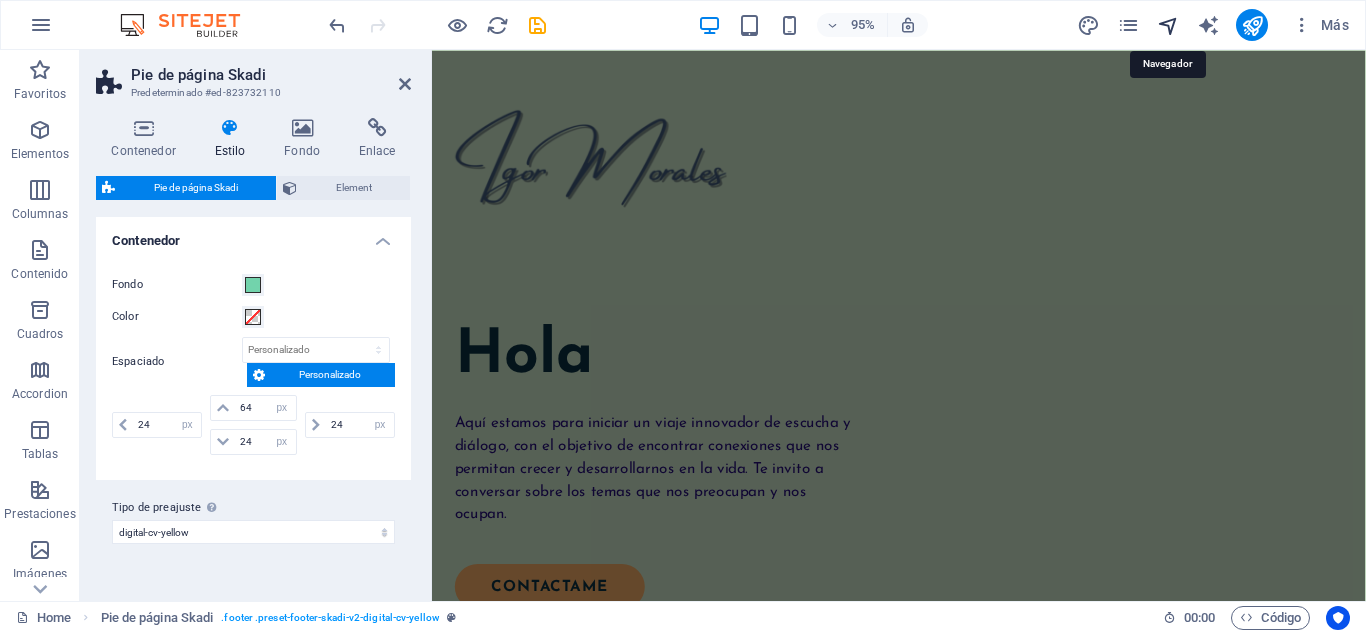 click at bounding box center [1168, 25] 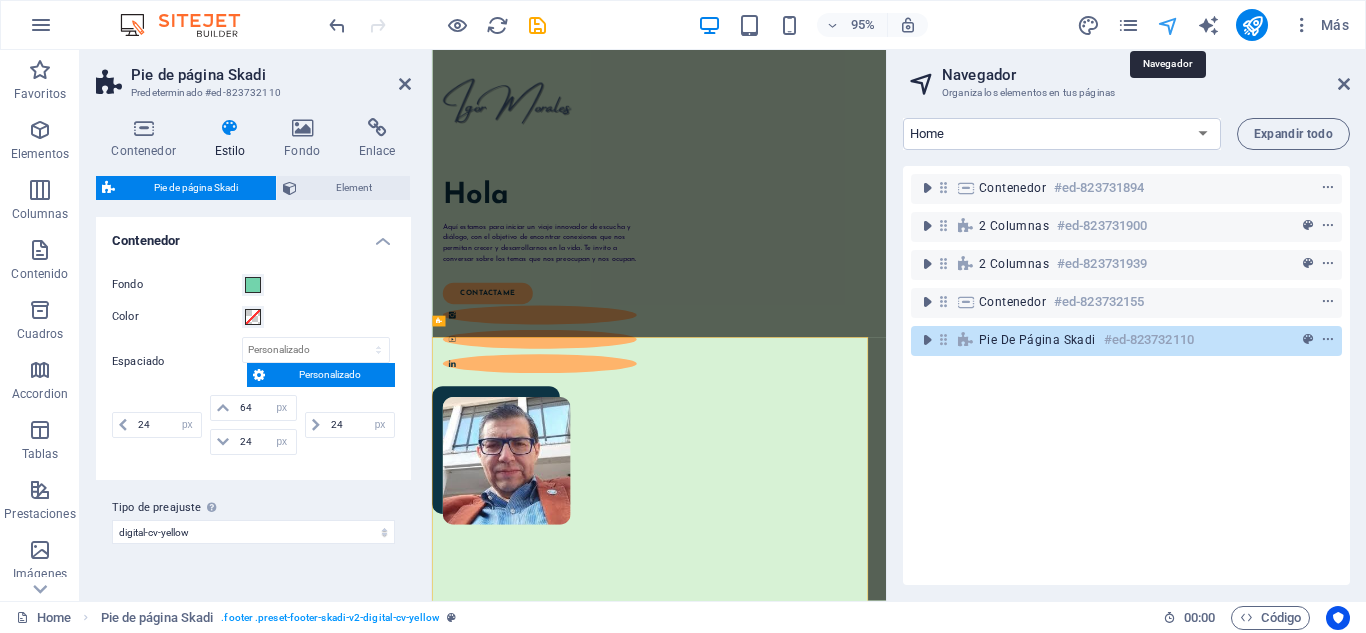 scroll, scrollTop: 2207, scrollLeft: 0, axis: vertical 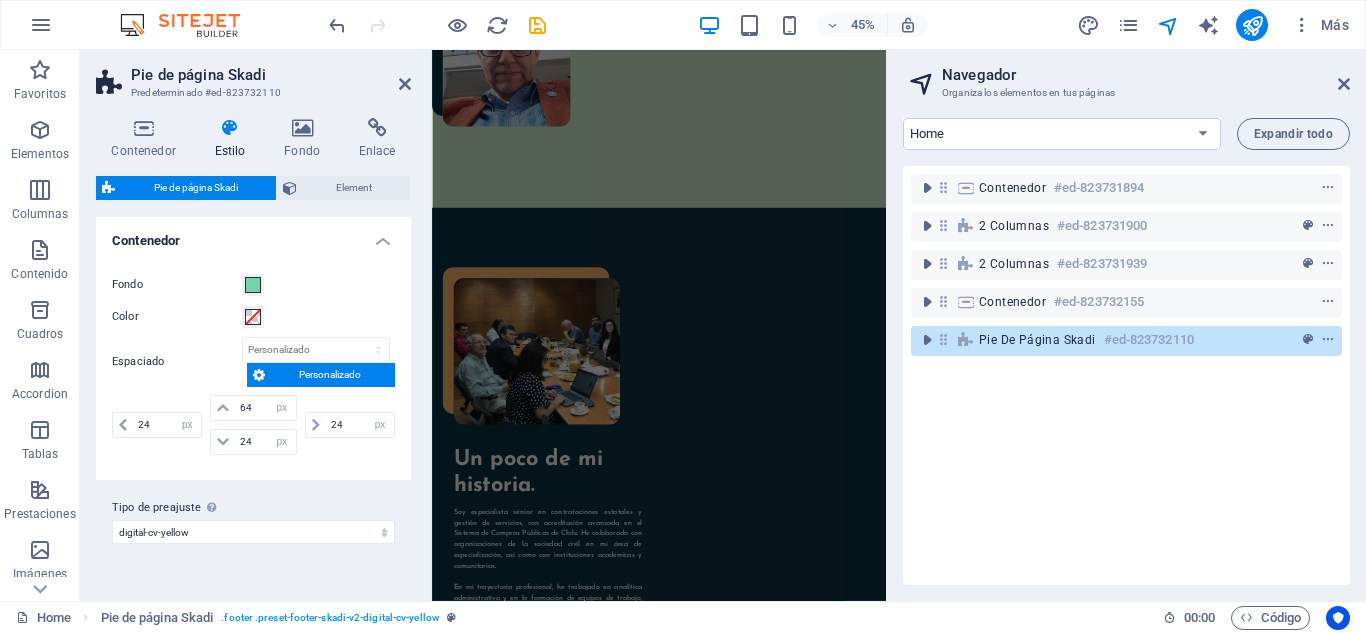 drag, startPoint x: 1429, startPoint y: 987, endPoint x: 1319, endPoint y: 316, distance: 679.9566 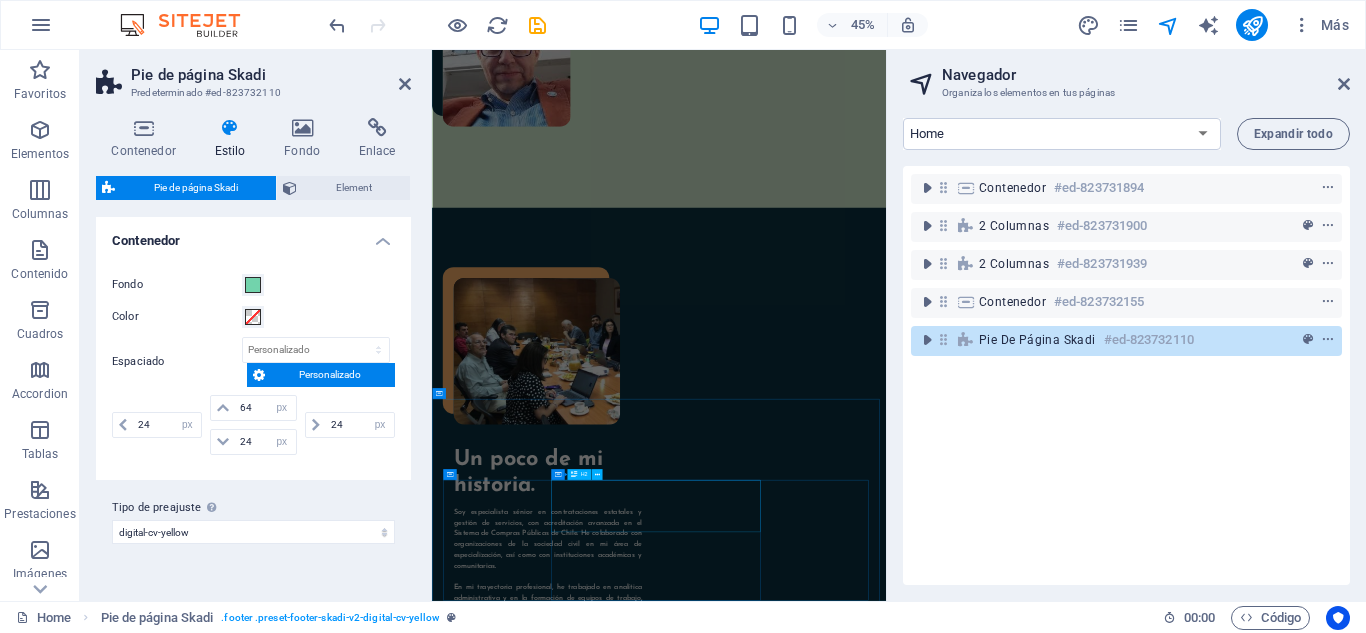 click on "Necesites que te ayude" at bounding box center (717, 1906) 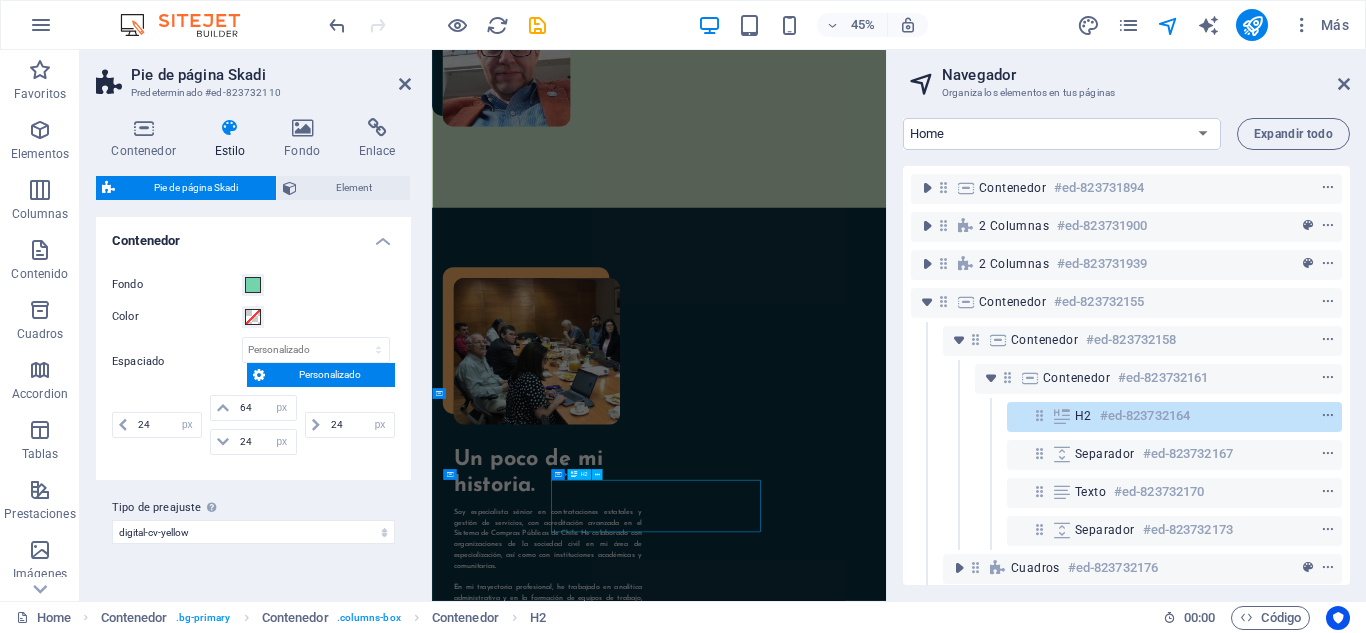 click on "Necesites que te ayude" at bounding box center [717, 1906] 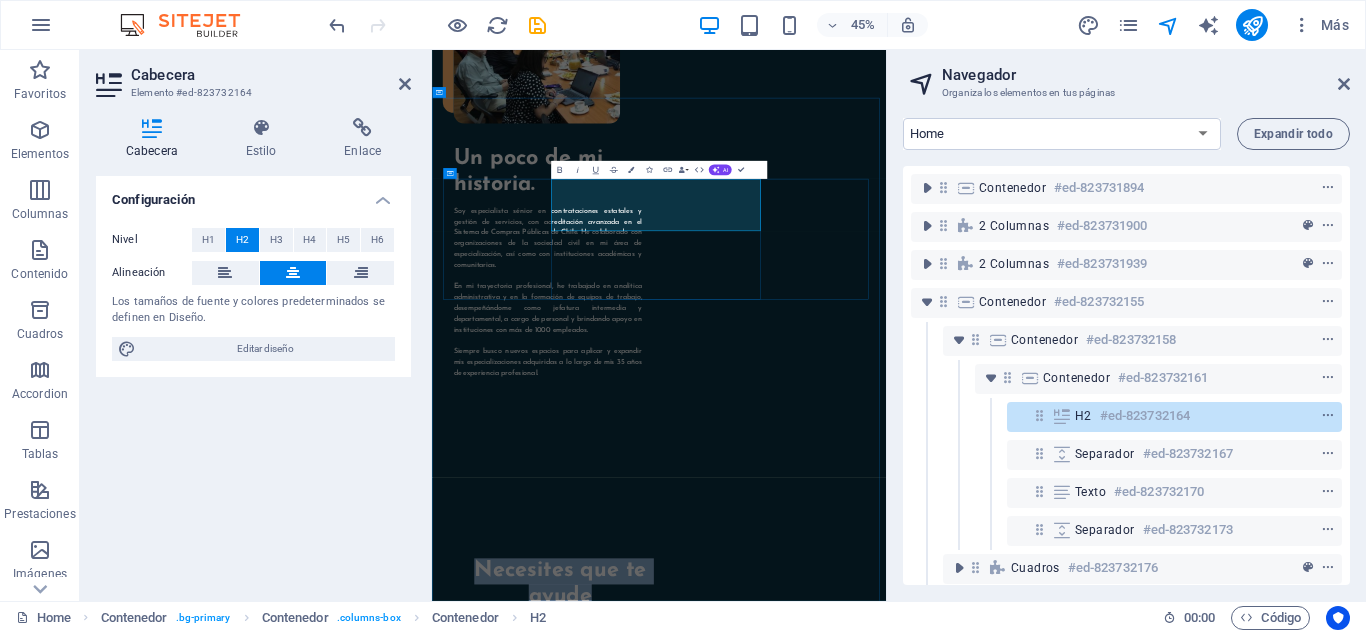 click on "Necesites que te ayude" at bounding box center (717, 1237) 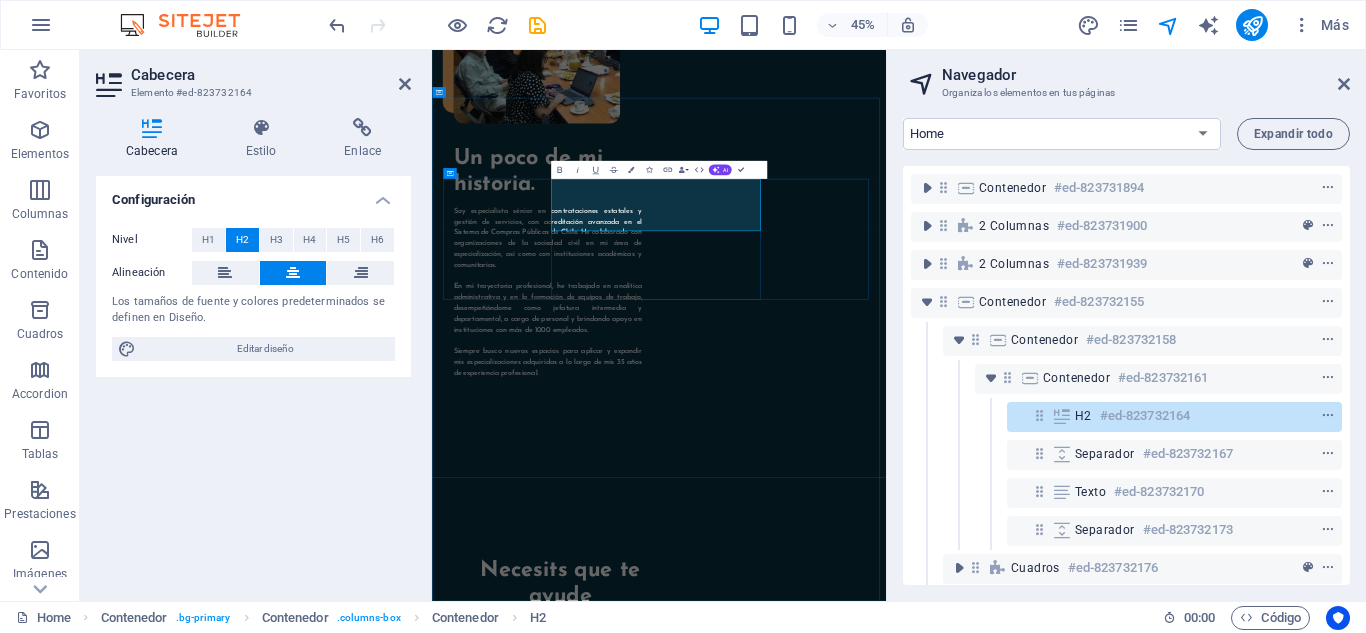 type 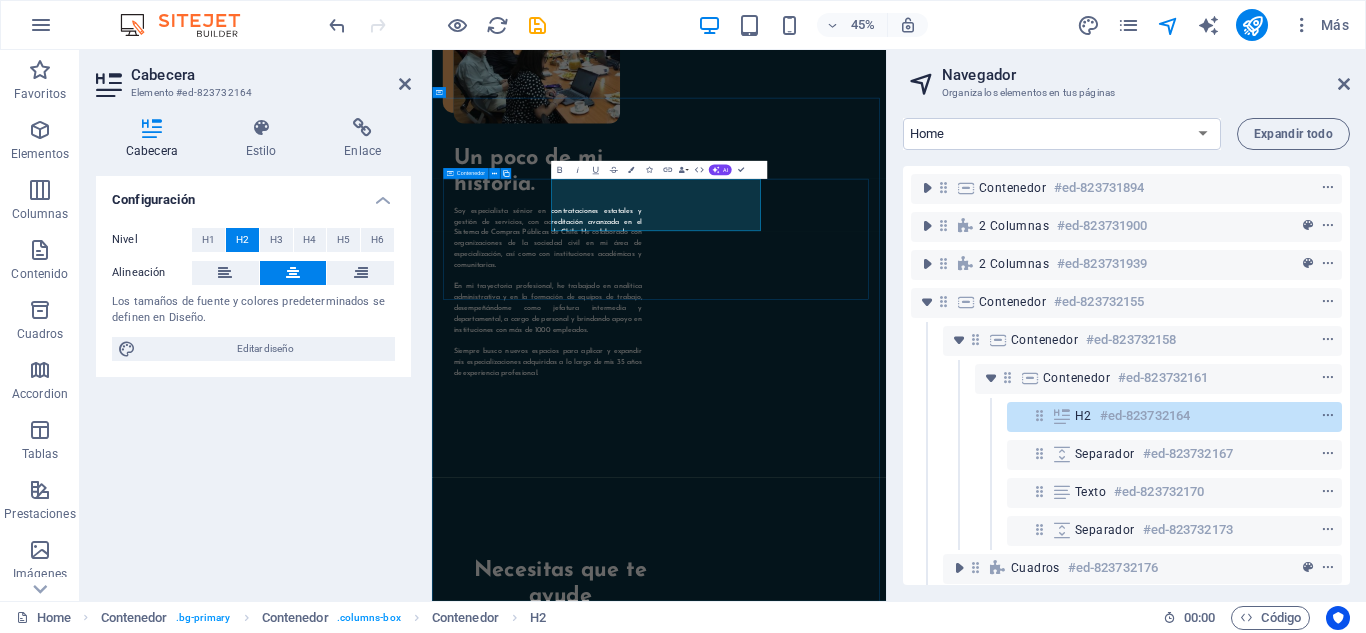click on "Necesitas que te ayude CONVERSEMOS" at bounding box center [936, 1313] 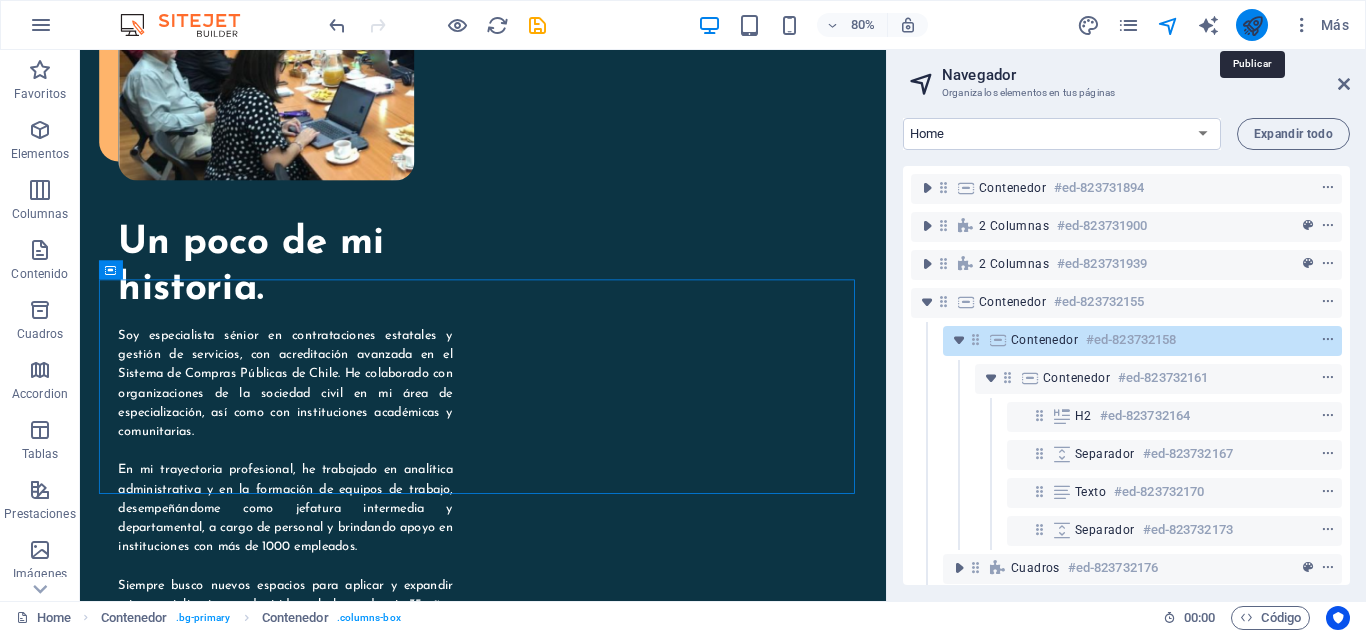 click at bounding box center [1252, 25] 